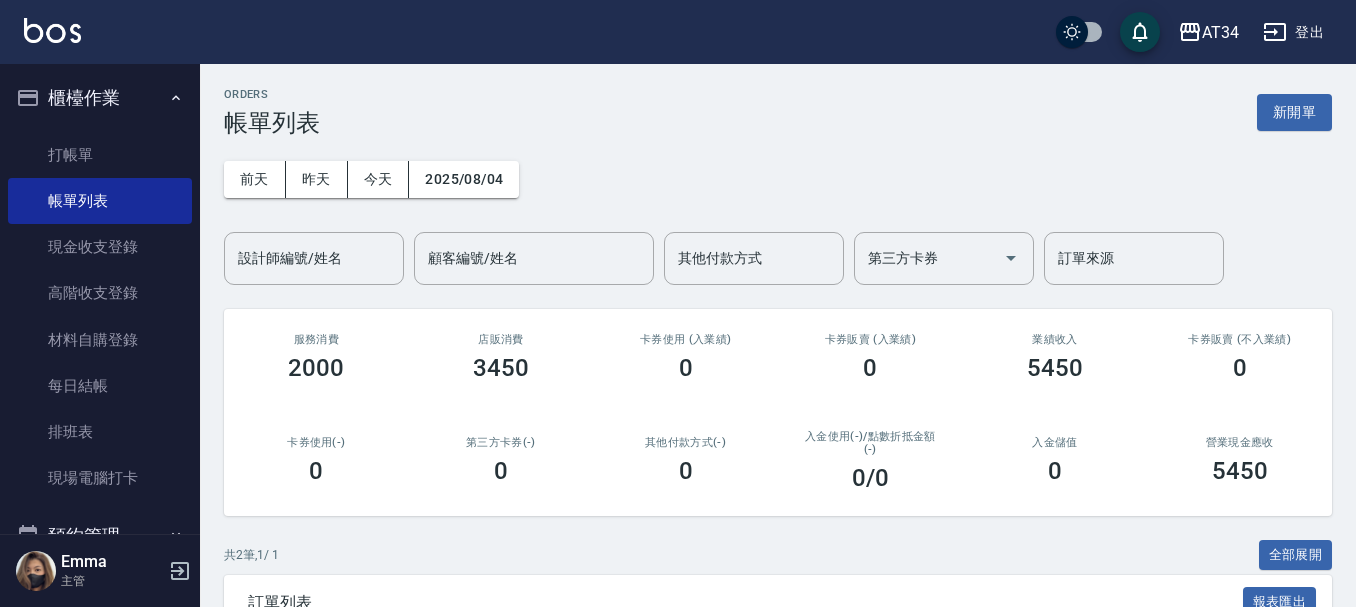 scroll, scrollTop: 0, scrollLeft: 0, axis: both 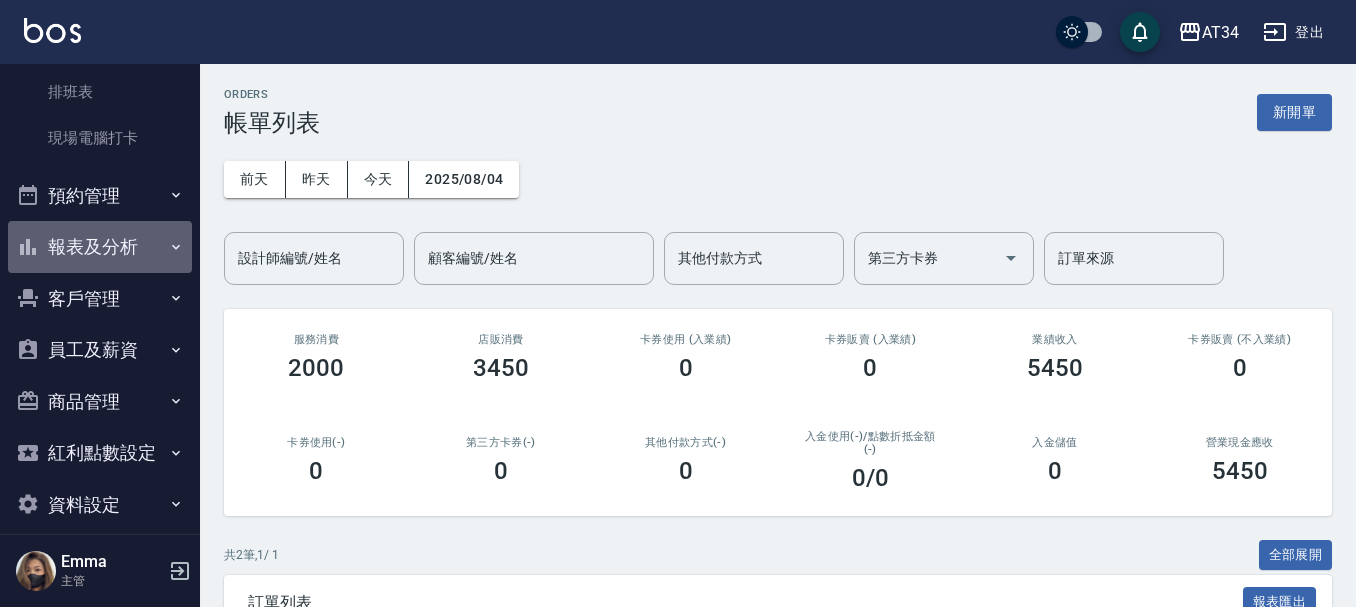 click on "報表及分析" at bounding box center [100, 247] 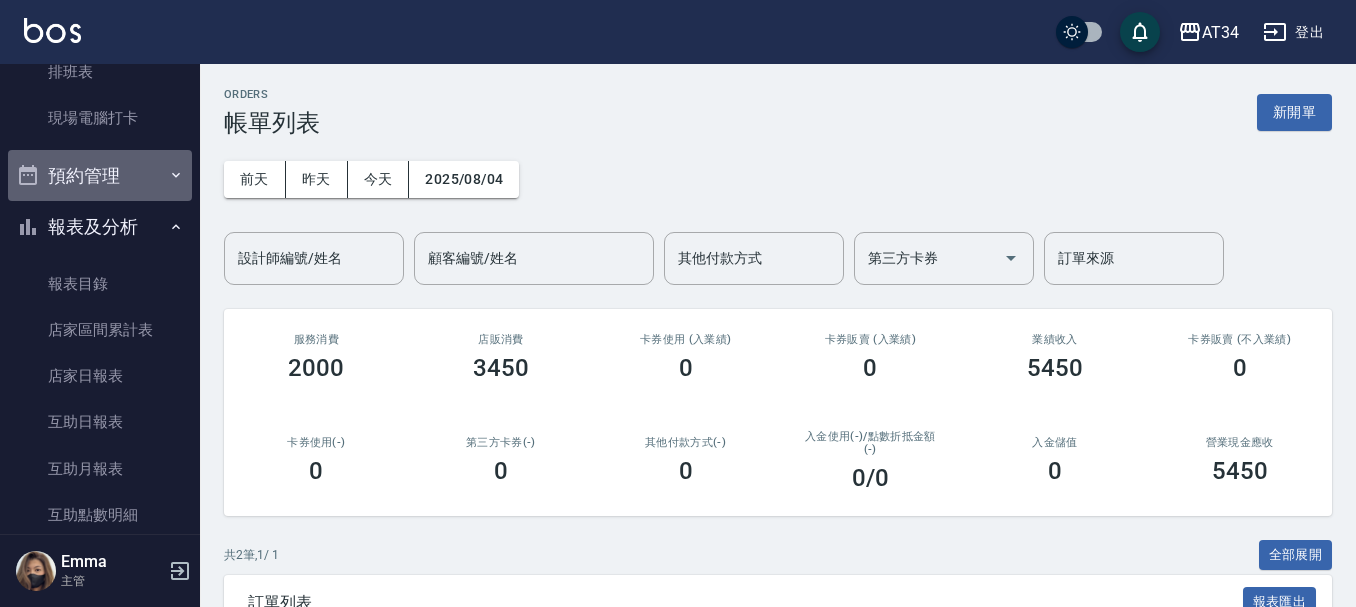 click on "預約管理" at bounding box center (100, 176) 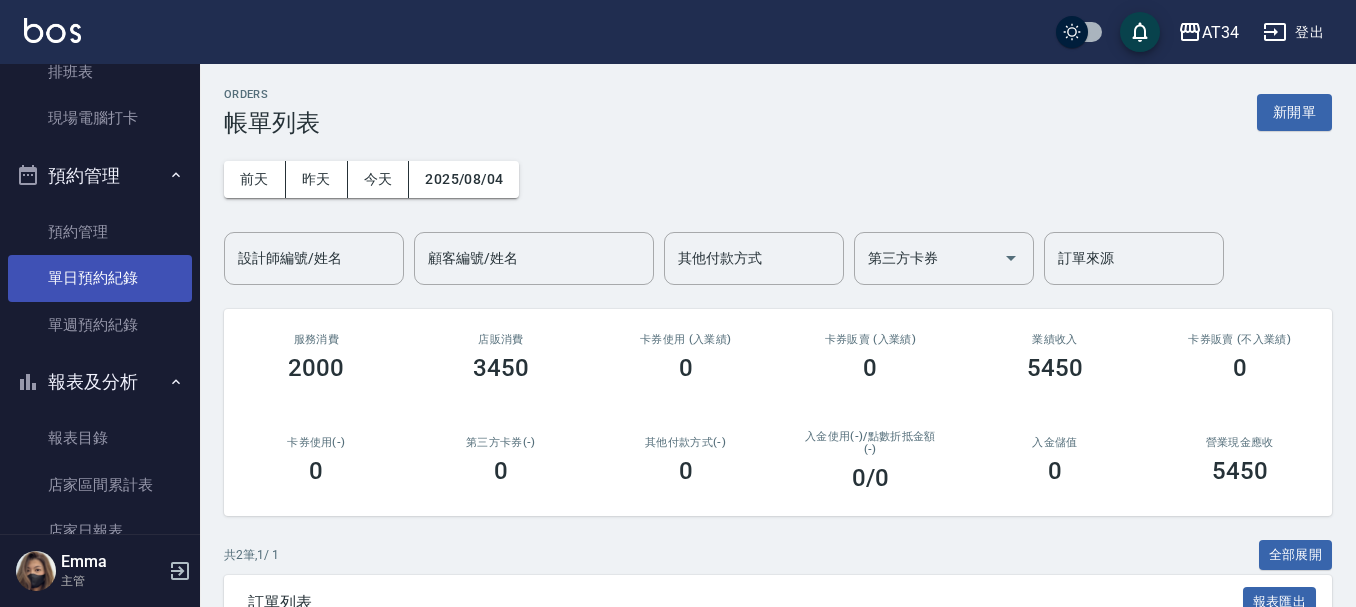 click on "單日預約紀錄" at bounding box center (100, 278) 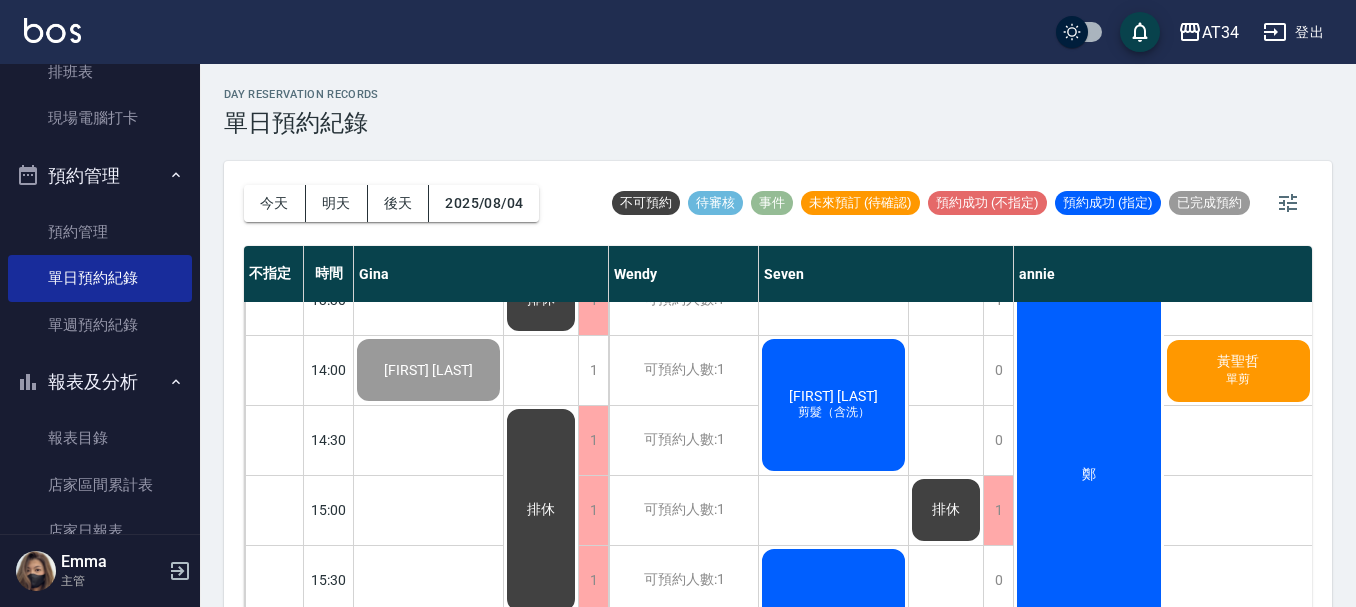 scroll, scrollTop: 500, scrollLeft: 0, axis: vertical 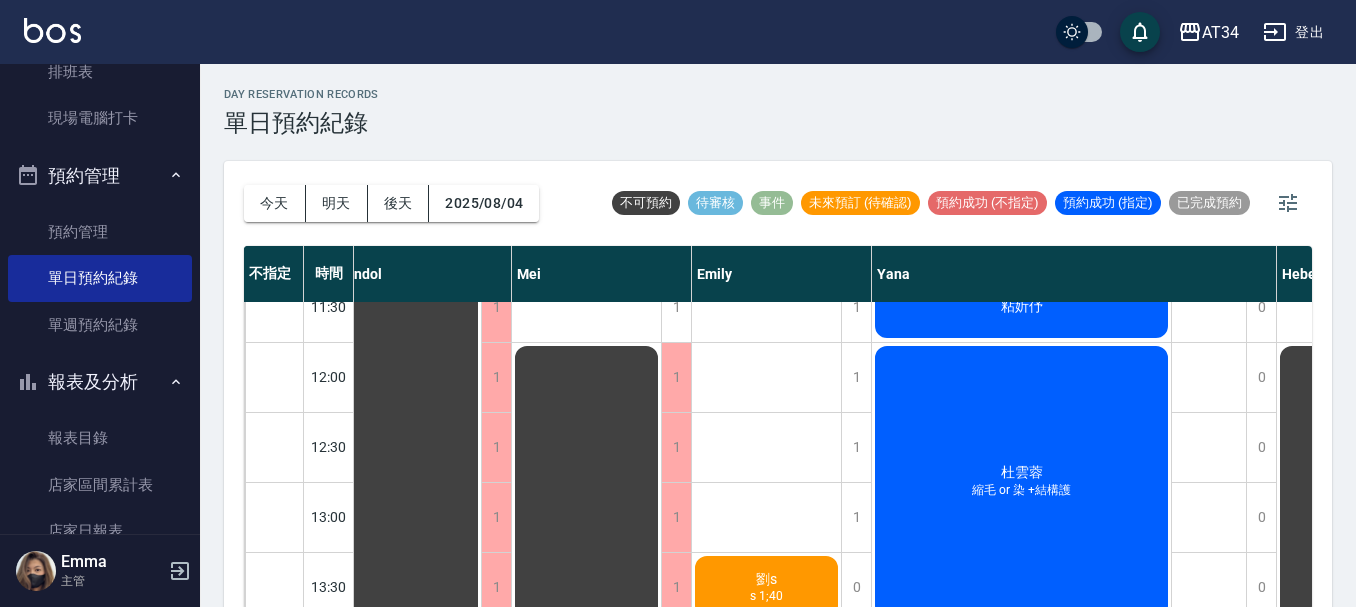 click on "劉s" at bounding box center [-584, 657] 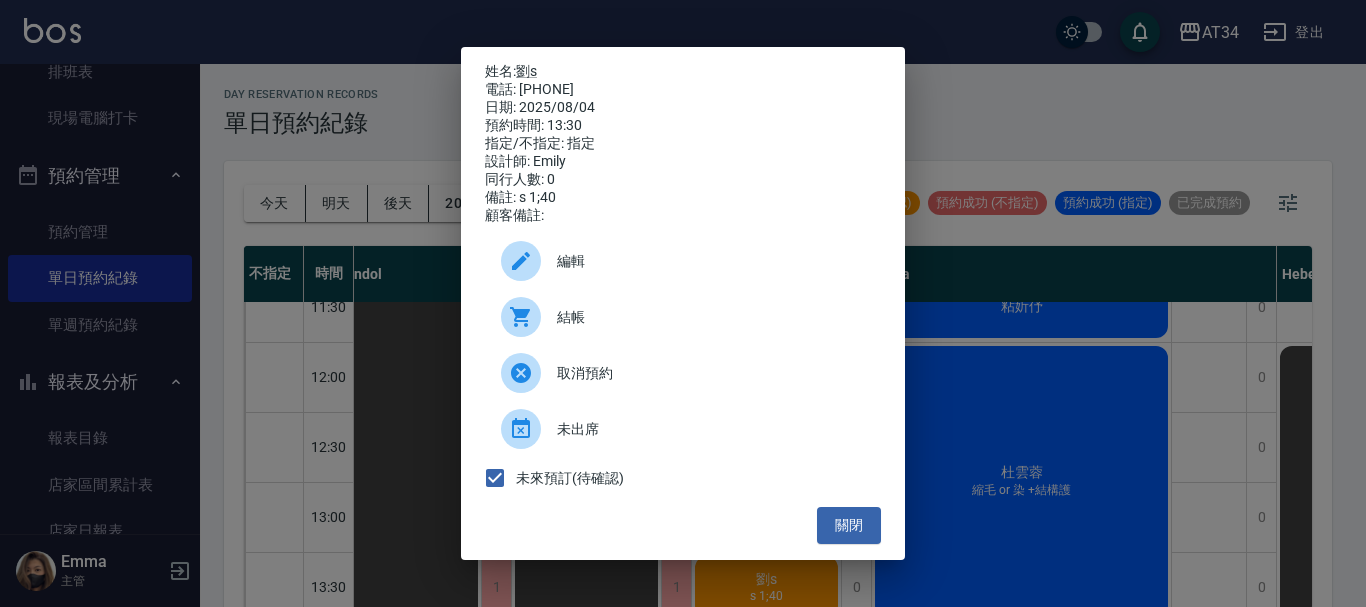 click on "結帳" at bounding box center [711, 317] 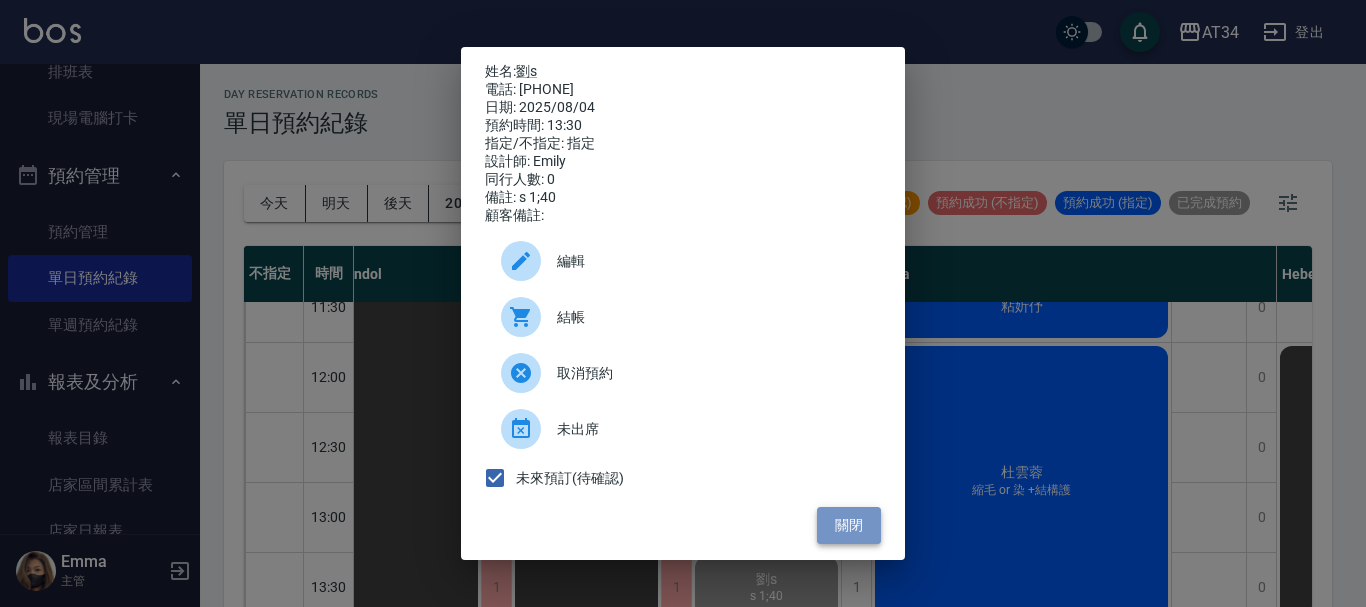 click on "關閉" at bounding box center [849, 525] 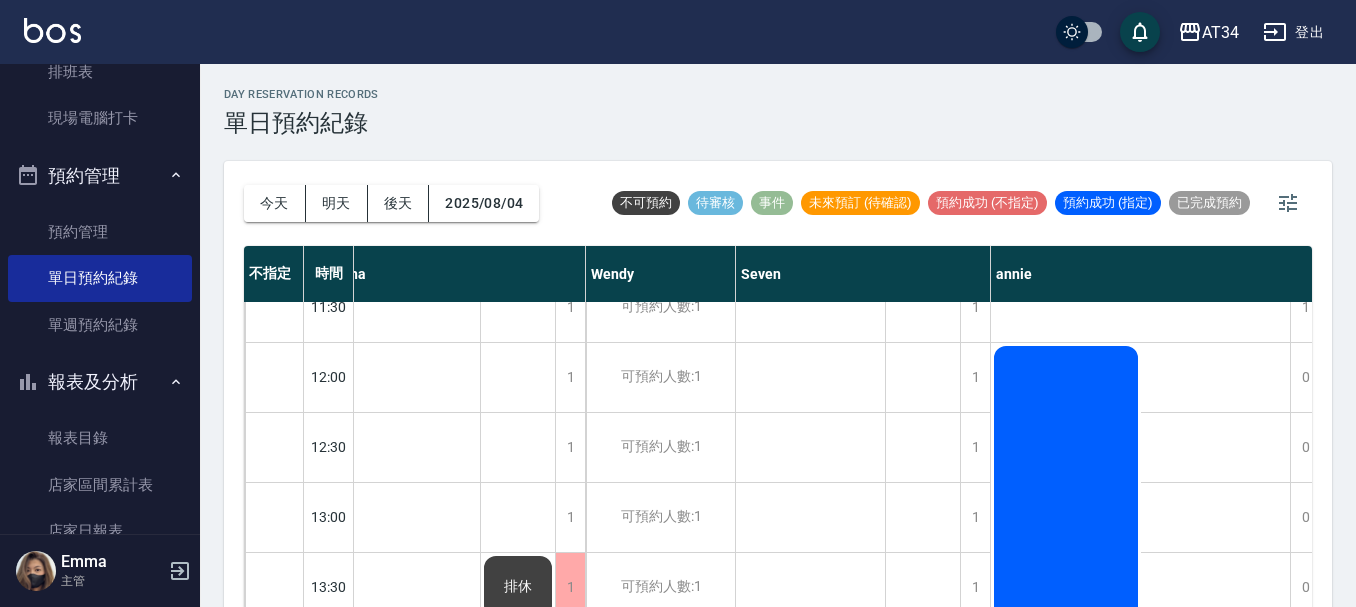scroll, scrollTop: 100, scrollLeft: 0, axis: vertical 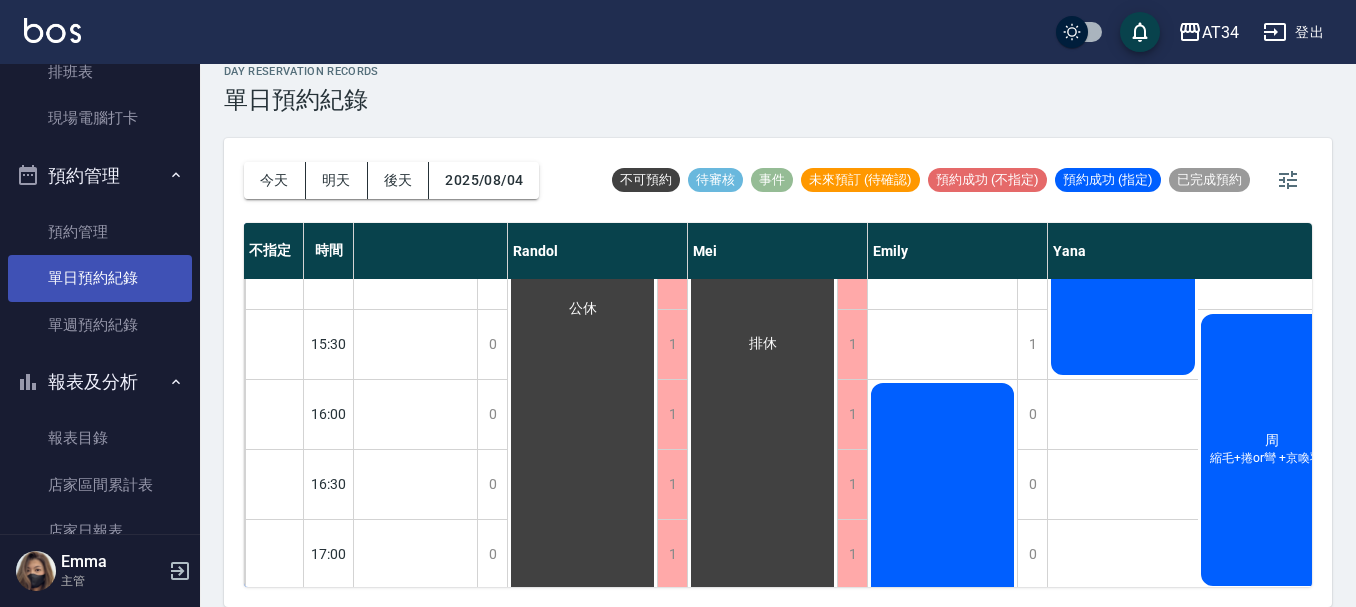 drag, startPoint x: 483, startPoint y: 411, endPoint x: 71, endPoint y: 269, distance: 435.78436 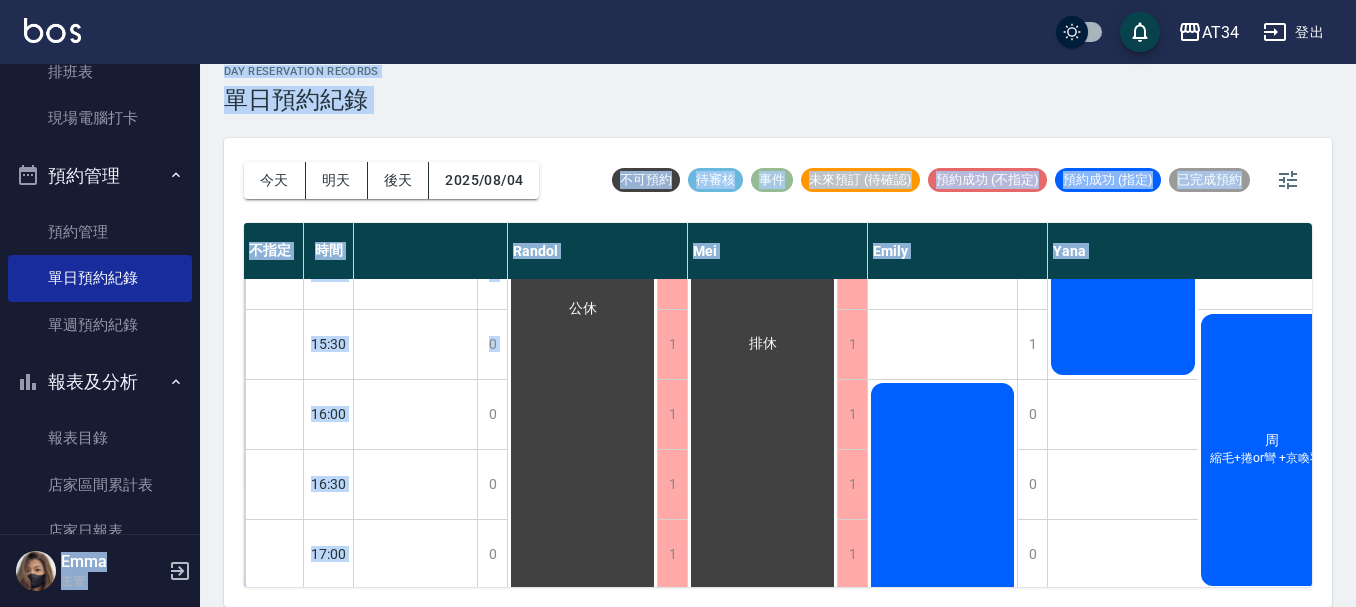 scroll, scrollTop: 800, scrollLeft: 836, axis: both 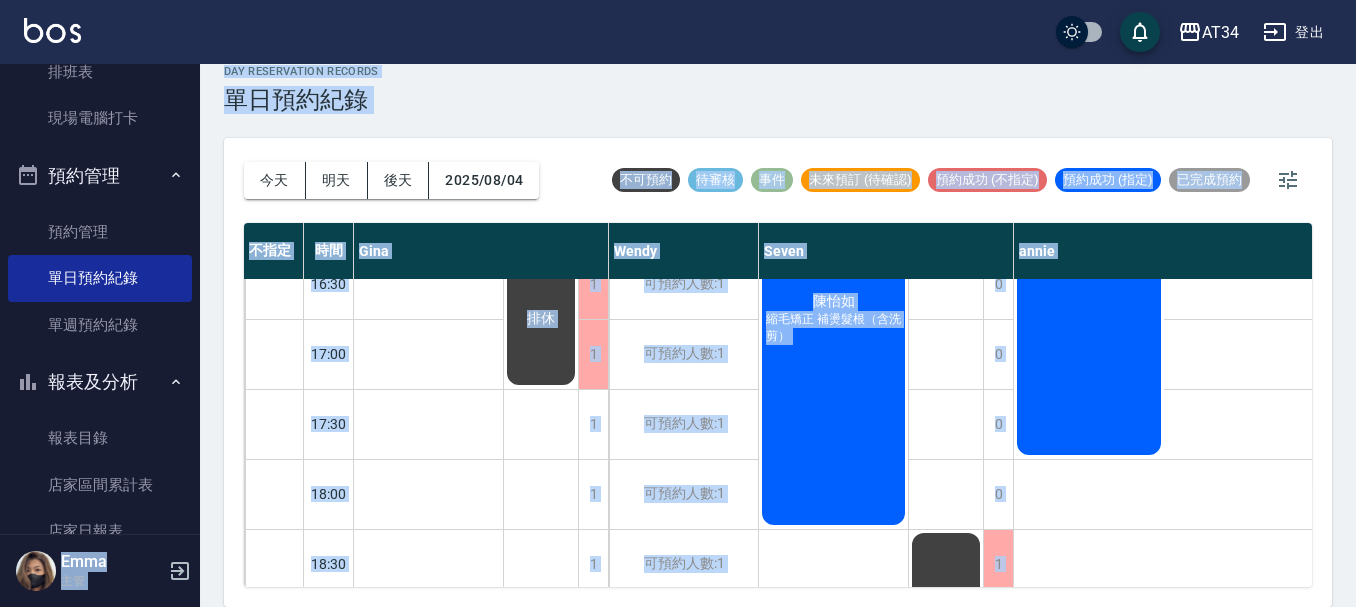 click on "day Reservation records 單日預約紀錄" at bounding box center [778, 89] 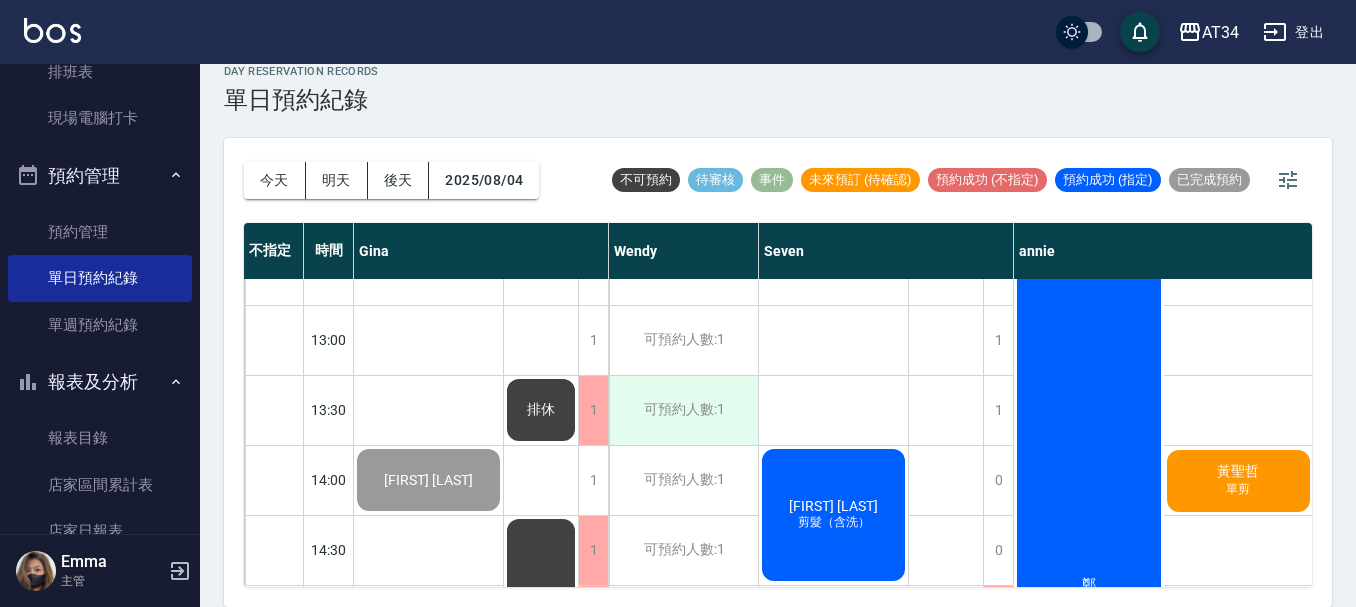 scroll, scrollTop: 300, scrollLeft: 0, axis: vertical 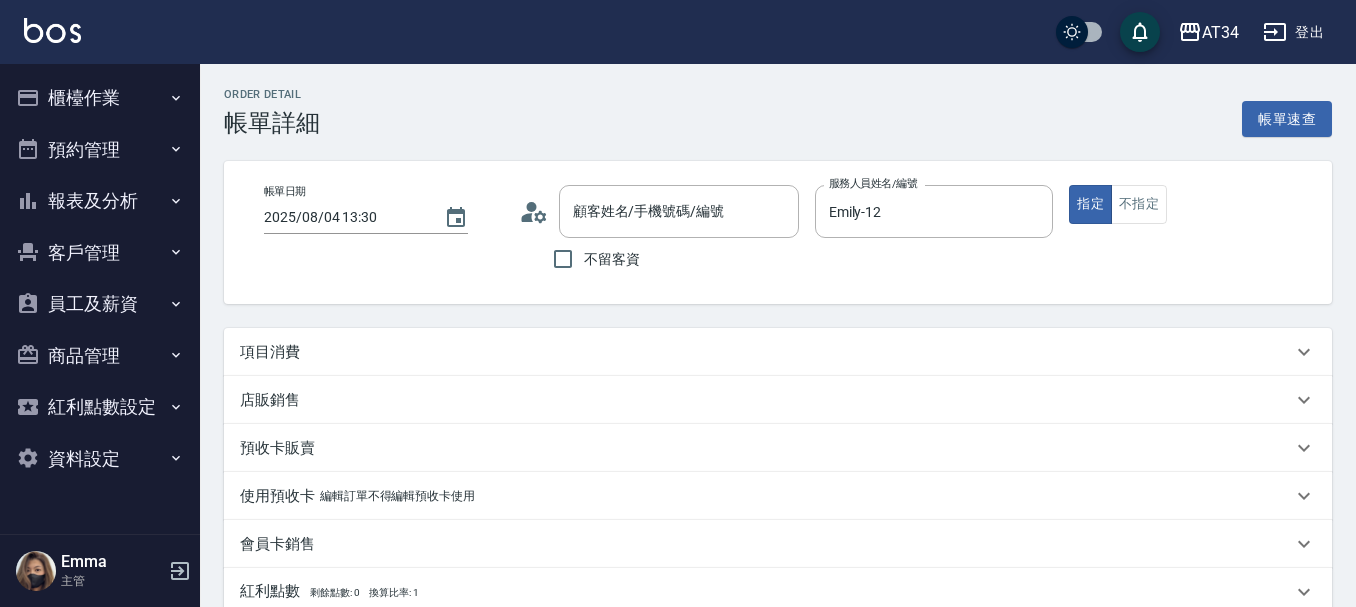 type on "2025/08/04 13:30" 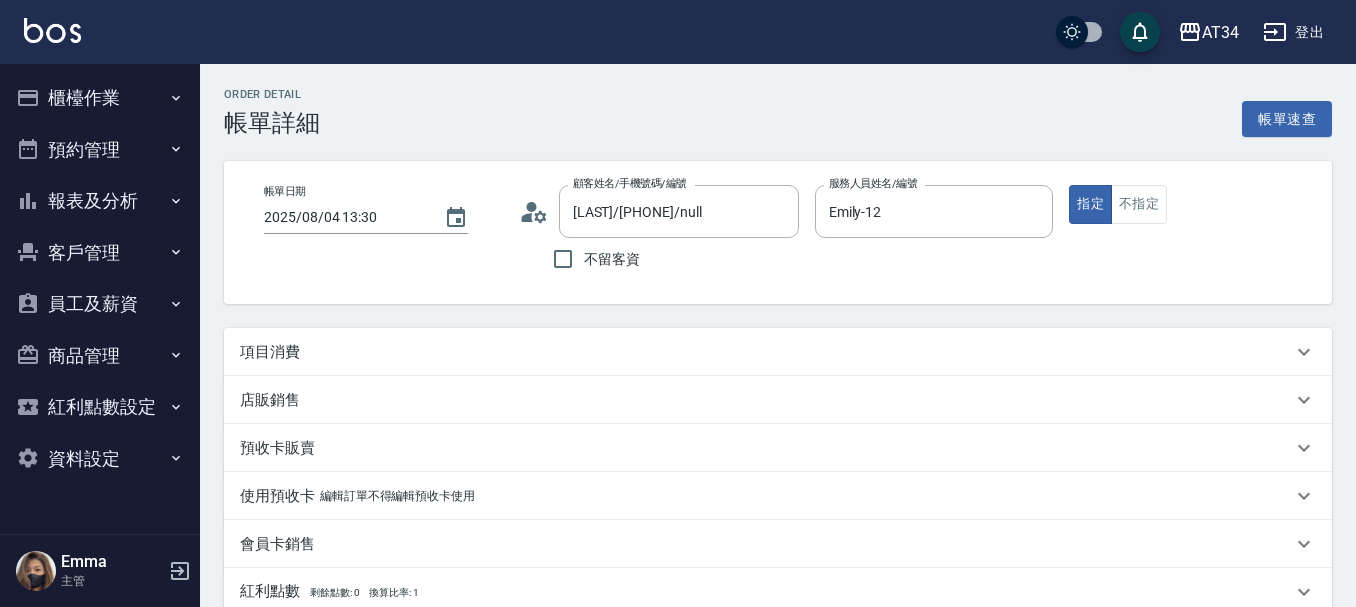 click on "項目消費" at bounding box center [766, 352] 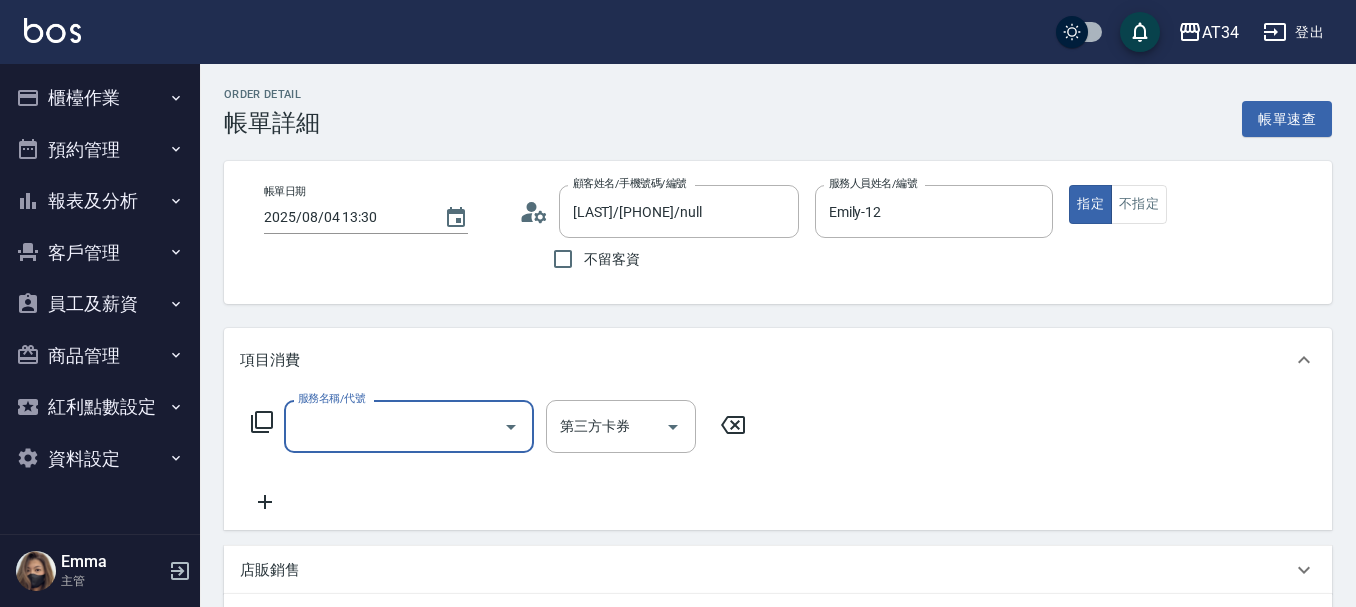 scroll, scrollTop: 0, scrollLeft: 0, axis: both 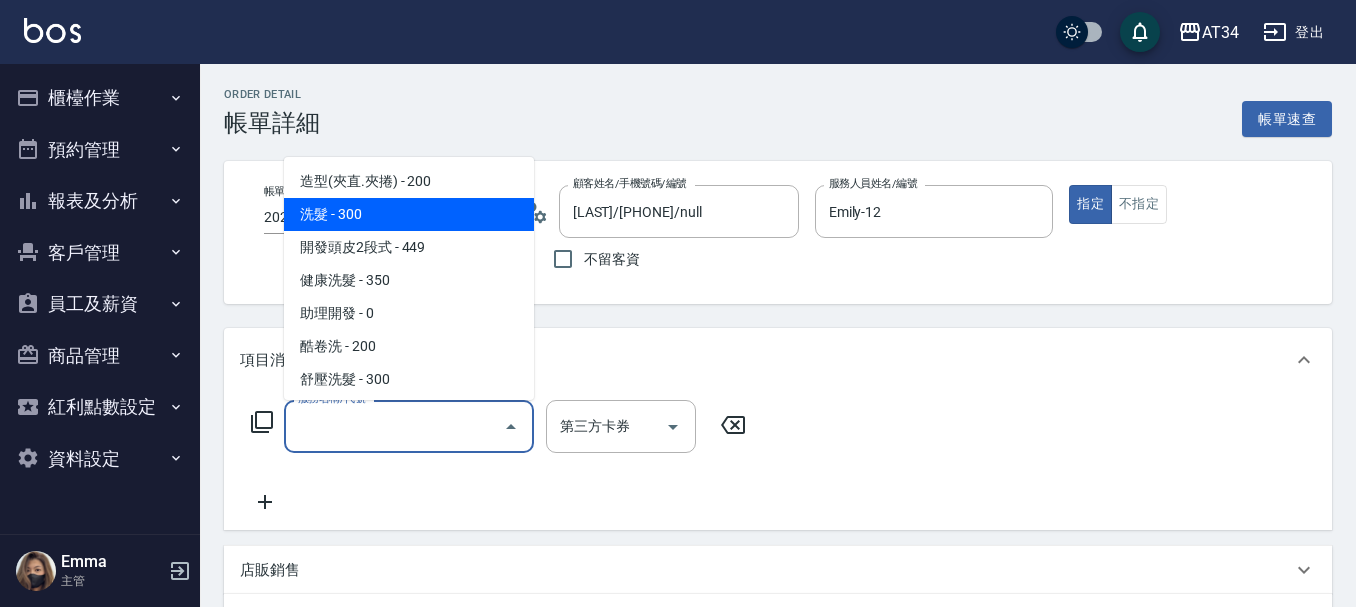click on "洗髮 - 300" at bounding box center (409, 214) 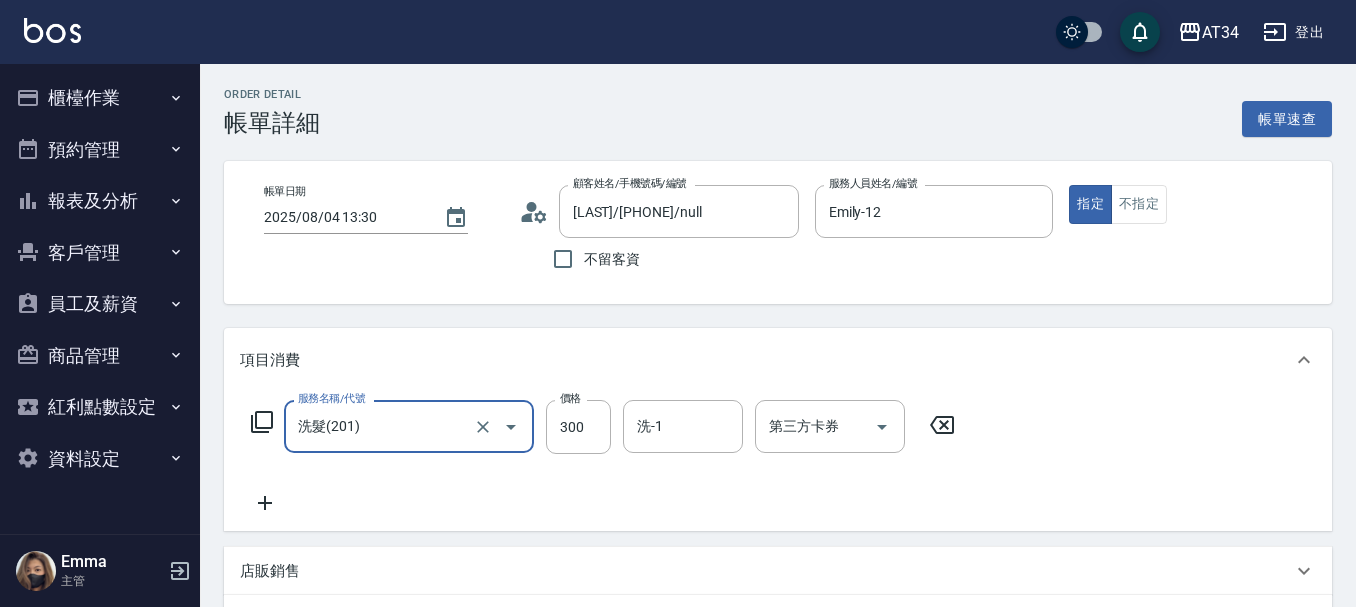 scroll, scrollTop: 100, scrollLeft: 0, axis: vertical 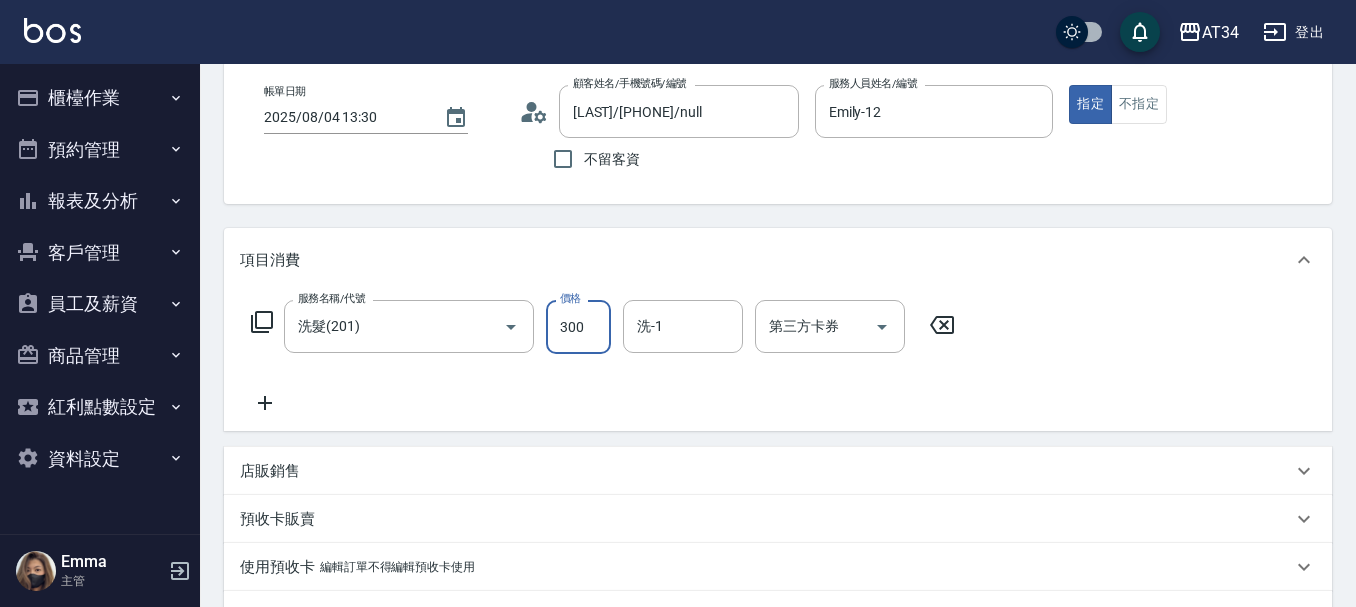 type on "4" 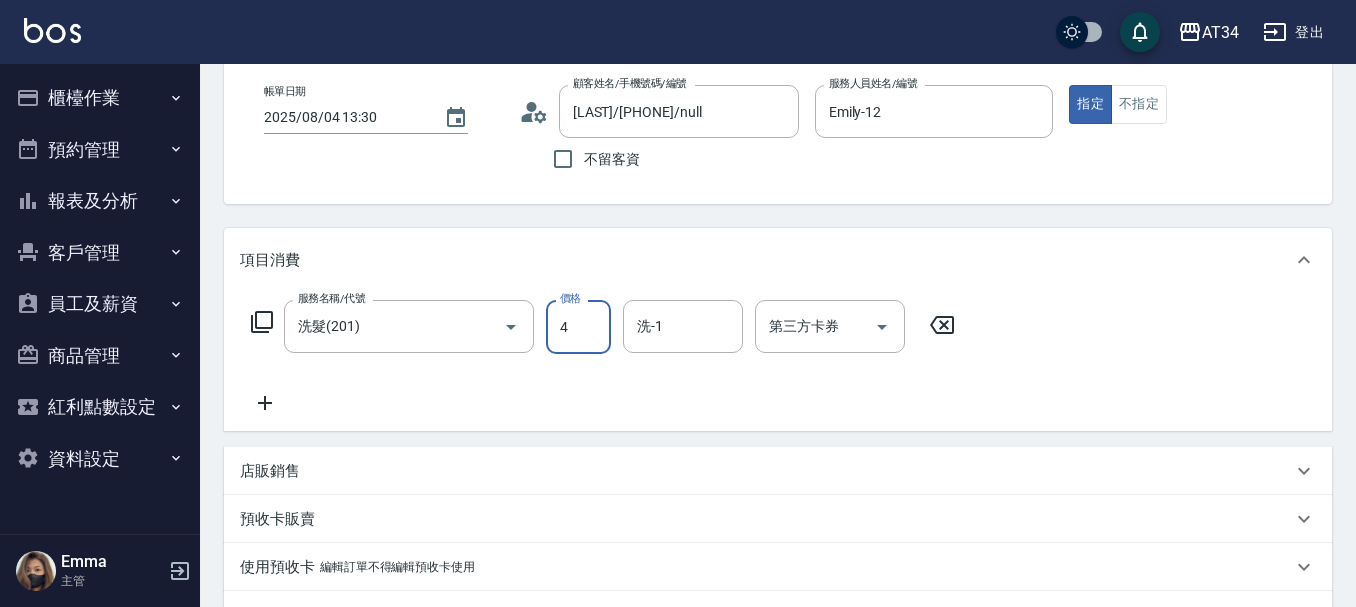 type on "0" 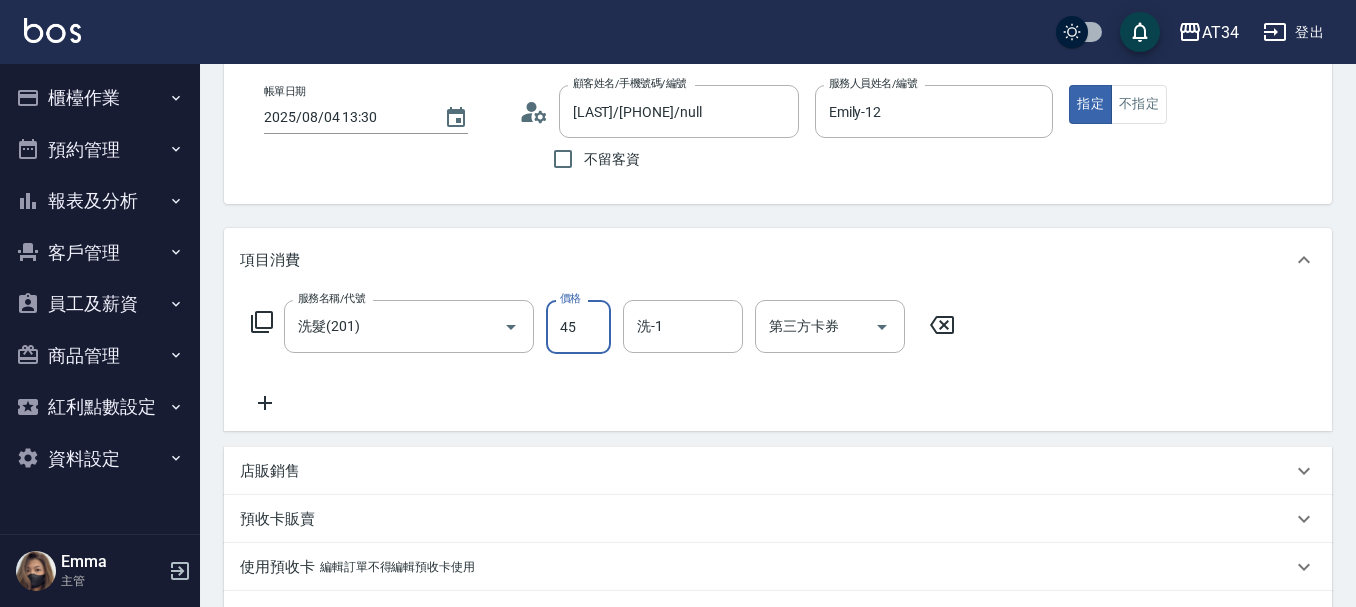 type on "450" 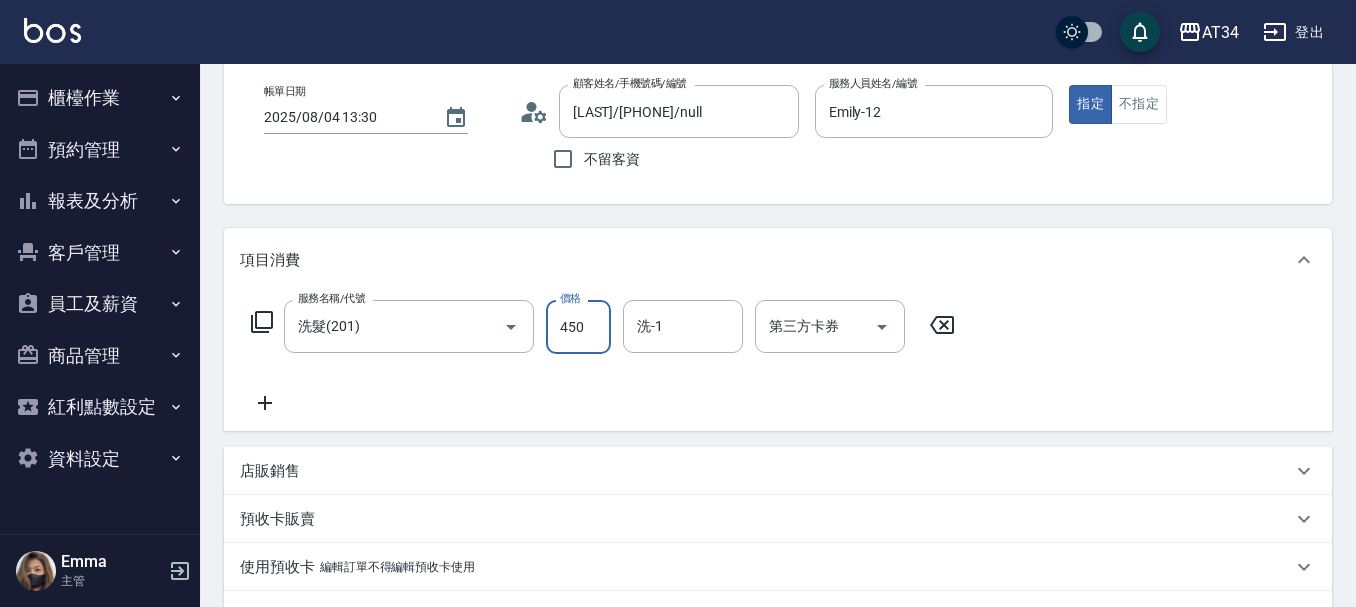 type on "40" 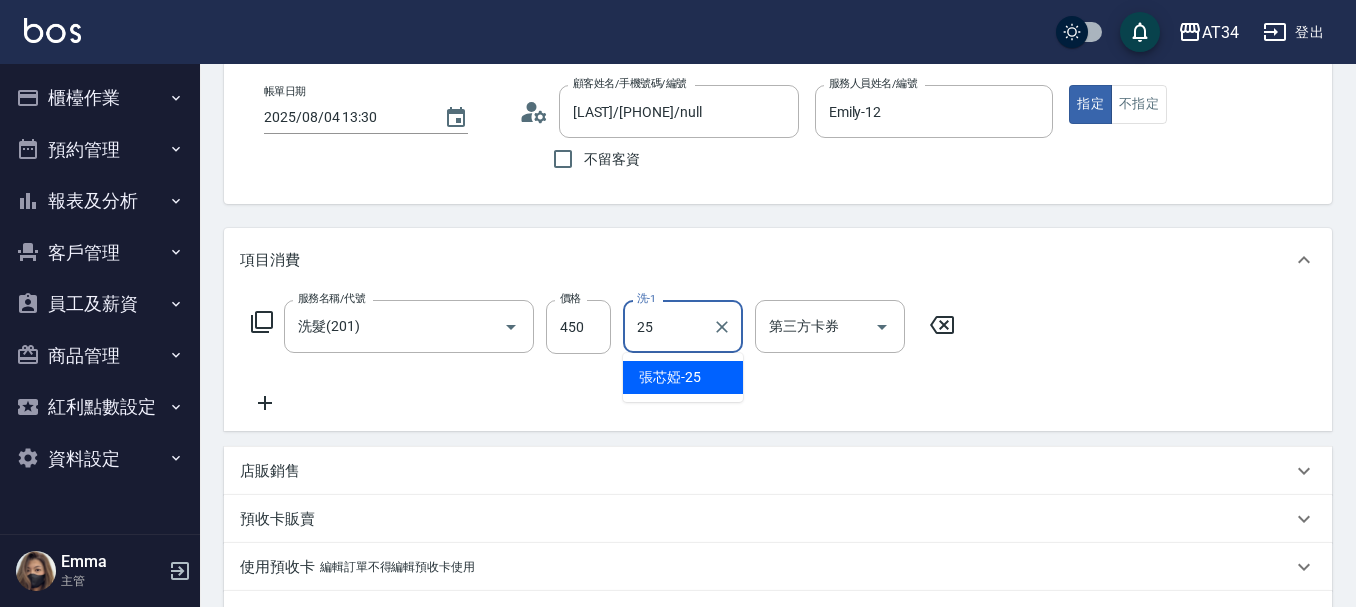 type on "張芯婭-25" 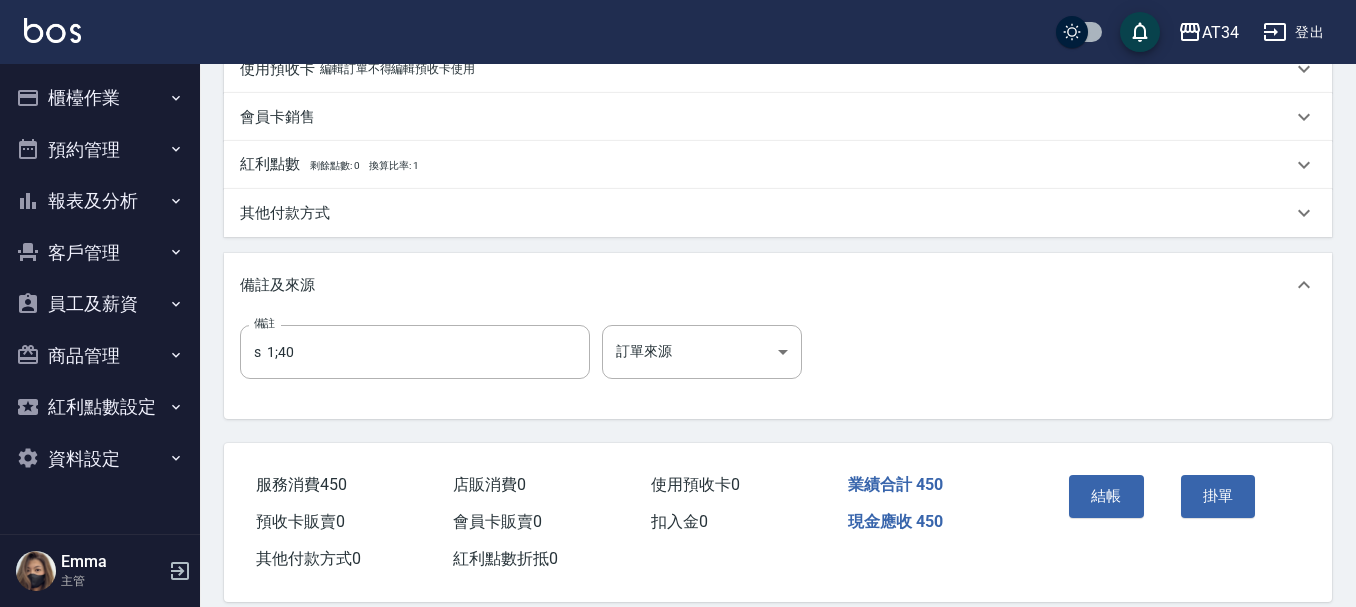 scroll, scrollTop: 600, scrollLeft: 0, axis: vertical 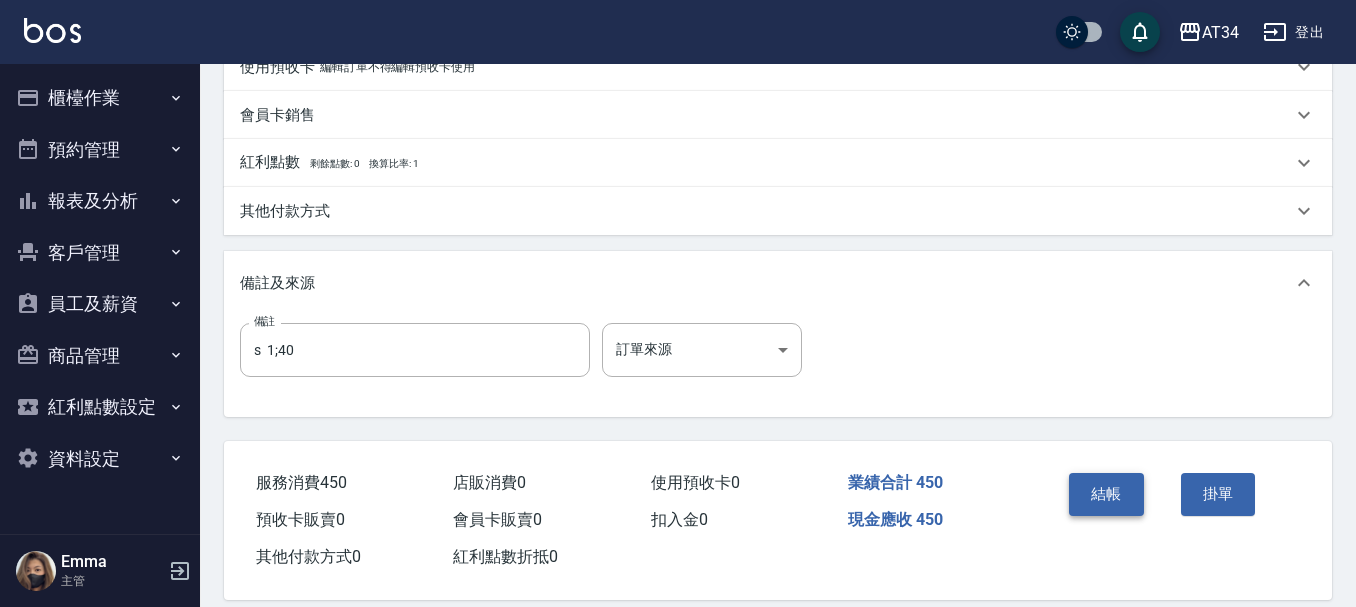 click on "結帳" at bounding box center [1106, 494] 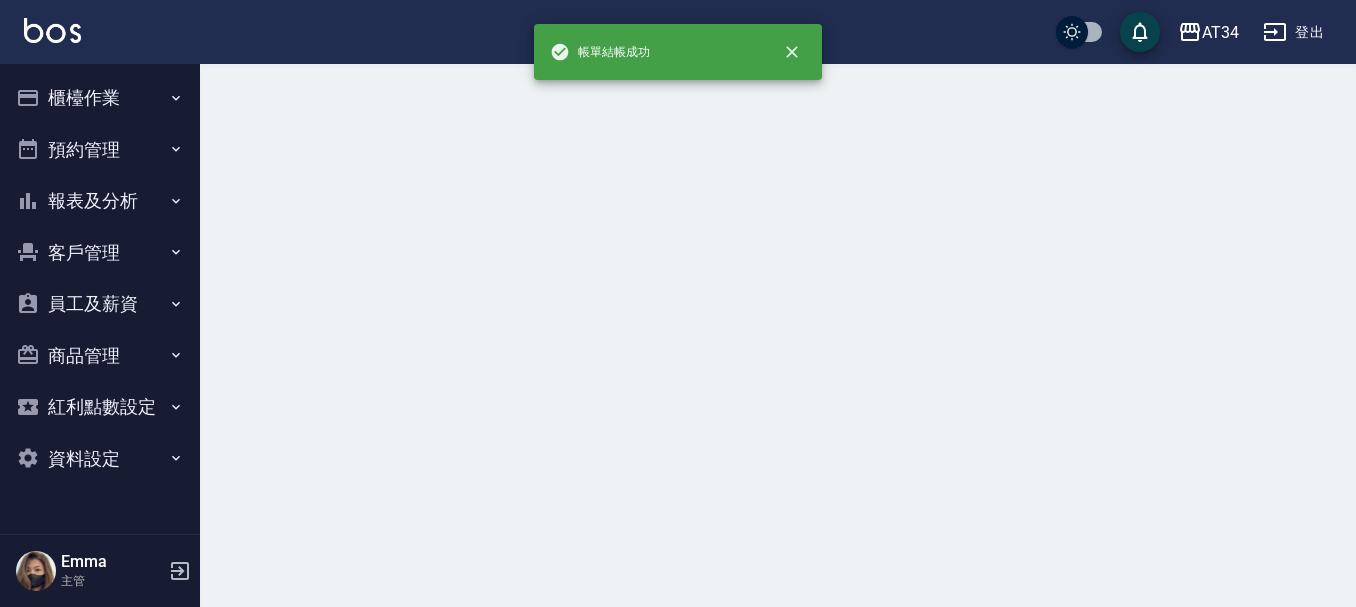 scroll, scrollTop: 0, scrollLeft: 0, axis: both 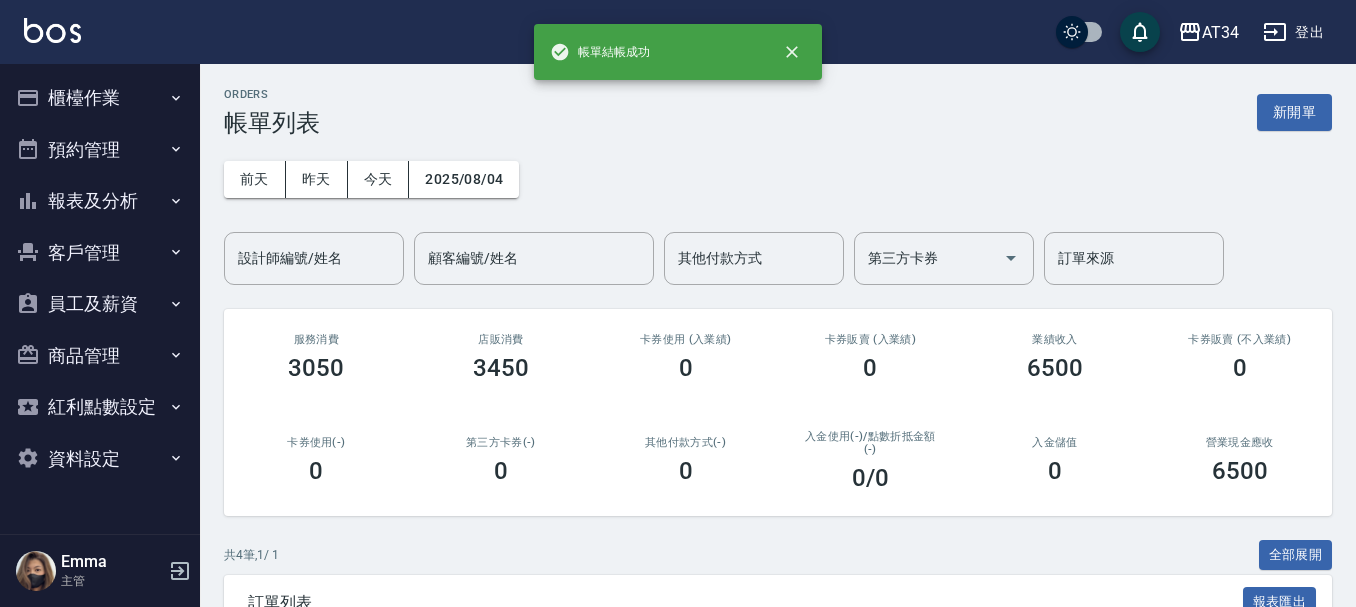 click on "前天 昨天 今天 2025/08/04 設計師編號/姓名 設計師編號/姓名 顧客編號/姓名 顧客編號/姓名 其他付款方式 其他付款方式 第三方卡券 第三方卡券 訂單來源 訂單來源" at bounding box center [778, 211] 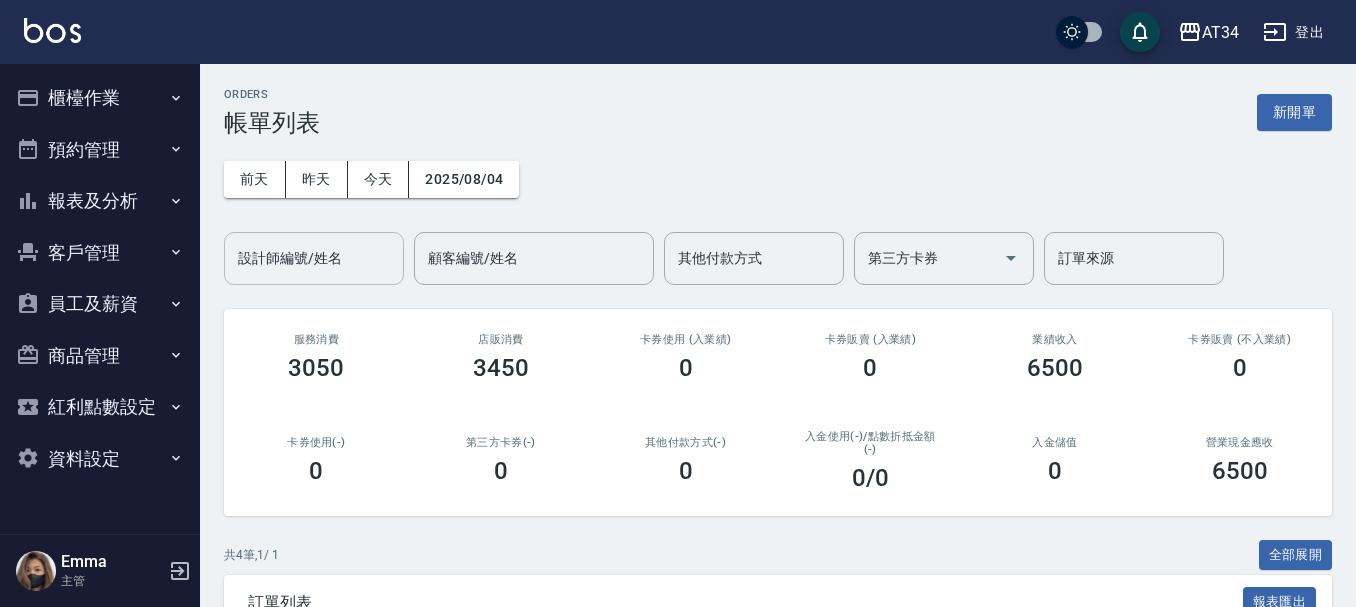 click on "設計師編號/姓名" at bounding box center (314, 258) 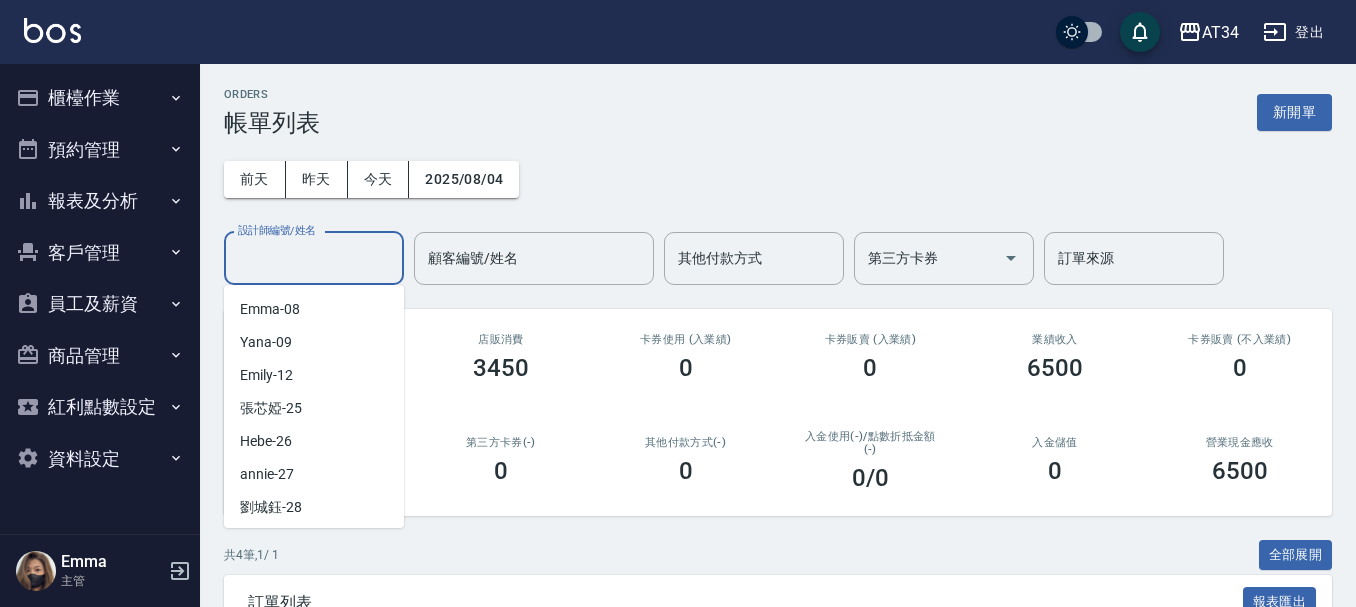 scroll, scrollTop: 200, scrollLeft: 0, axis: vertical 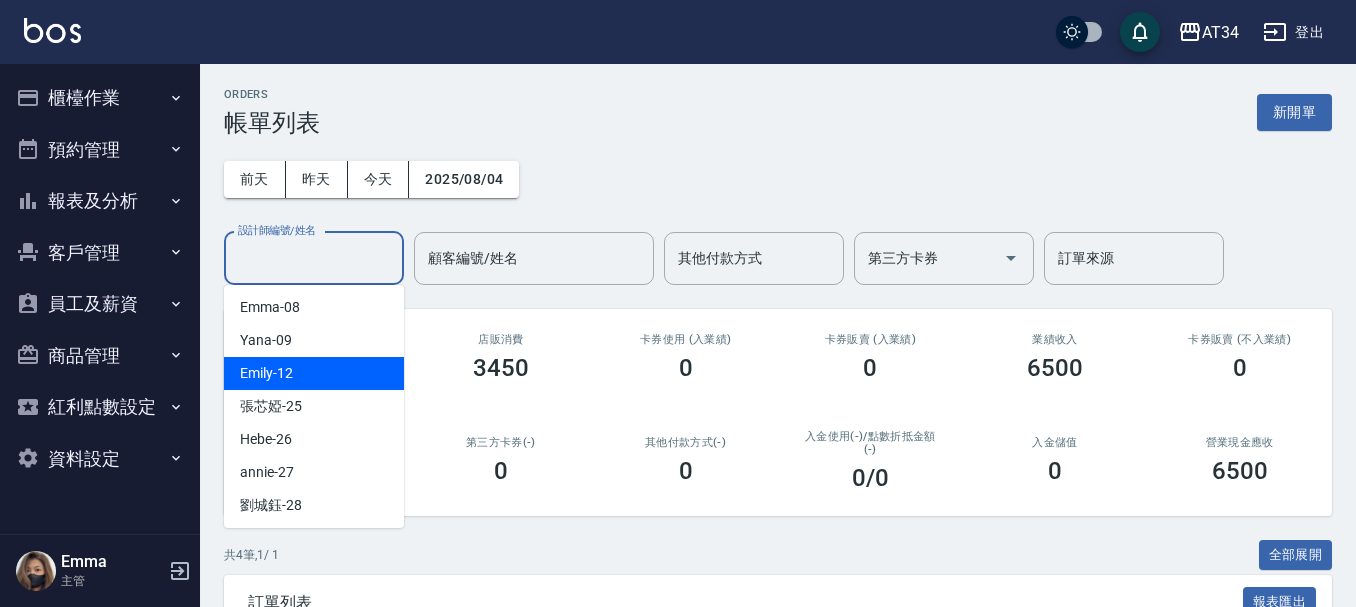 click on "Emily -12" at bounding box center [314, 373] 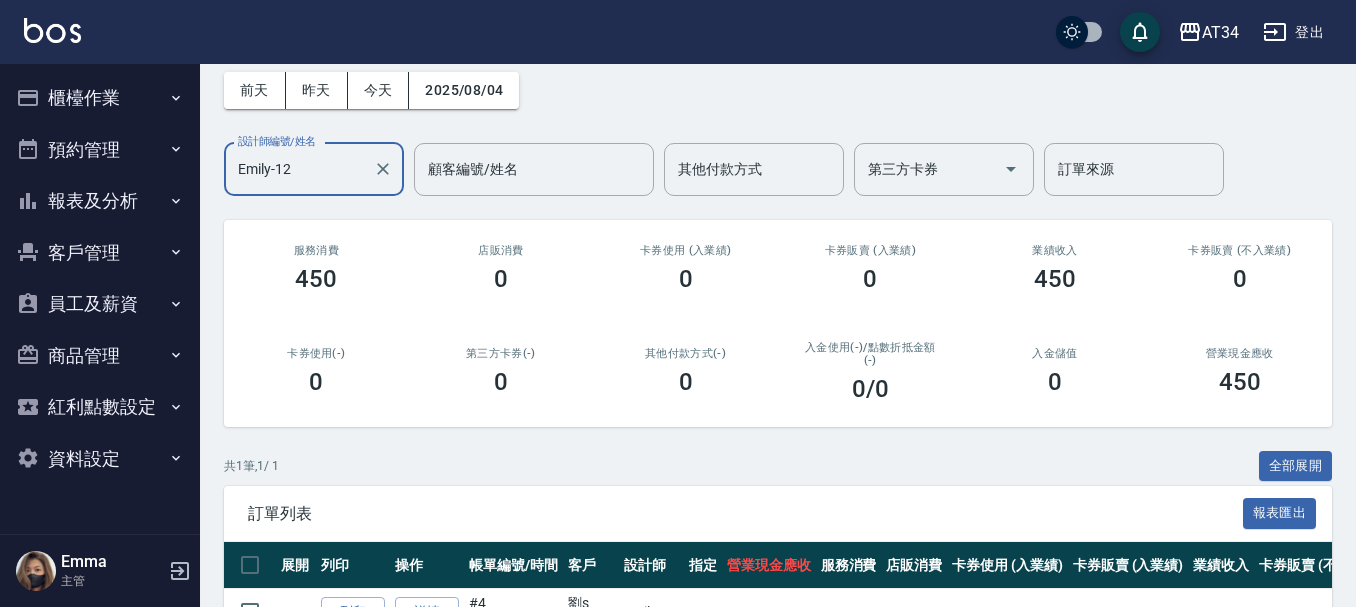 scroll, scrollTop: 200, scrollLeft: 0, axis: vertical 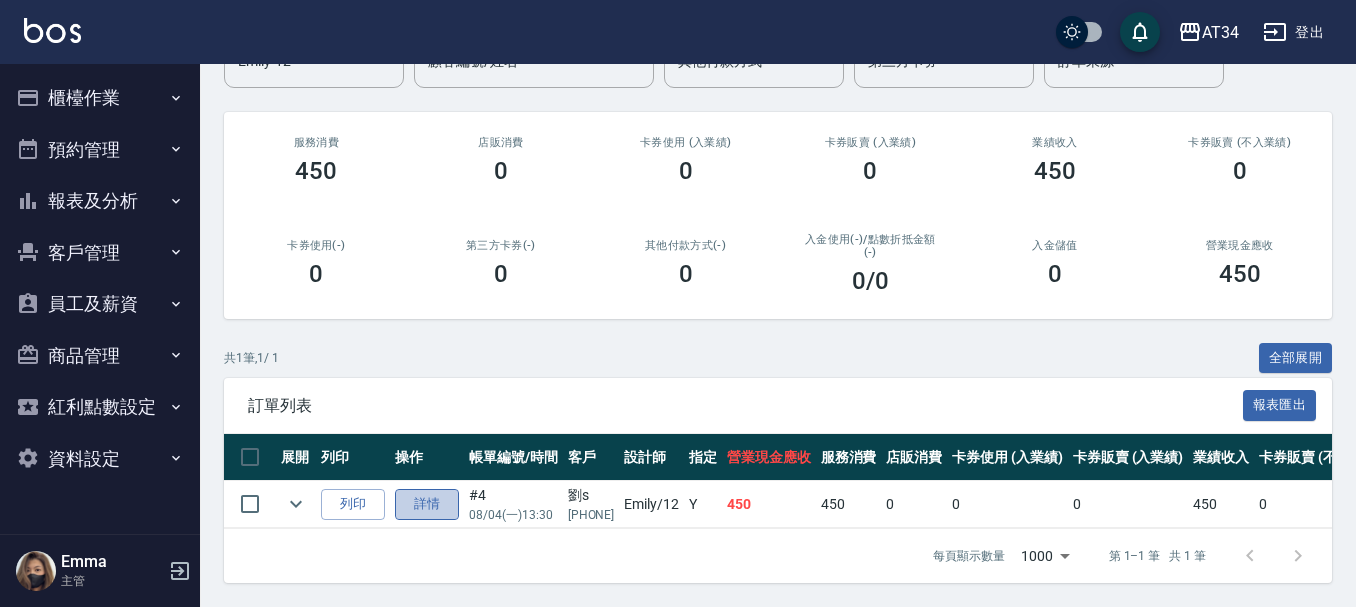 click on "詳情" at bounding box center (427, 504) 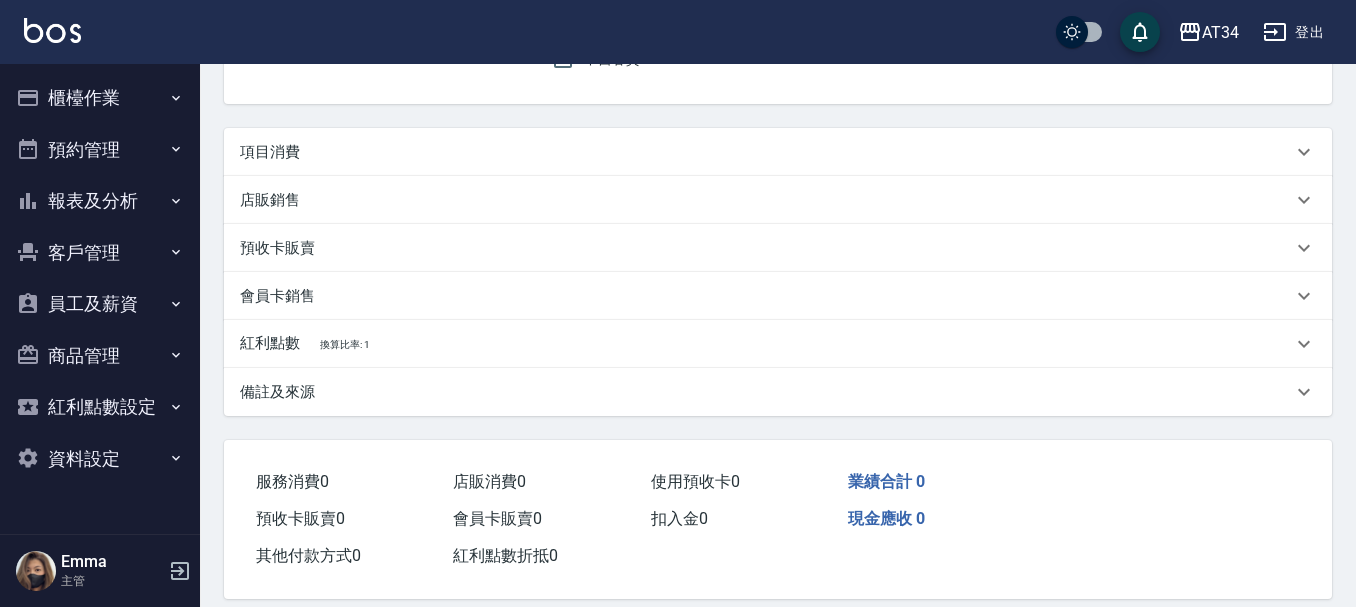 scroll, scrollTop: 0, scrollLeft: 0, axis: both 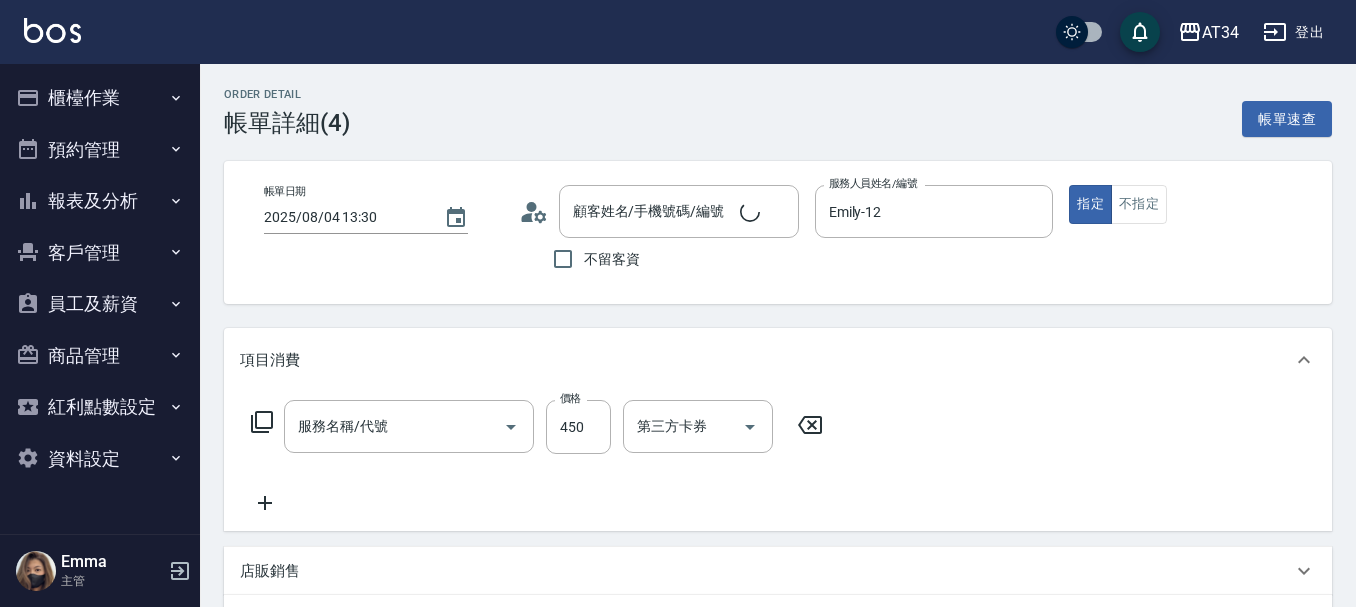 type on "2025/08/04 13:30" 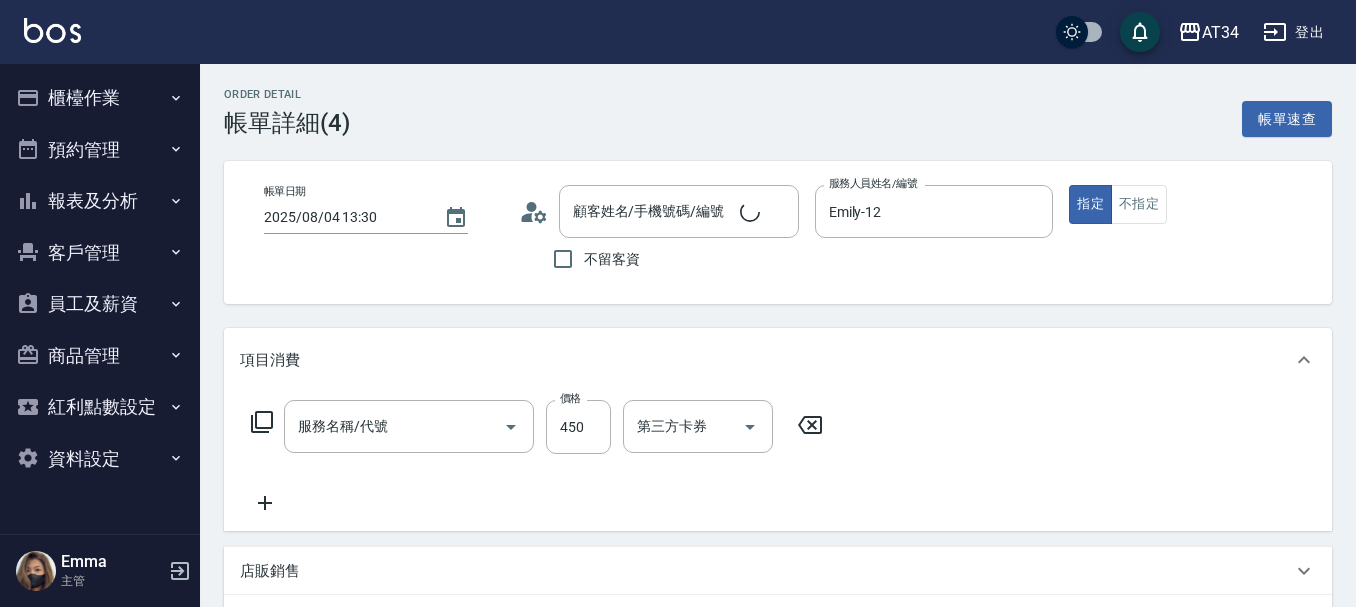 type on "Emily-12" 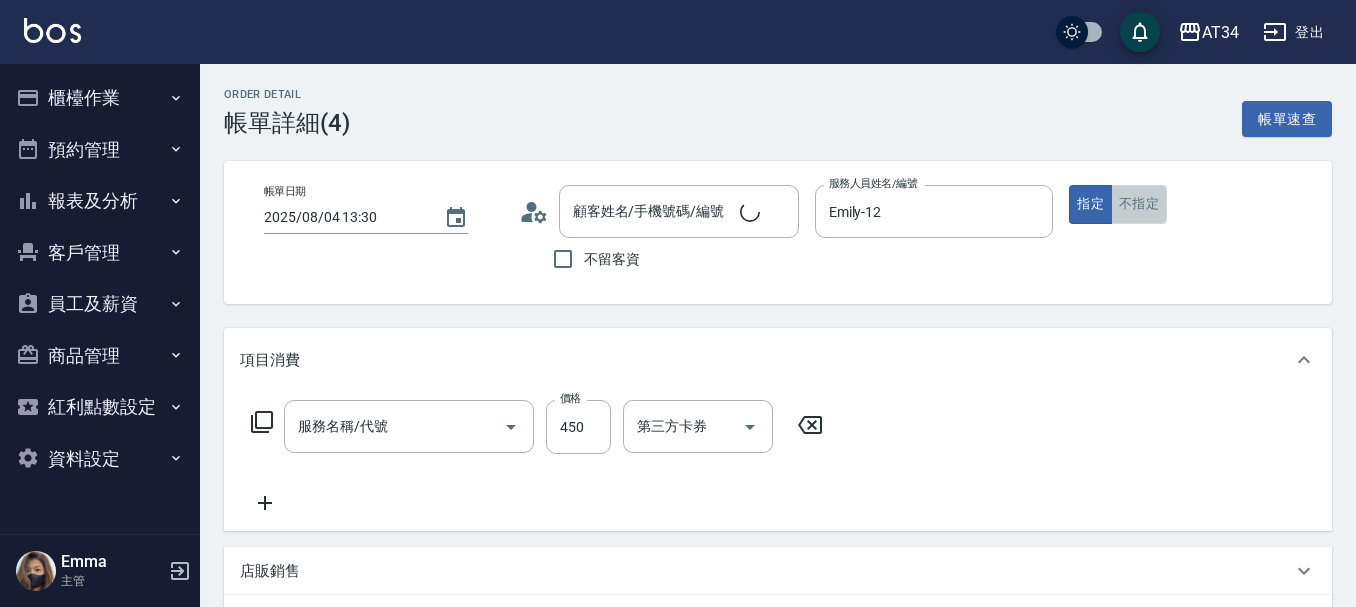 click on "不指定" at bounding box center [1139, 204] 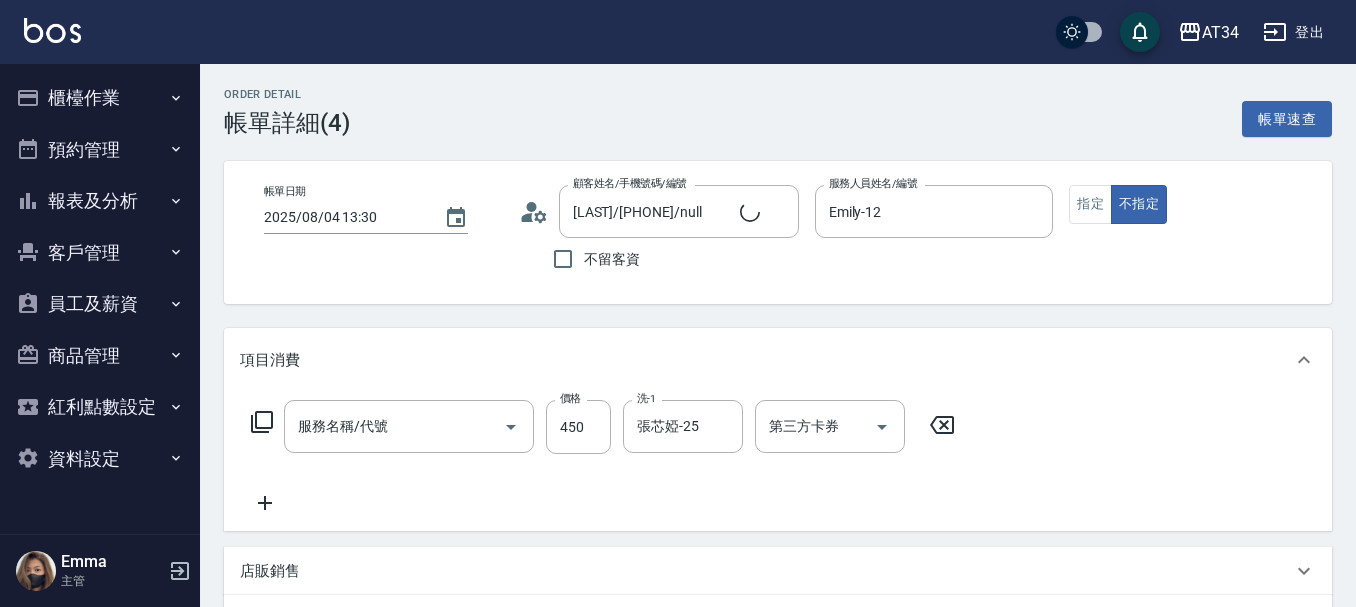 type on "洗髮(201)" 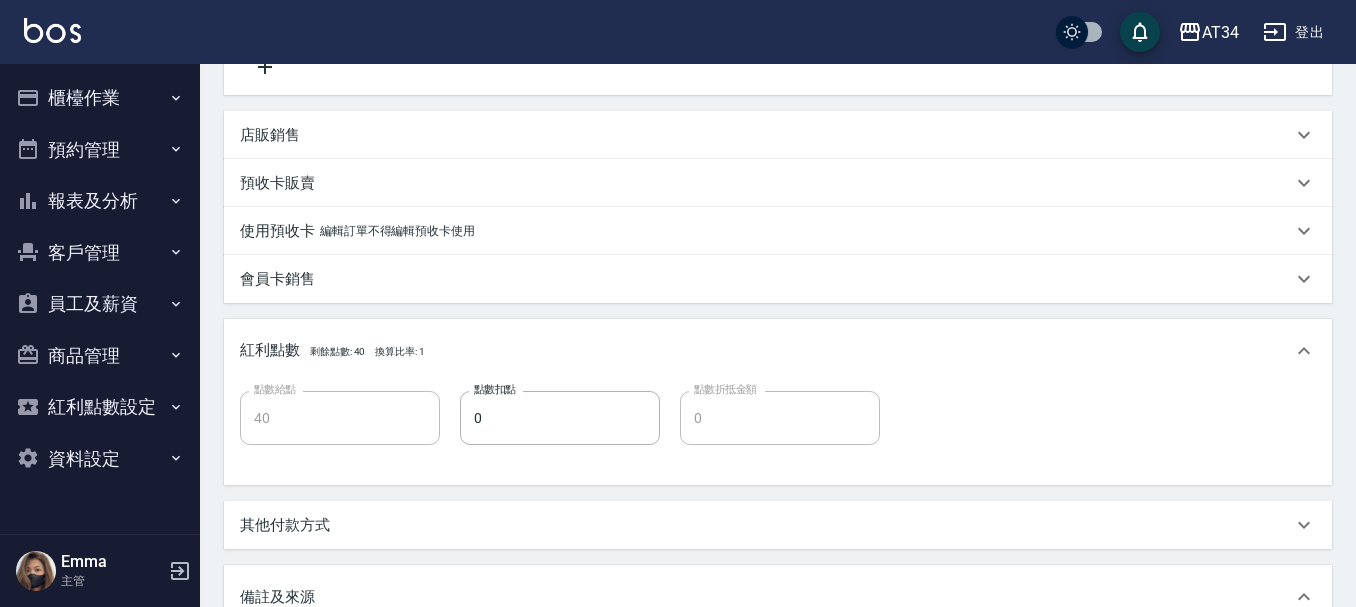 scroll, scrollTop: 777, scrollLeft: 0, axis: vertical 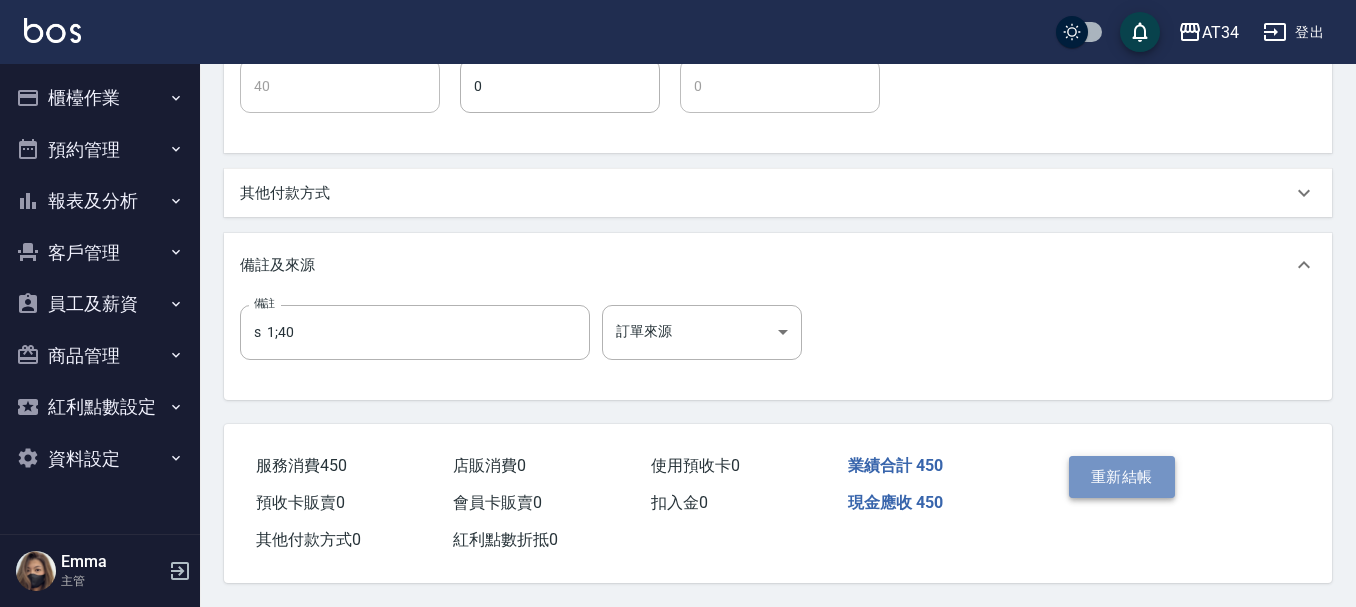 click on "重新結帳" at bounding box center [1122, 477] 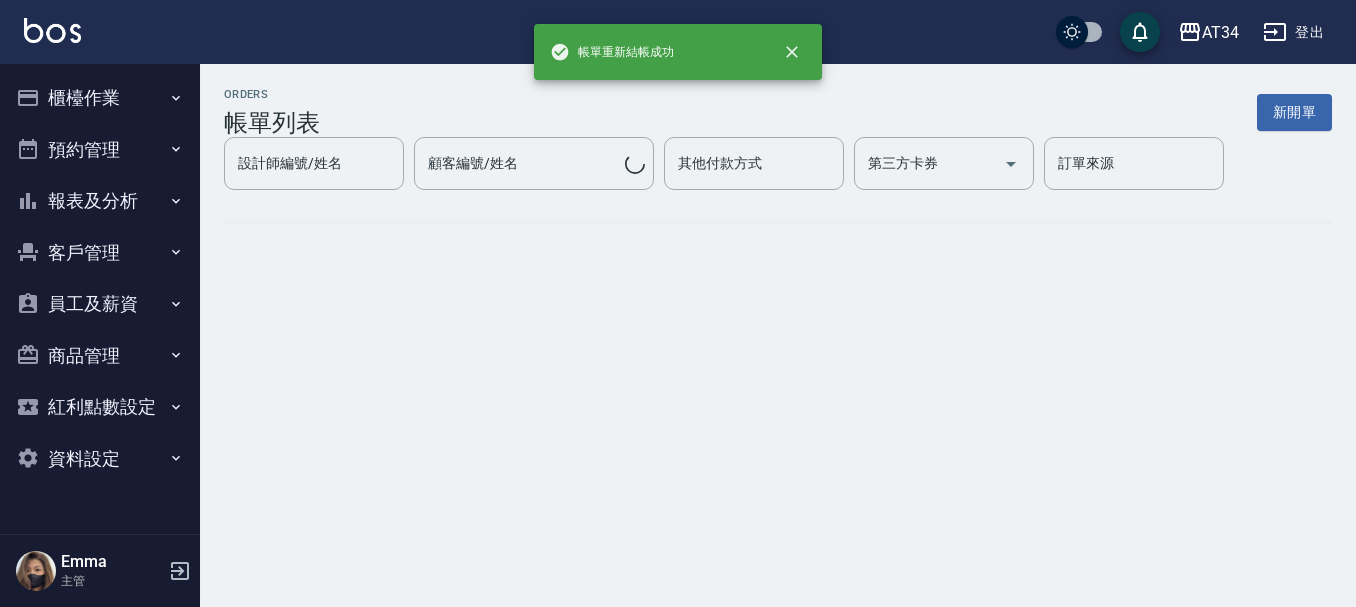 scroll, scrollTop: 0, scrollLeft: 0, axis: both 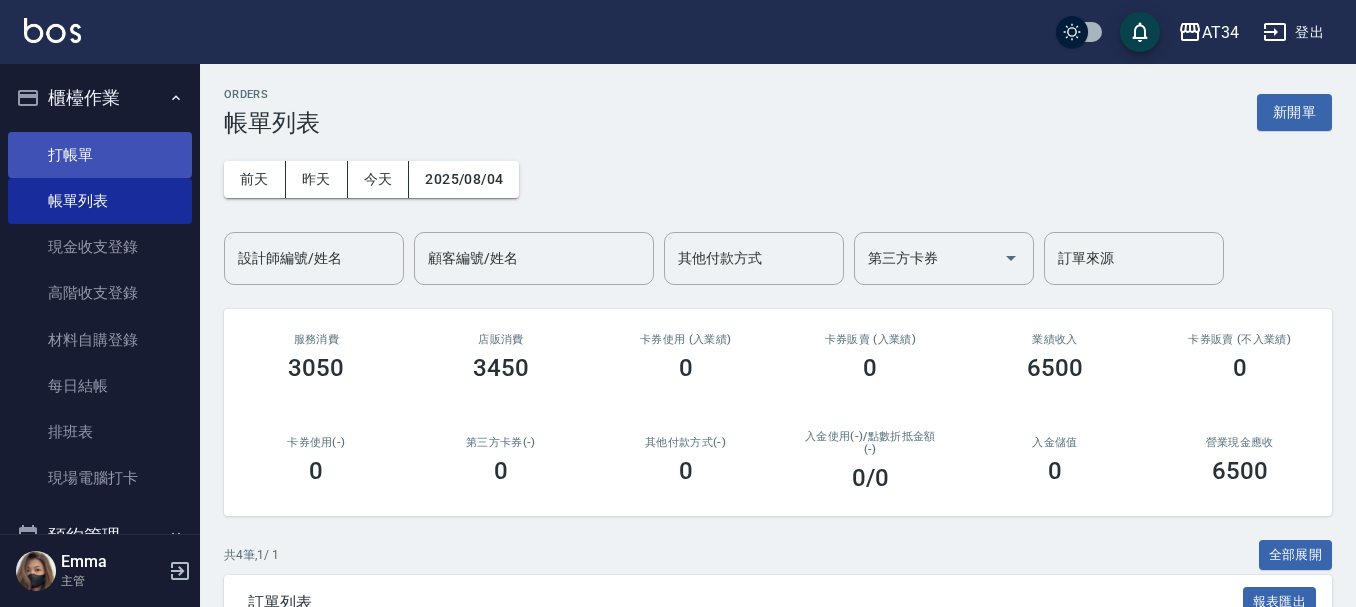 click on "打帳單" at bounding box center [100, 155] 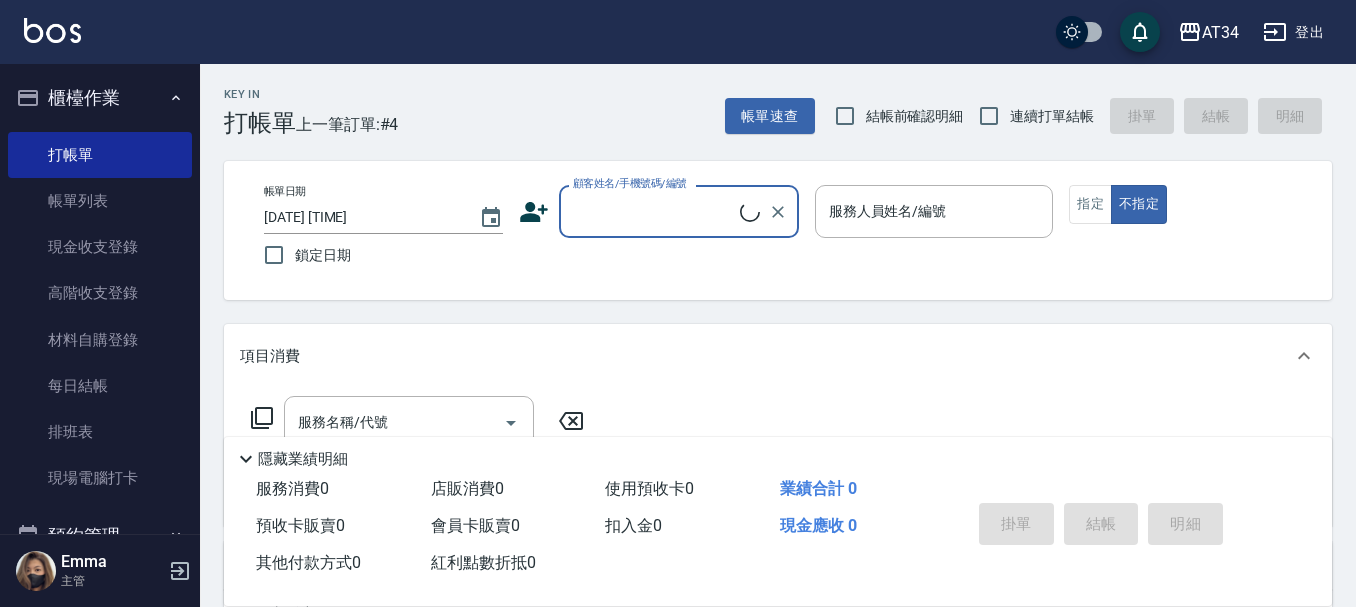 click 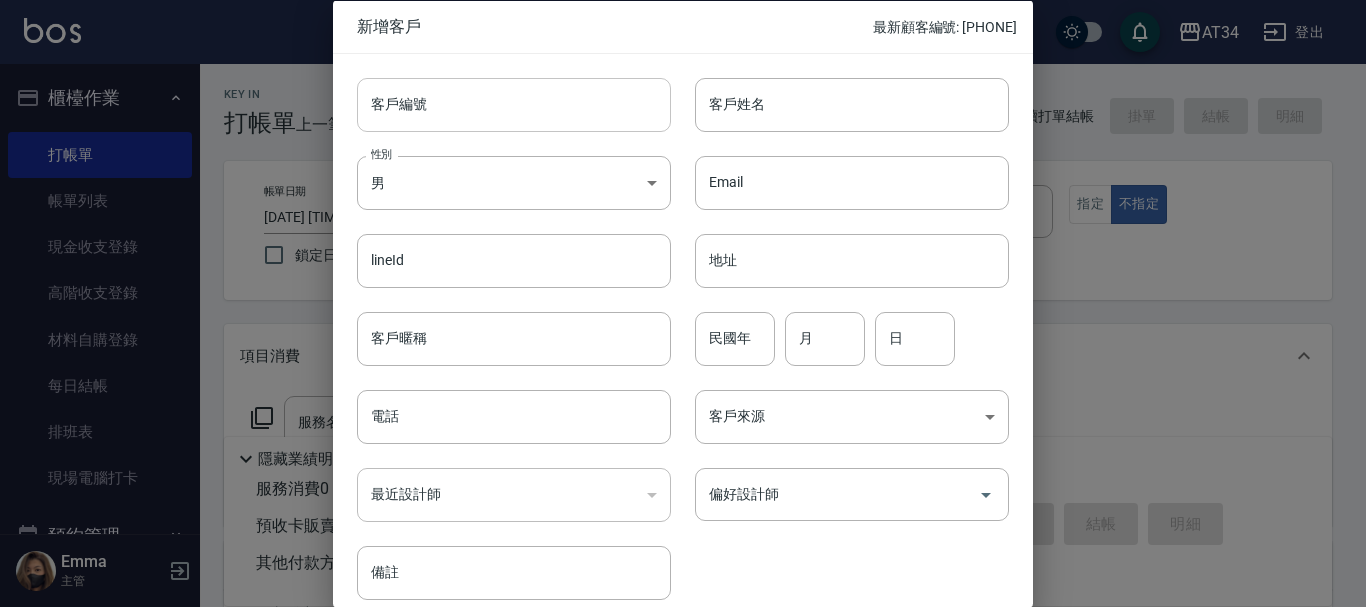 click on "客戶編號" at bounding box center [514, 104] 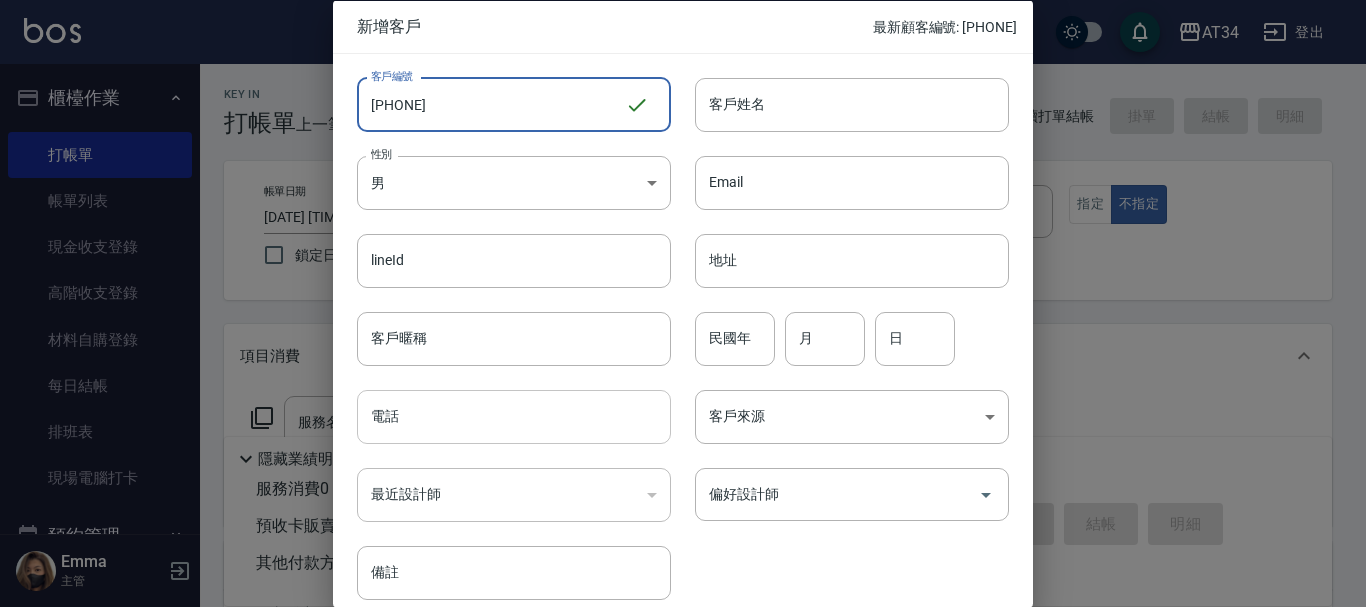 type on "[PHONE]" 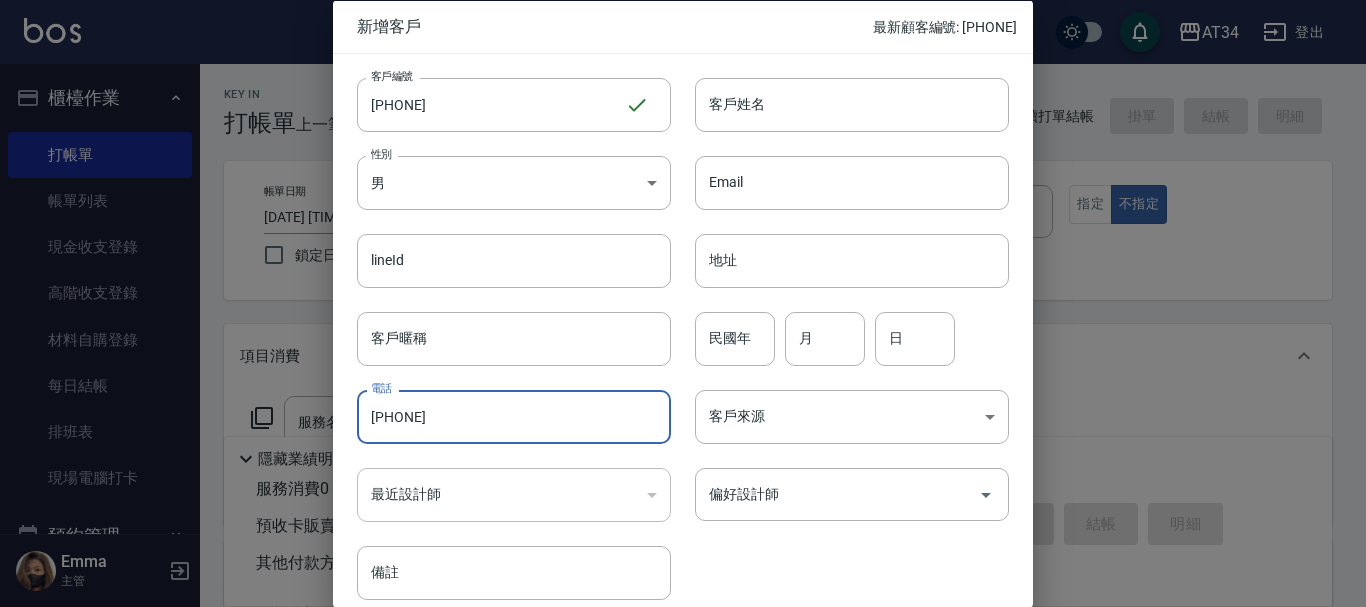 type on "[PHONE]" 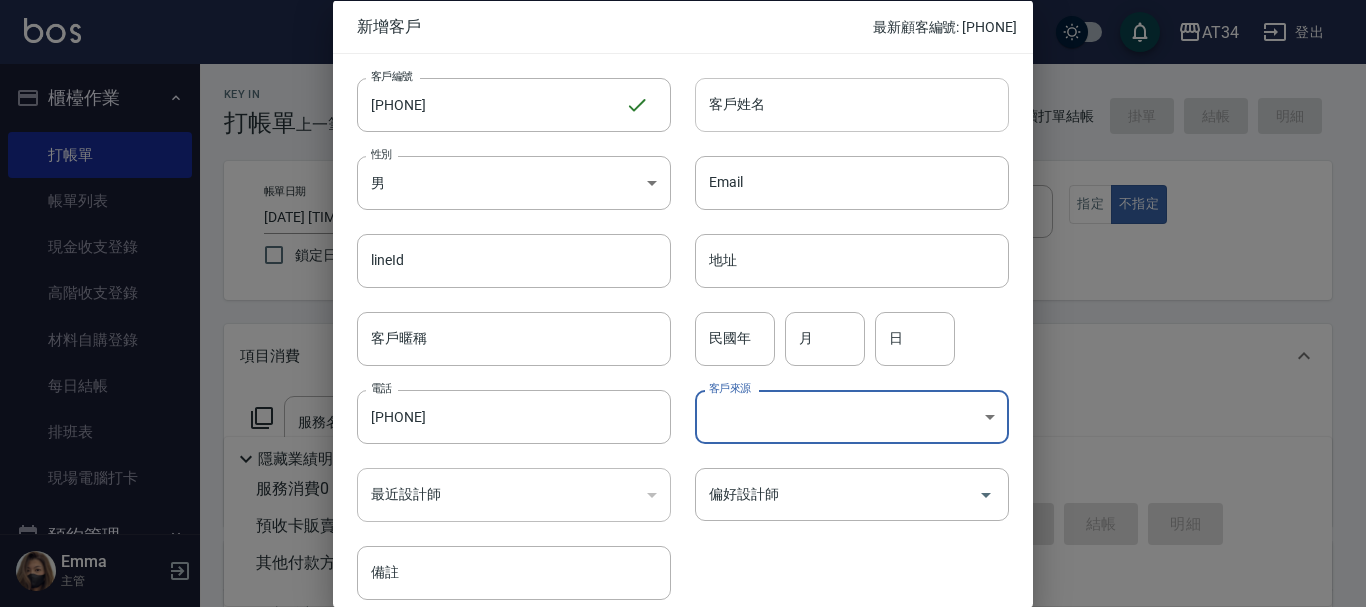 click on "客戶姓名" at bounding box center (852, 104) 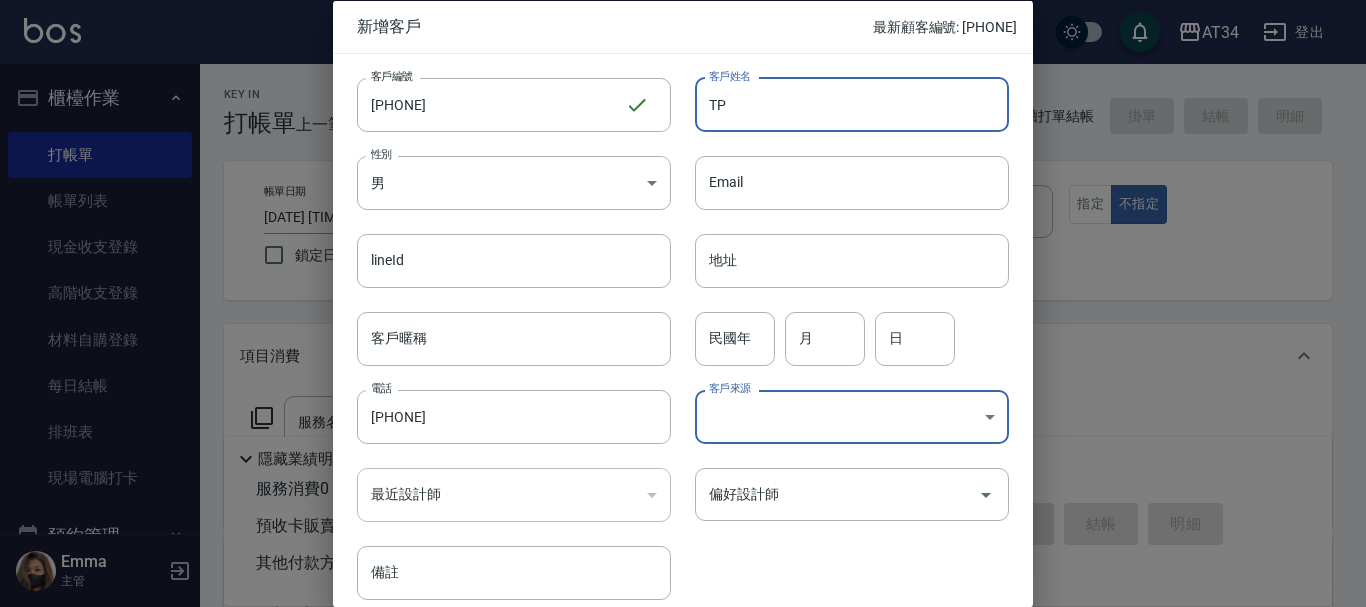 type on "T" 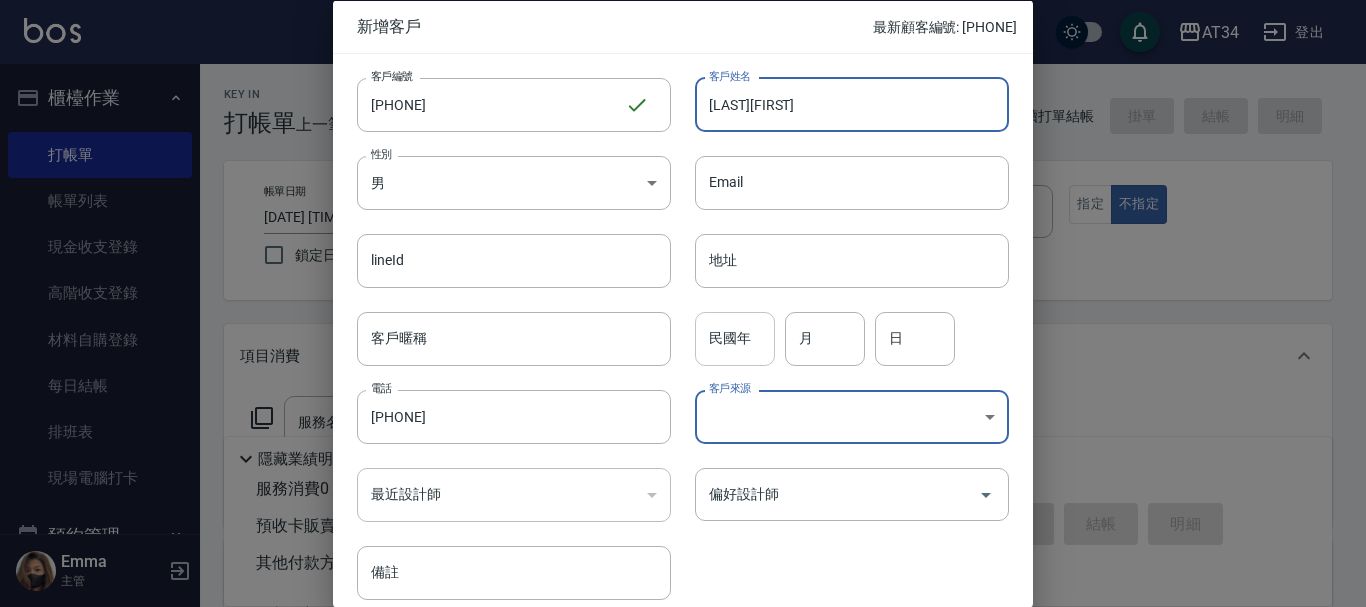type on "陳佳宏" 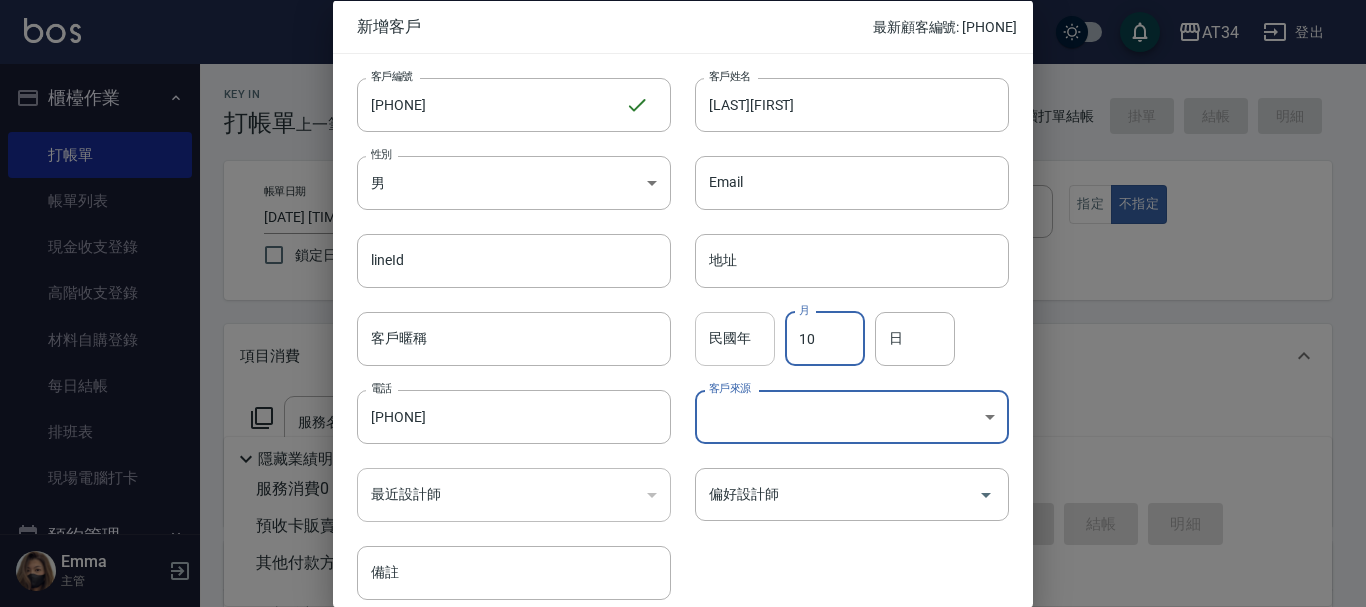 type on "10" 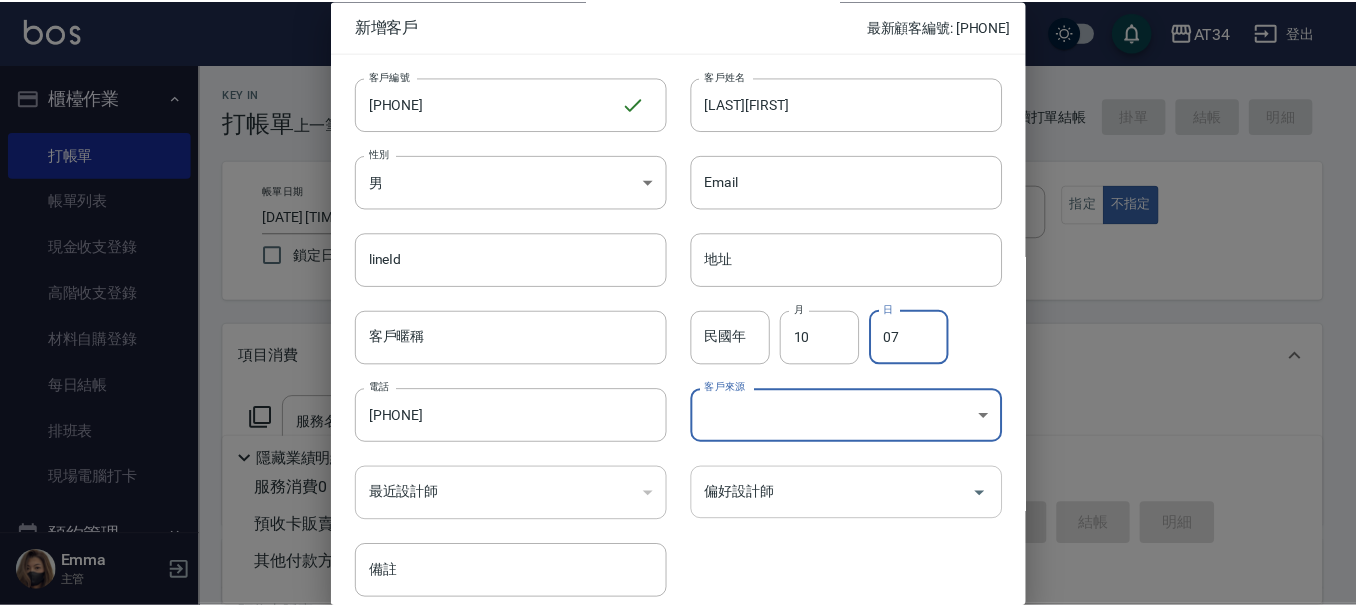 scroll, scrollTop: 86, scrollLeft: 0, axis: vertical 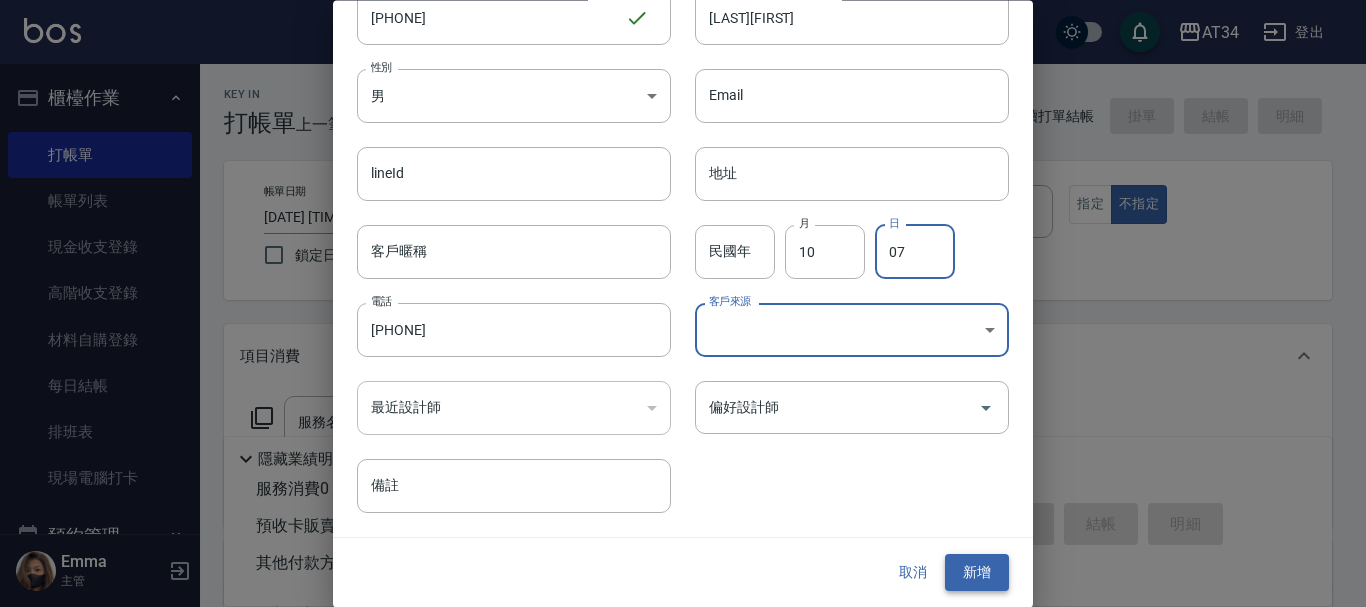 type on "07" 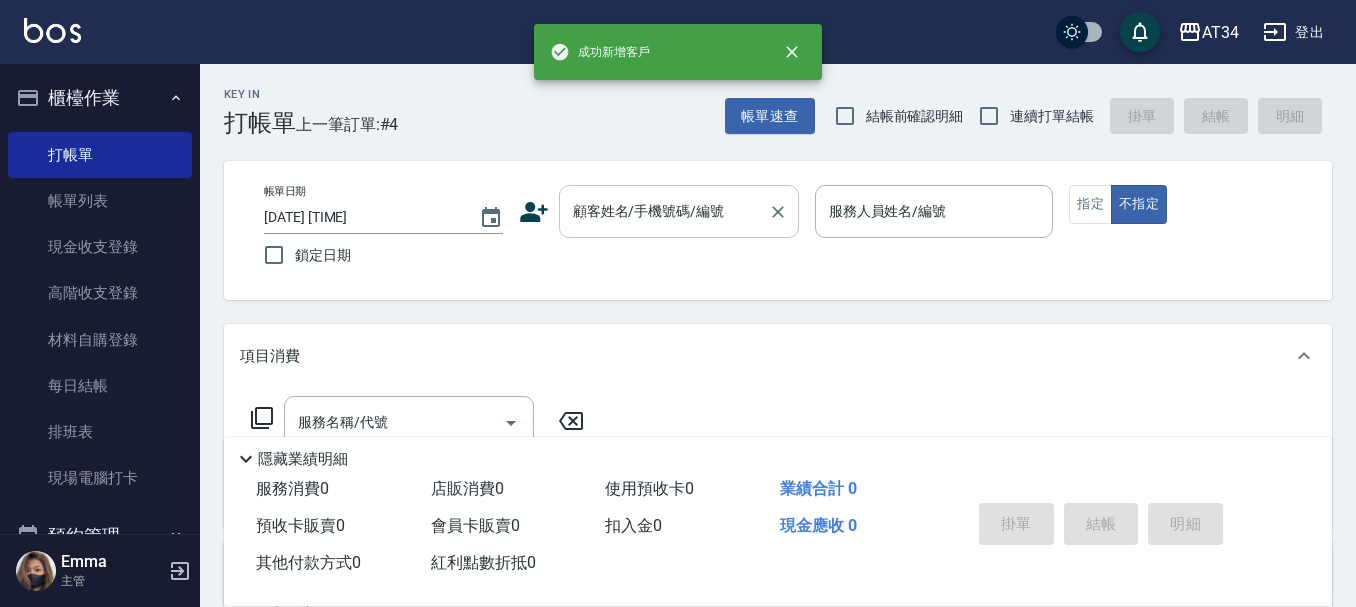 click on "顧客姓名/手機號碼/編號 顧客姓名/手機號碼/編號" at bounding box center [679, 211] 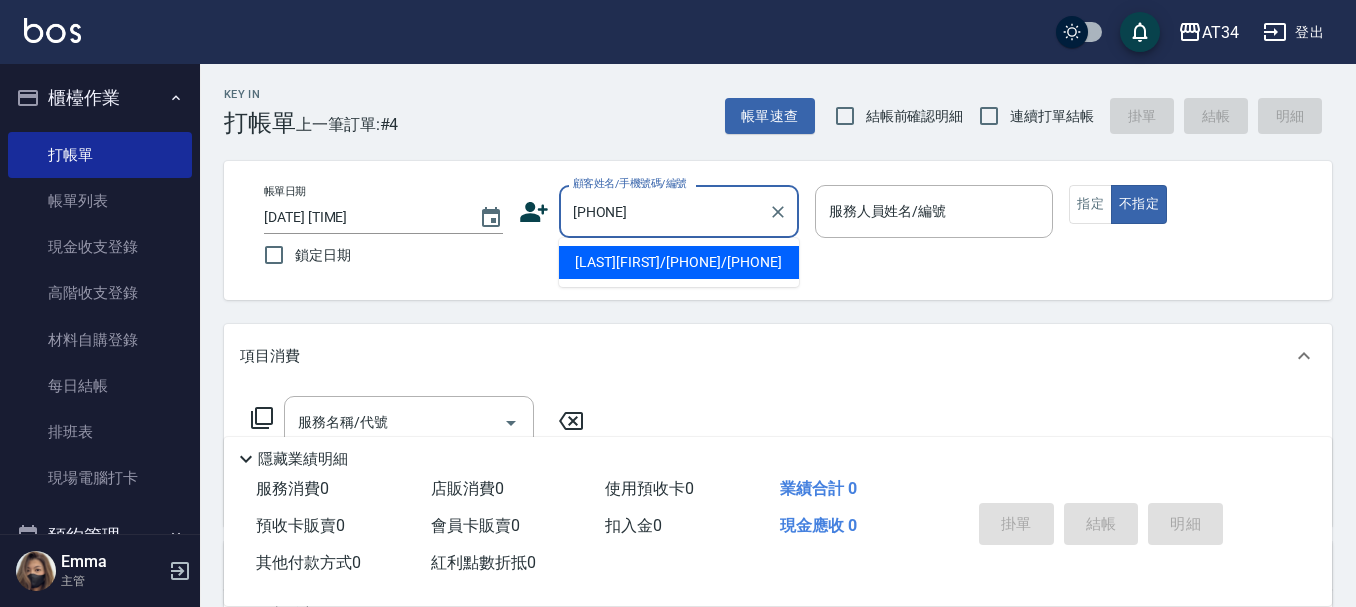 type on "[FIRST][LAST]/[PHONE]/[PHONE]" 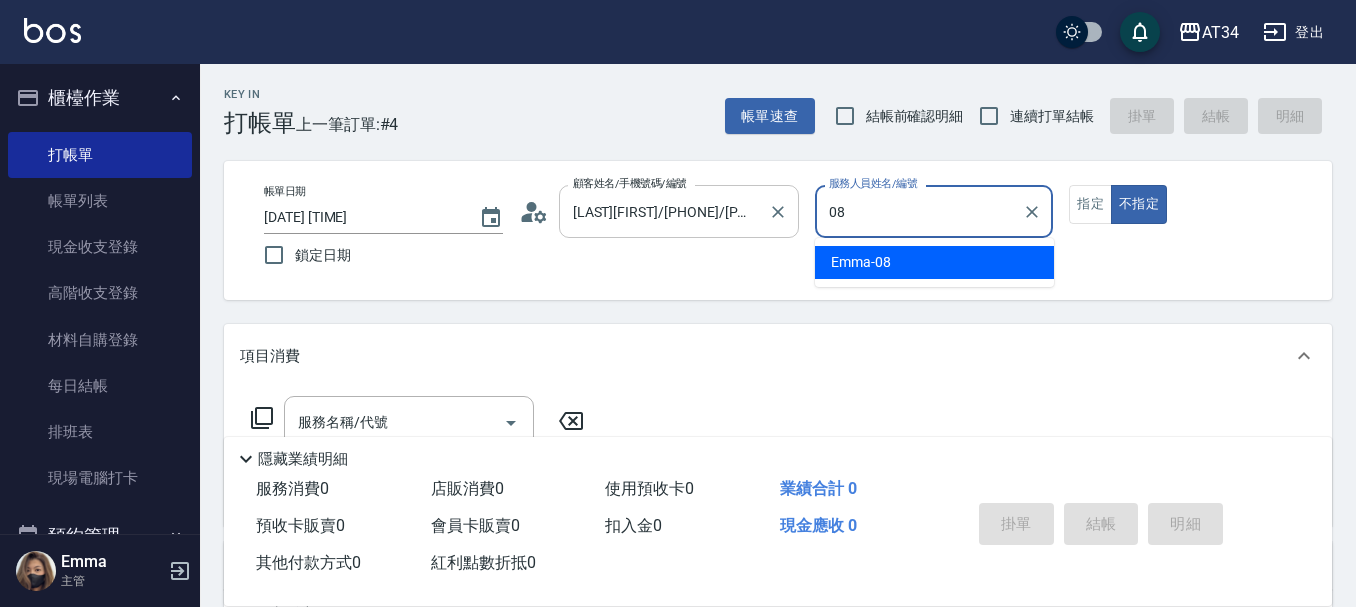type on "Emma-08" 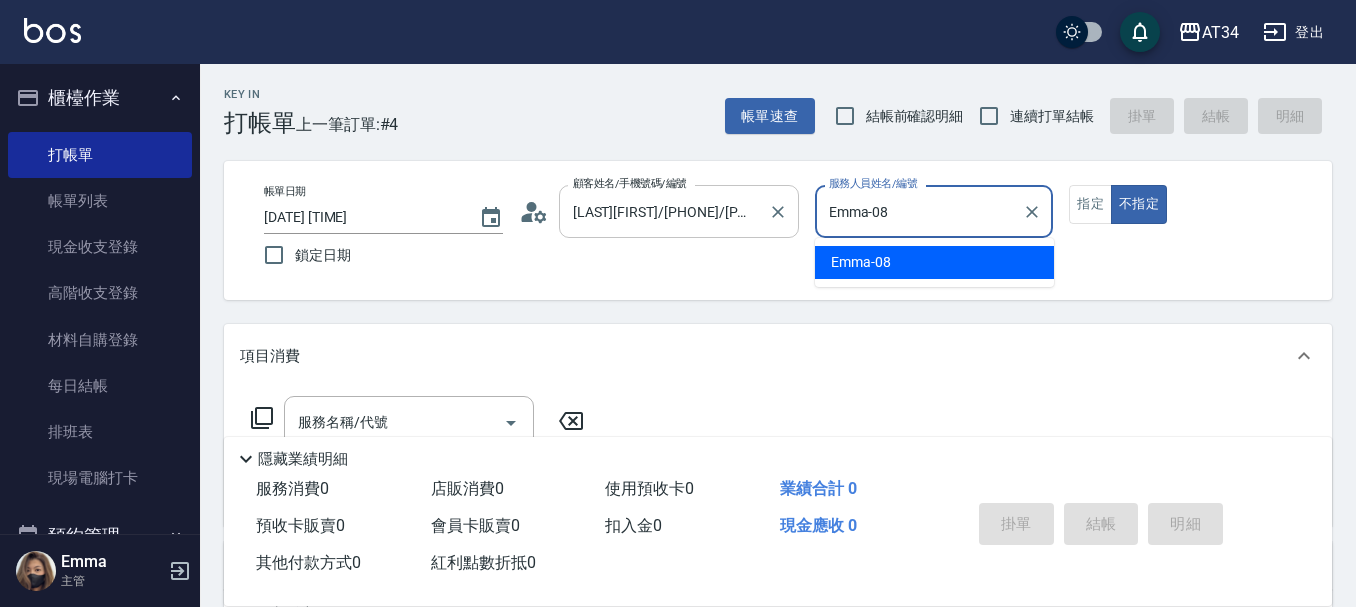 type on "false" 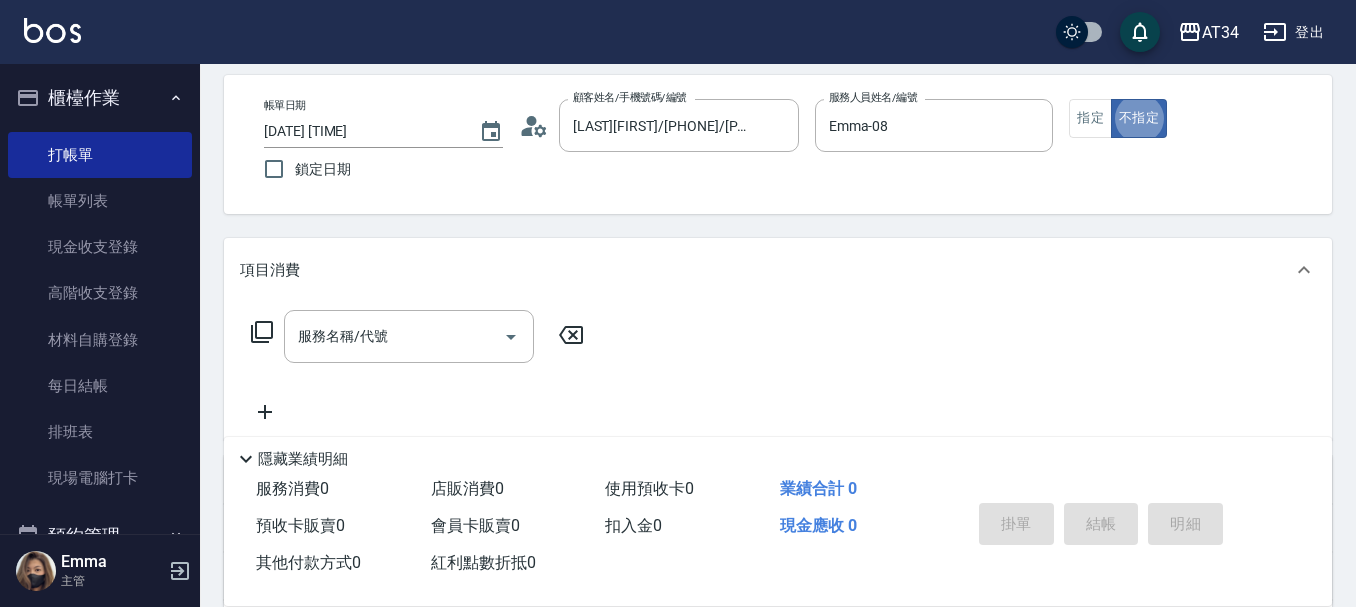 scroll, scrollTop: 200, scrollLeft: 0, axis: vertical 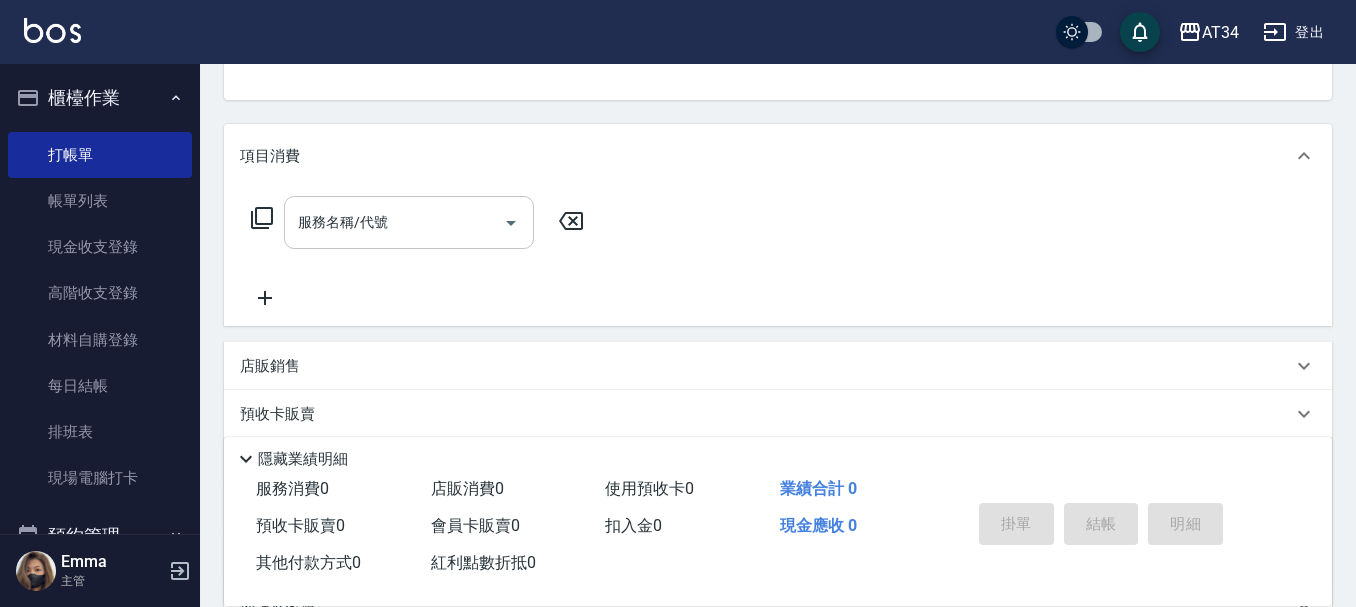 click on "服務名稱/代號 服務名稱/代號" at bounding box center [409, 222] 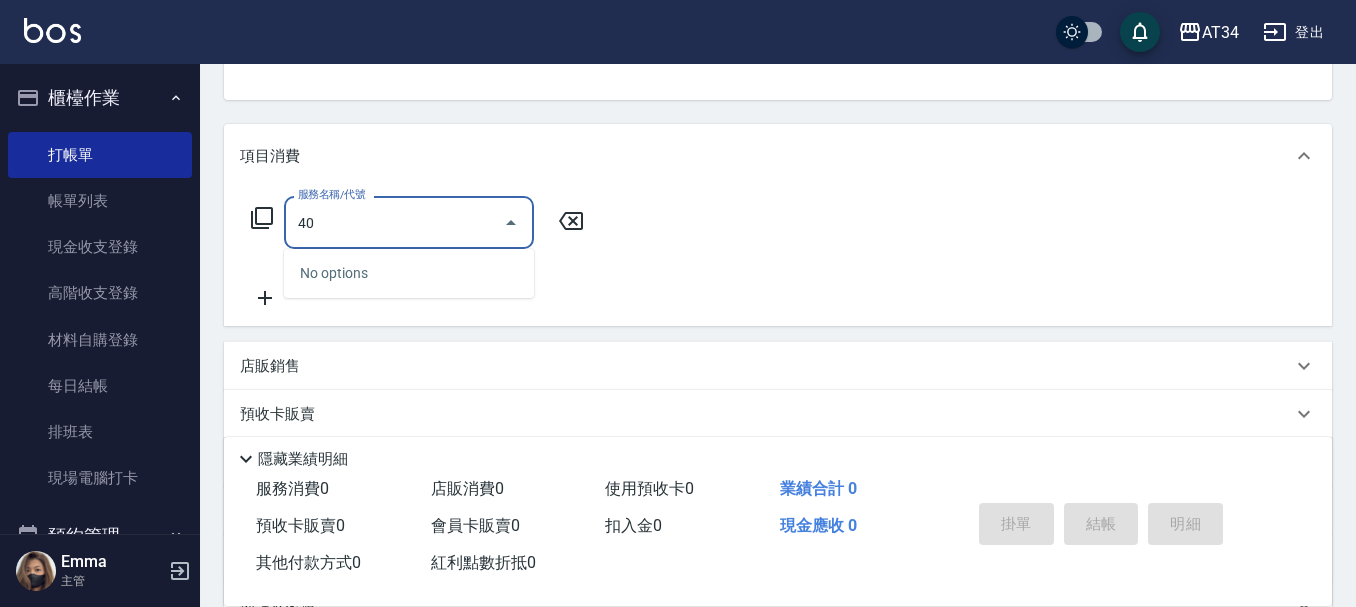 type on "401" 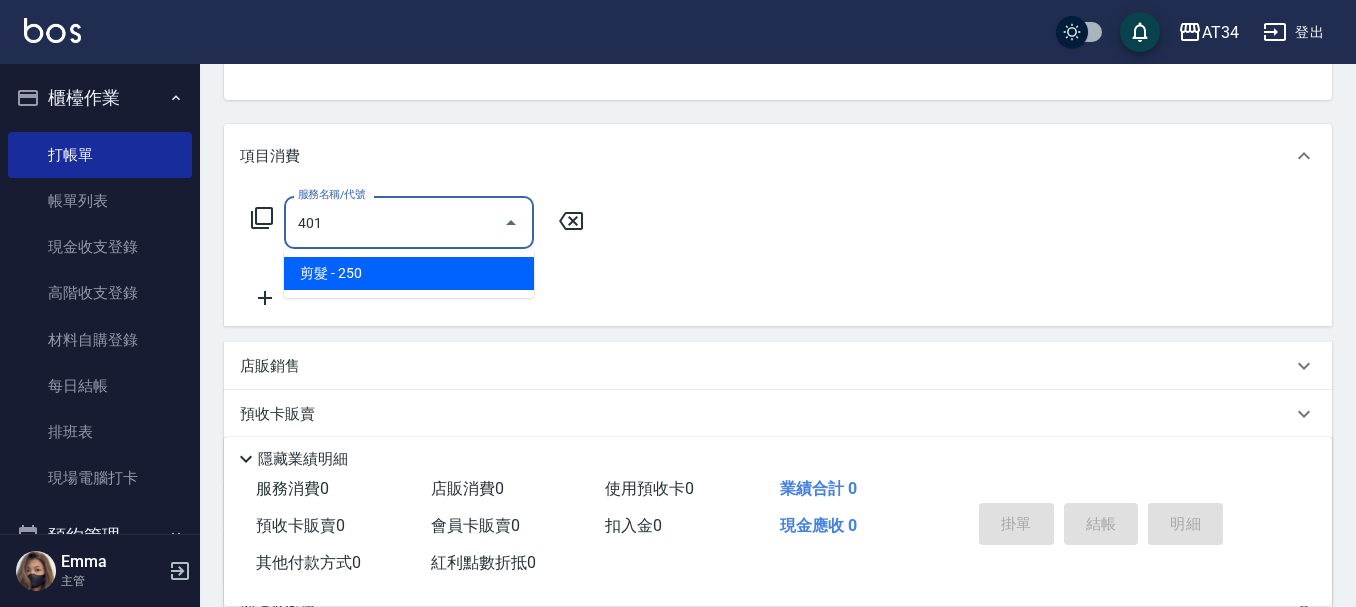 type on "20" 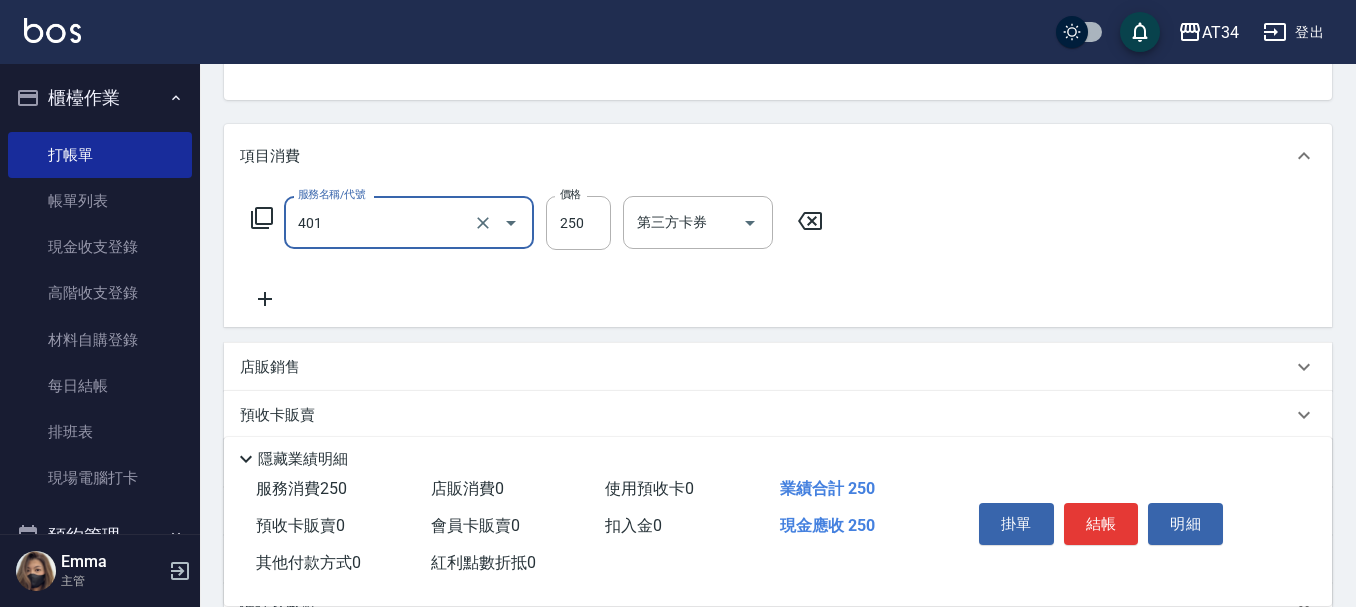 type on "剪髮(401)" 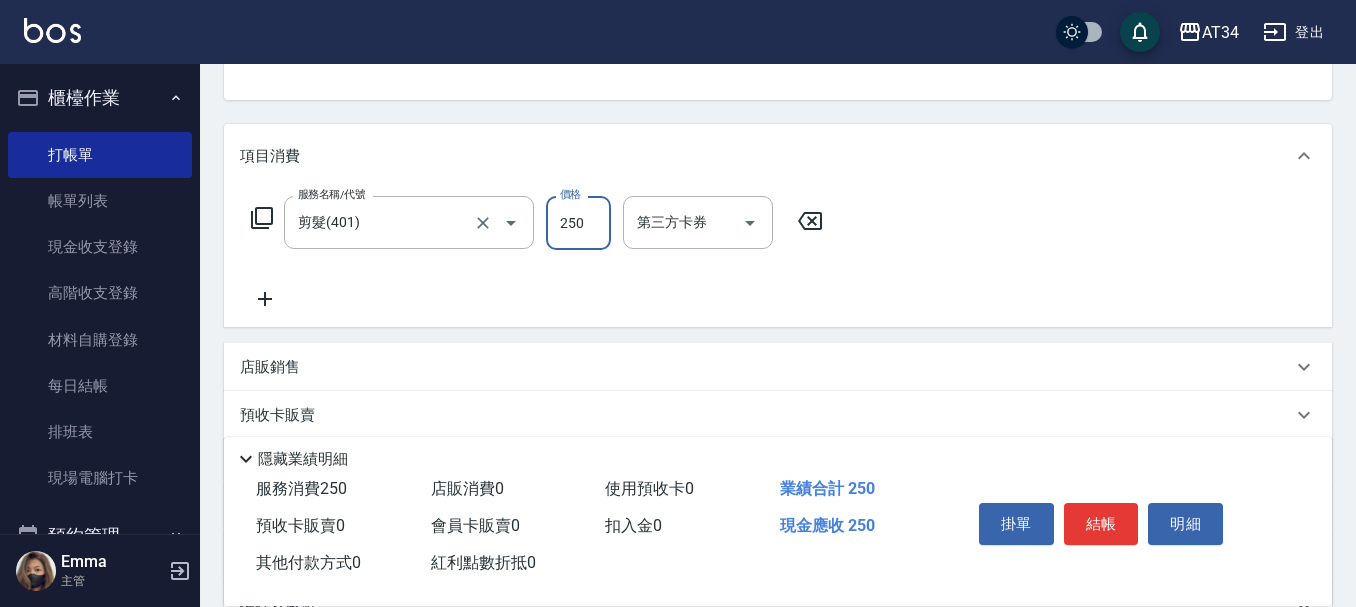 type on "2" 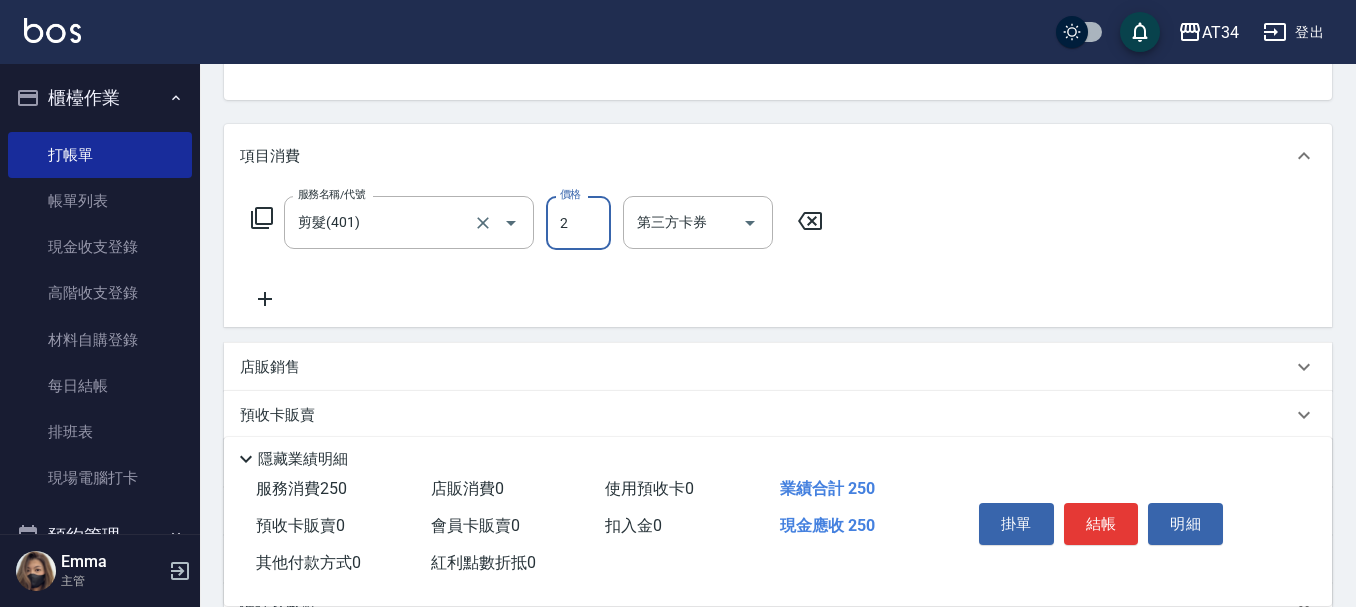 type on "0" 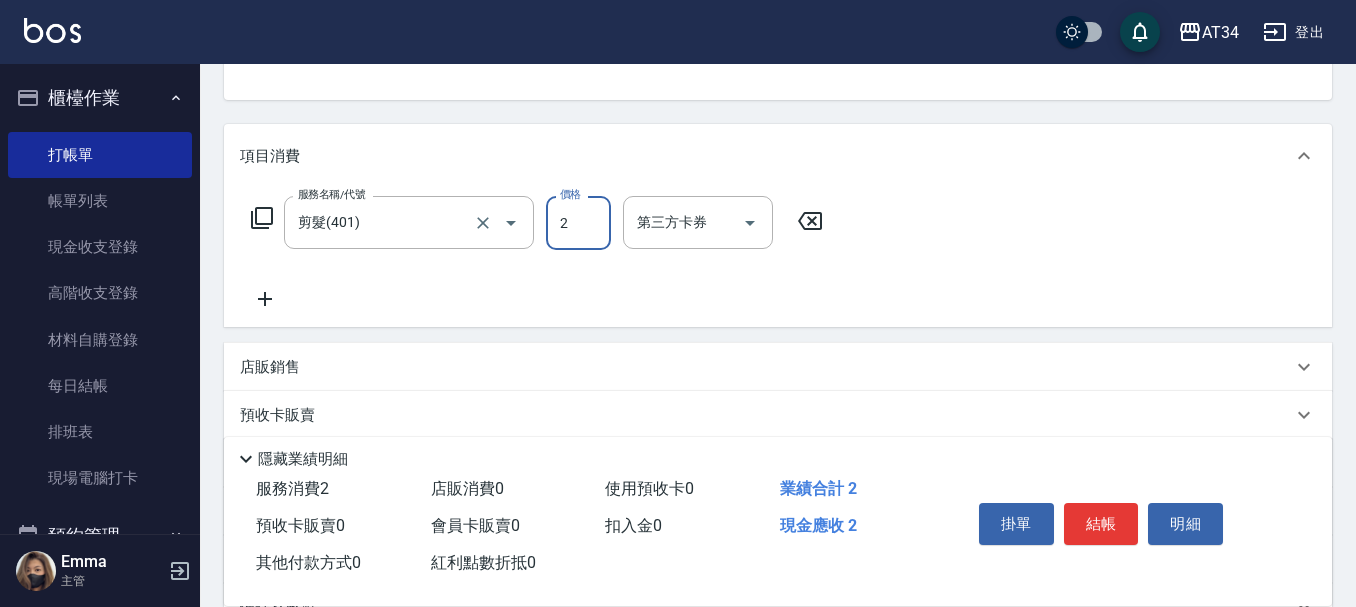 type on "29" 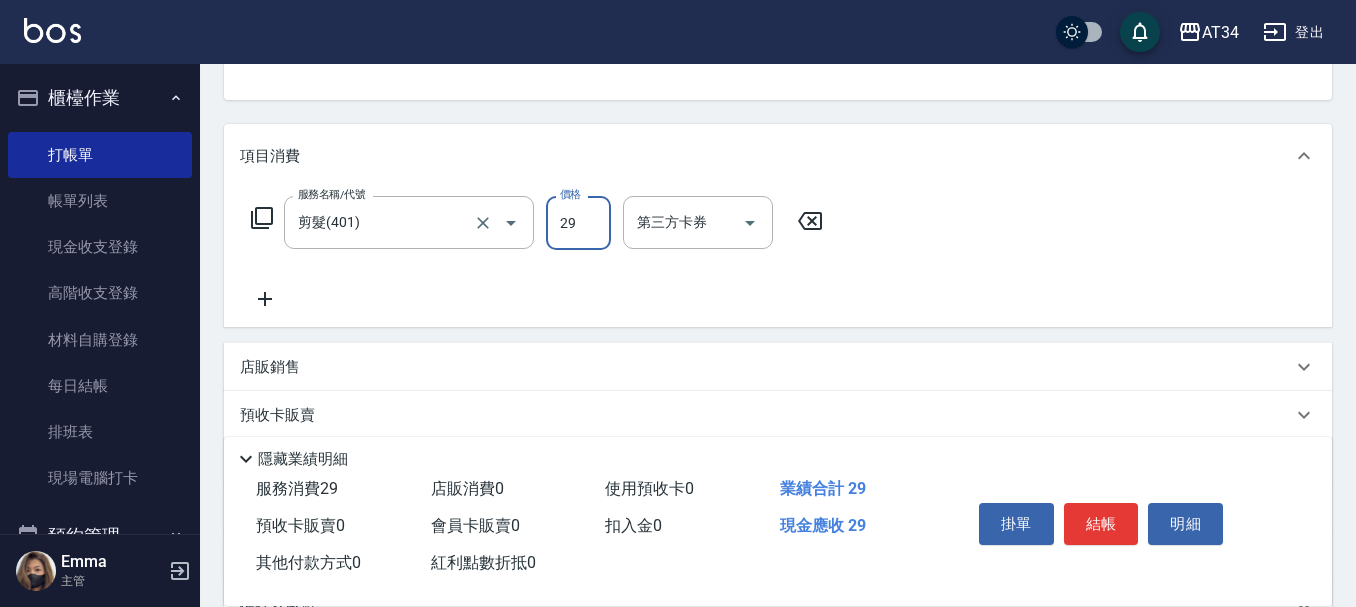 type on "20" 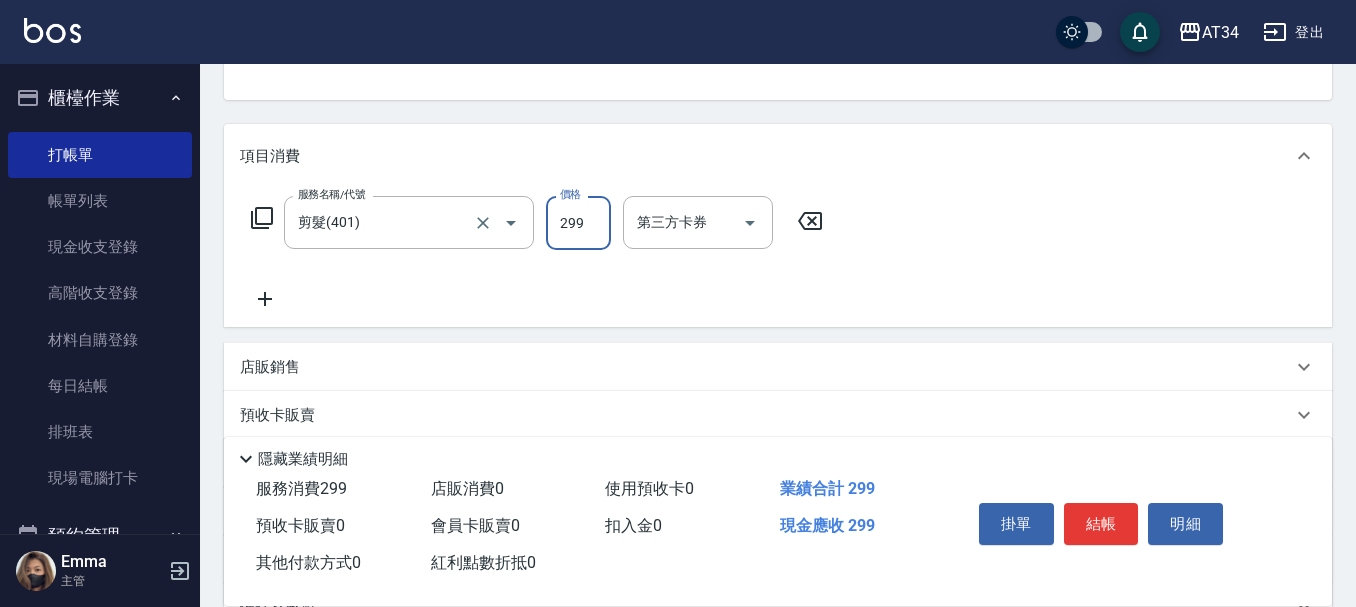 type on "299" 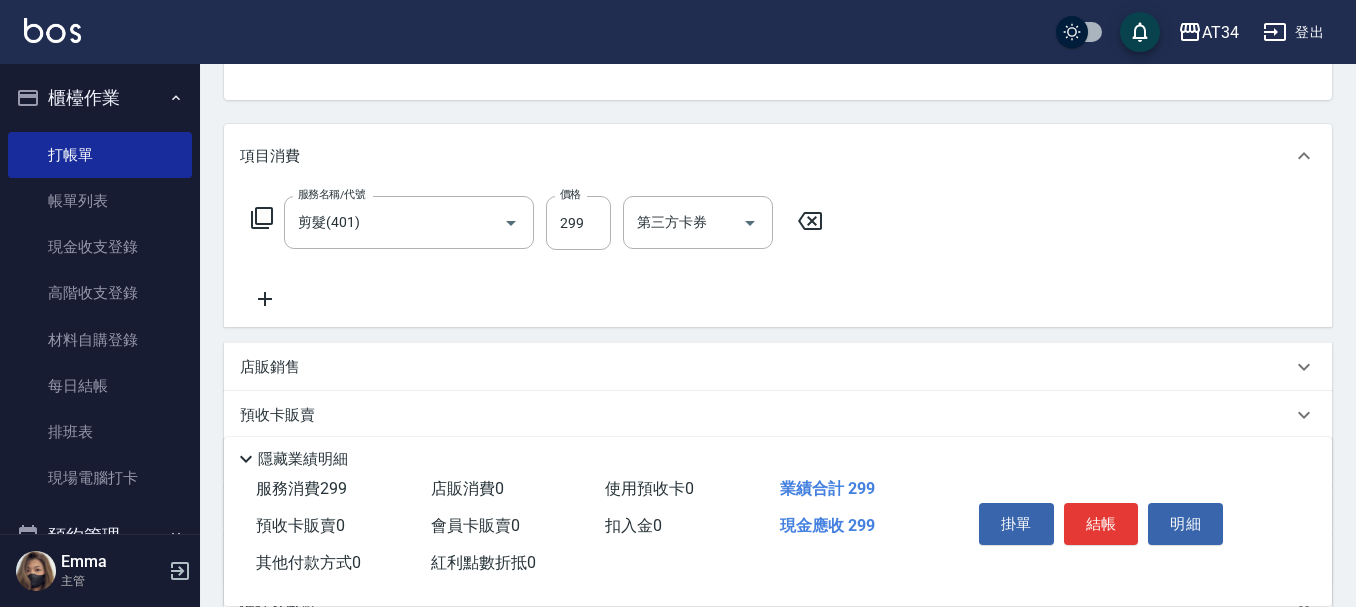 click 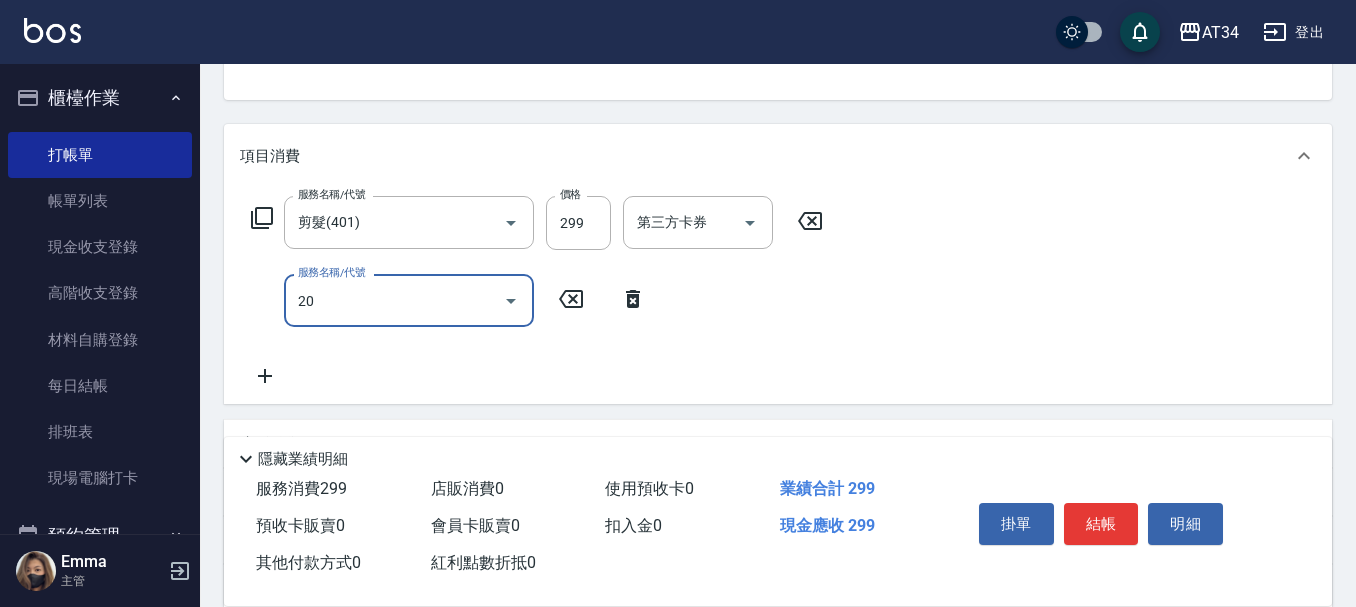 type on "201" 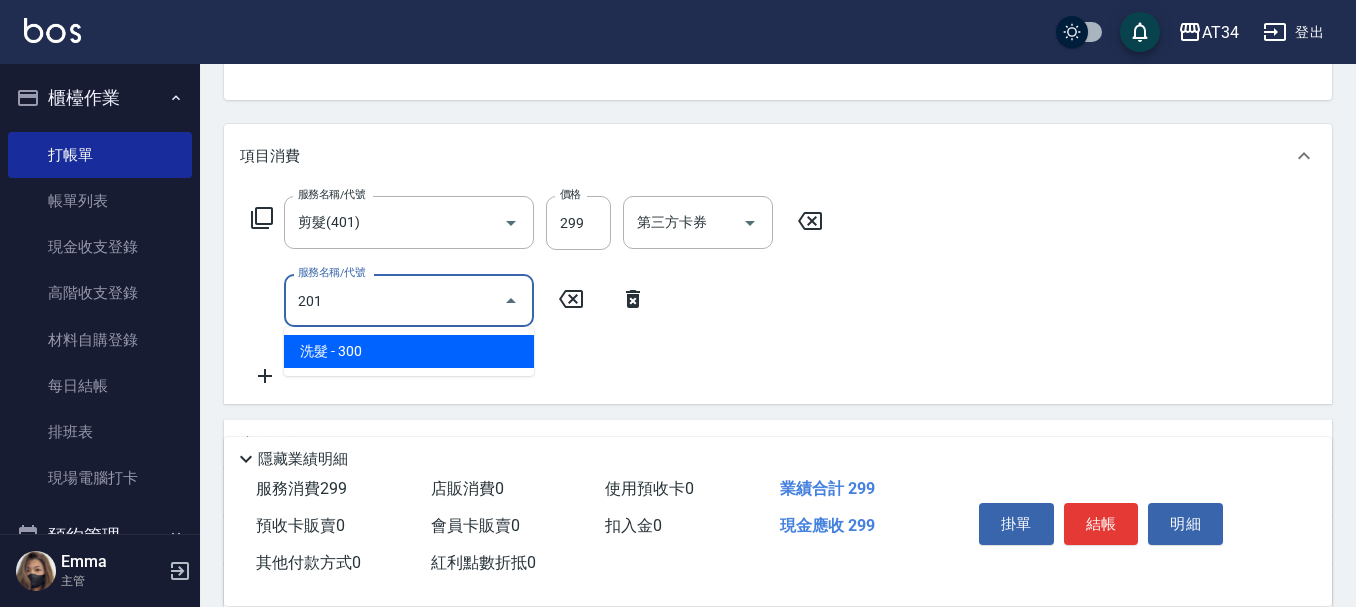 type on "50" 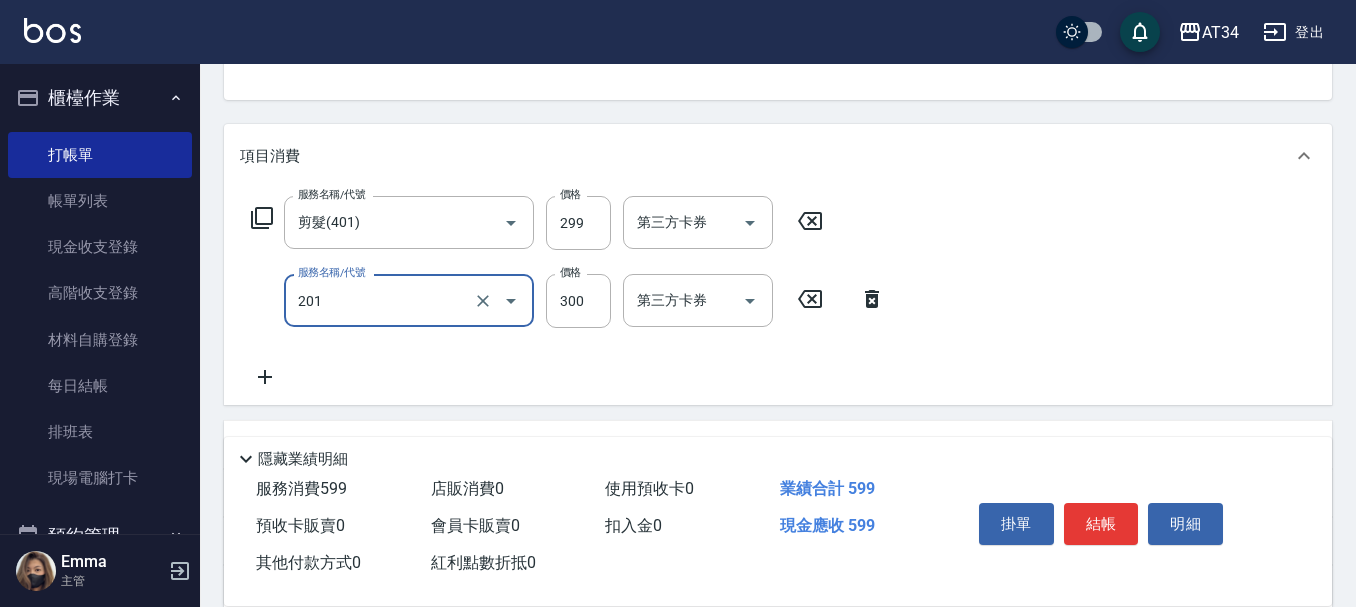 type on "洗髮(201)" 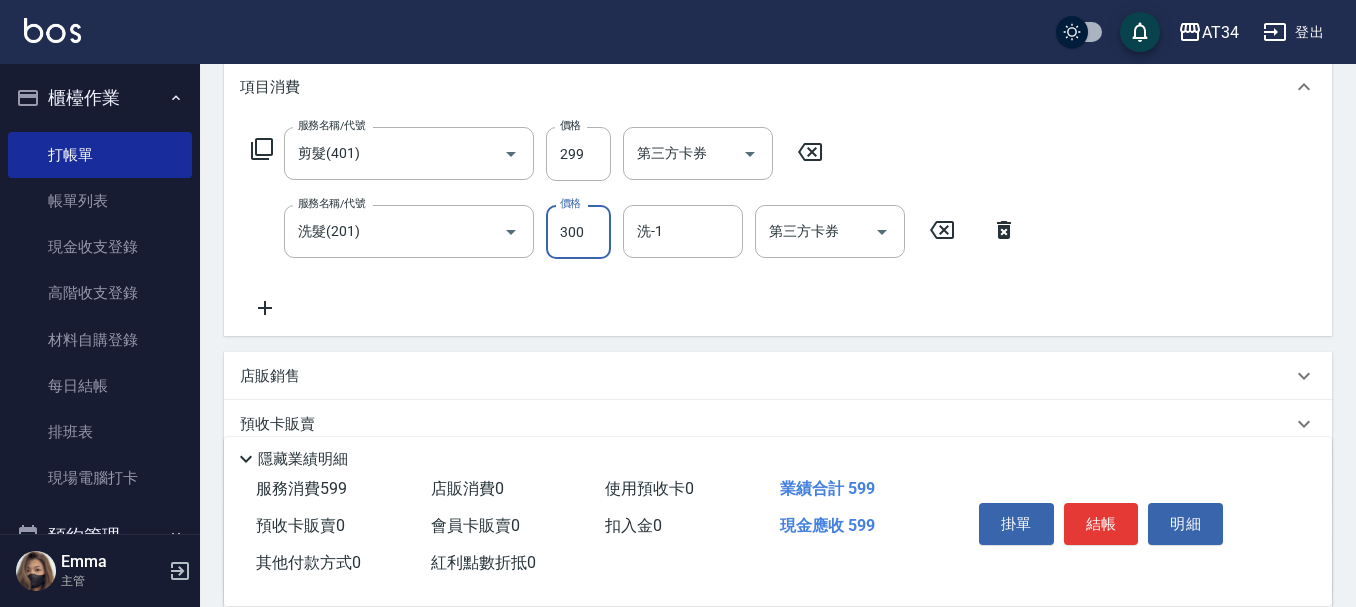 scroll, scrollTop: 300, scrollLeft: 0, axis: vertical 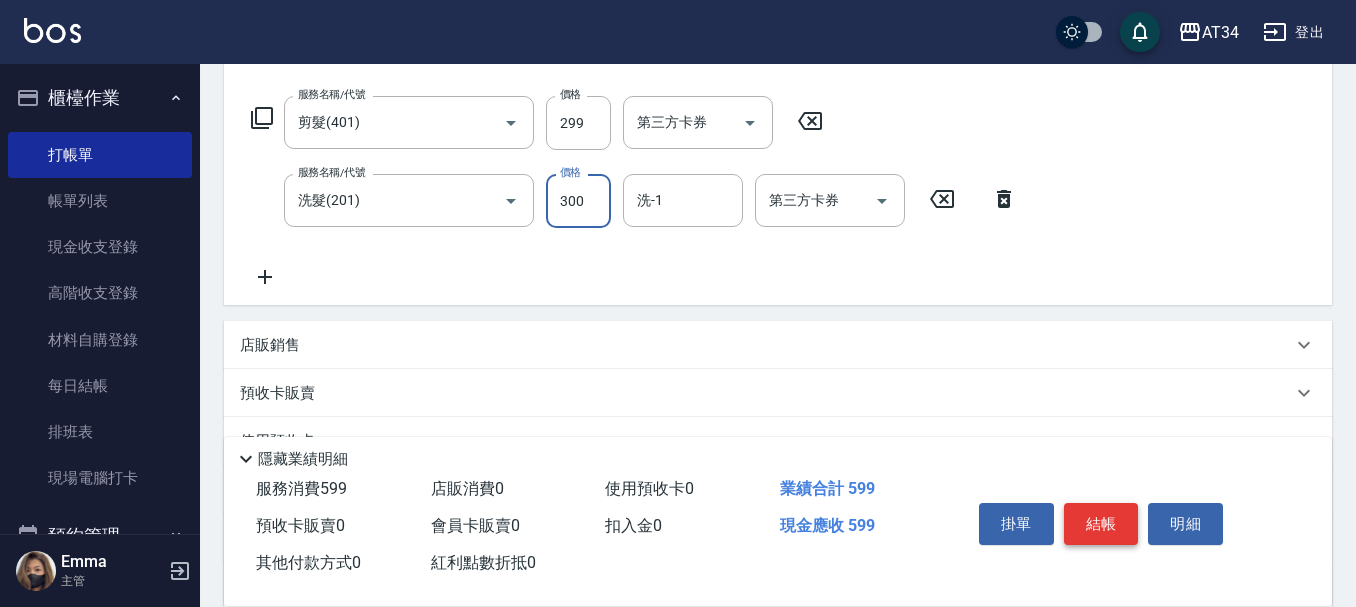 click on "結帳" at bounding box center [1101, 524] 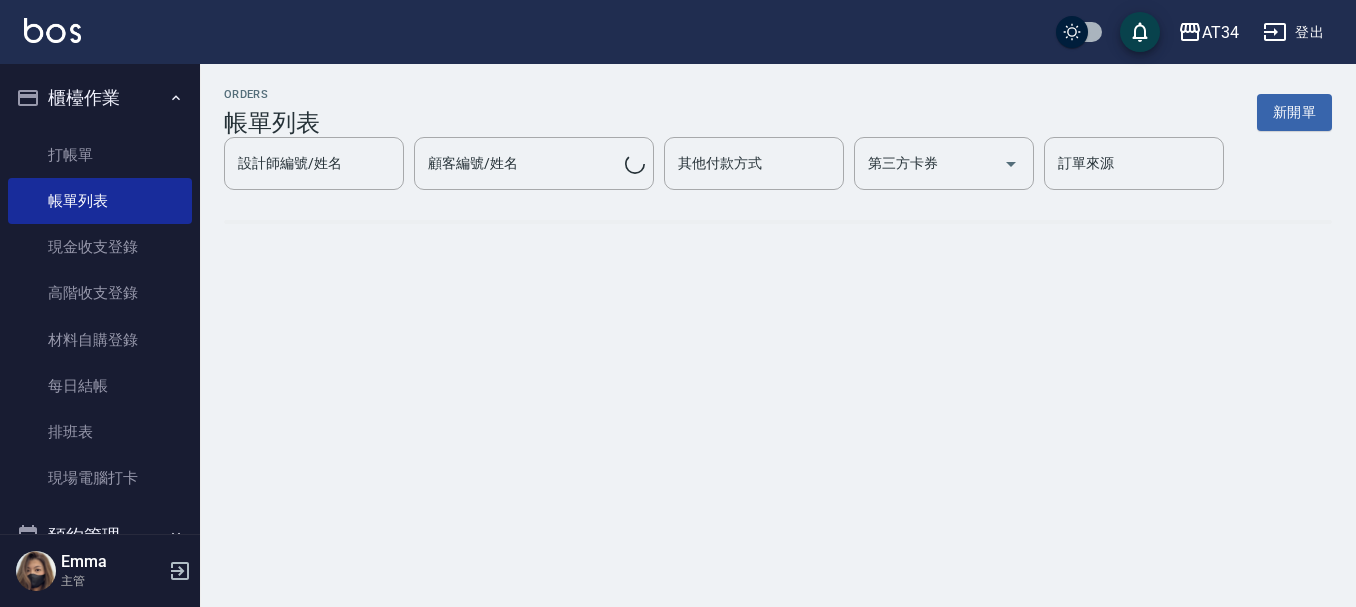 scroll, scrollTop: 0, scrollLeft: 0, axis: both 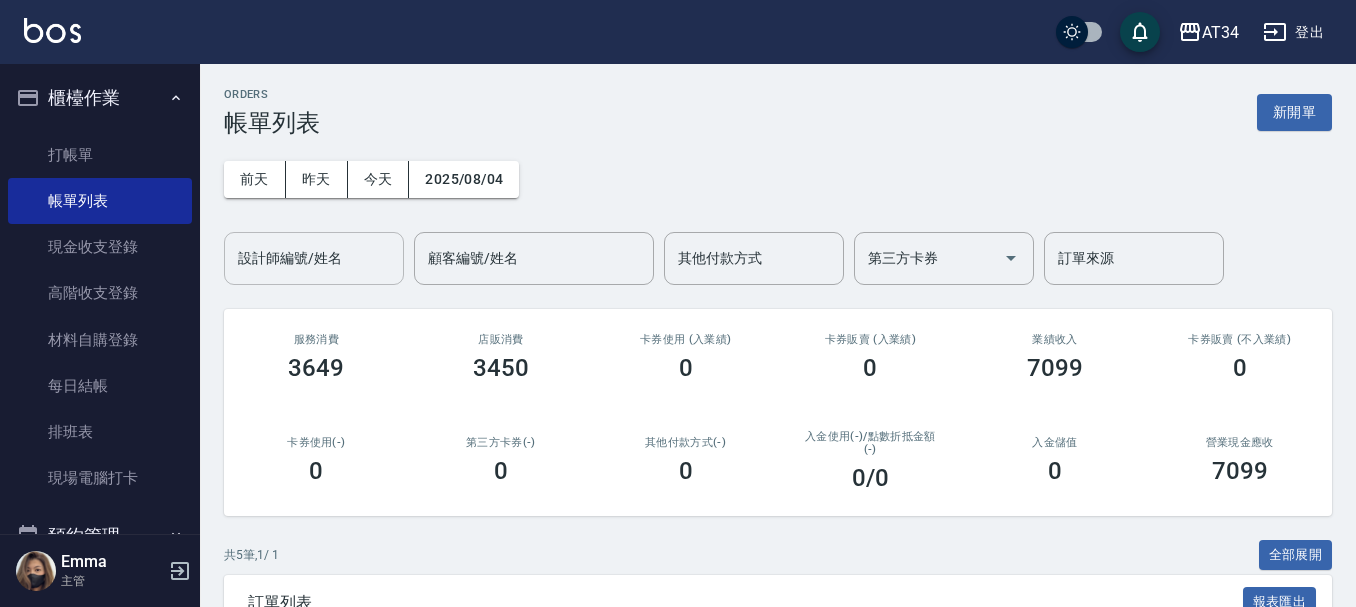 click on "設計師編號/姓名" at bounding box center [314, 258] 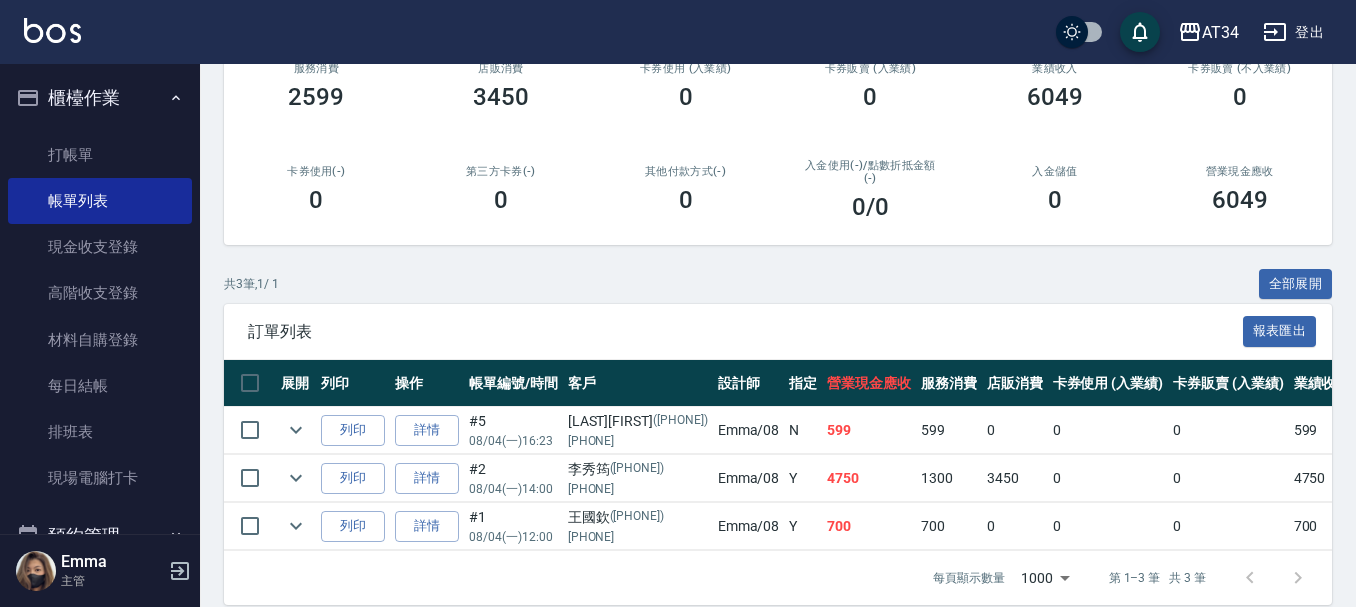 scroll, scrollTop: 208, scrollLeft: 0, axis: vertical 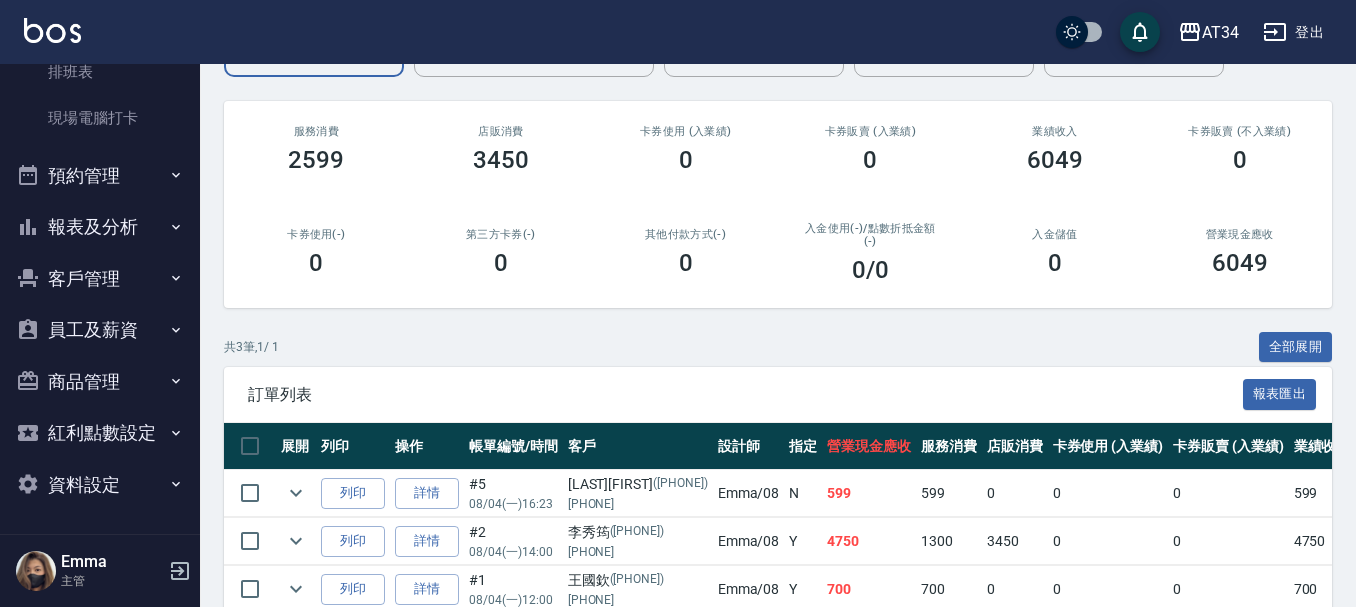 type on "Emma-08" 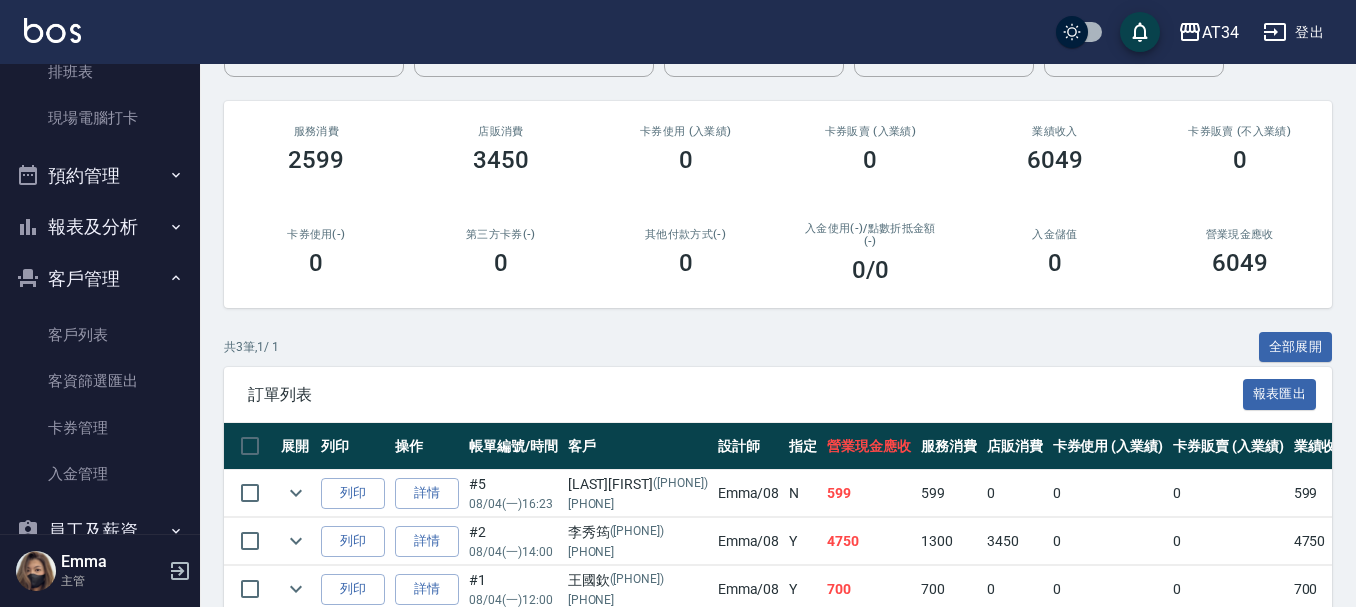 click 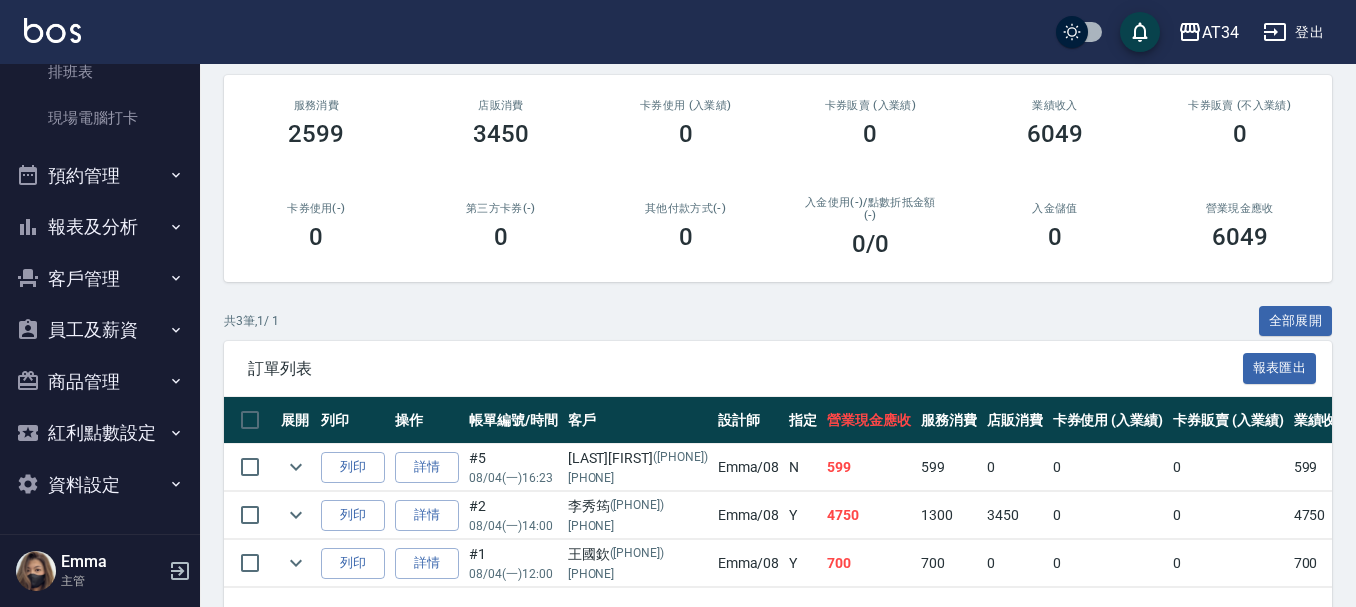 scroll, scrollTop: 308, scrollLeft: 0, axis: vertical 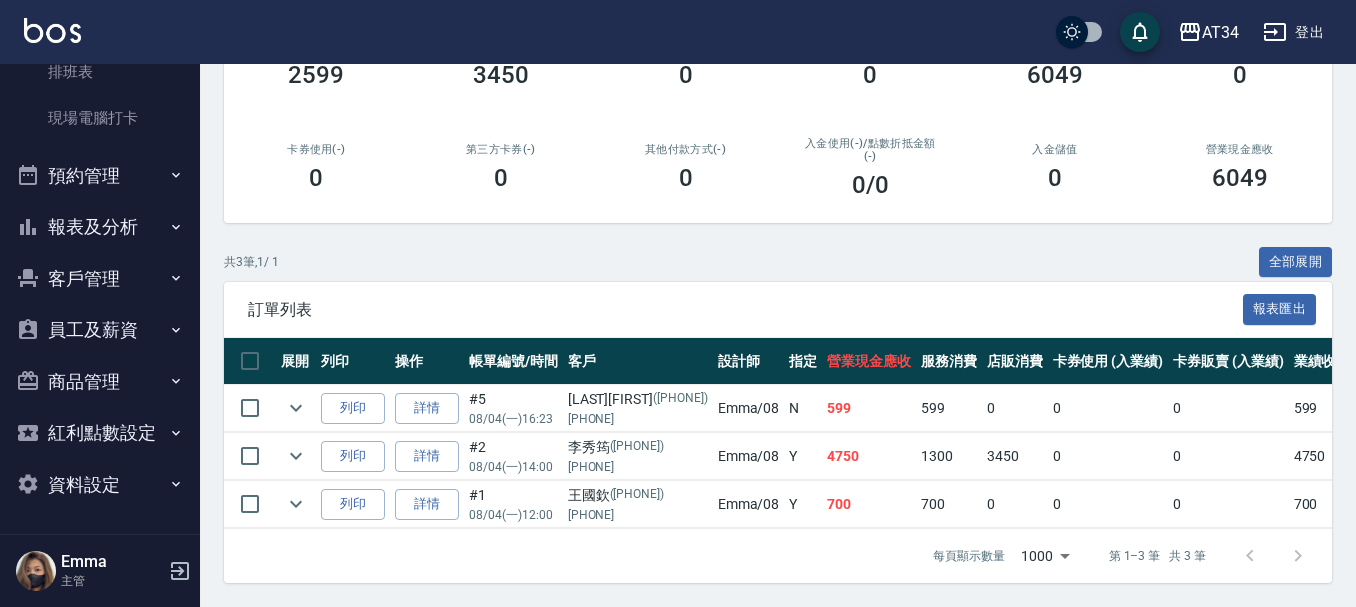 click on "報表及分析" at bounding box center [100, 227] 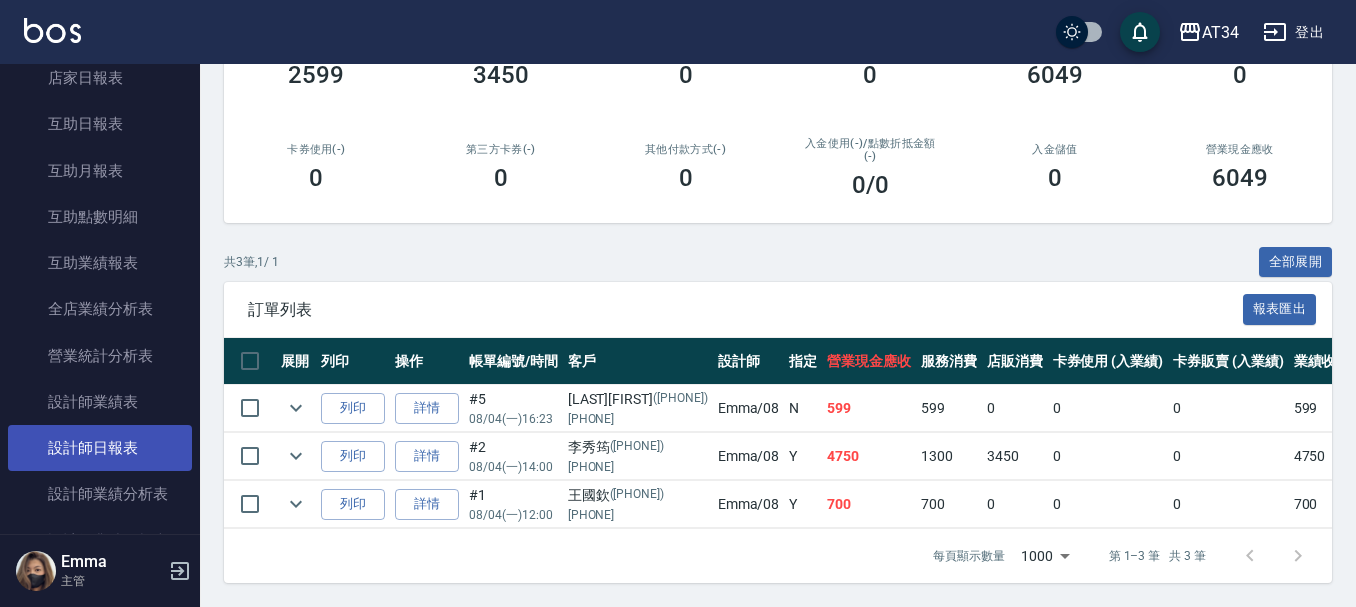 scroll, scrollTop: 660, scrollLeft: 0, axis: vertical 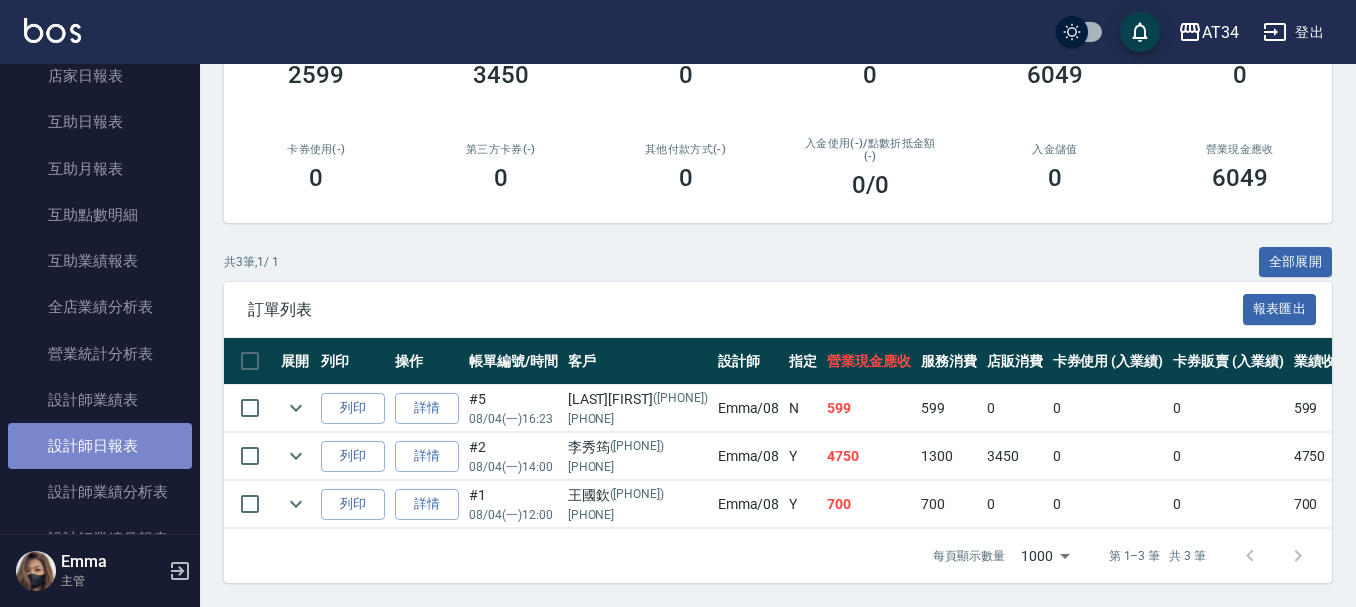 click on "設計師日報表" at bounding box center (100, 446) 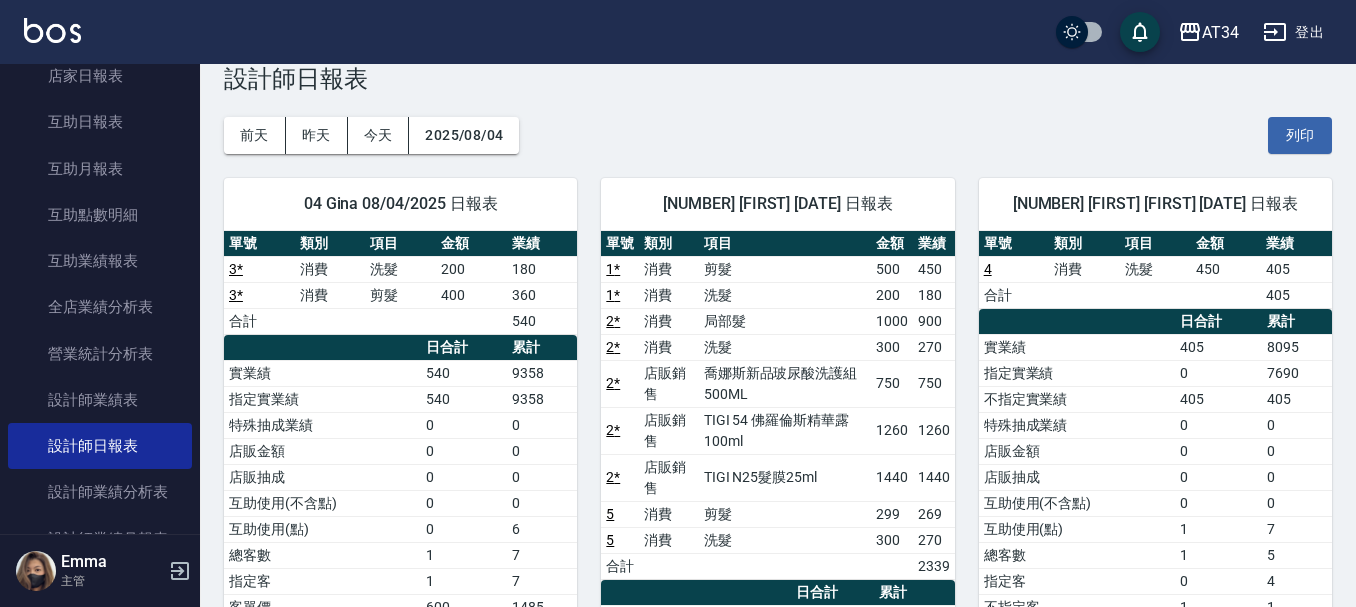 scroll, scrollTop: 0, scrollLeft: 0, axis: both 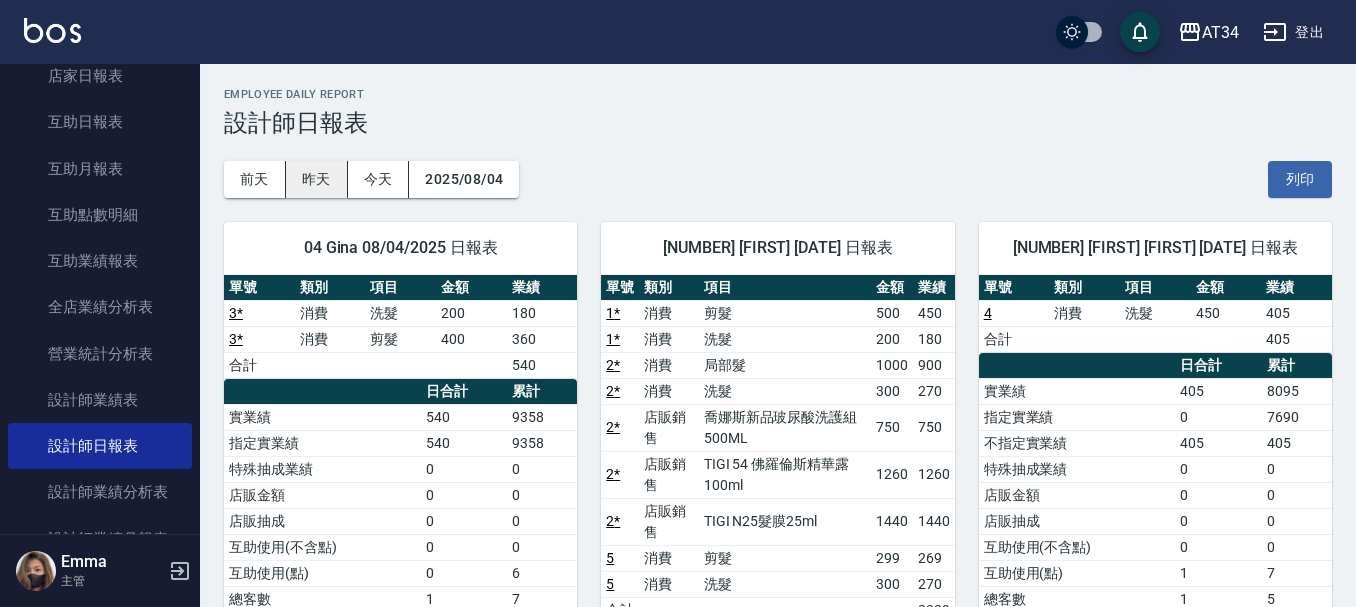 click on "昨天" at bounding box center (317, 179) 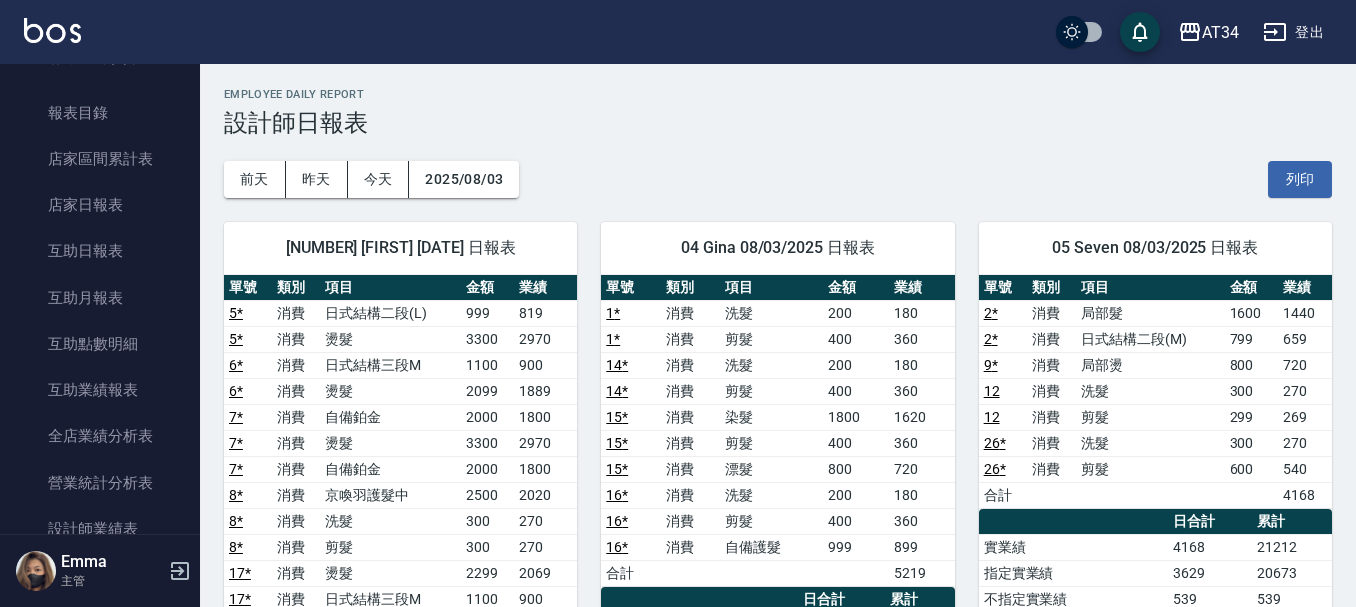 scroll, scrollTop: 0, scrollLeft: 0, axis: both 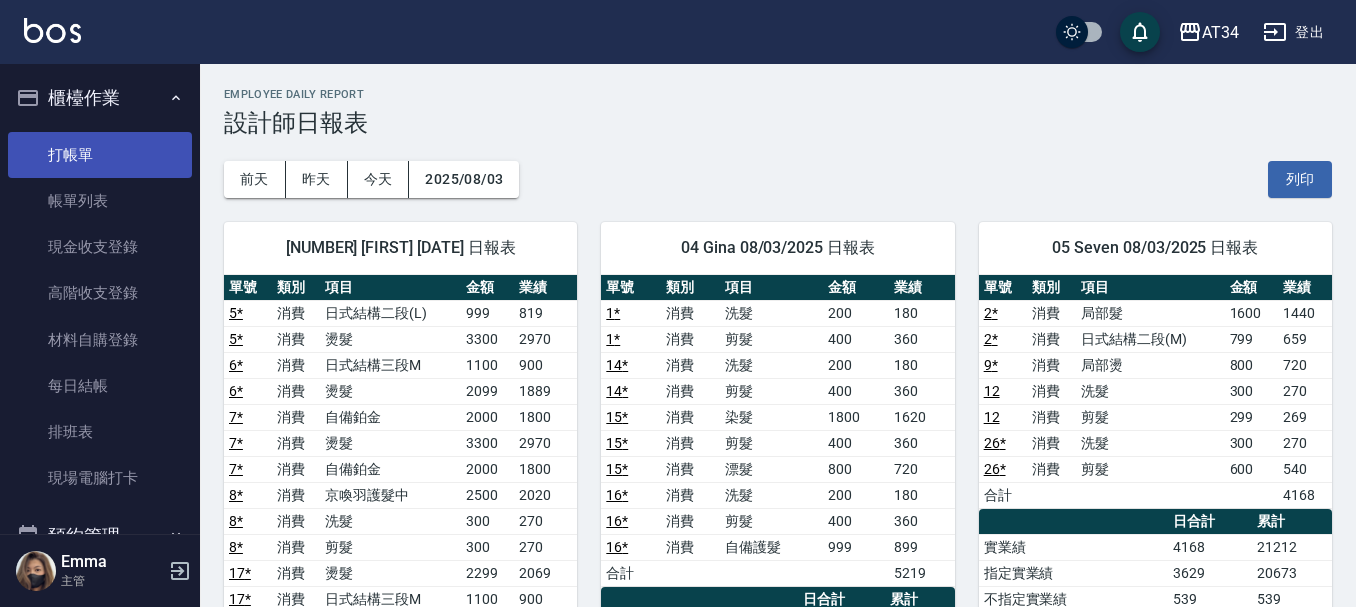 click on "打帳單" at bounding box center [100, 155] 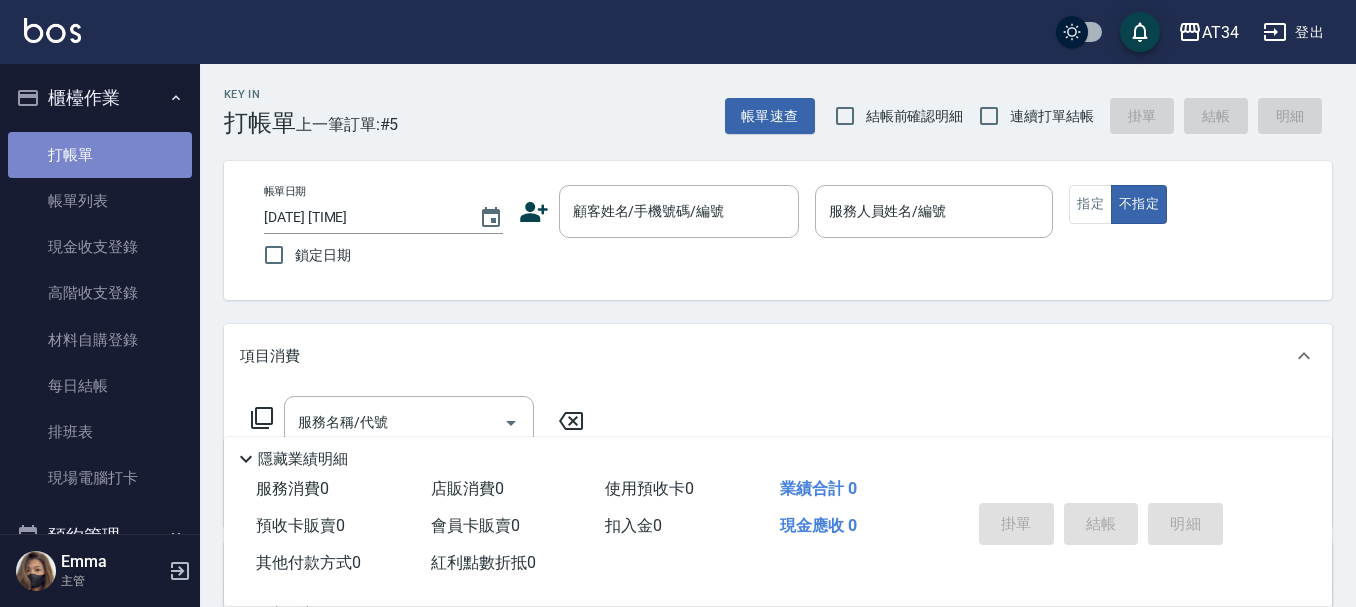 click on "打帳單" at bounding box center [100, 155] 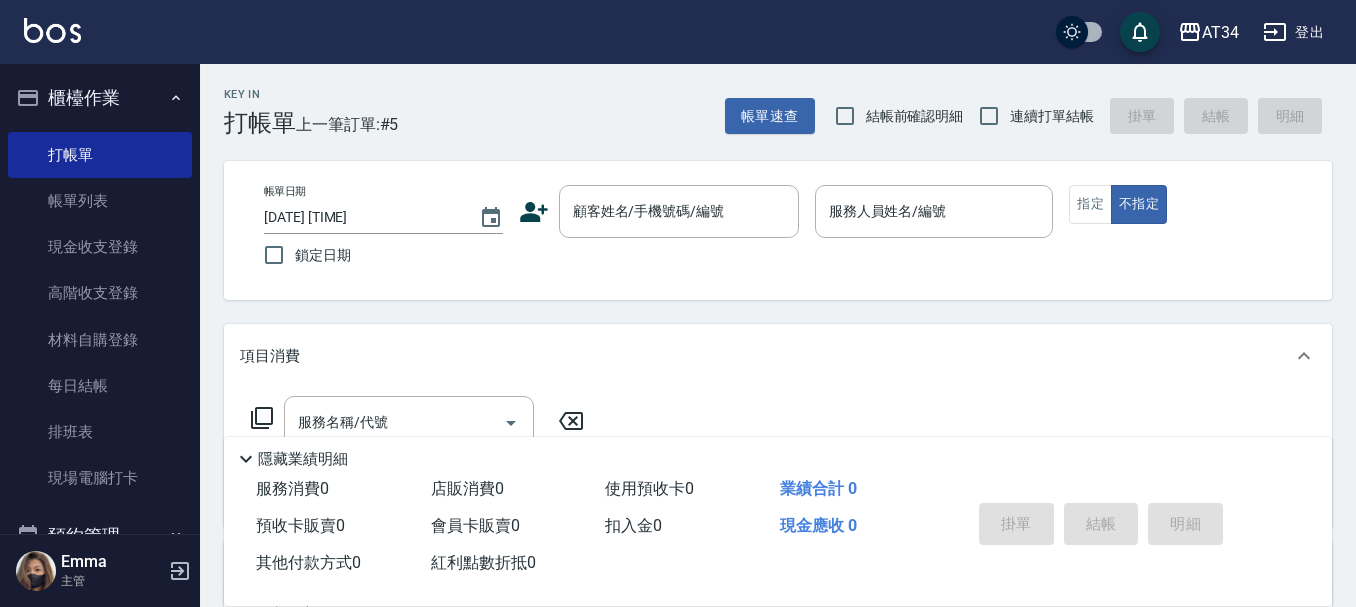 scroll, scrollTop: 100, scrollLeft: 0, axis: vertical 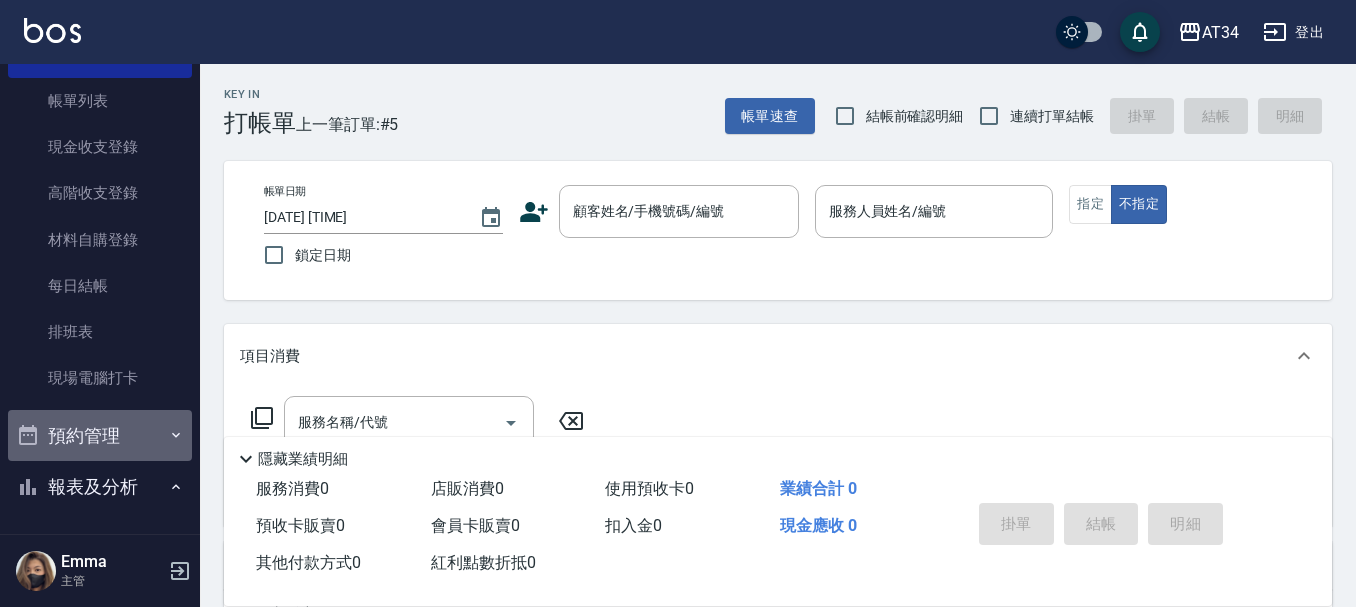 click on "預約管理" at bounding box center [100, 436] 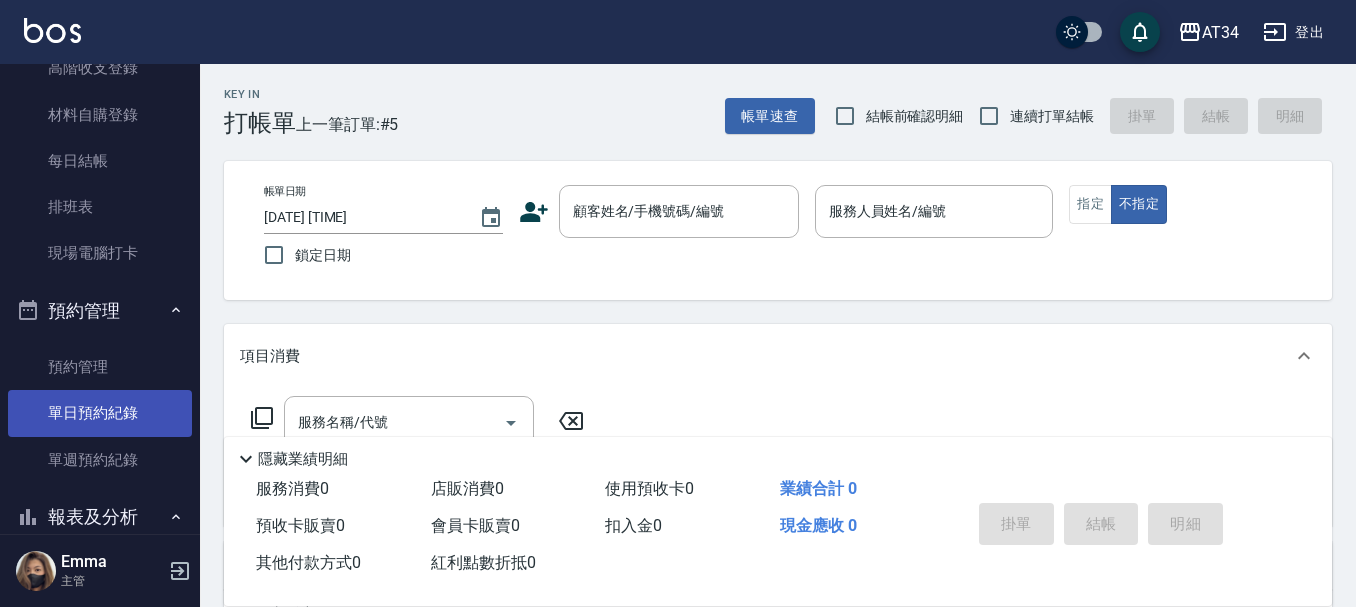 scroll, scrollTop: 300, scrollLeft: 0, axis: vertical 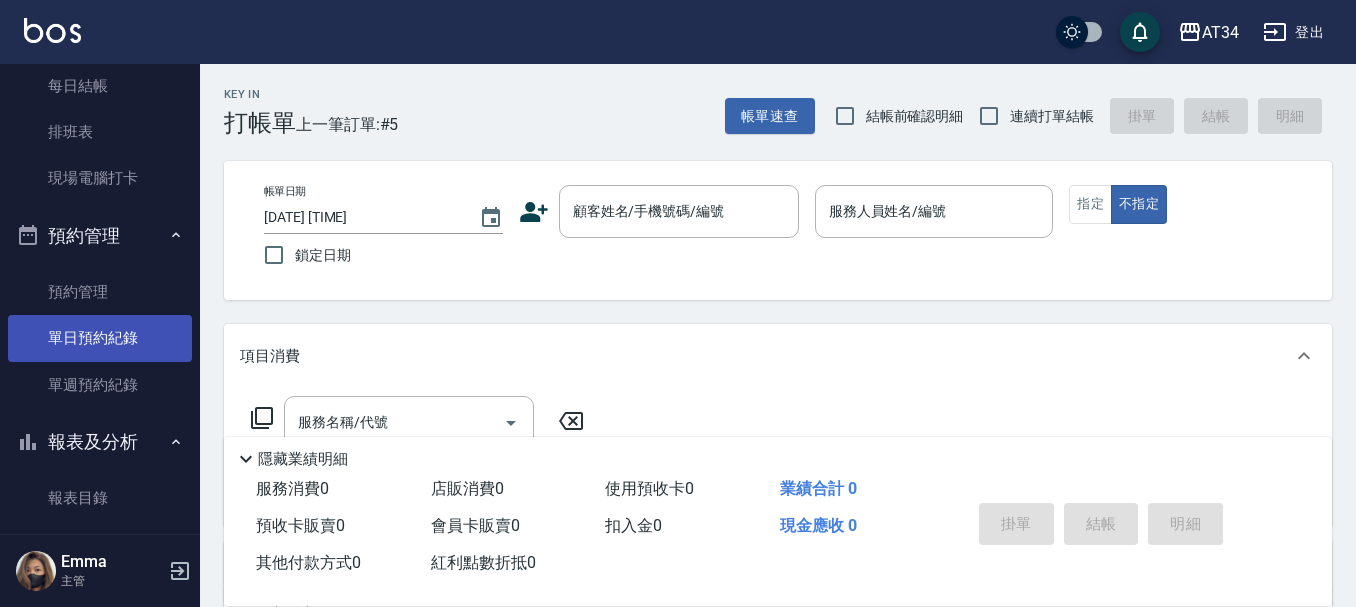 click on "單日預約紀錄" at bounding box center [100, 338] 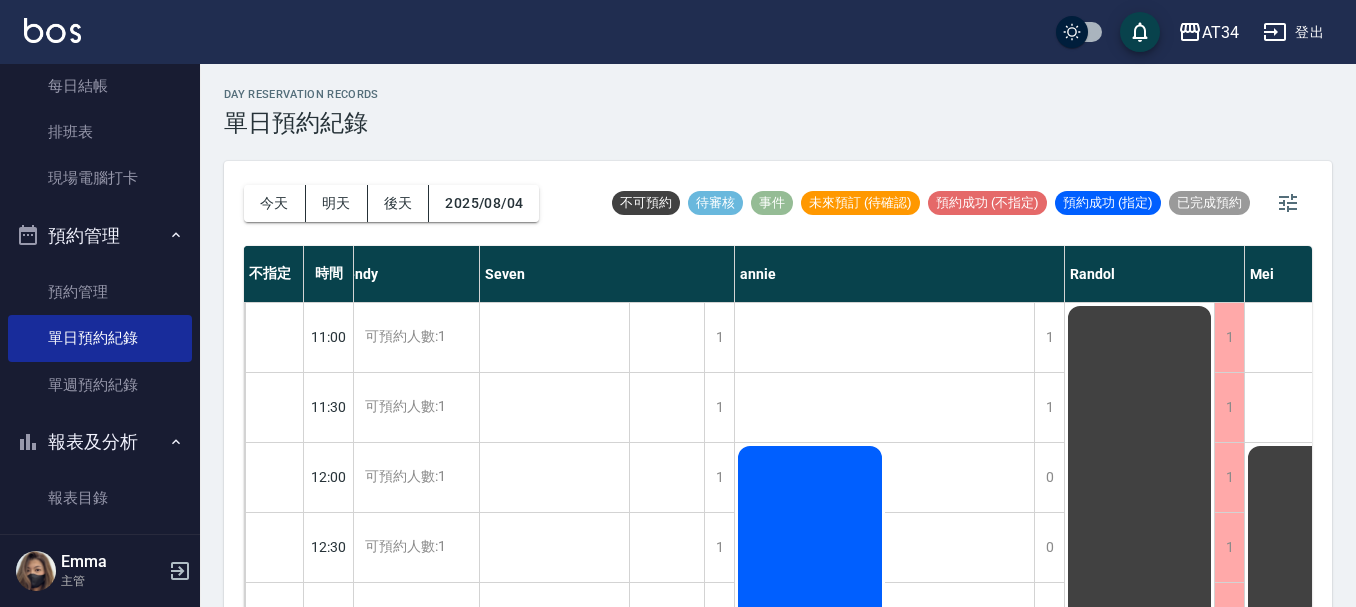 scroll, scrollTop: 0, scrollLeft: 337, axis: horizontal 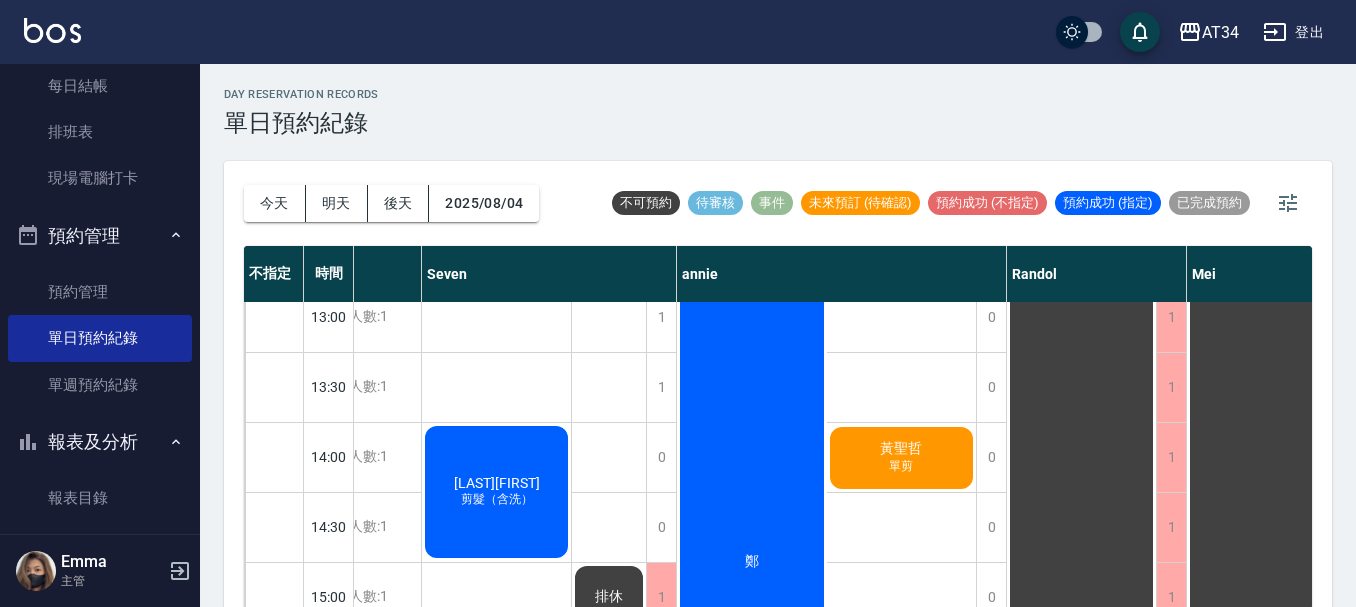 click on "黃聖哲" at bounding box center (92, 457) 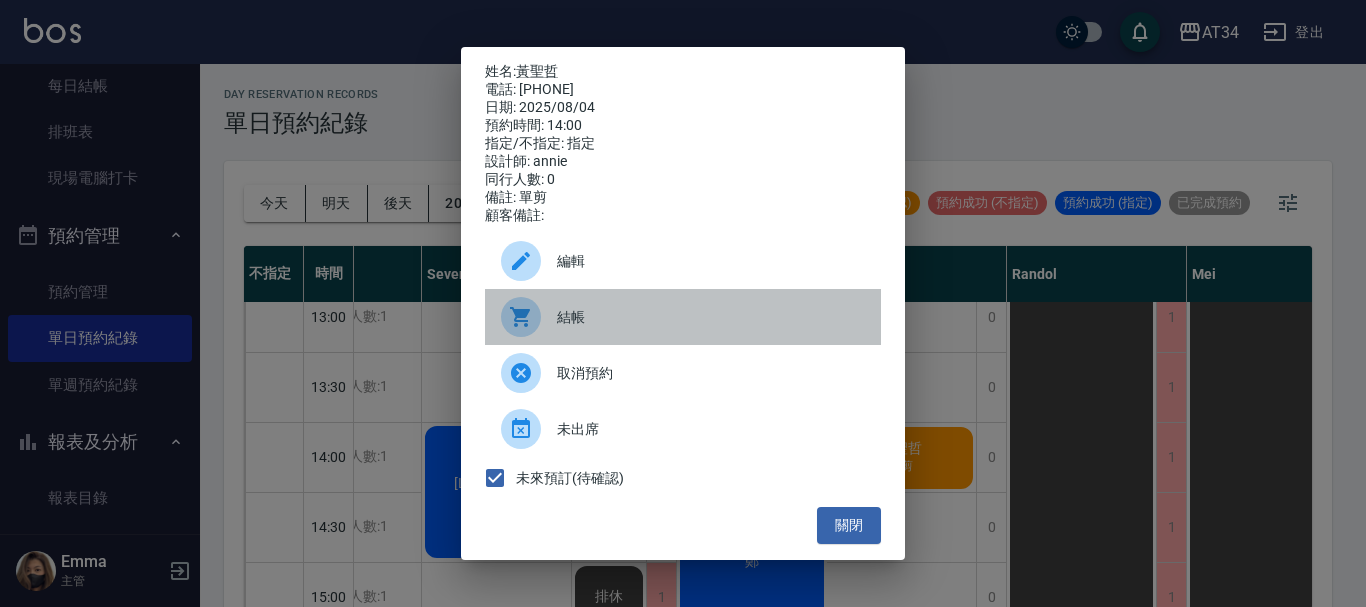 click on "結帳" at bounding box center (711, 317) 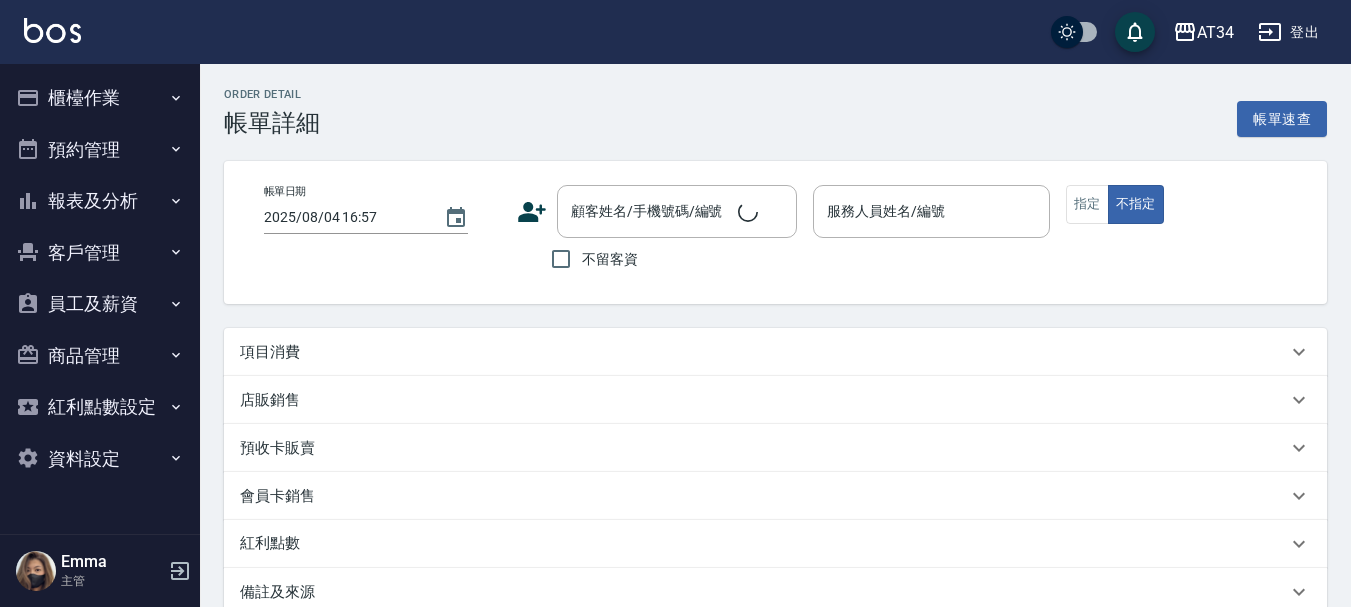 type on "[DATE] [TIME]" 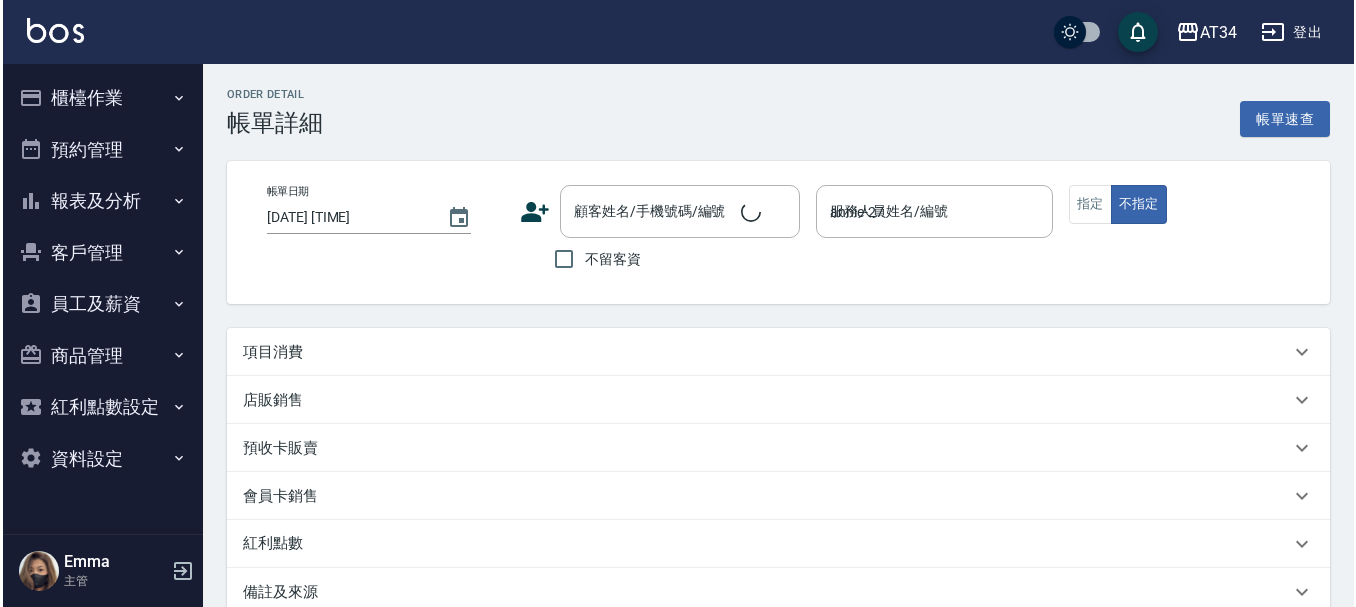 scroll, scrollTop: 0, scrollLeft: 0, axis: both 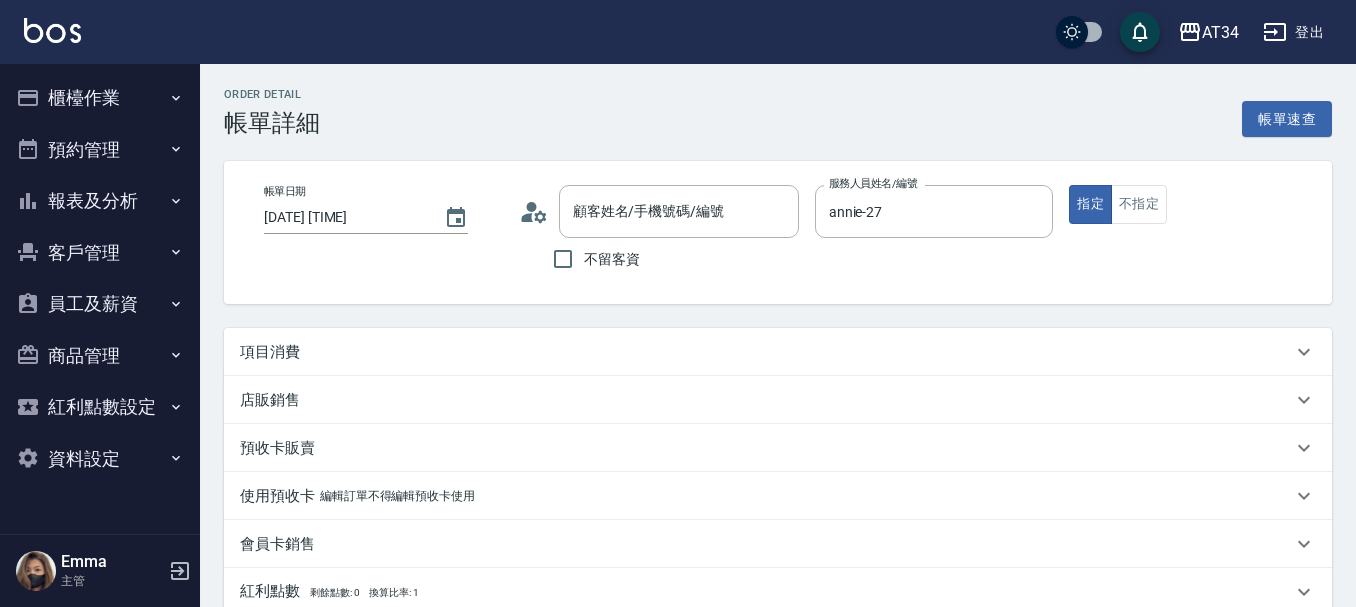 type on "[NAME]/[PHONE]/[PHONE]" 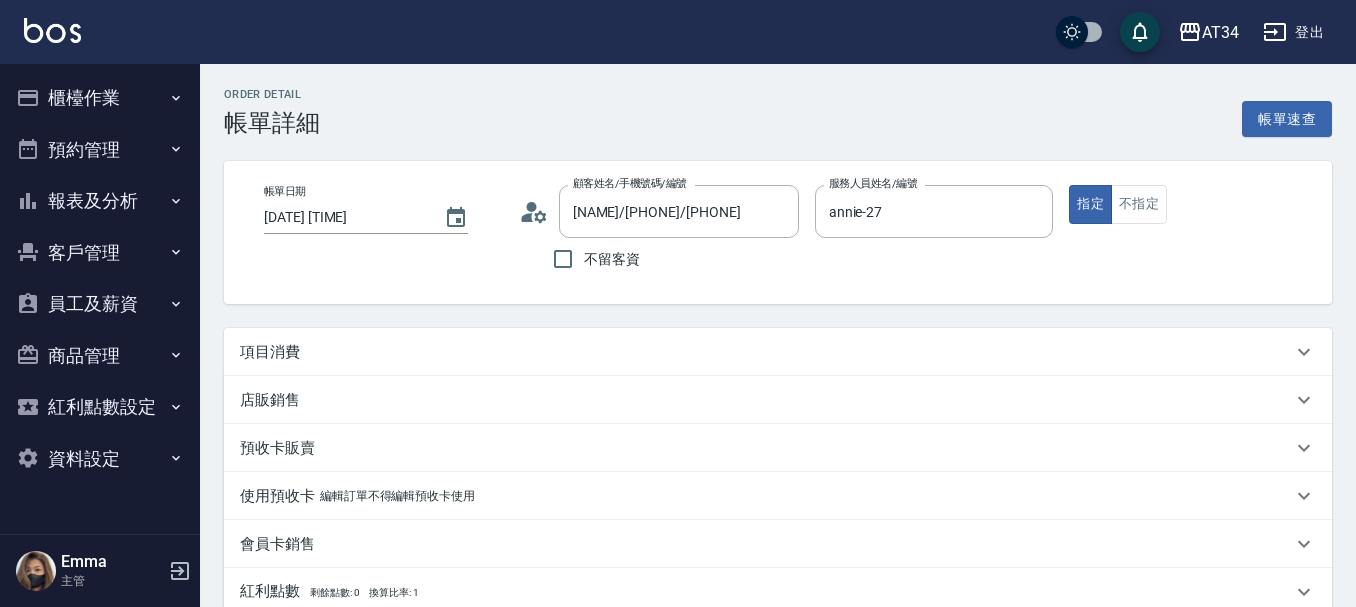 click on "項目消費" at bounding box center (766, 352) 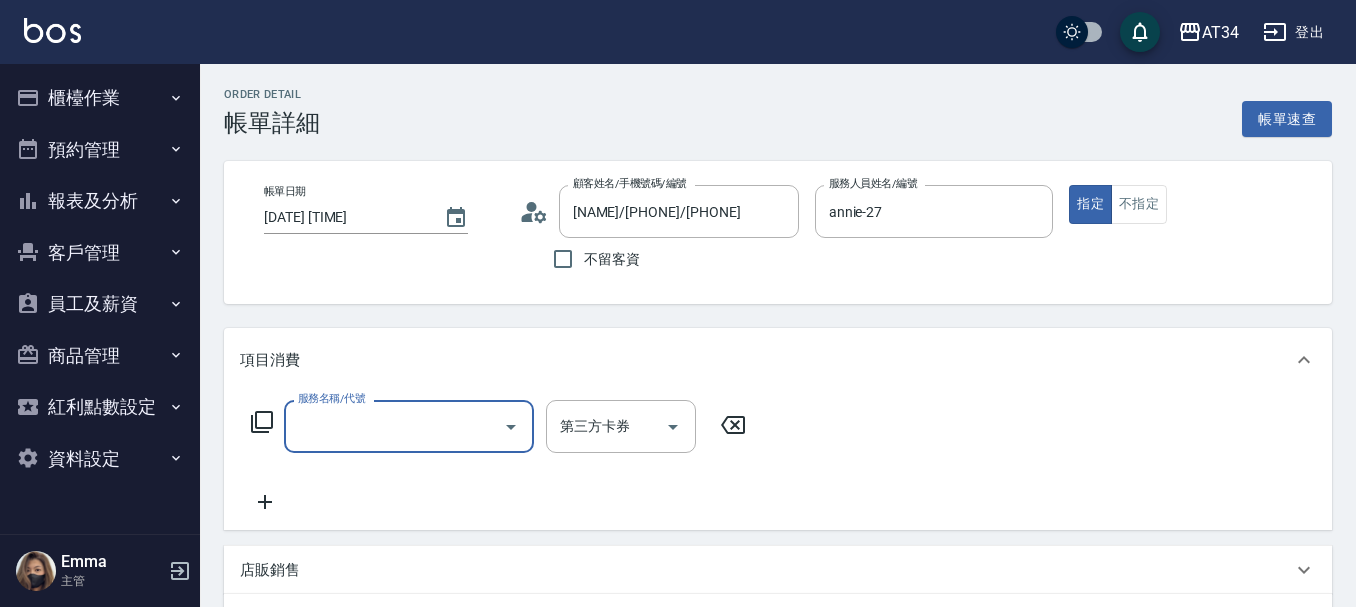 scroll, scrollTop: 0, scrollLeft: 0, axis: both 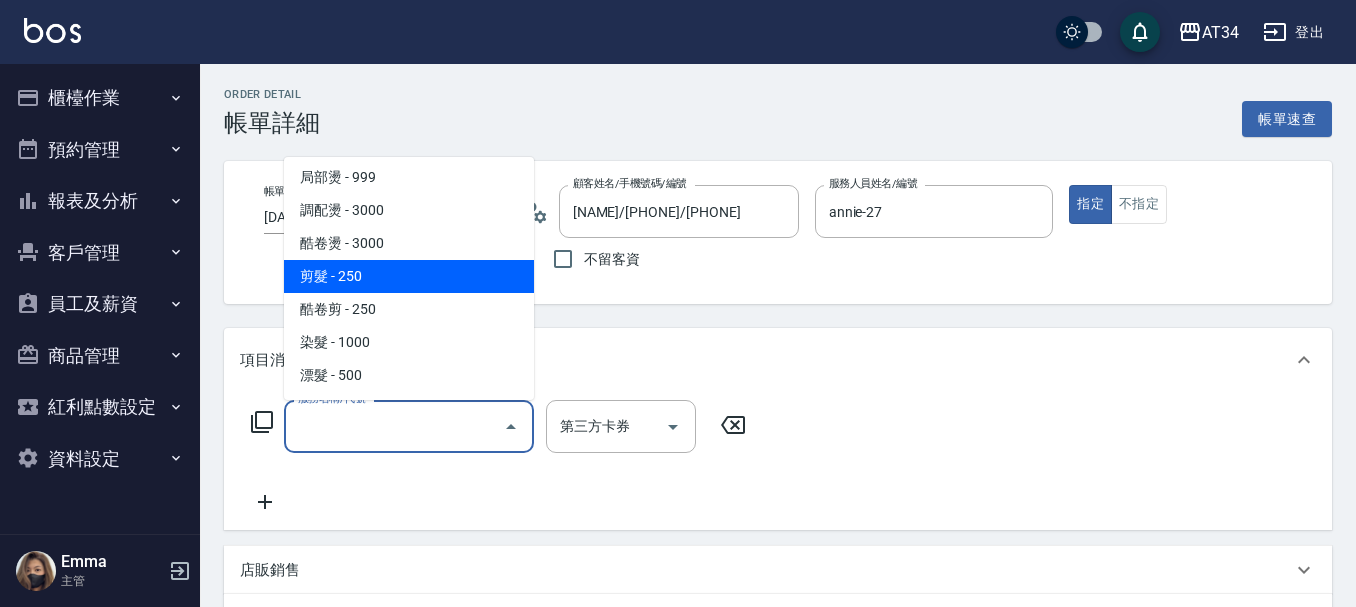 click on "剪髮 - 250" at bounding box center [409, 276] 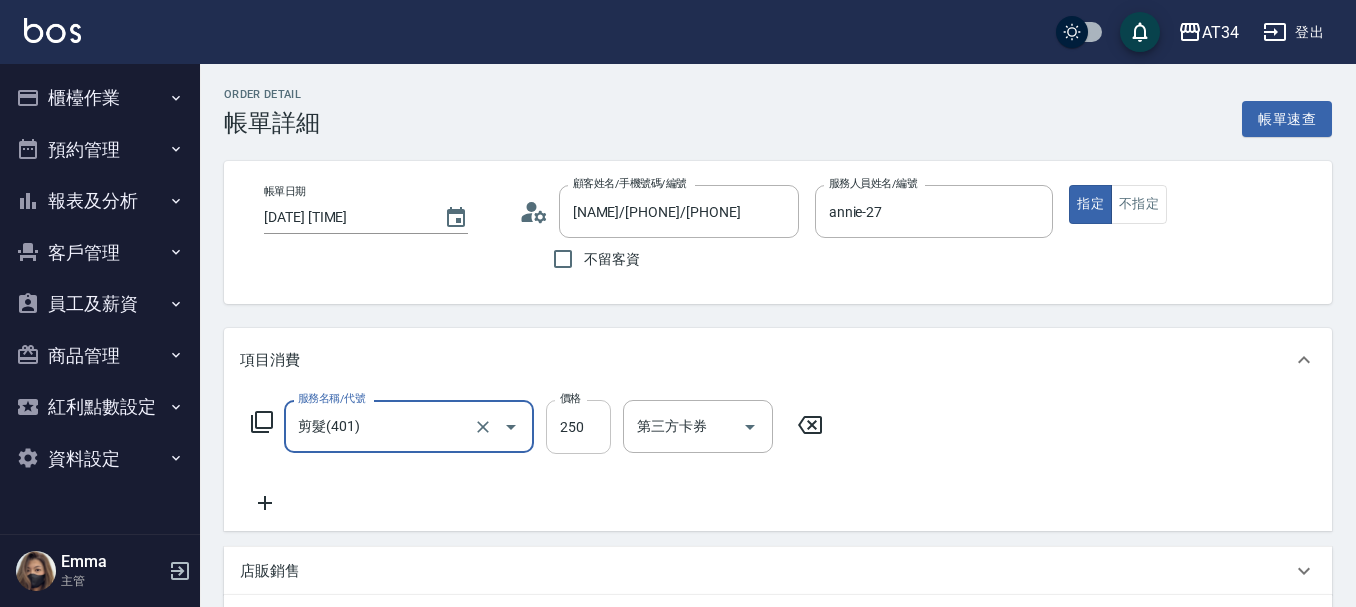 click on "250" at bounding box center (578, 427) 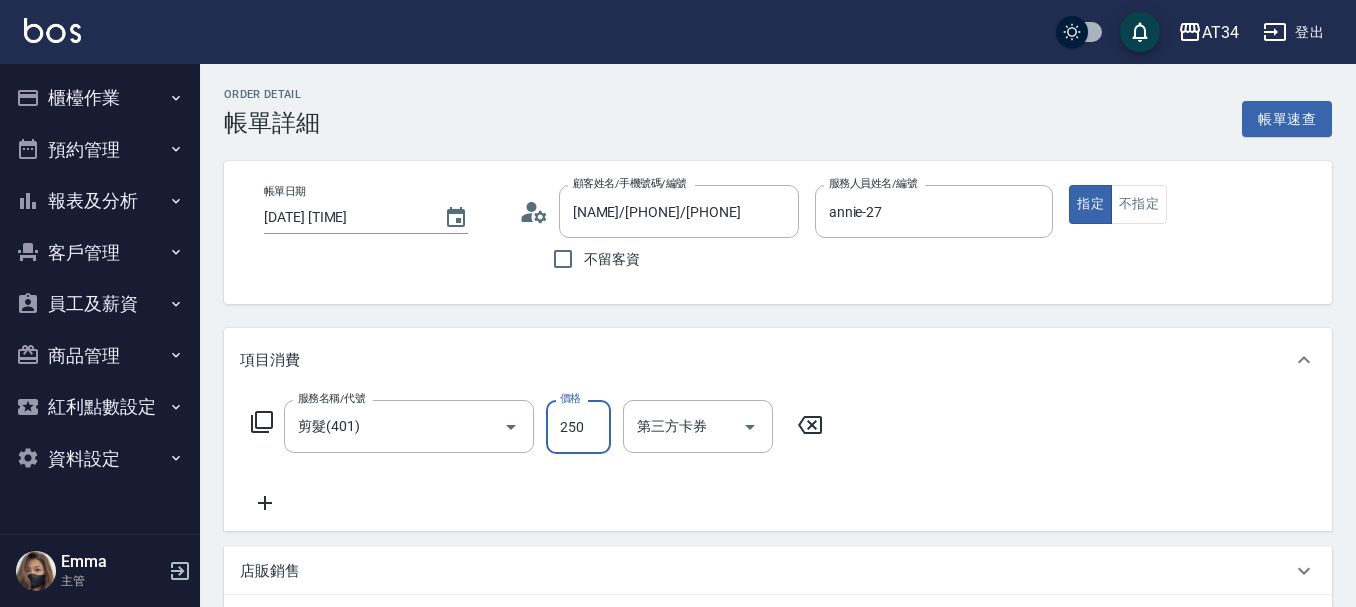 type on "0" 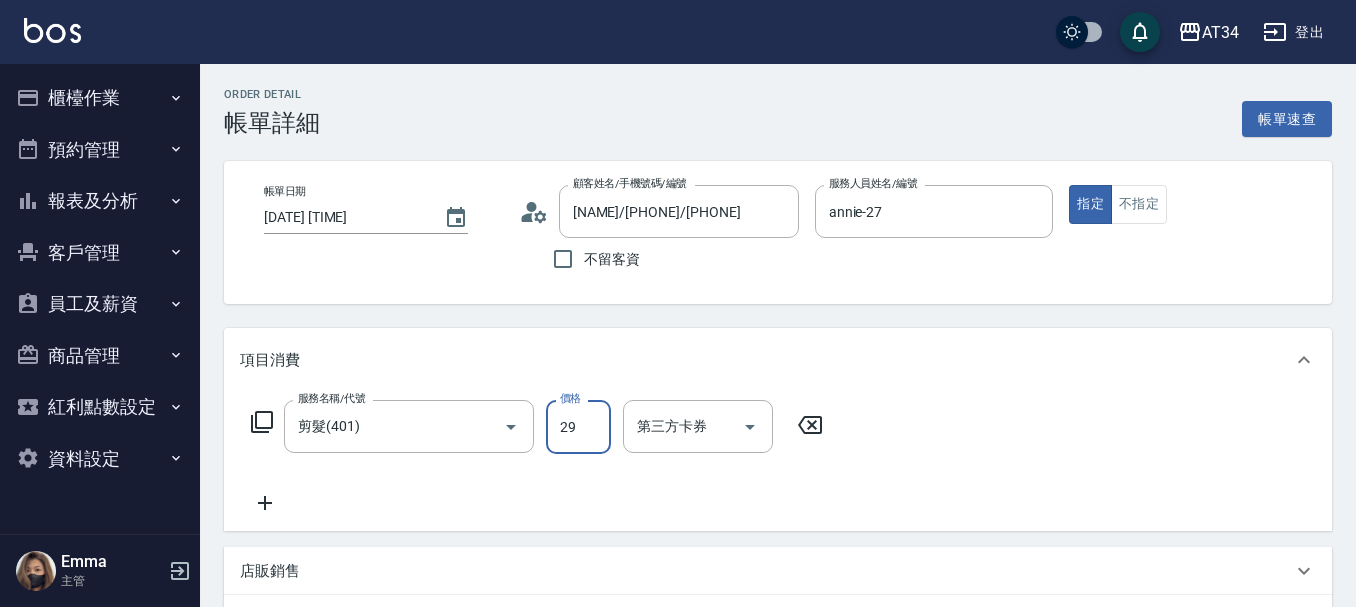 type on "299" 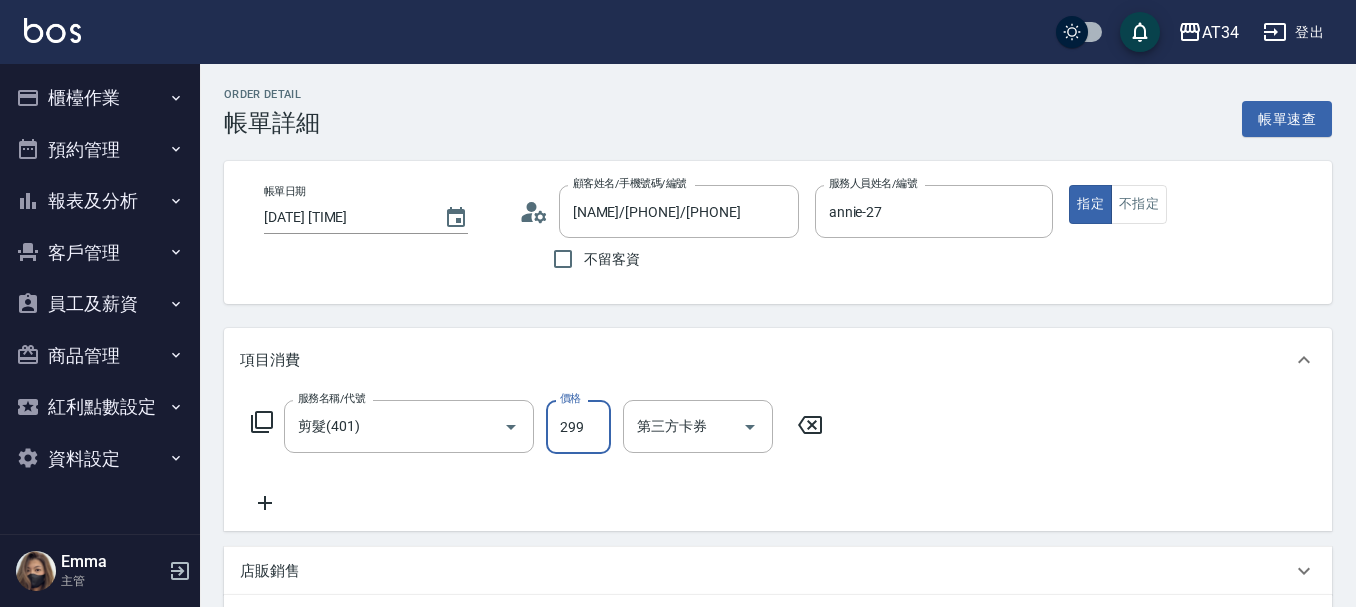 type on "20" 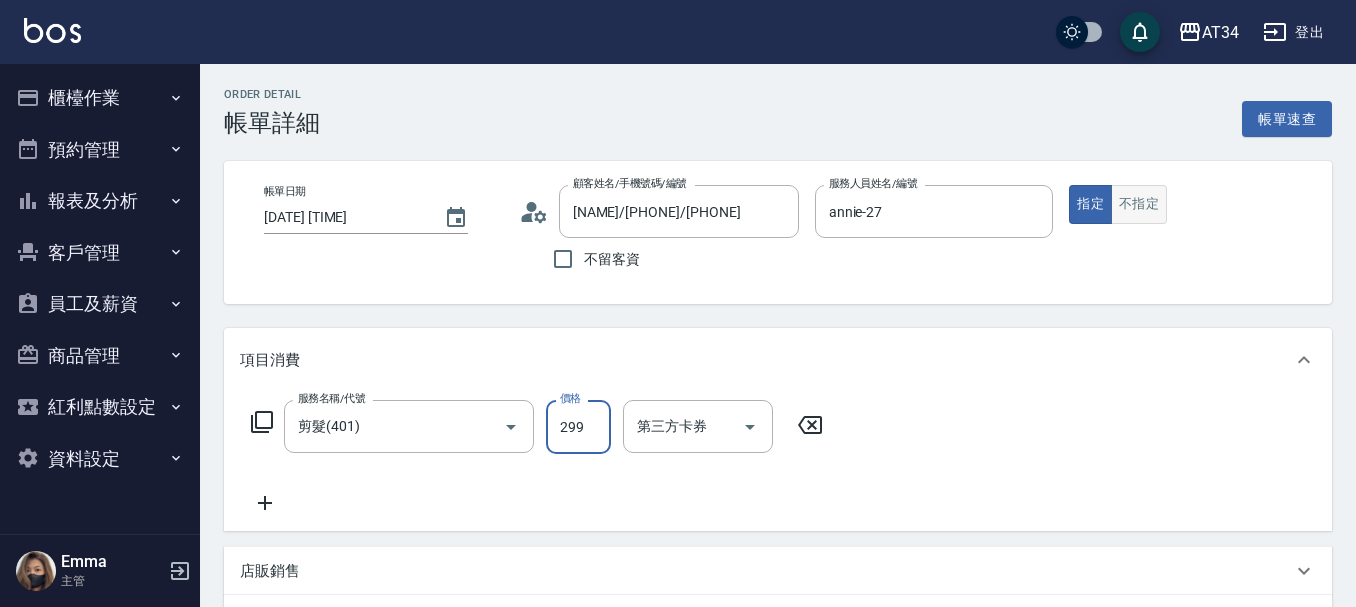type on "299" 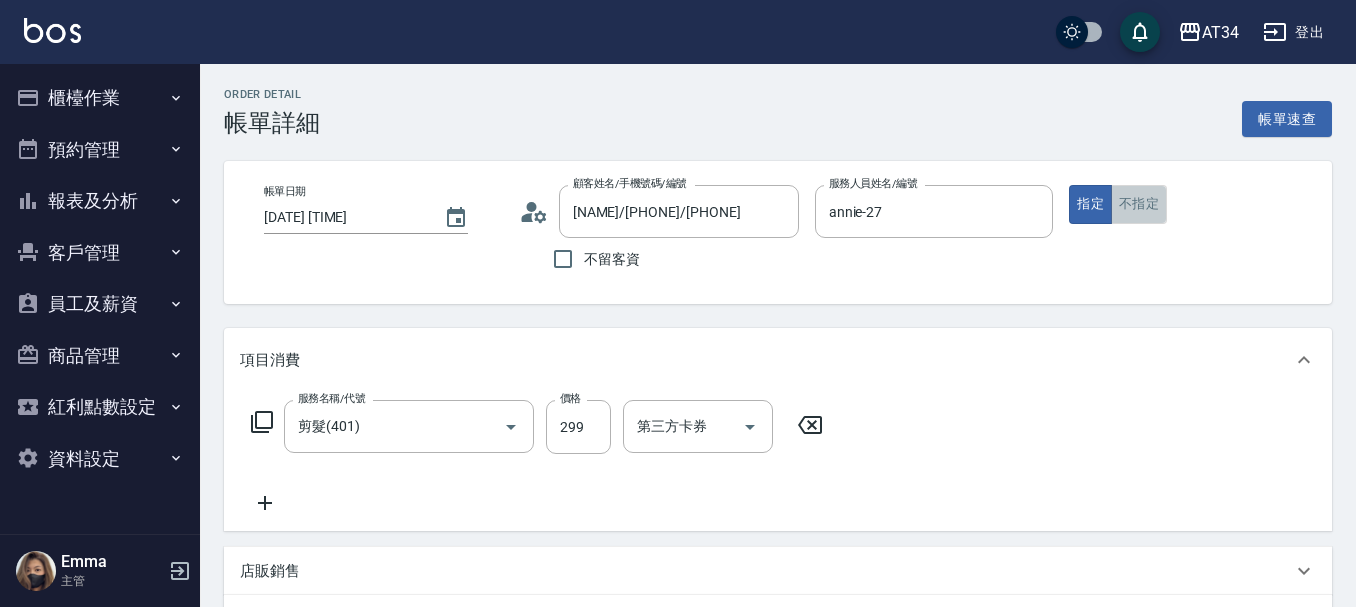 click on "不指定" at bounding box center [1139, 204] 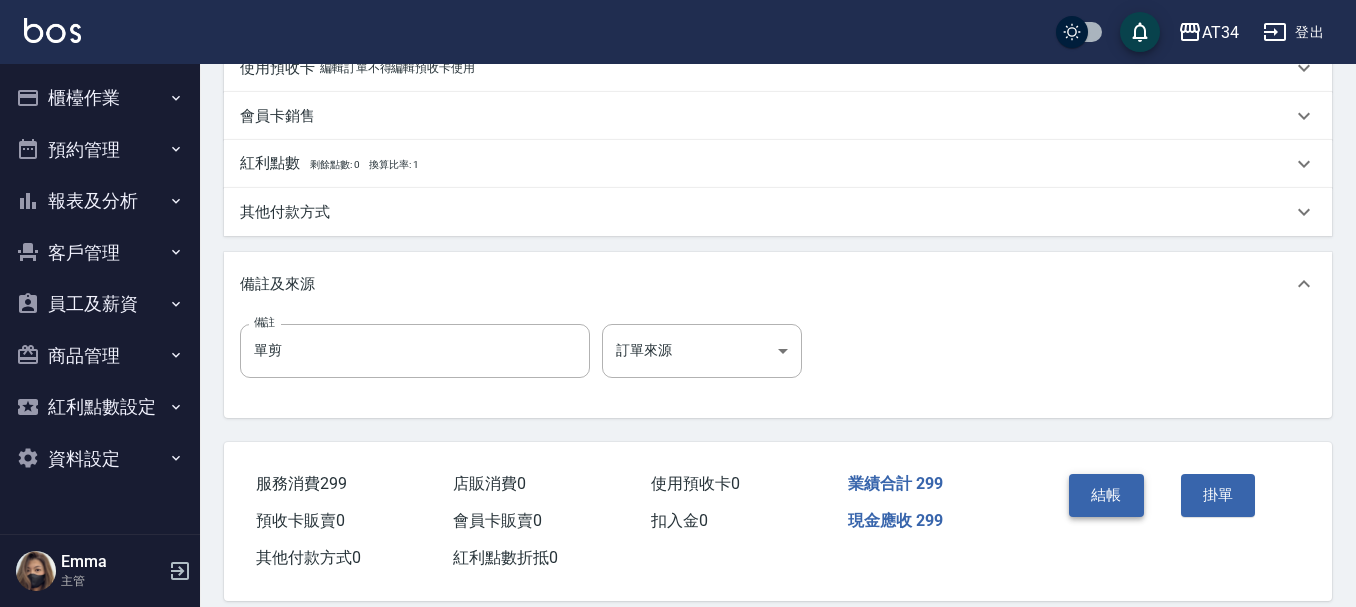 scroll, scrollTop: 600, scrollLeft: 0, axis: vertical 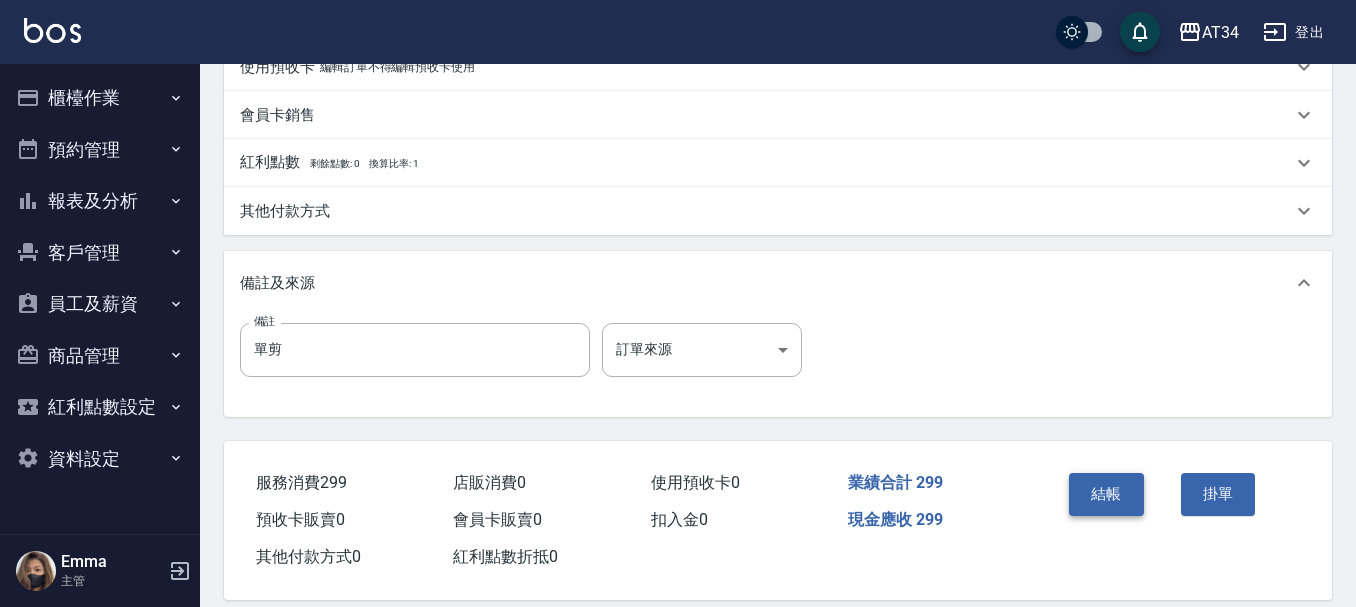 click on "結帳" at bounding box center (1106, 494) 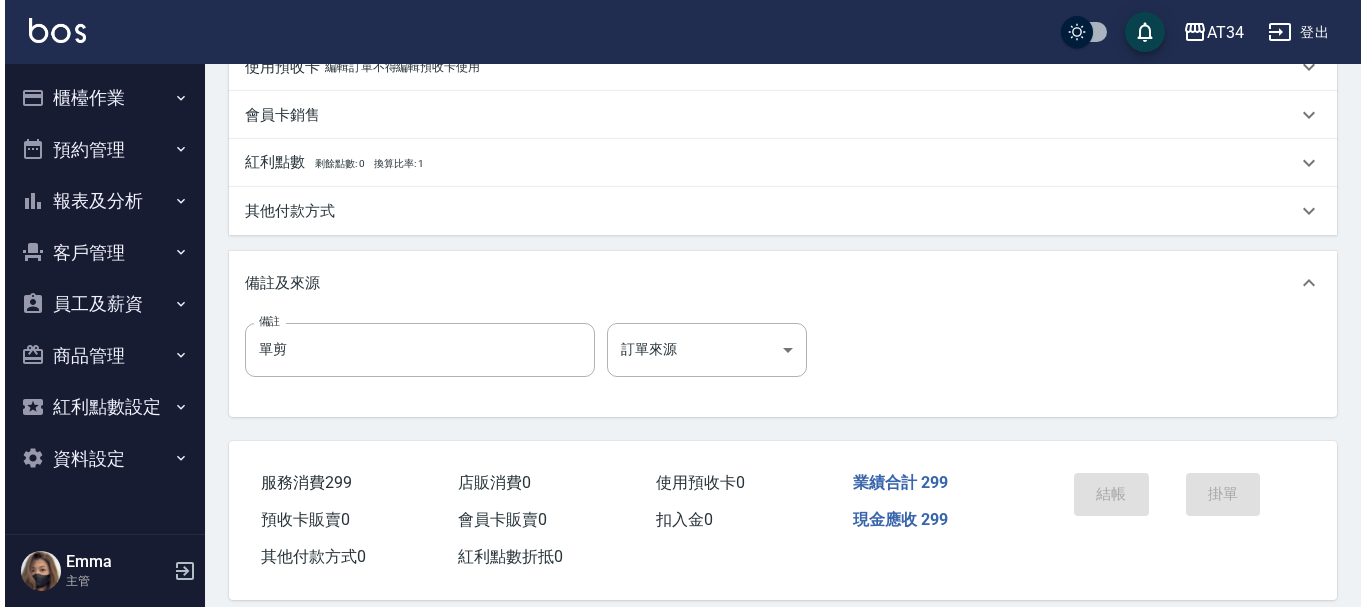 scroll, scrollTop: 0, scrollLeft: 0, axis: both 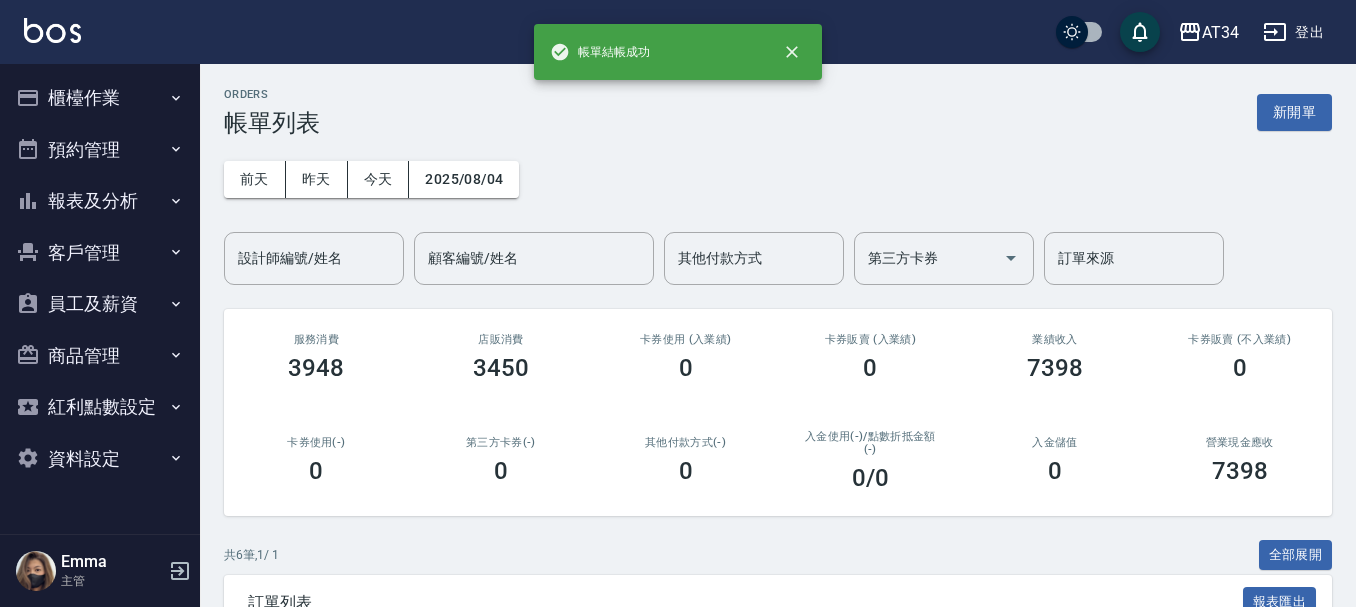 click on "櫃檯作業" at bounding box center [100, 98] 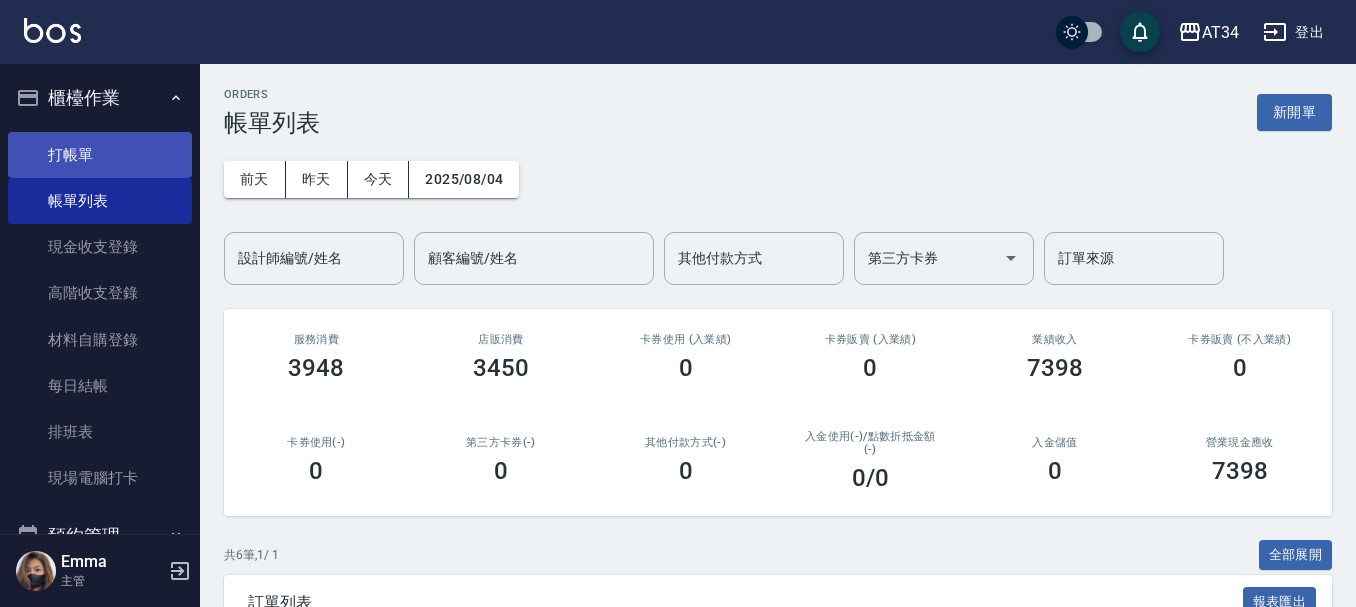 click on "打帳單" at bounding box center [100, 155] 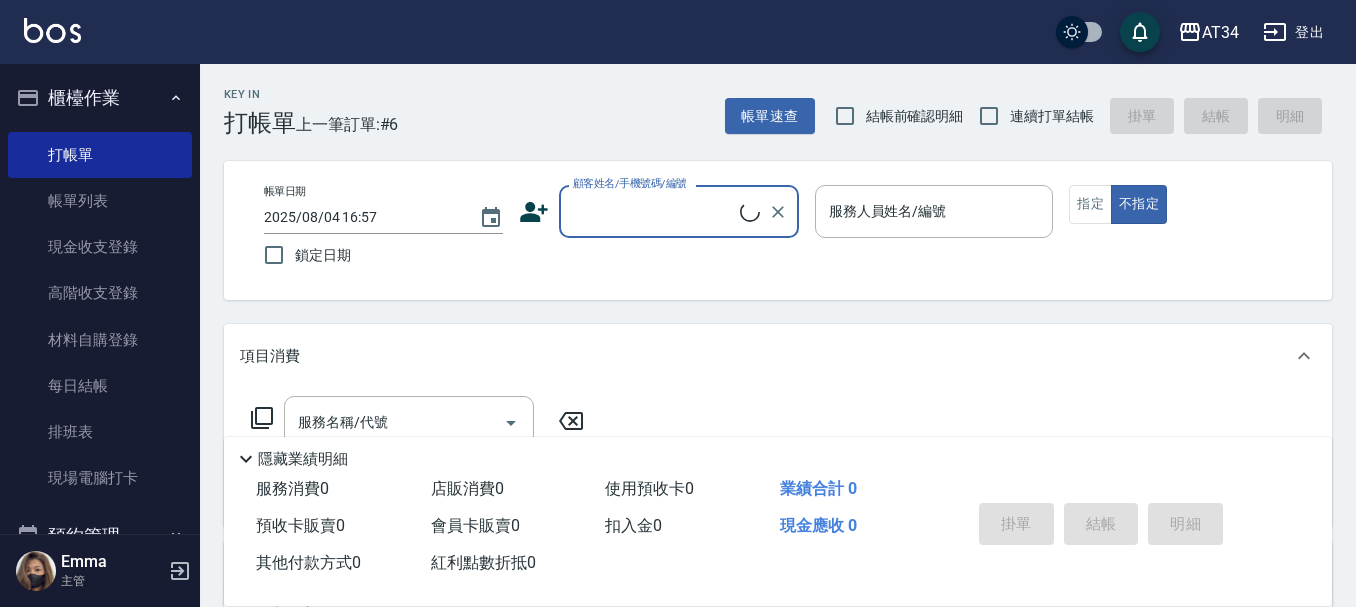 click 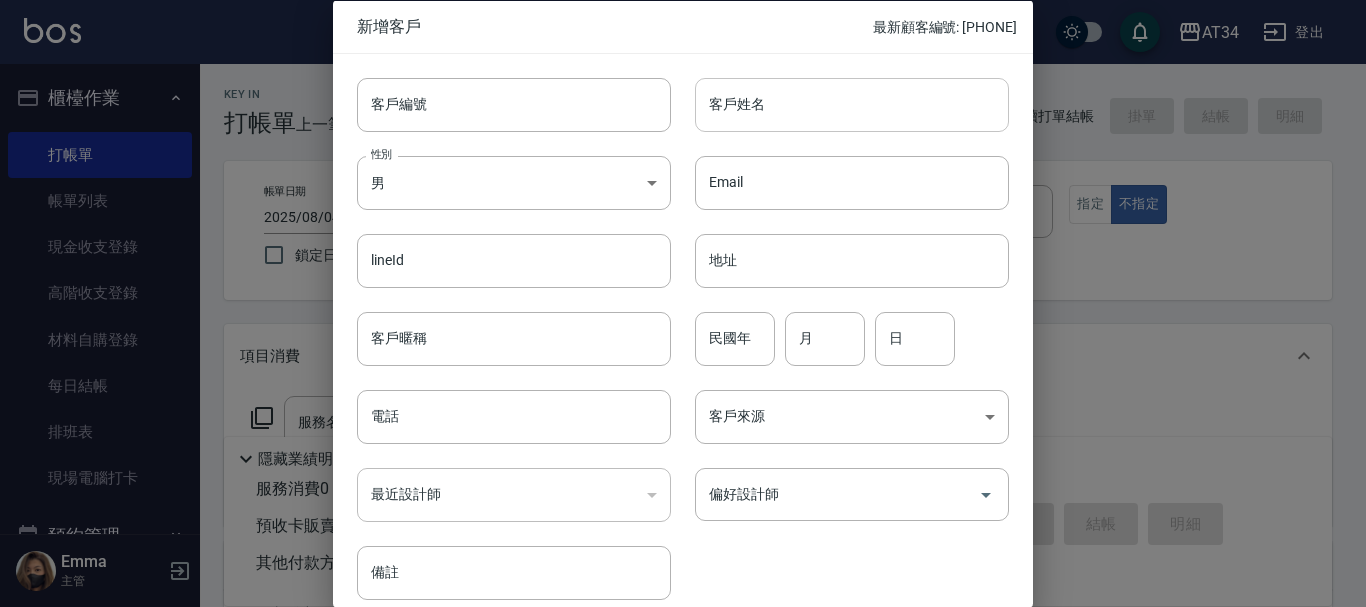 click on "客戶姓名" at bounding box center (852, 104) 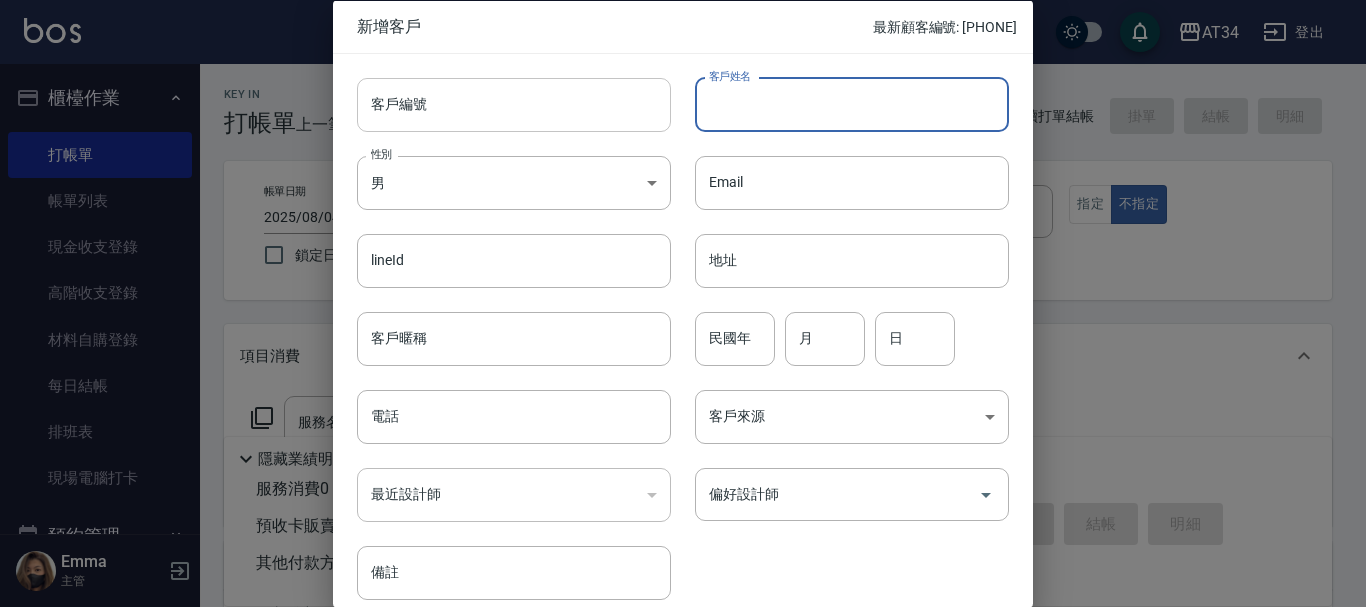 click on "客戶編號" at bounding box center (514, 104) 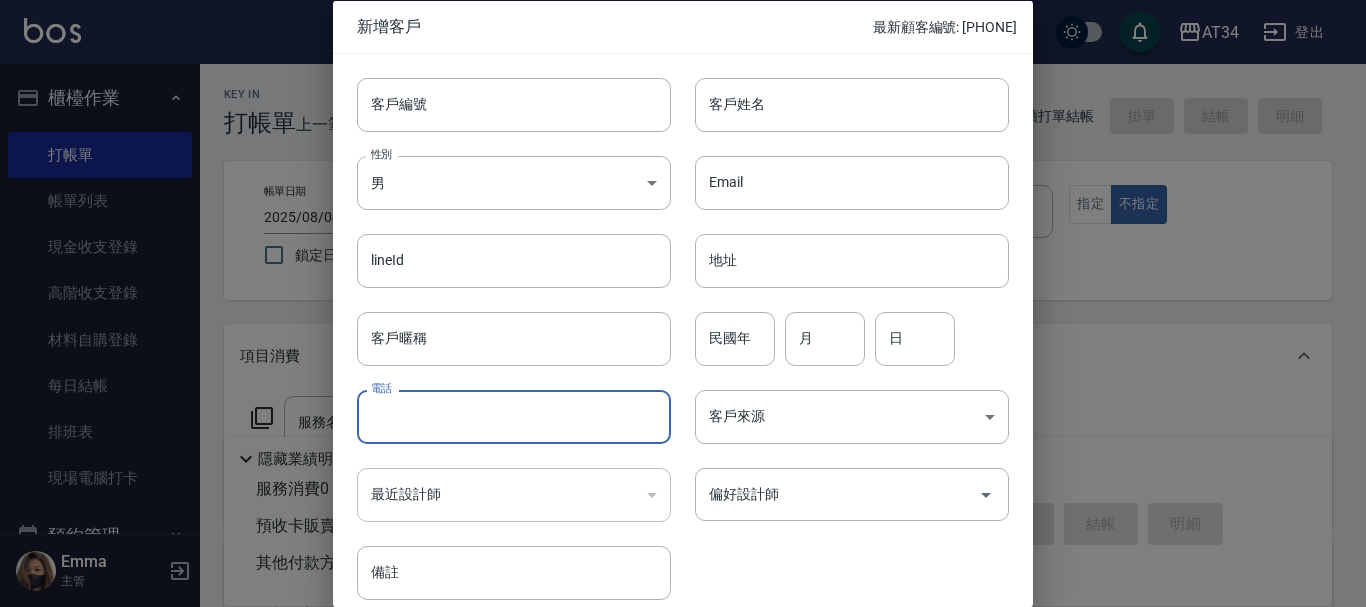 click on "電話" at bounding box center [514, 417] 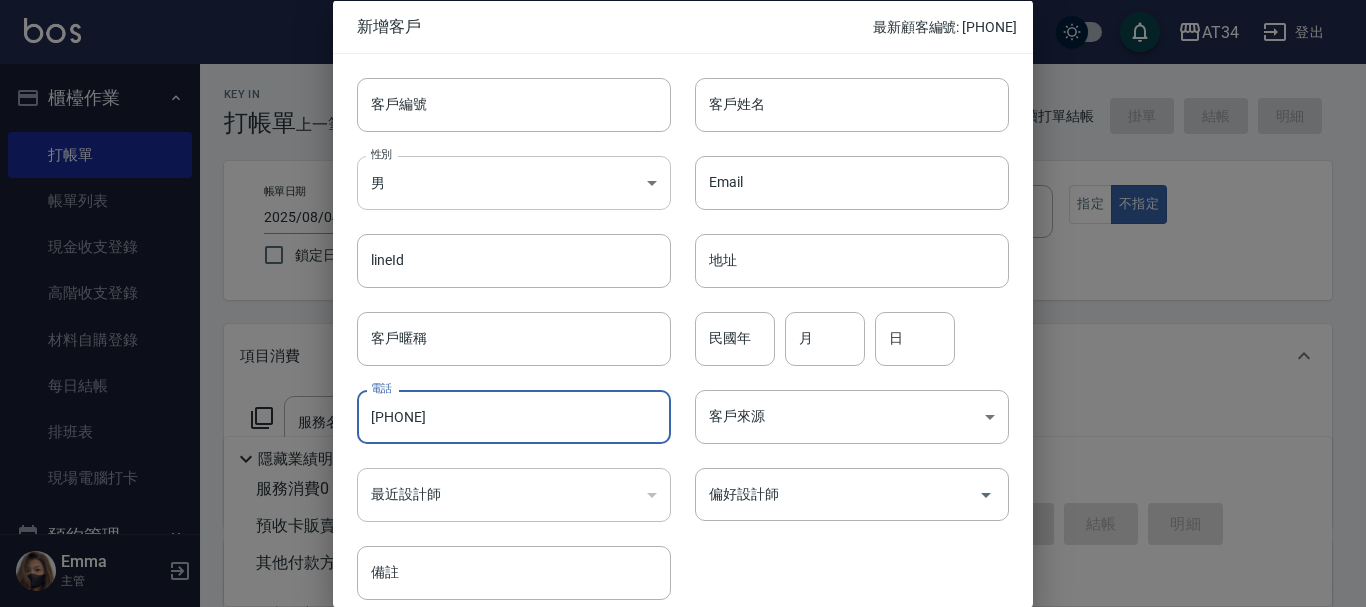 type on "[PHONE]" 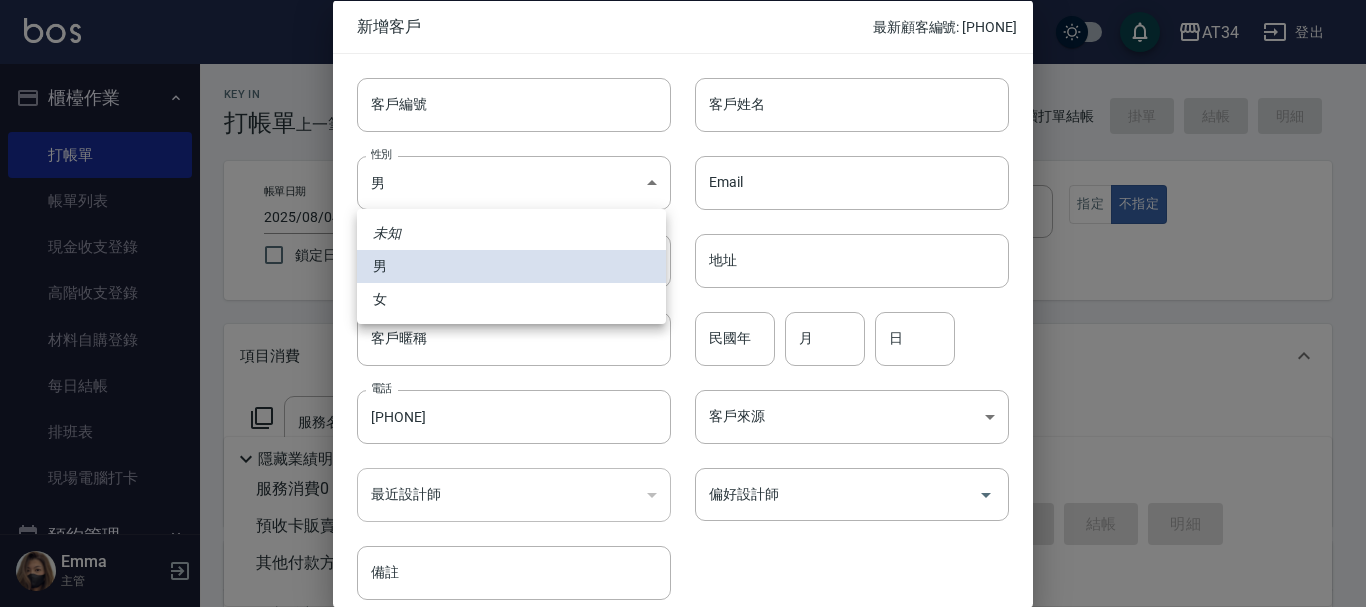 click on "女" at bounding box center (511, 299) 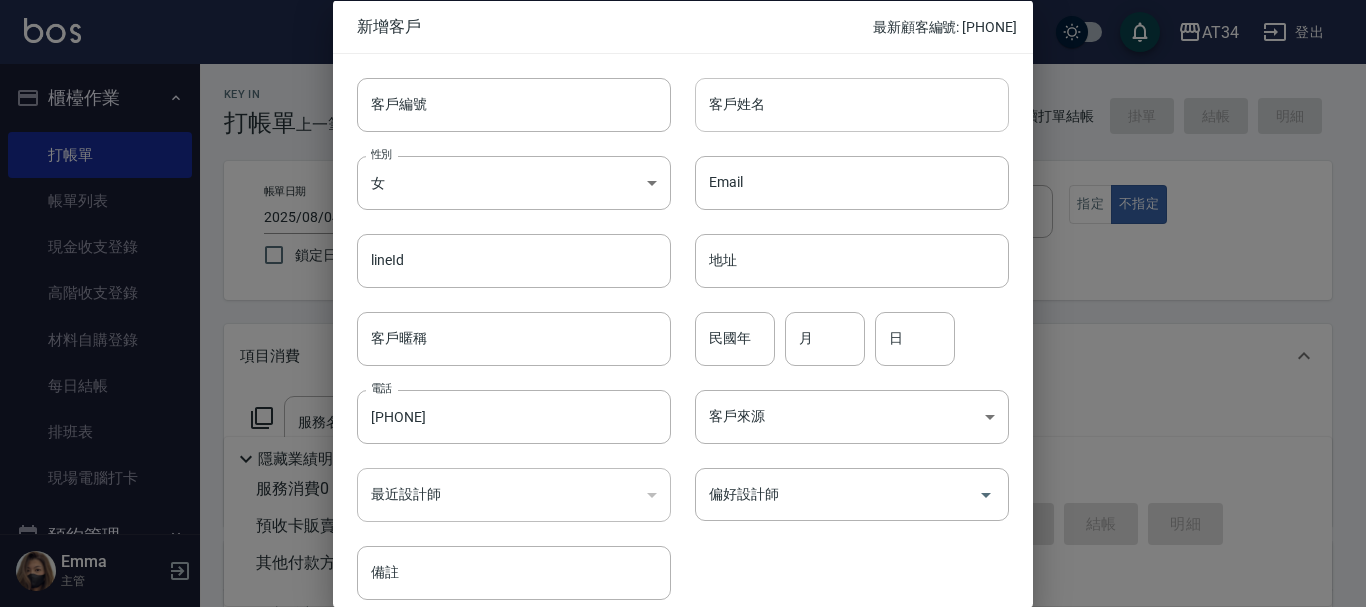 click on "客戶姓名" at bounding box center (852, 104) 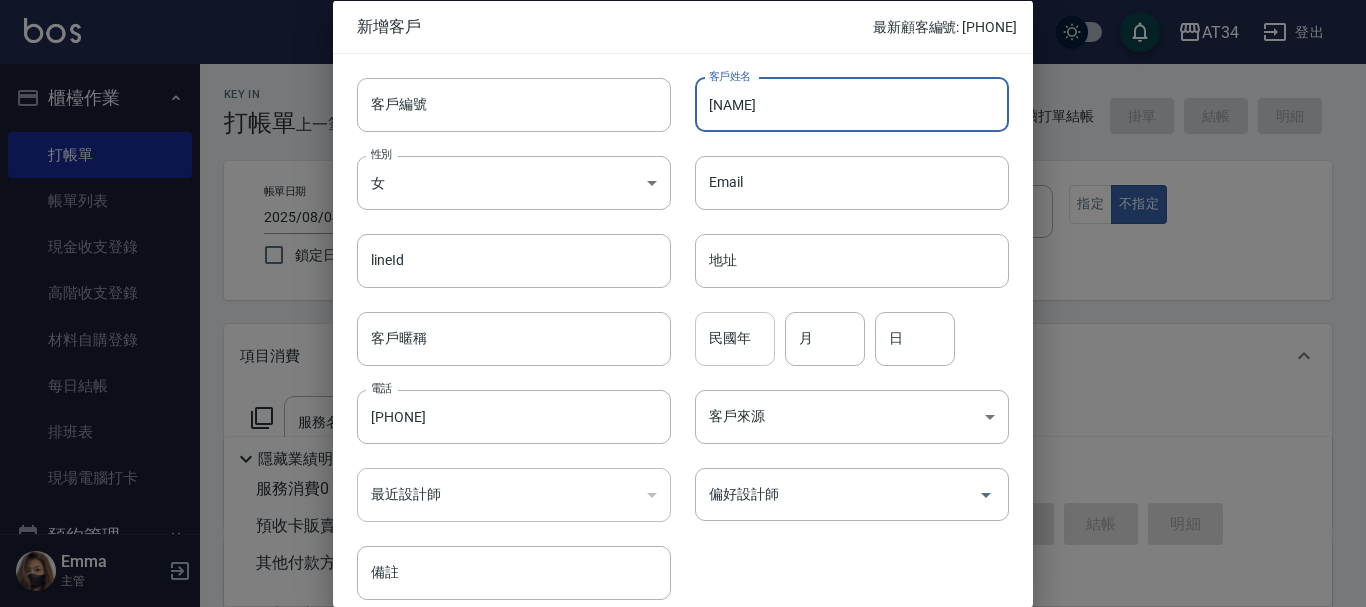 type on "黃秋雅" 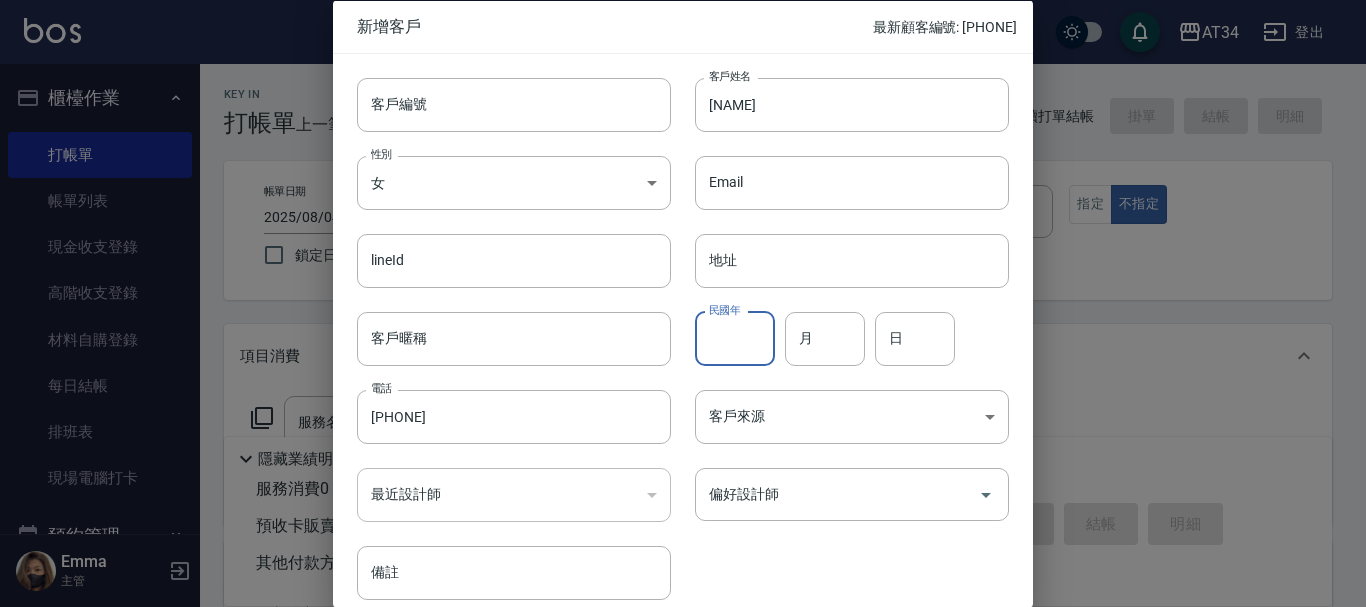 click on "民國年" at bounding box center (735, 338) 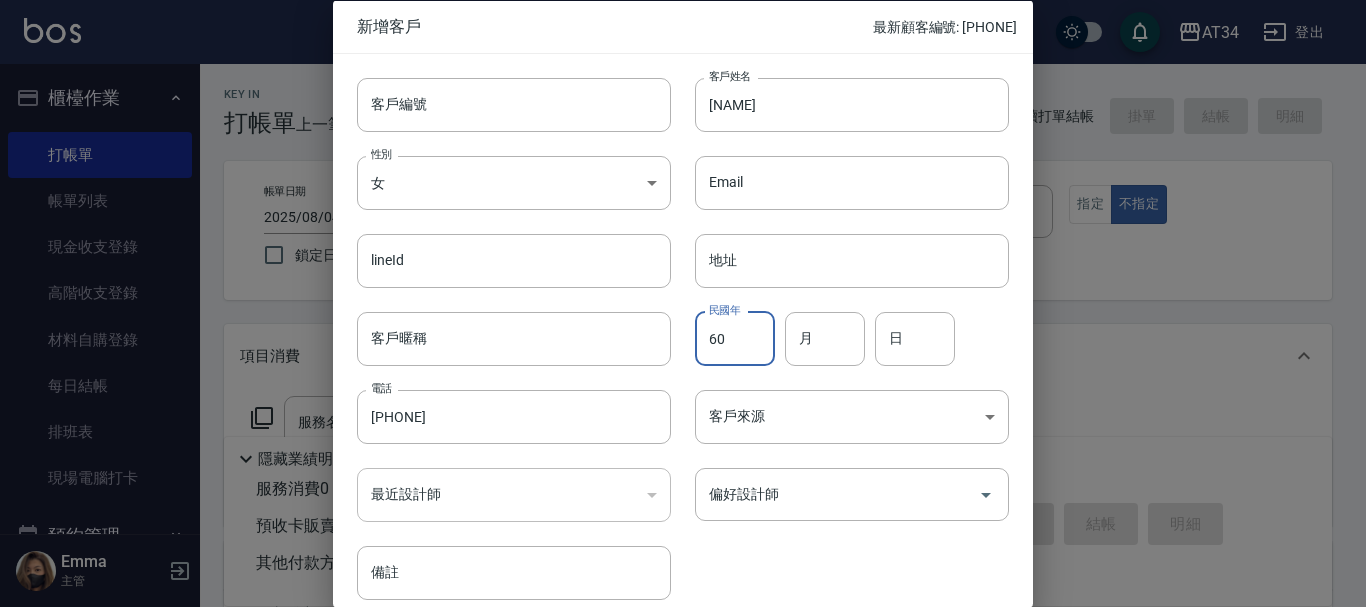 type on "60" 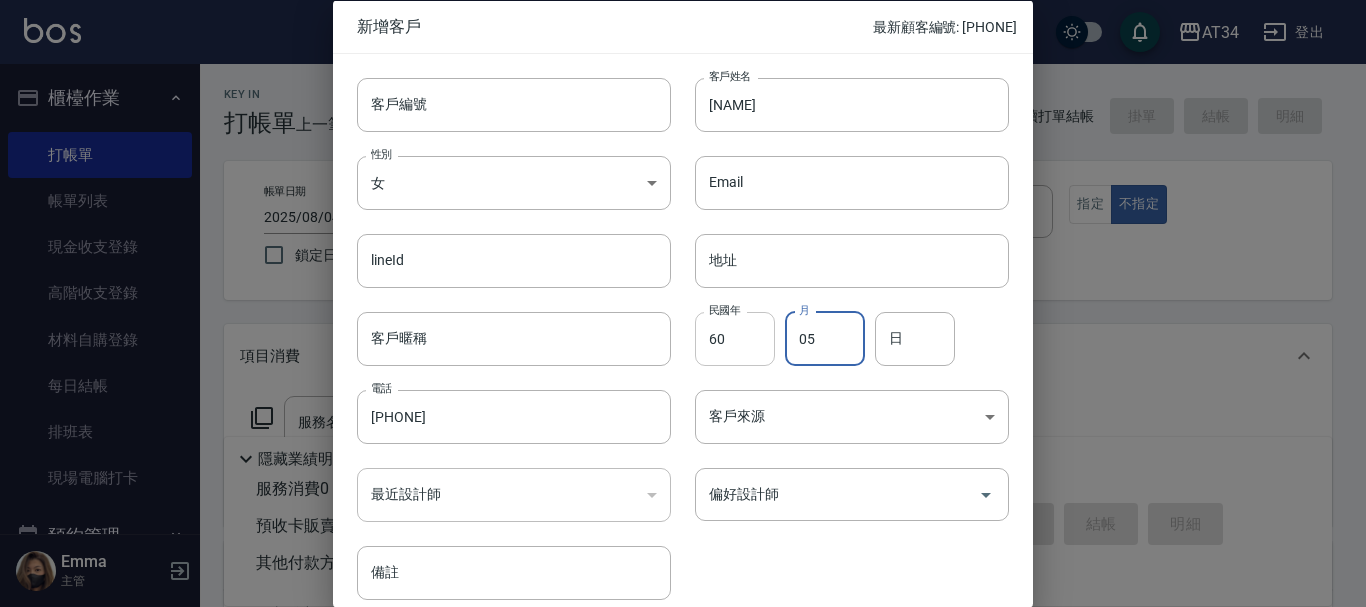 type on "05" 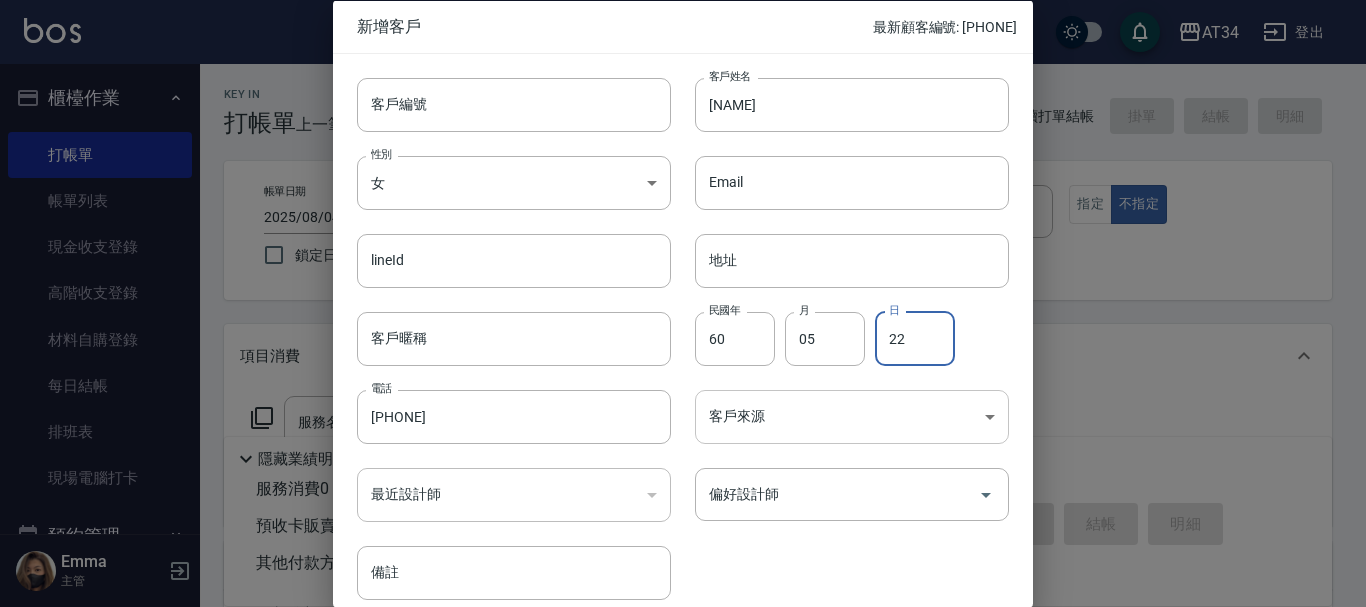 type on "22" 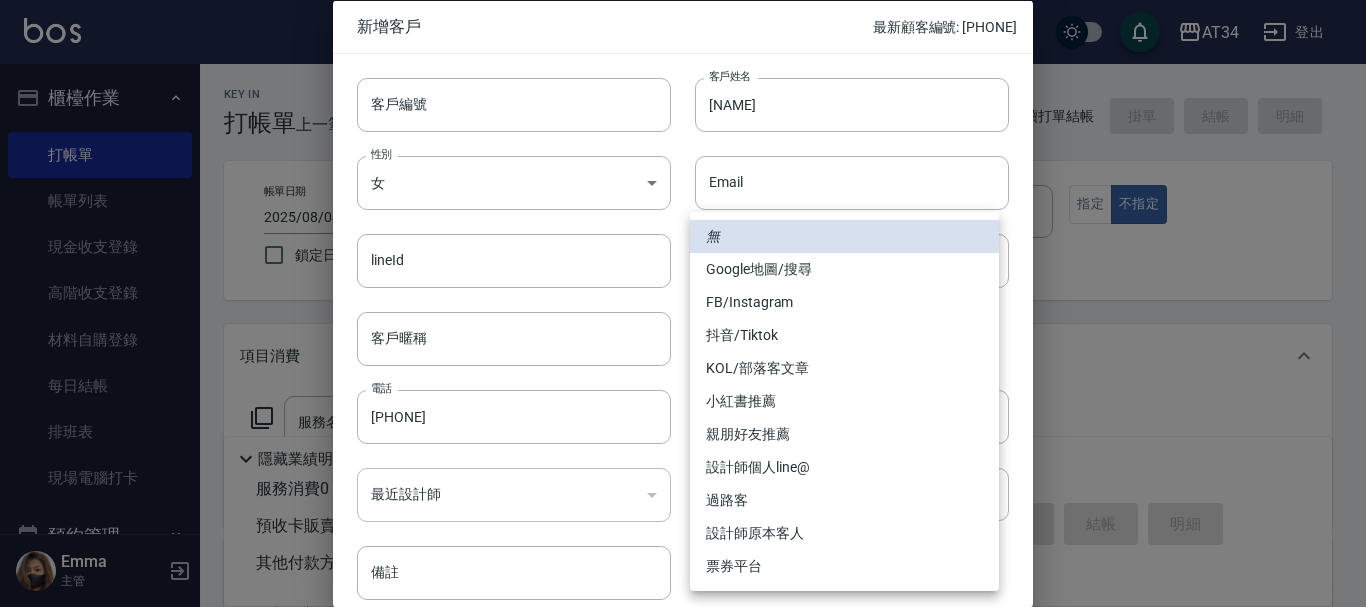 click on "FB/Instagram" at bounding box center (844, 302) 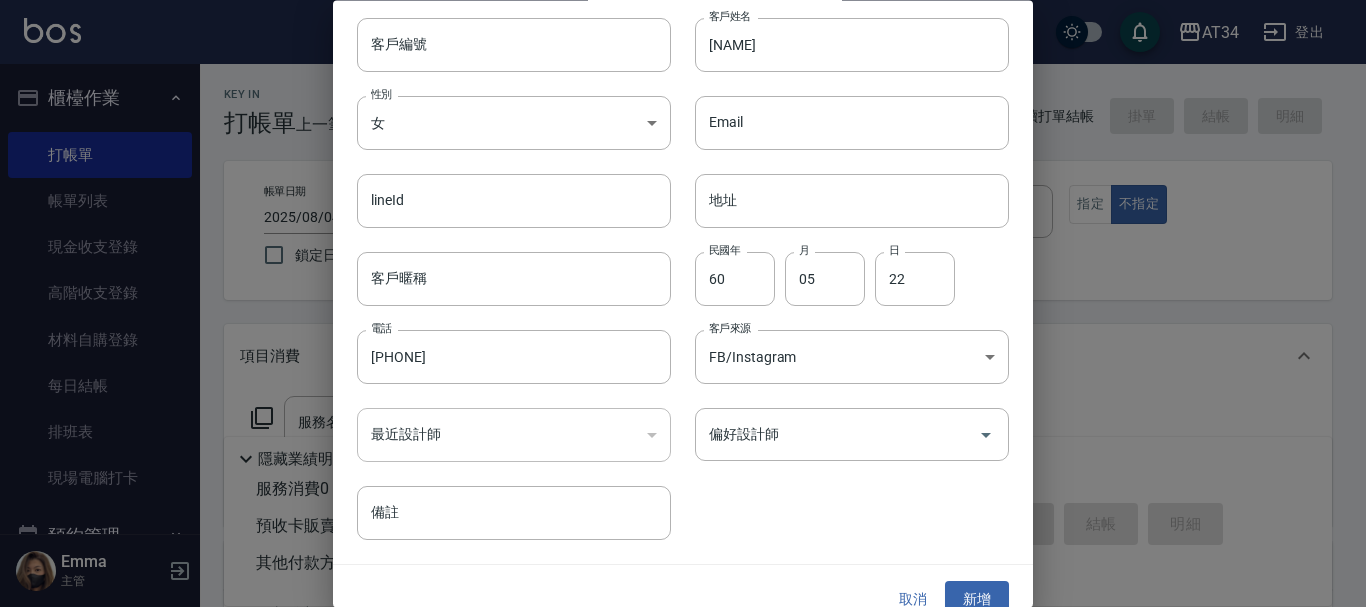 scroll, scrollTop: 86, scrollLeft: 0, axis: vertical 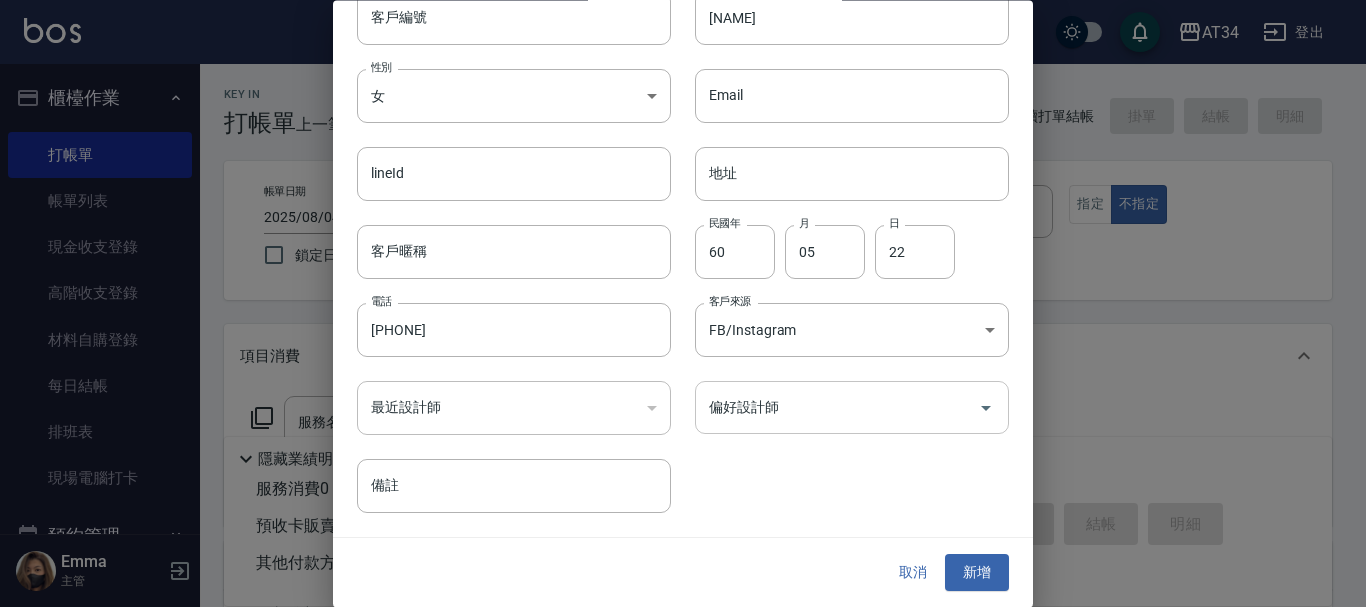 click on "偏好設計師" at bounding box center [837, 408] 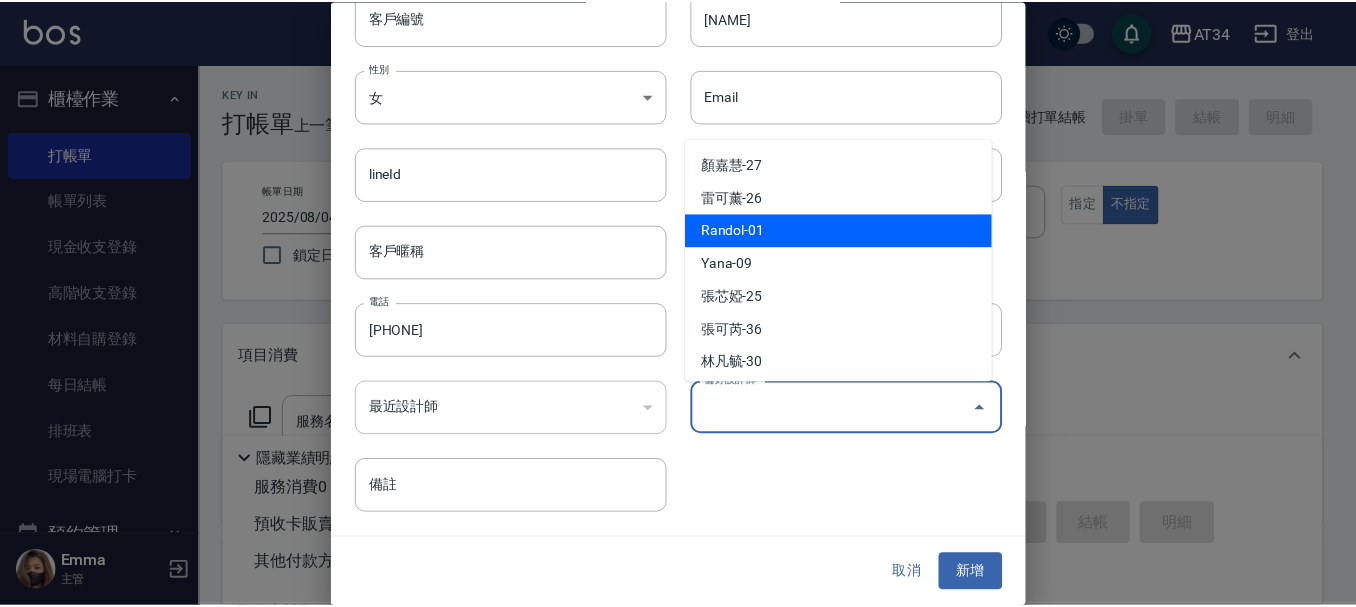 scroll, scrollTop: 0, scrollLeft: 0, axis: both 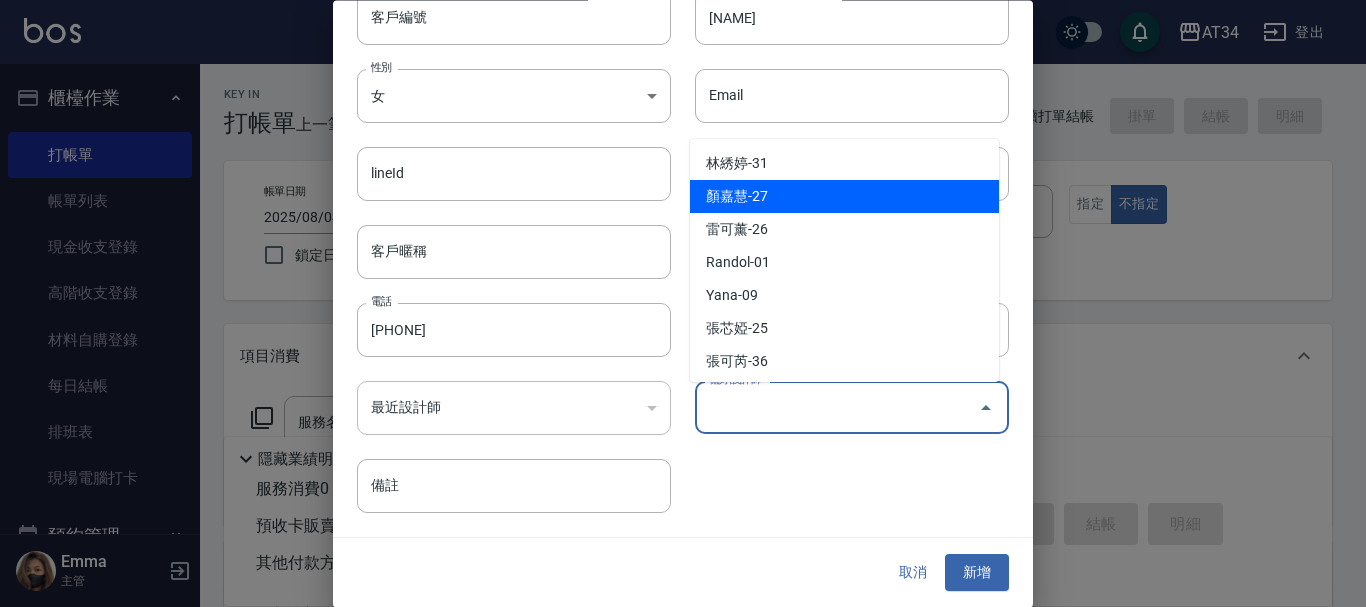 click on "顏嘉慧-27" at bounding box center (844, 196) 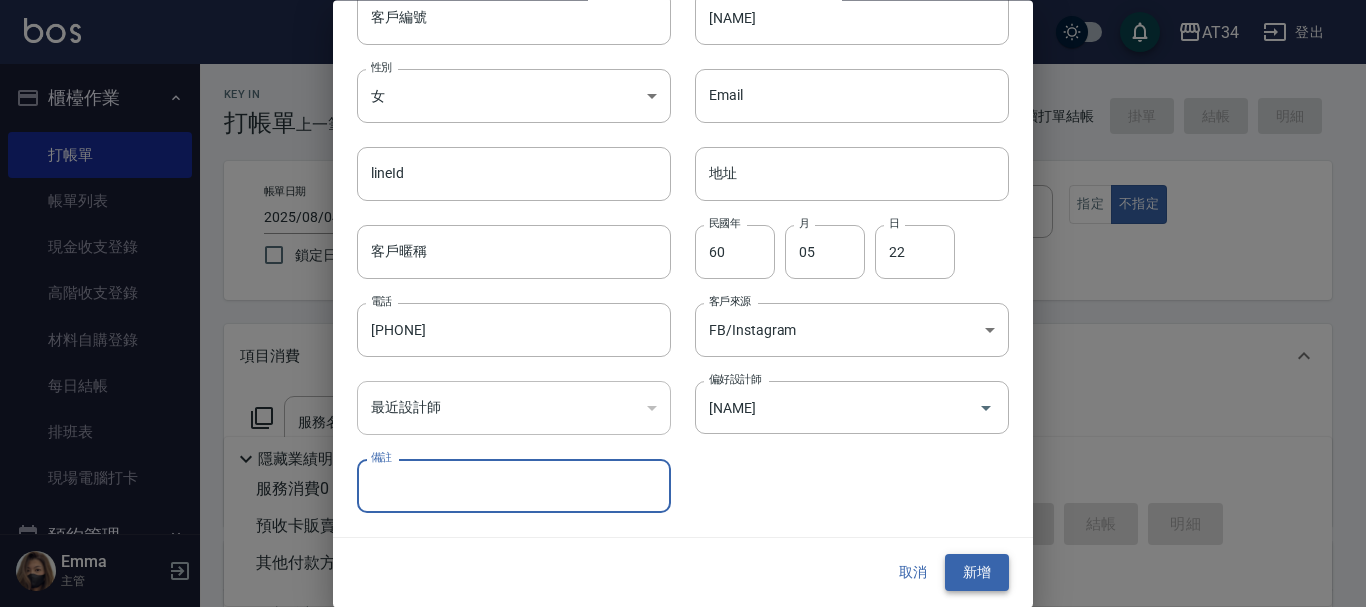 click on "新增" at bounding box center [977, 573] 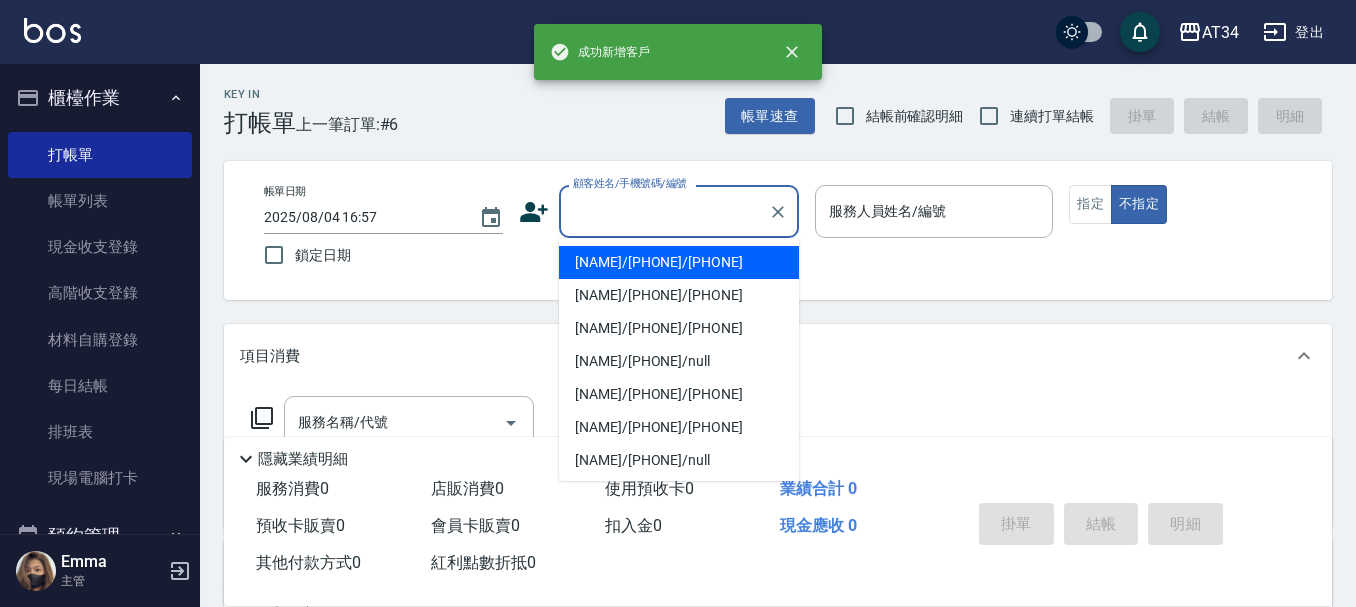 click on "顧客姓名/手機號碼/編號 顧客姓名/手機號碼/編號" at bounding box center (679, 211) 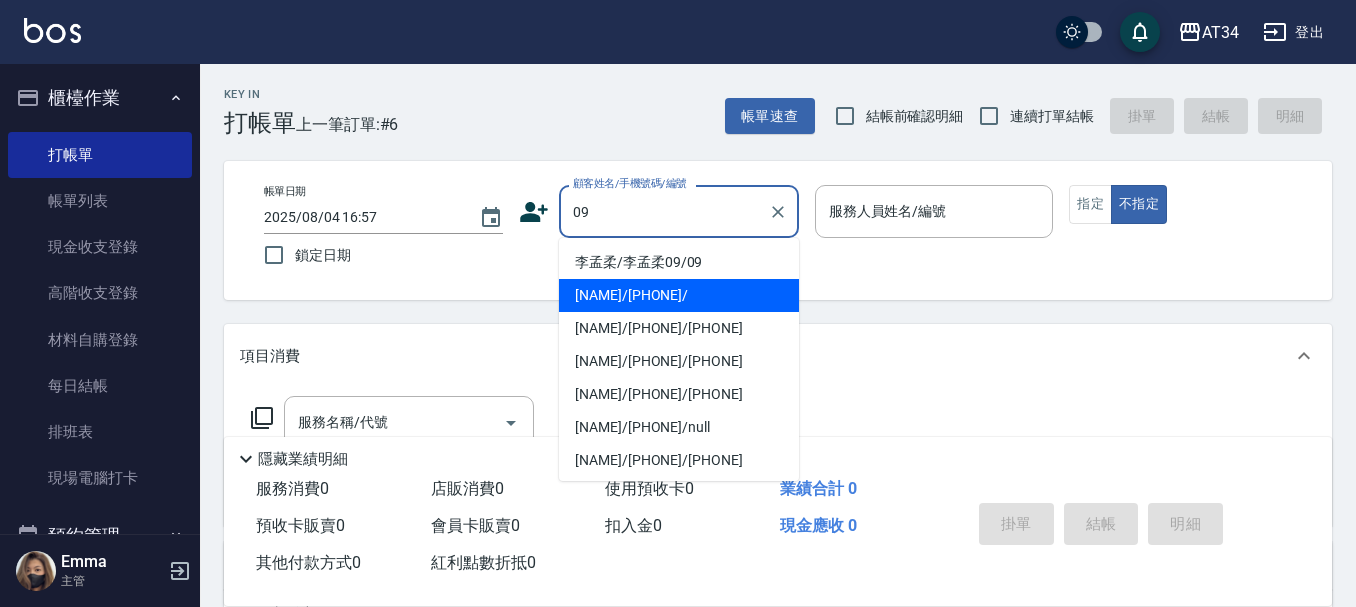 click on "[FIRST][LAST]/[PHONE]/" at bounding box center (679, 295) 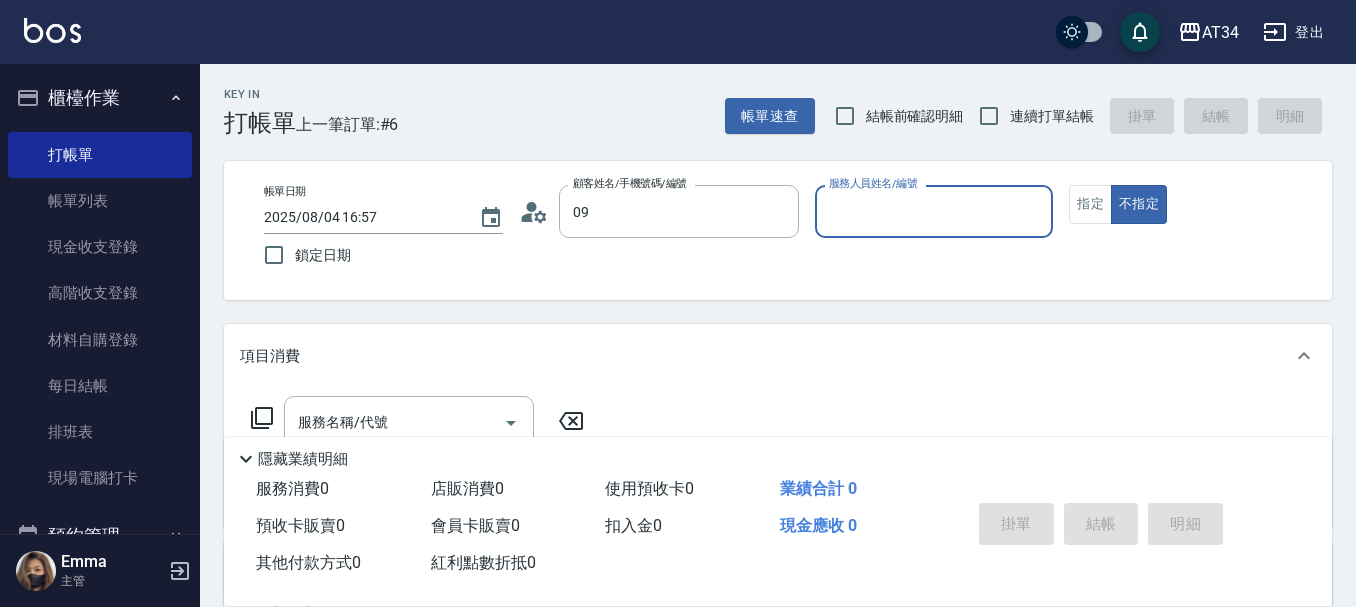 type on "[FIRST][LAST]/[PHONE]/" 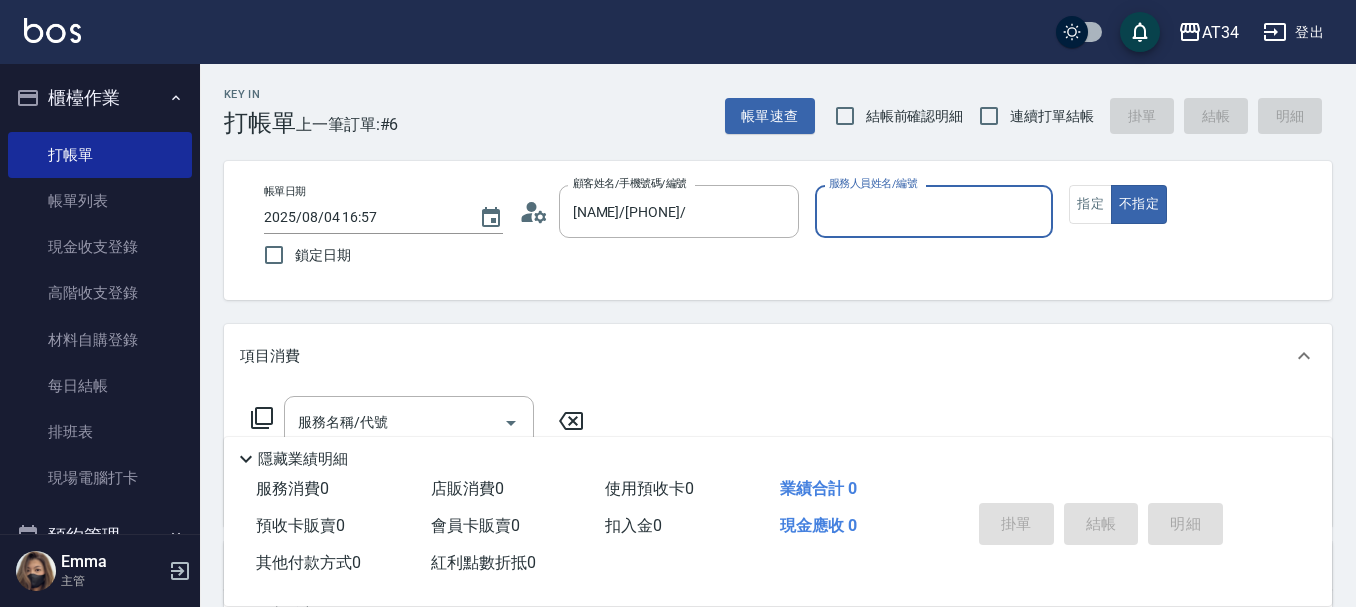 type on "annie-27" 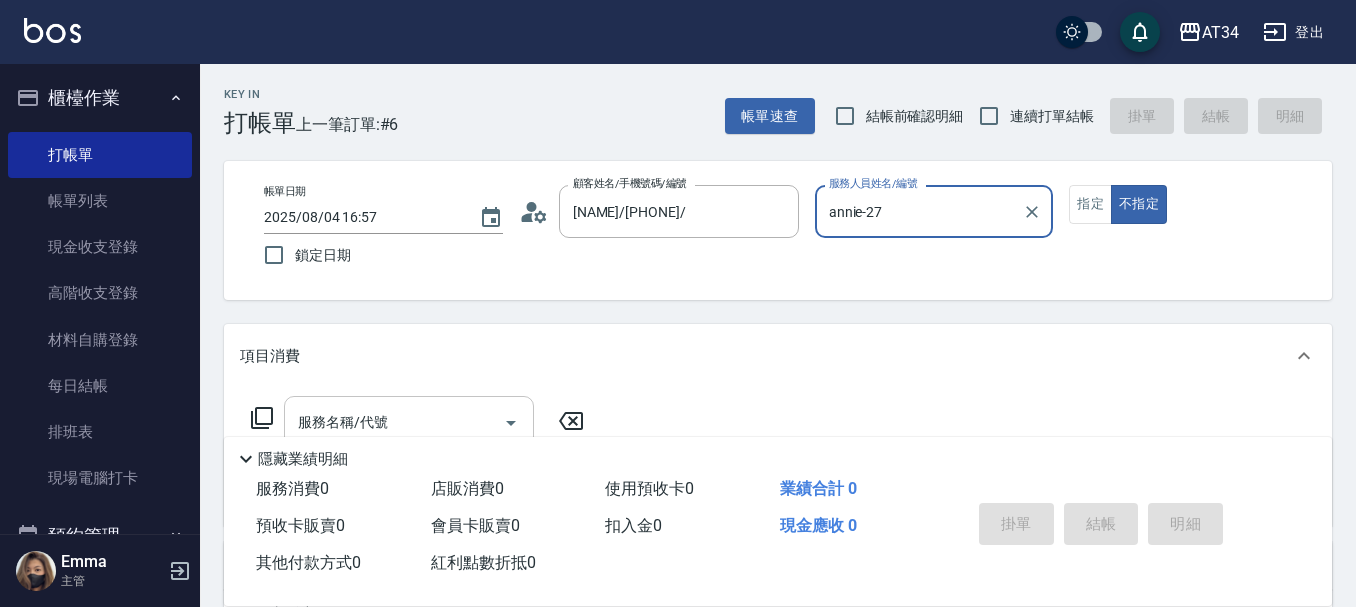 click 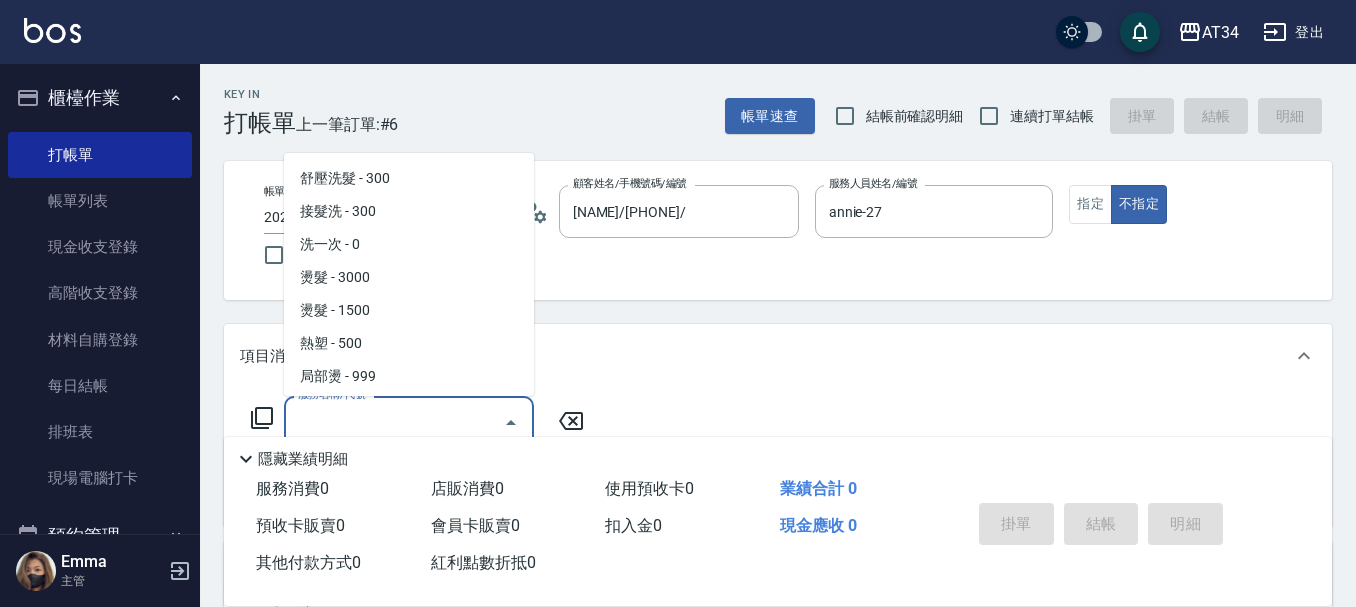 scroll, scrollTop: 200, scrollLeft: 0, axis: vertical 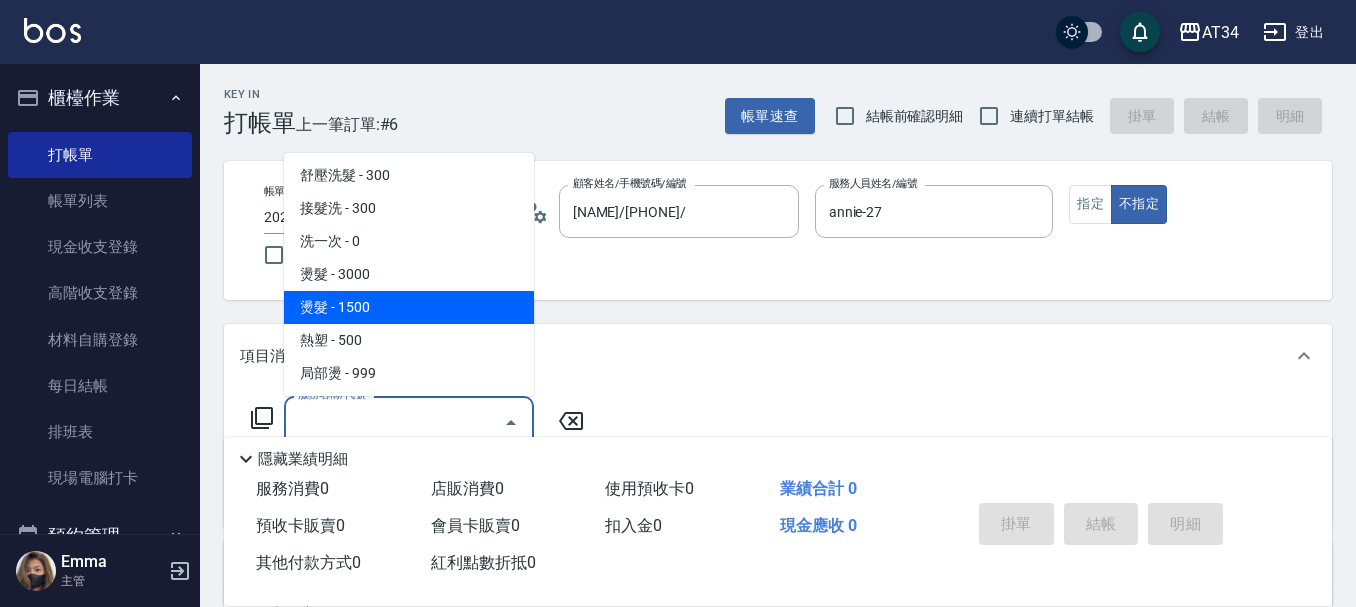 click on "燙髮 - 1500" at bounding box center [409, 307] 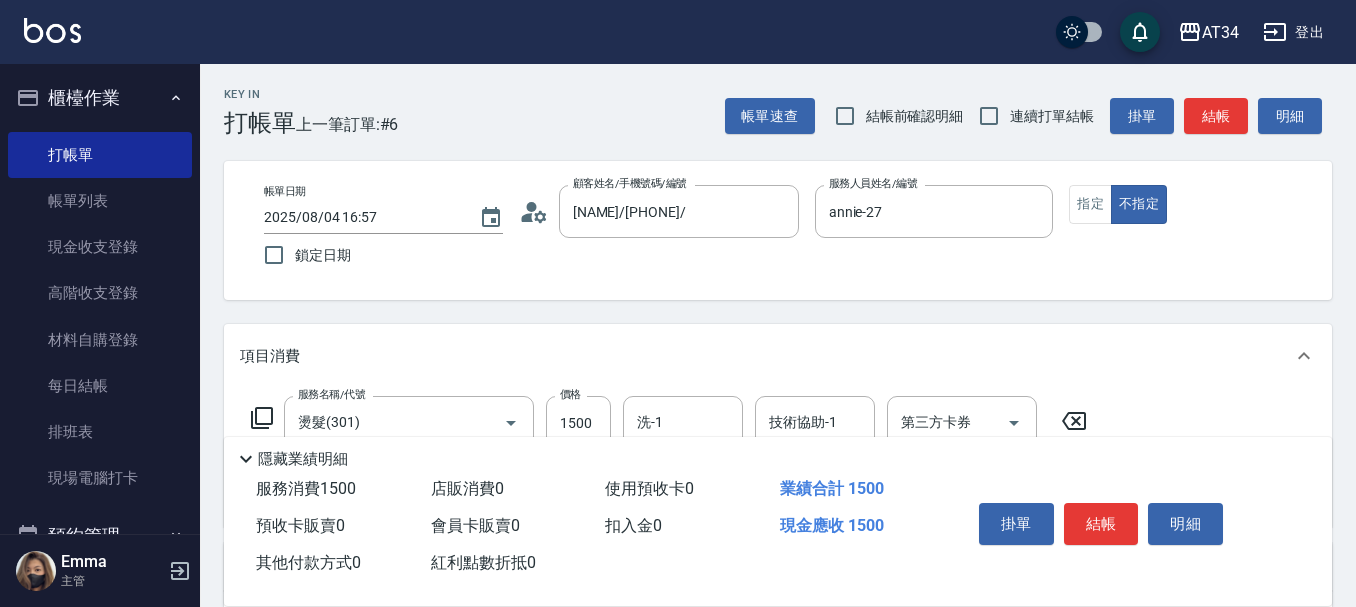 click on "價格" at bounding box center (570, 394) 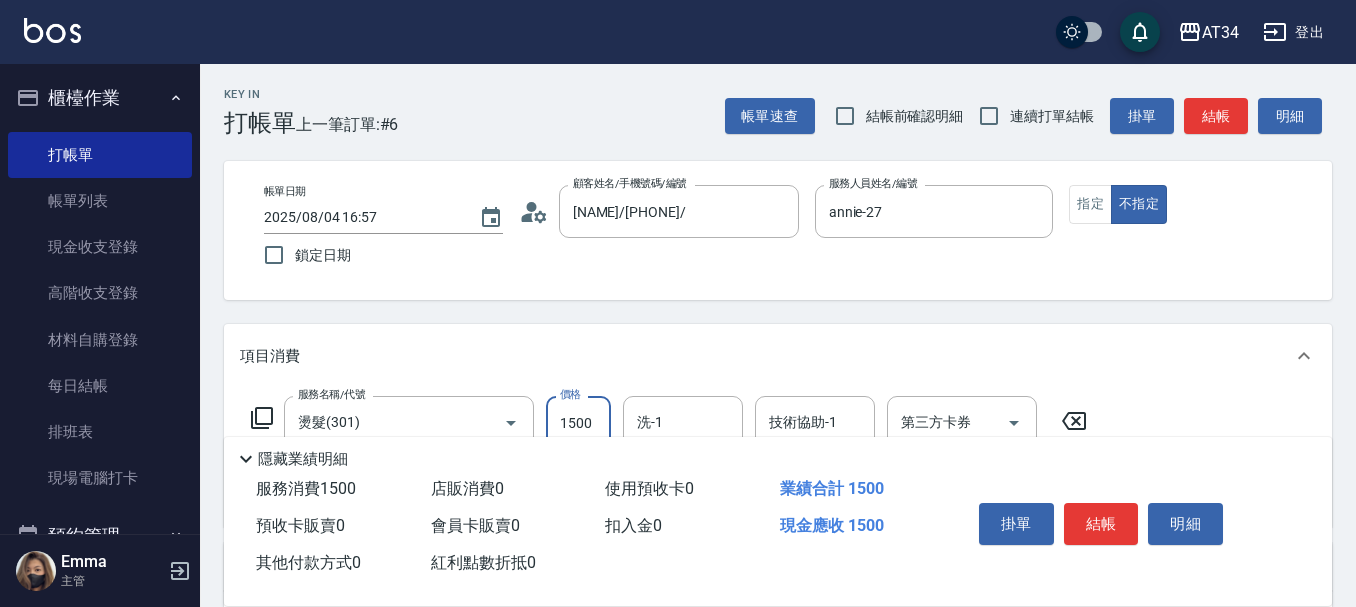 type on "1" 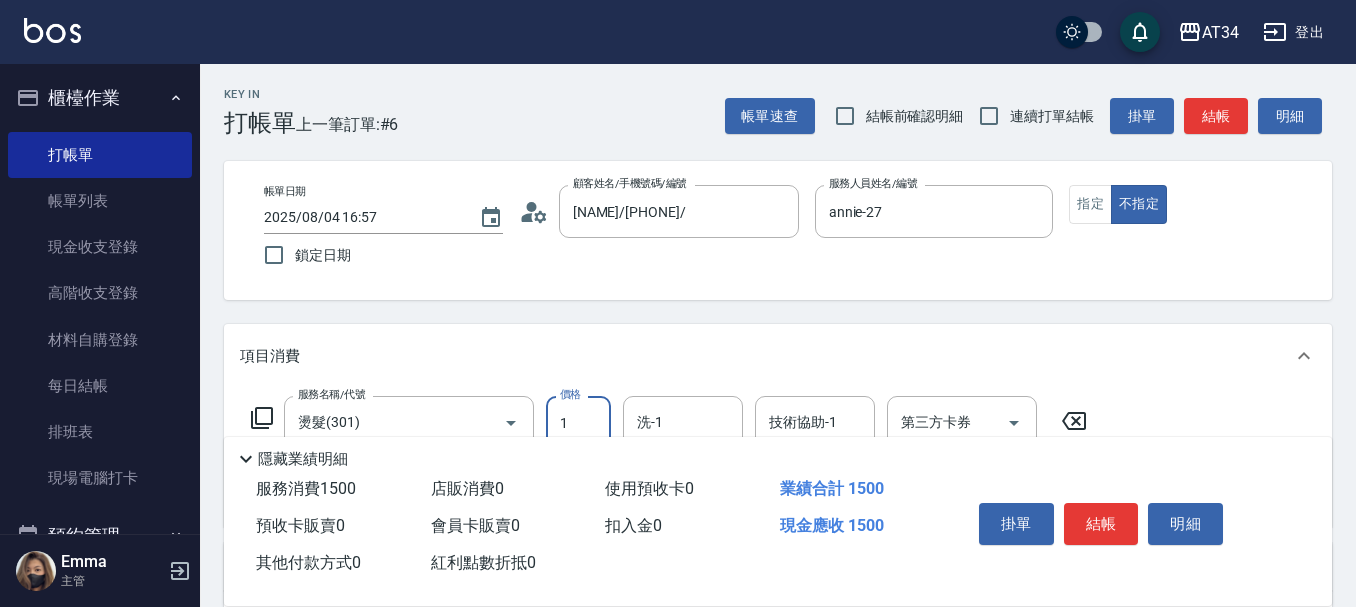 type on "0" 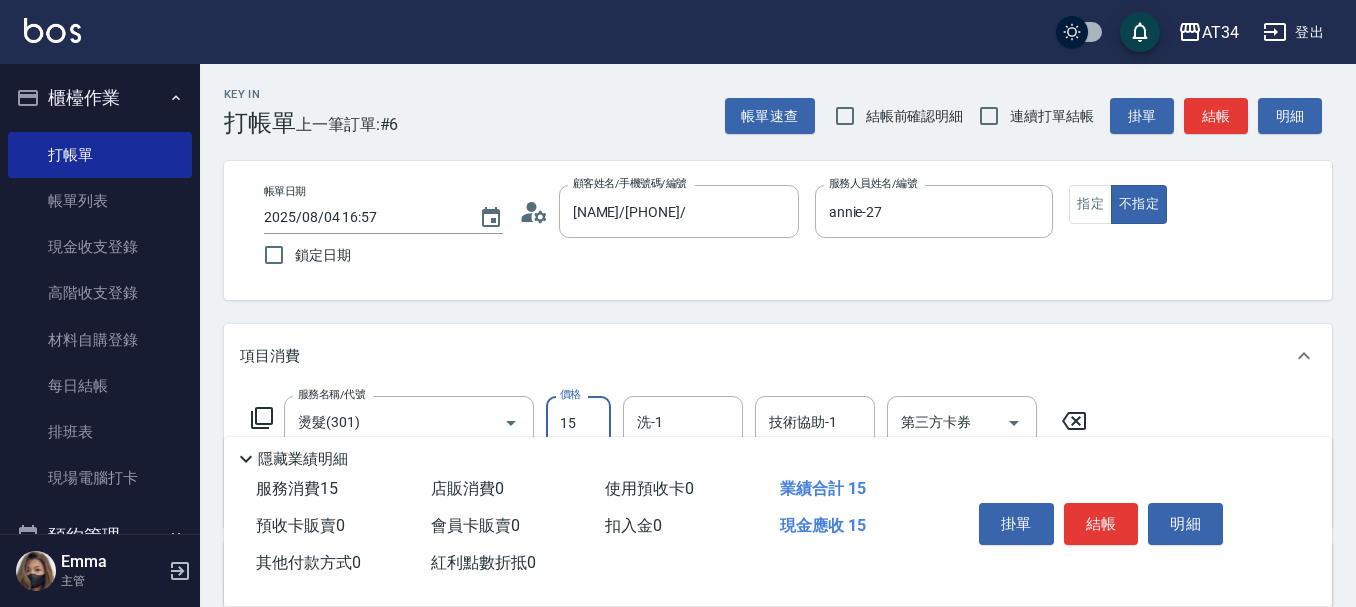 type on "159" 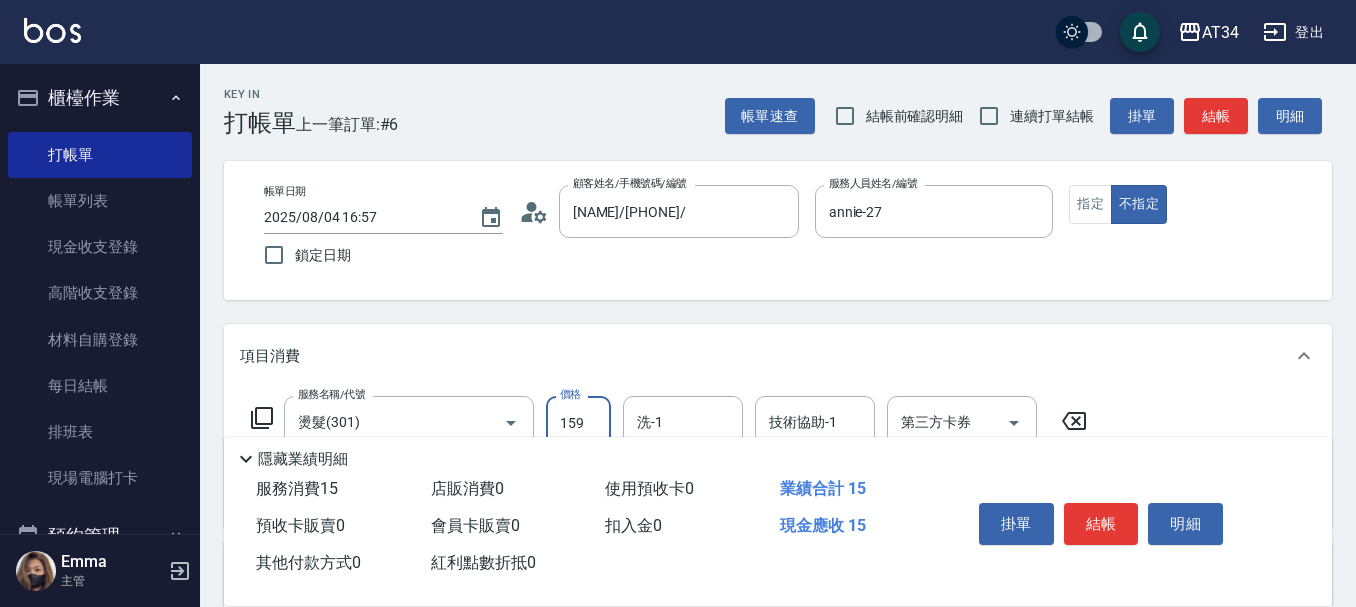type on "1599" 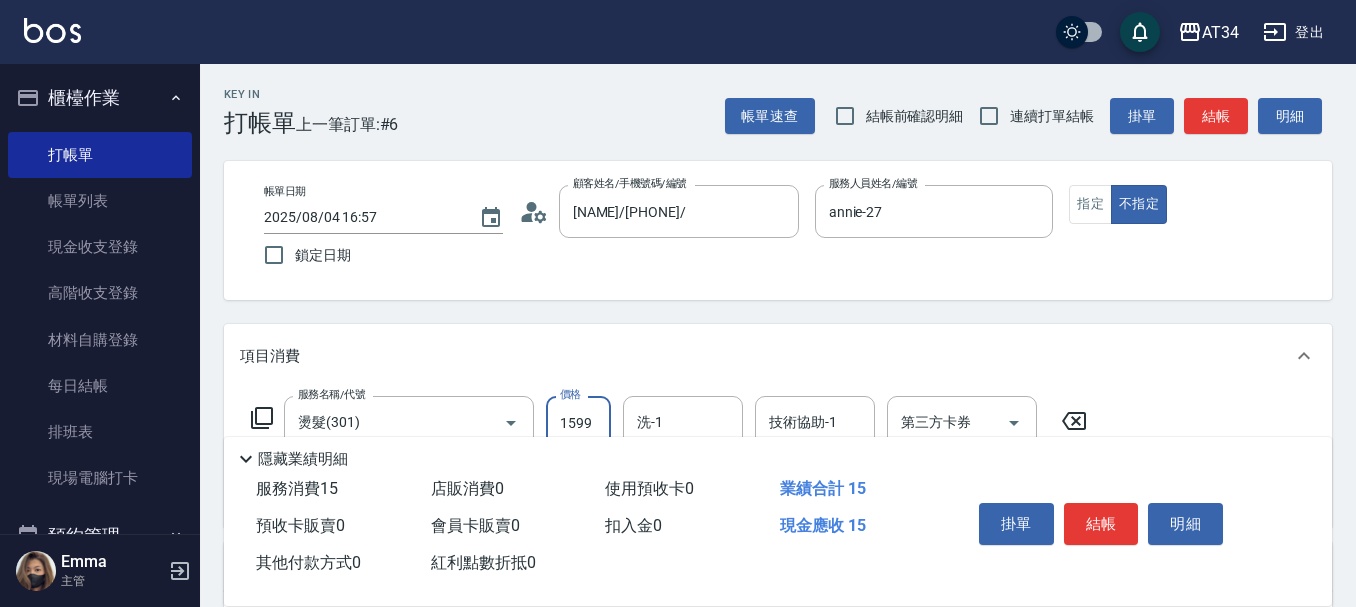 type on "150" 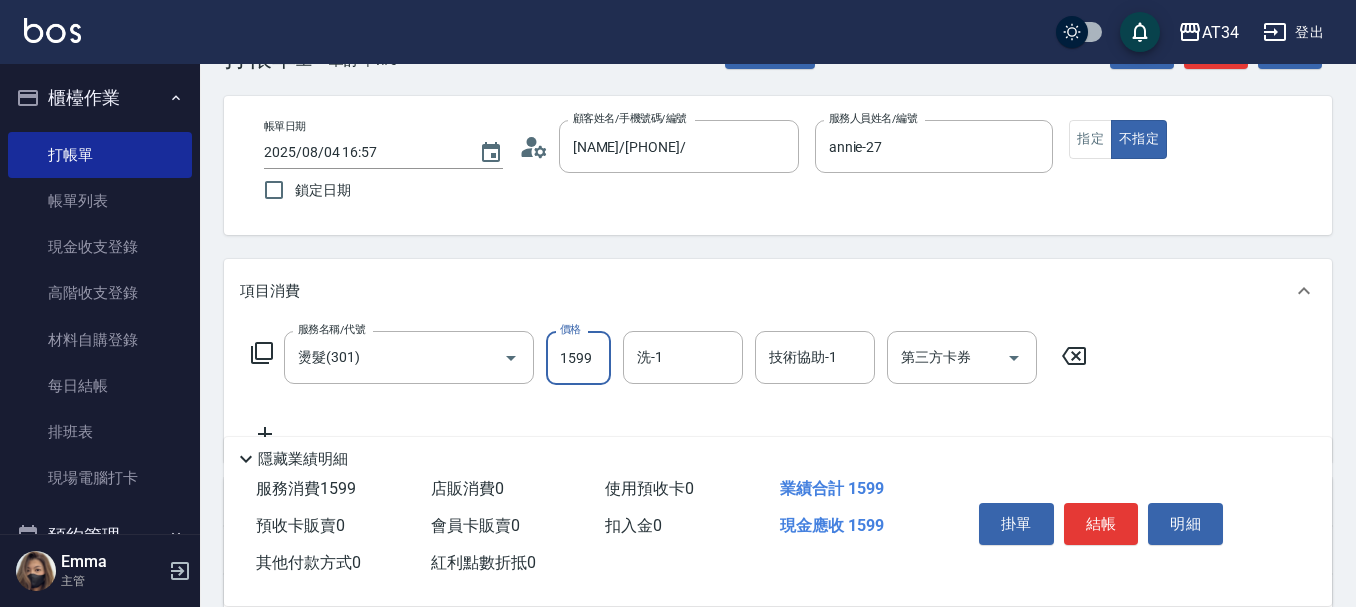 scroll, scrollTop: 100, scrollLeft: 0, axis: vertical 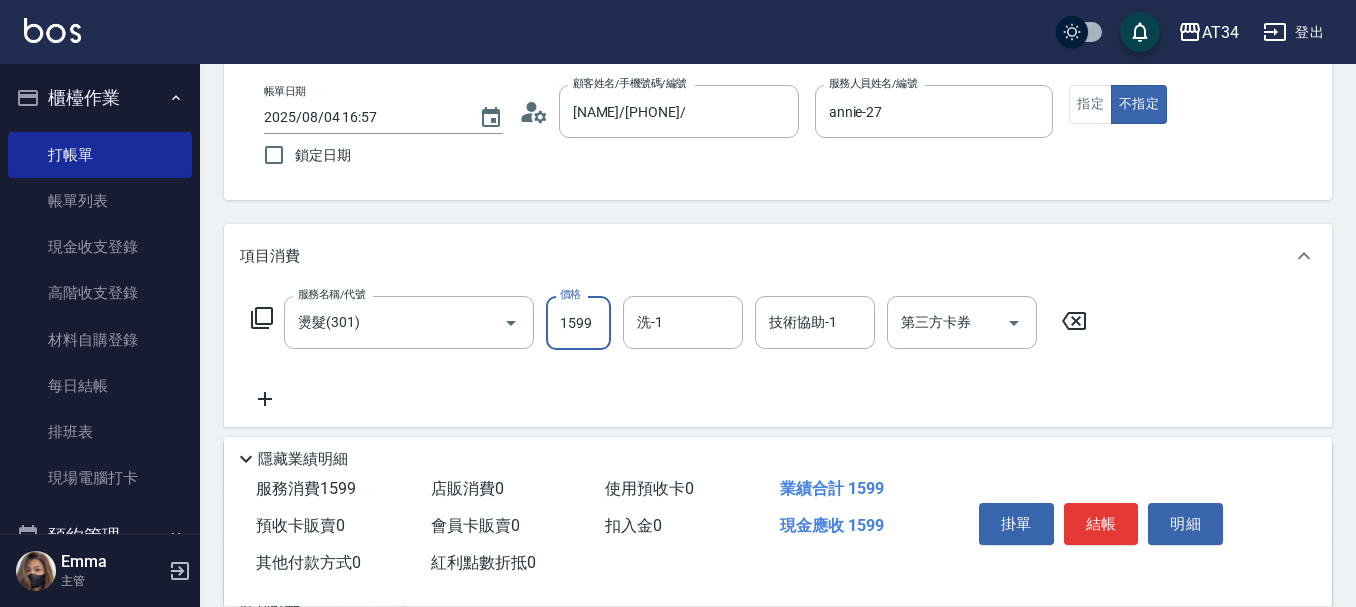 type on "1599" 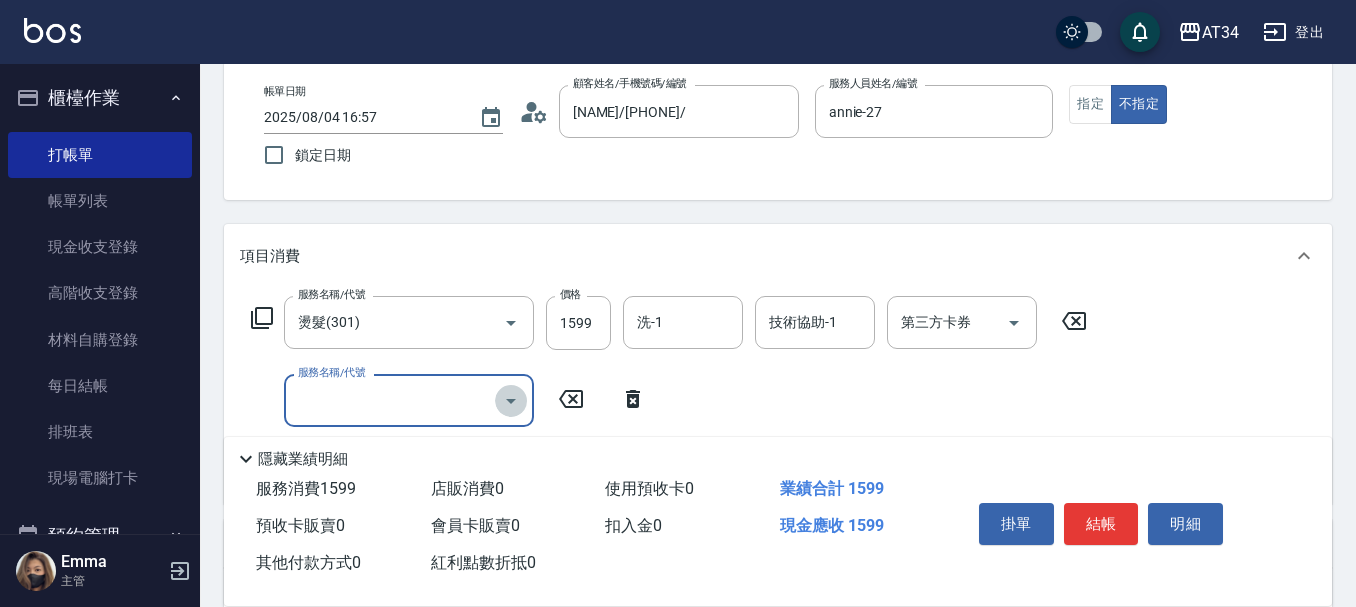 click 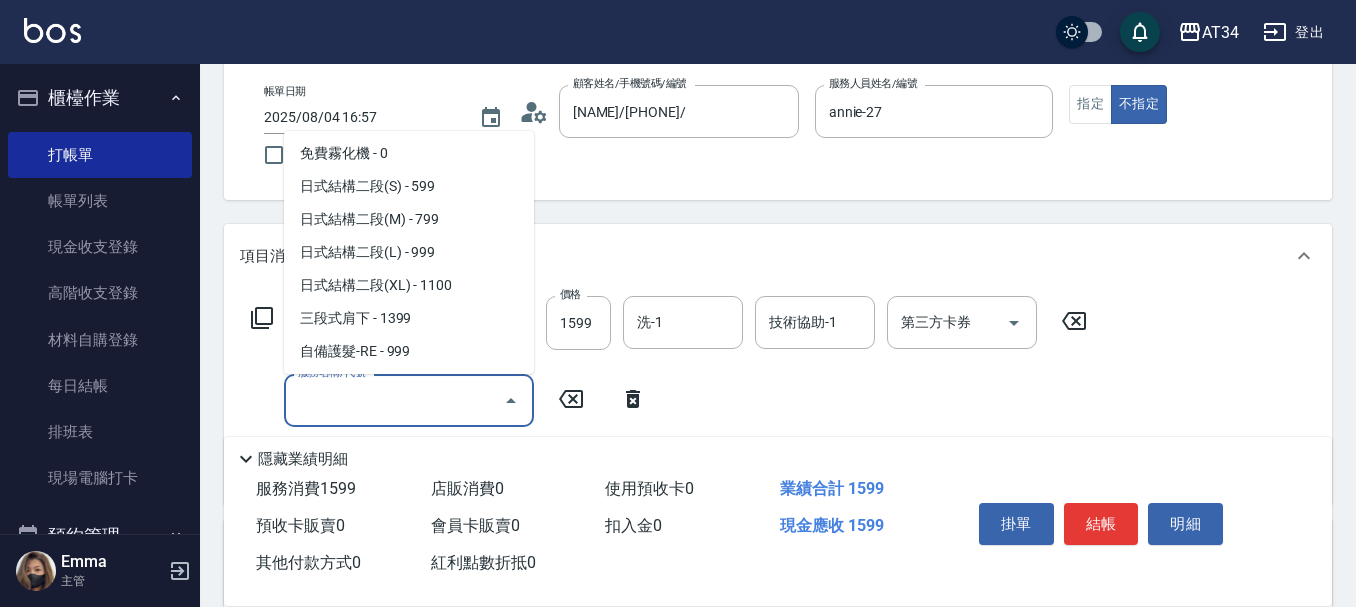 scroll, scrollTop: 900, scrollLeft: 0, axis: vertical 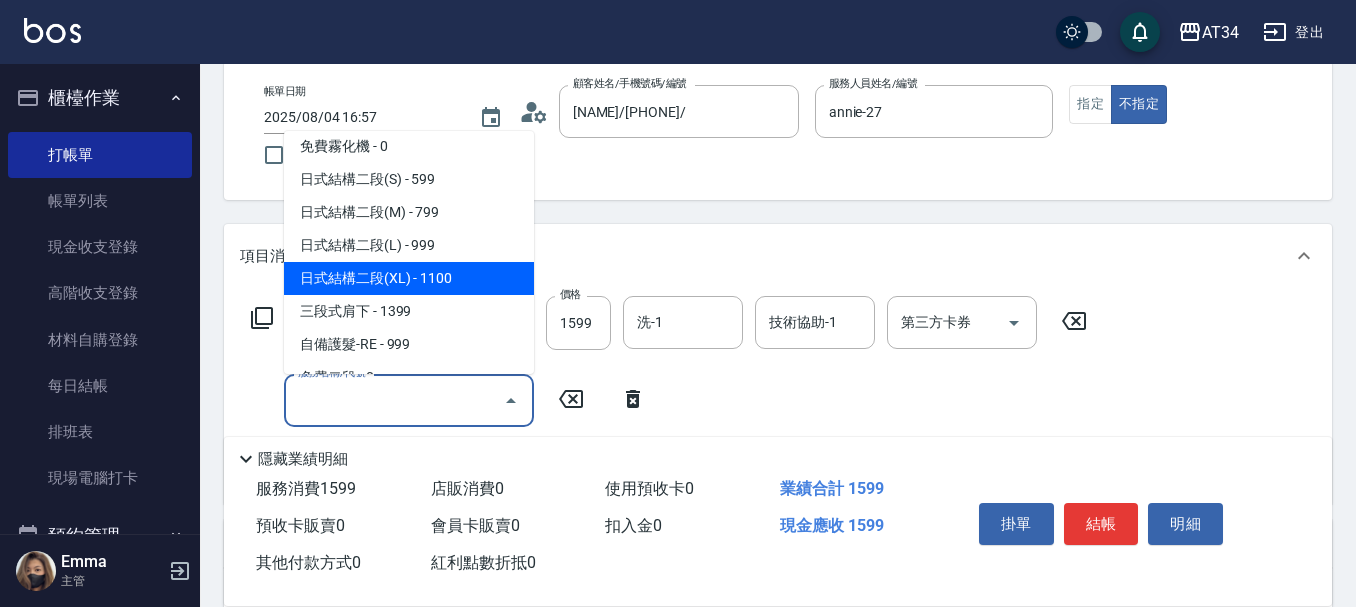 click on "日式結構二段(XL) - 1100" at bounding box center (409, 278) 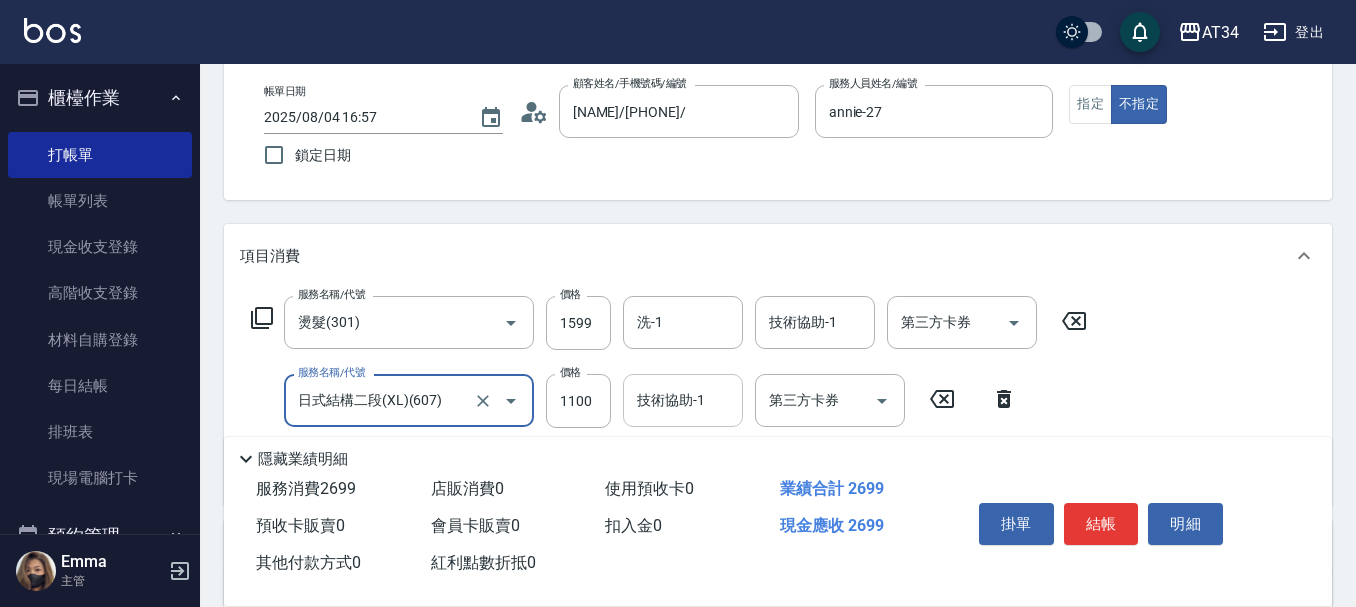 click on "技術協助-1 技術協助-1" at bounding box center (683, 400) 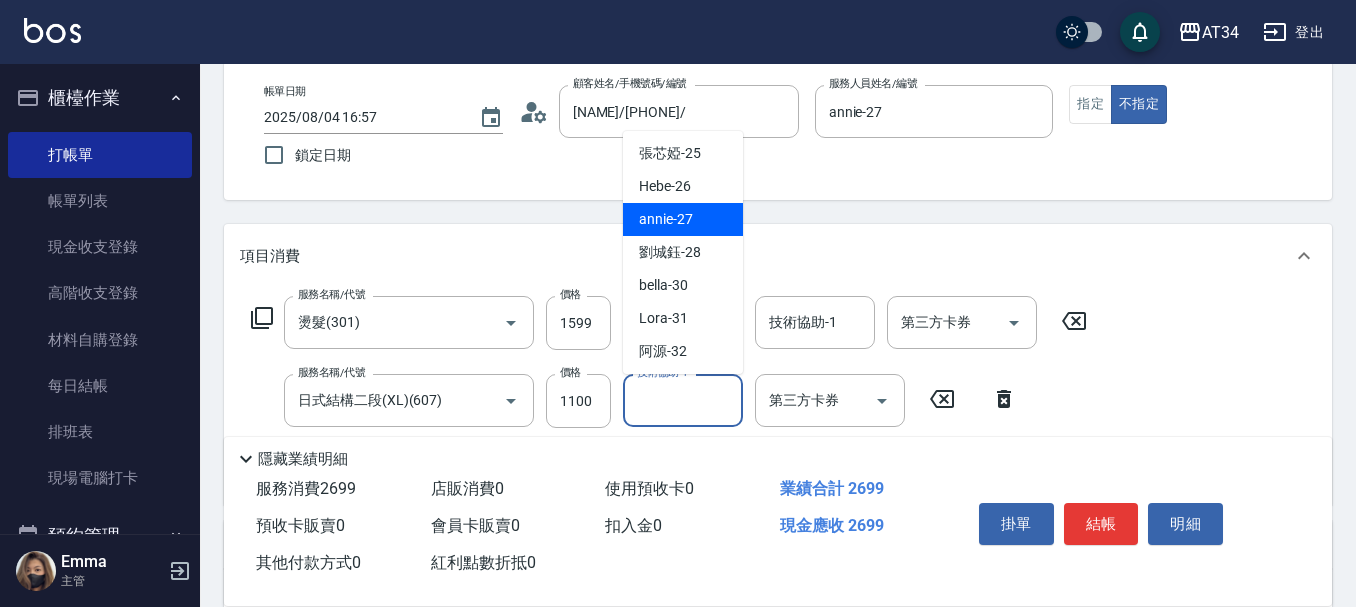 scroll, scrollTop: 300, scrollLeft: 0, axis: vertical 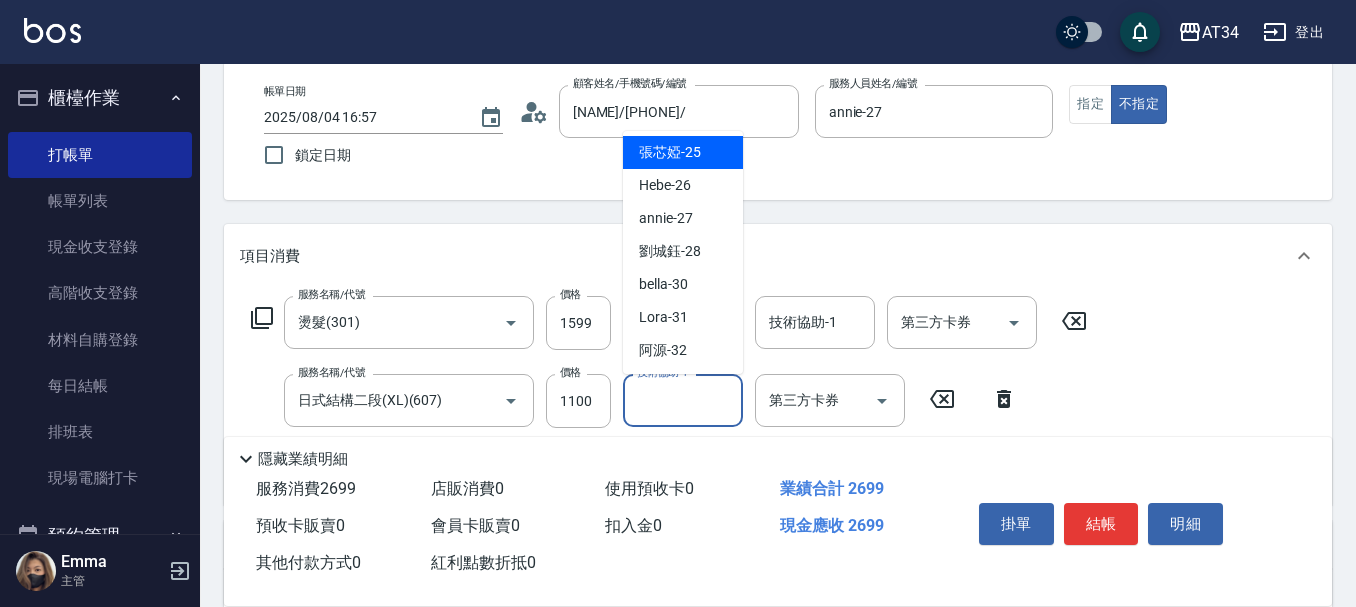 click on "張芯婭 -25" at bounding box center [670, 152] 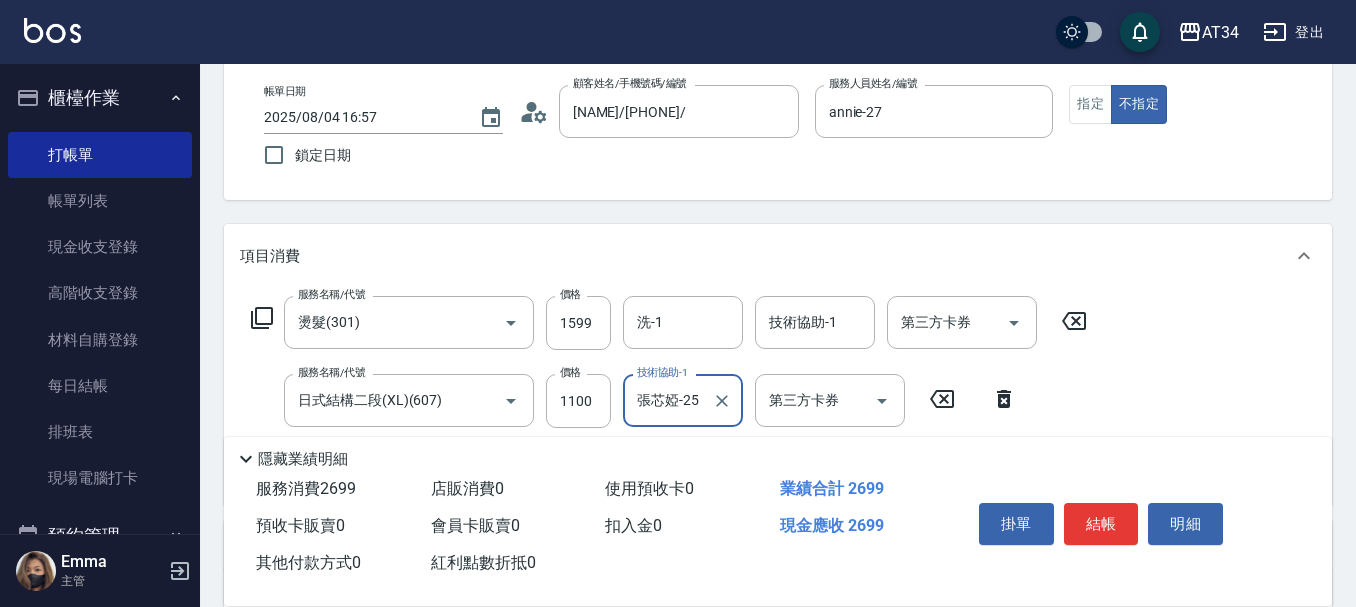 click on "服務名稱/代號 燙髮(301) 服務名稱/代號 價格 1599 價格 洗-1 洗-1 技術協助-1 技術協助-1 第三方卡券 第三方卡券 服務名稱/代號 日式結構二段(XL)(607) 服務名稱/代號 價格 1100 價格 技術協助-1 張芯婭-25 技術協助-1 第三方卡券 第三方卡券" at bounding box center (778, 396) 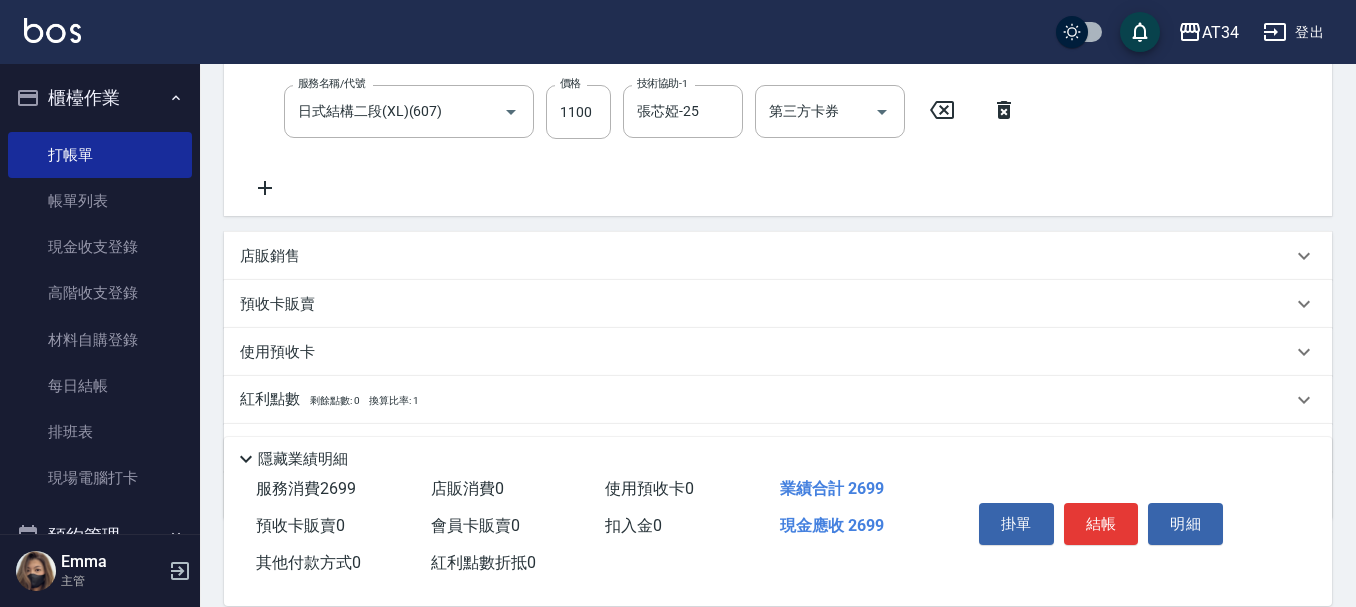 scroll, scrollTop: 400, scrollLeft: 0, axis: vertical 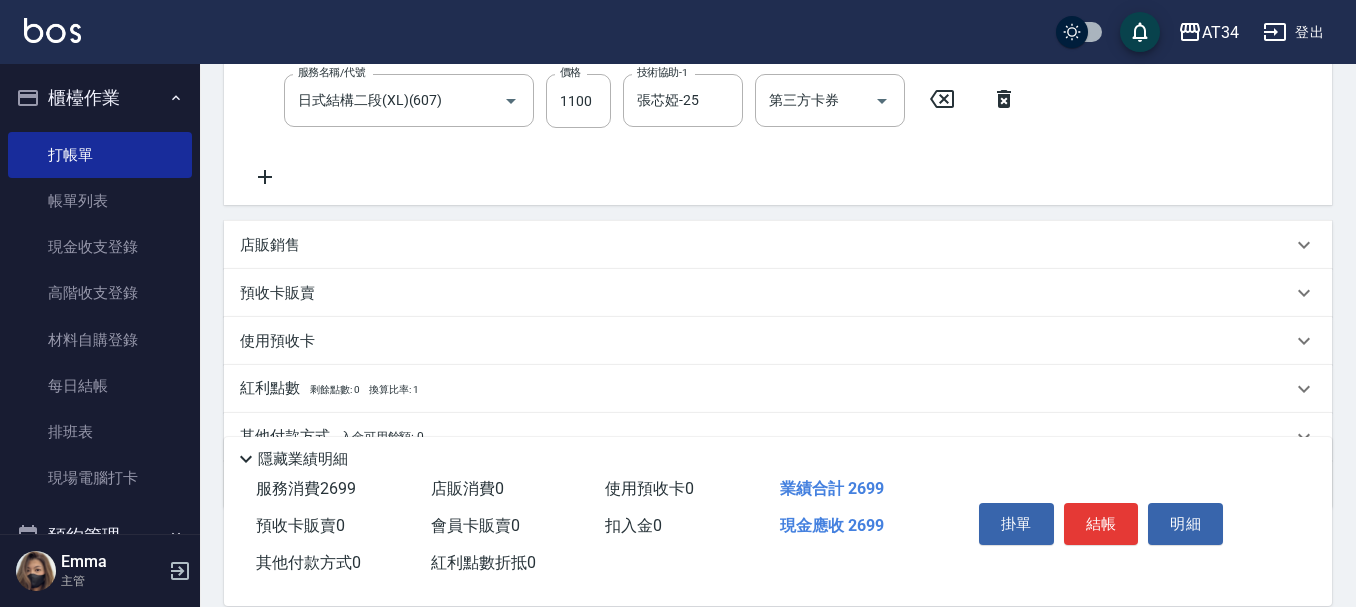 click 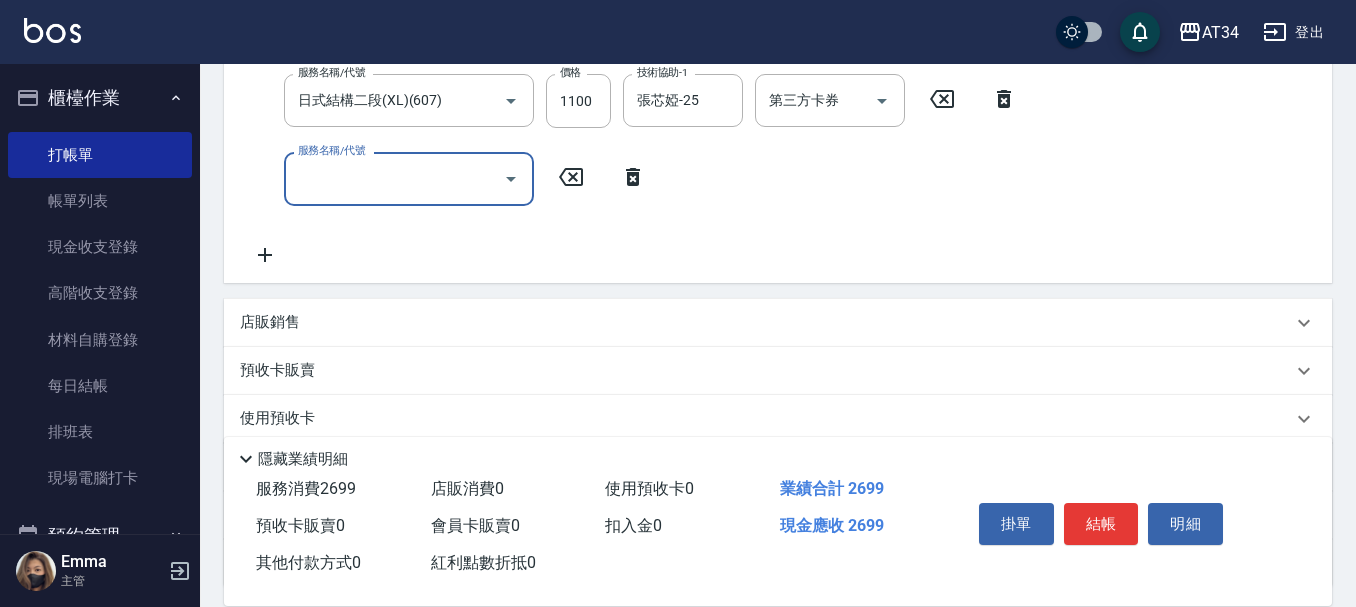 click on "服務名稱/代號" at bounding box center [409, 178] 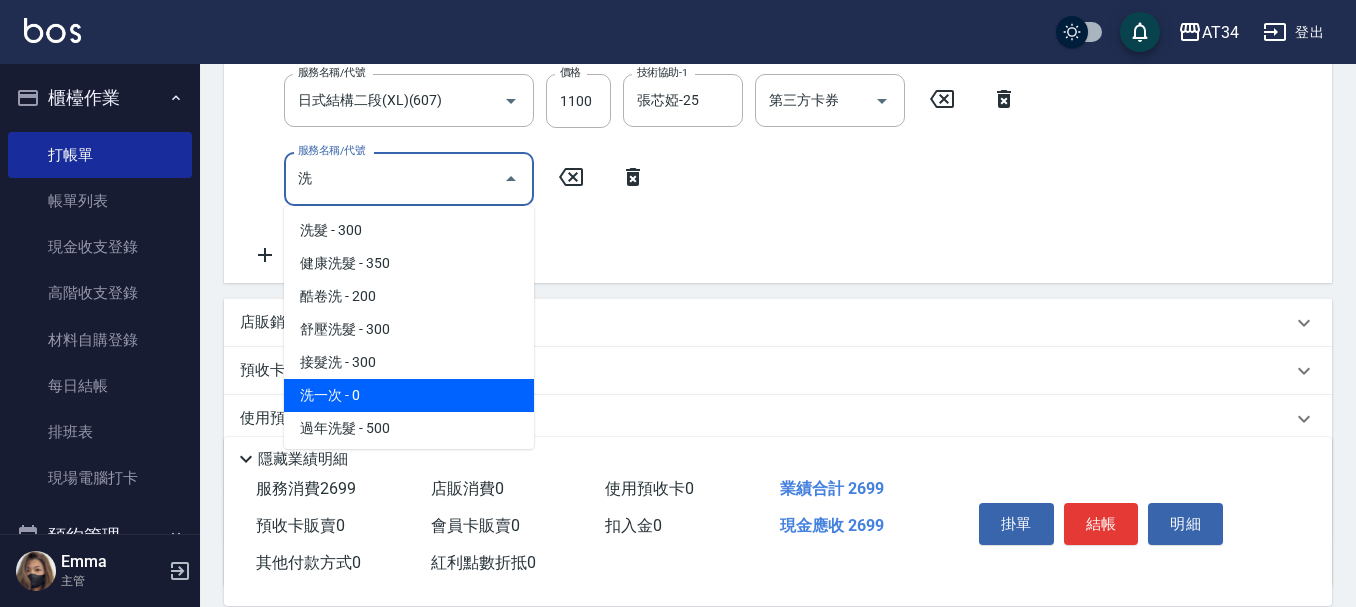 click on "洗一次 - 0" at bounding box center (409, 395) 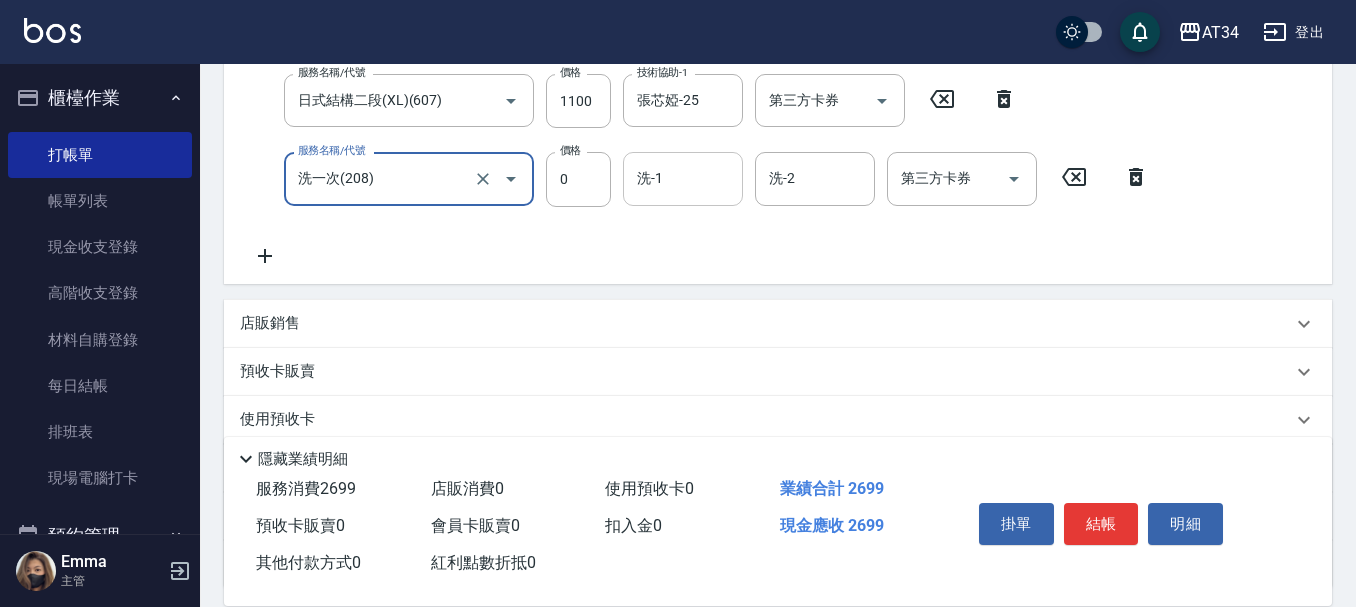 type on "洗一次(208)" 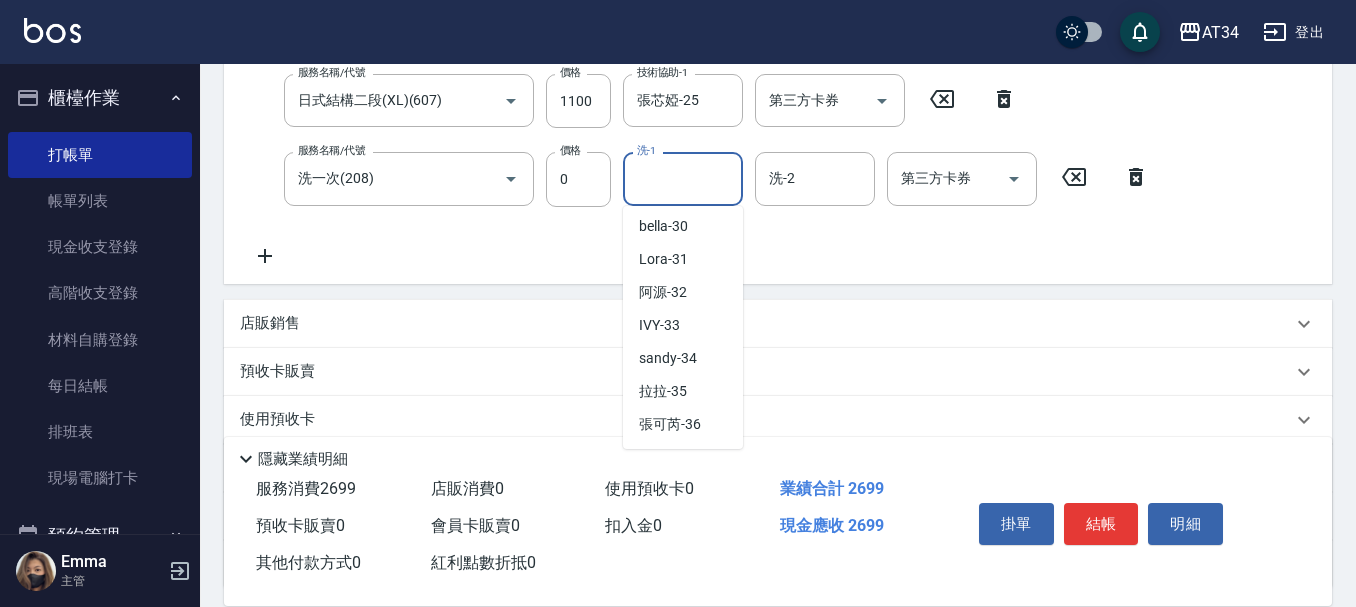 scroll, scrollTop: 233, scrollLeft: 0, axis: vertical 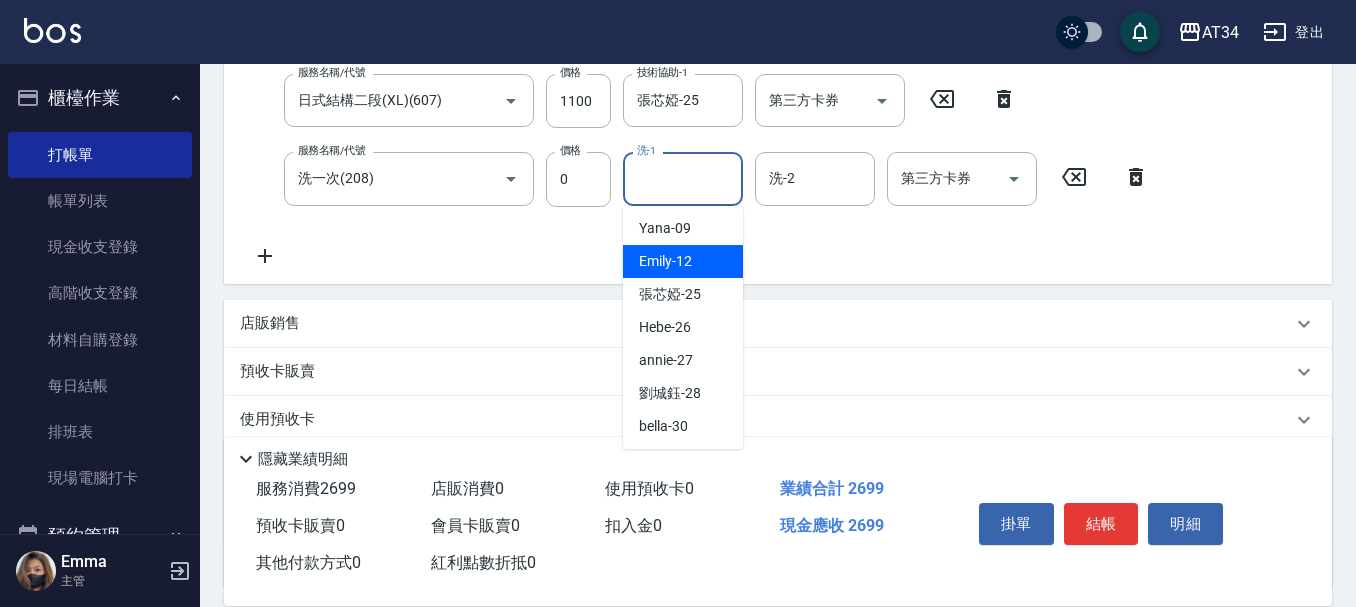 click on "Emily -12" at bounding box center (665, 261) 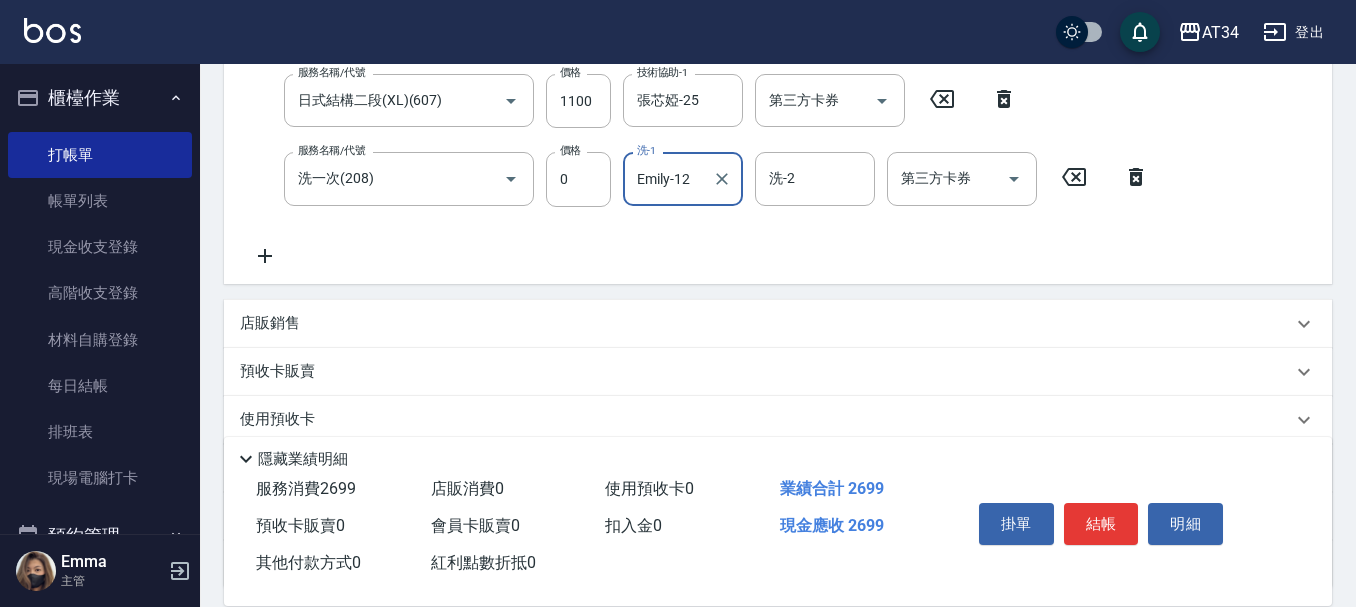 click on "服務名稱/代號 燙髮(301) 服務名稱/代號 價格 1599 價格 洗-1 洗-1 技術協助-1 技術協助-1 第三方卡券 第三方卡券 服務名稱/代號 日式結構二段(XL)(607) 服務名稱/代號 價格 1100 價格 技術協助-1 張芯婭-25 技術協助-1 第三方卡券 第三方卡券 服務名稱/代號 洗一次(208) 服務名稱/代號 價格 0 價格 洗-1 Emily-12 洗-1 洗-2 洗-2 第三方卡券 第三方卡券" at bounding box center [700, 131] 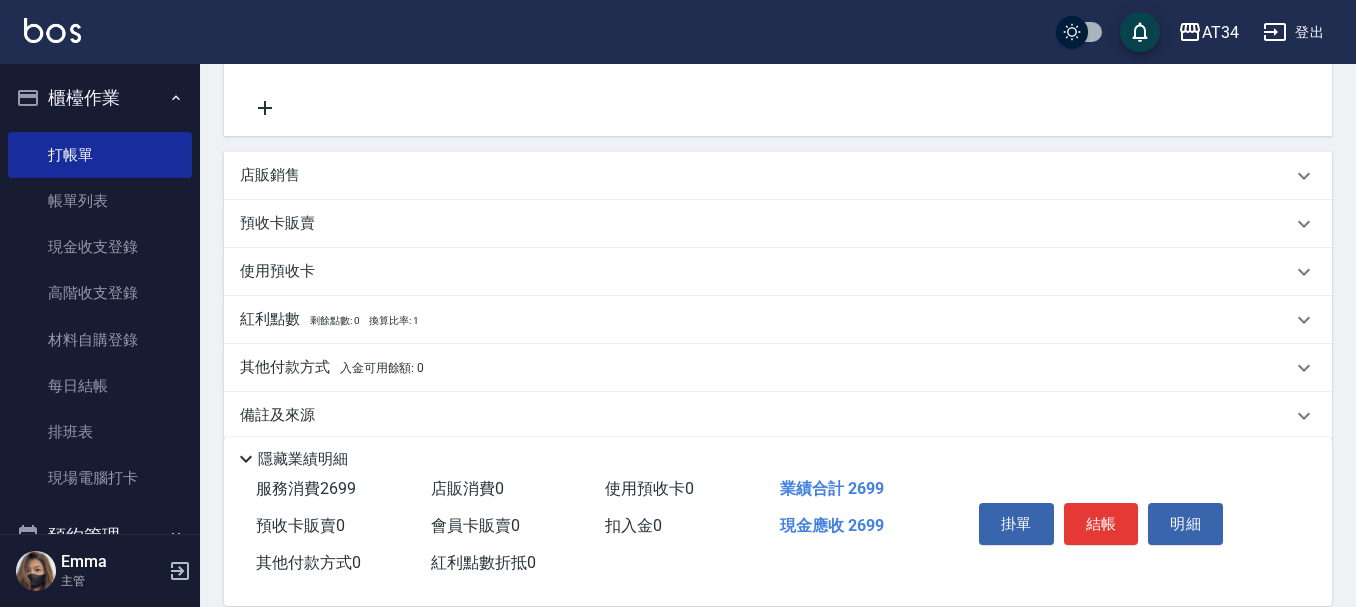 scroll, scrollTop: 573, scrollLeft: 0, axis: vertical 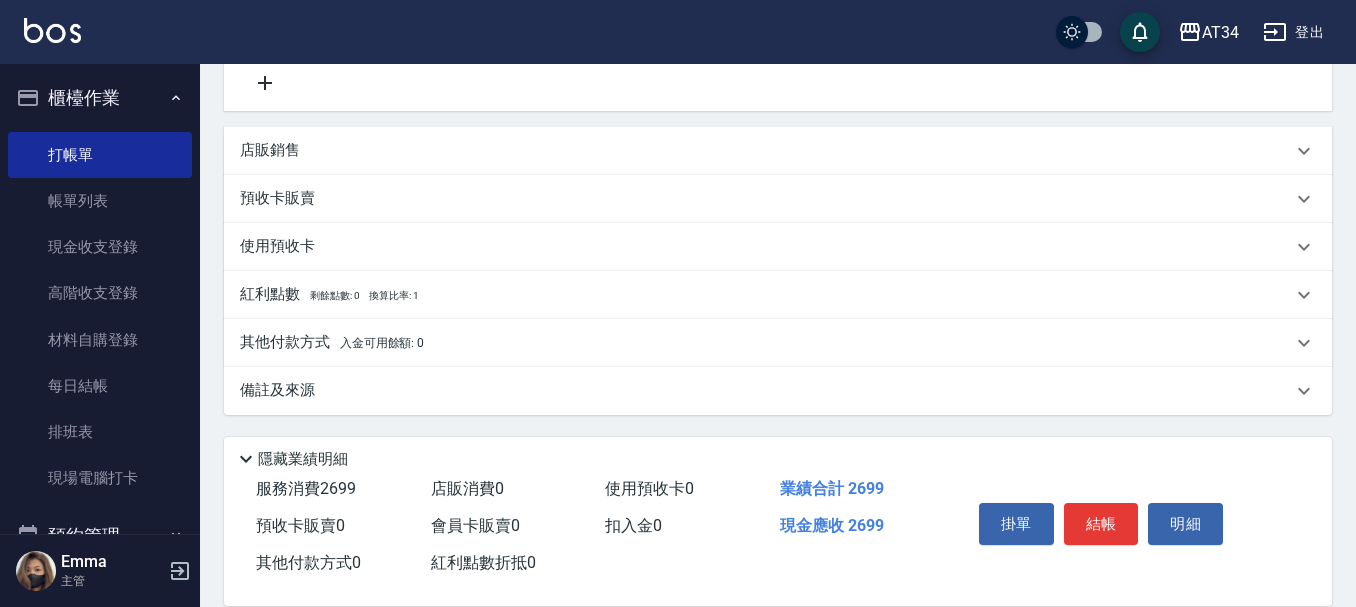 click on "入金可用餘額: 0" at bounding box center (382, 343) 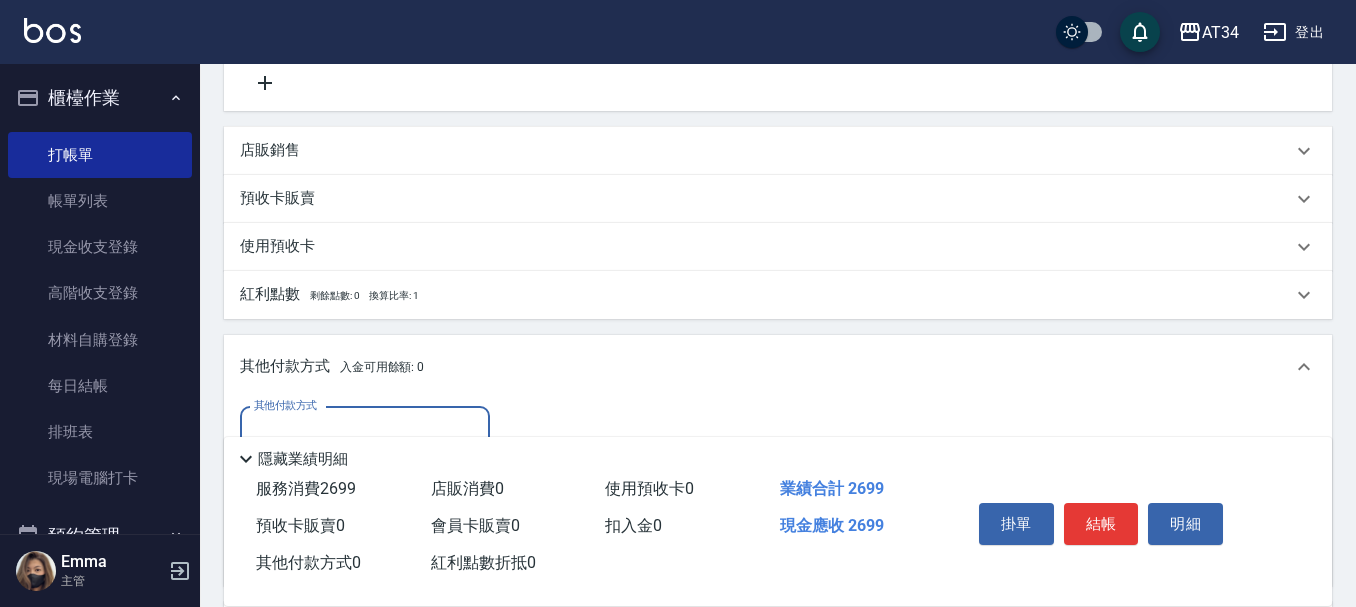 scroll, scrollTop: 0, scrollLeft: 0, axis: both 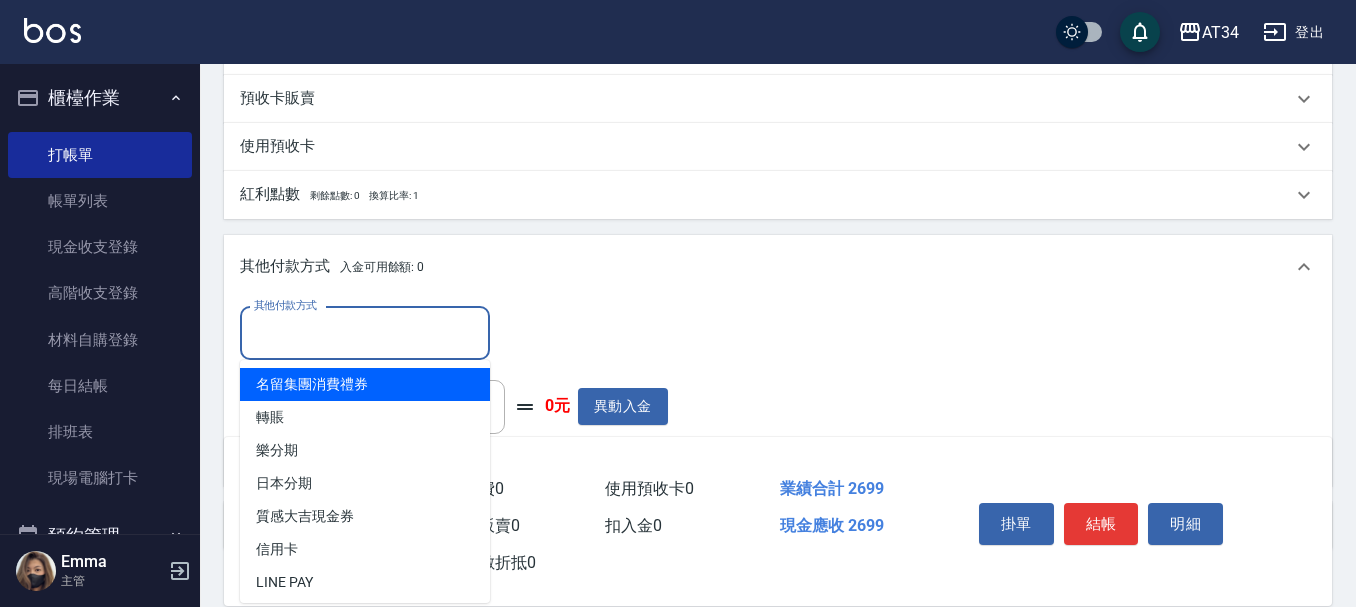 click on "其他付款方式" at bounding box center [365, 333] 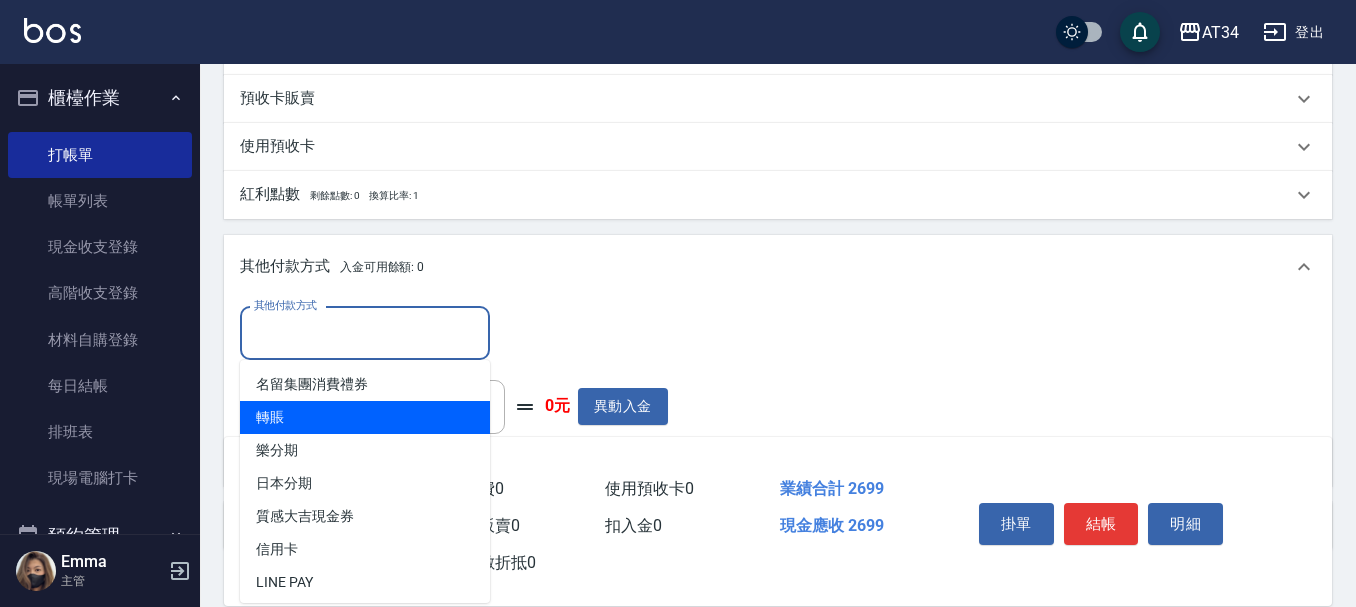 click on "轉賬" at bounding box center [365, 417] 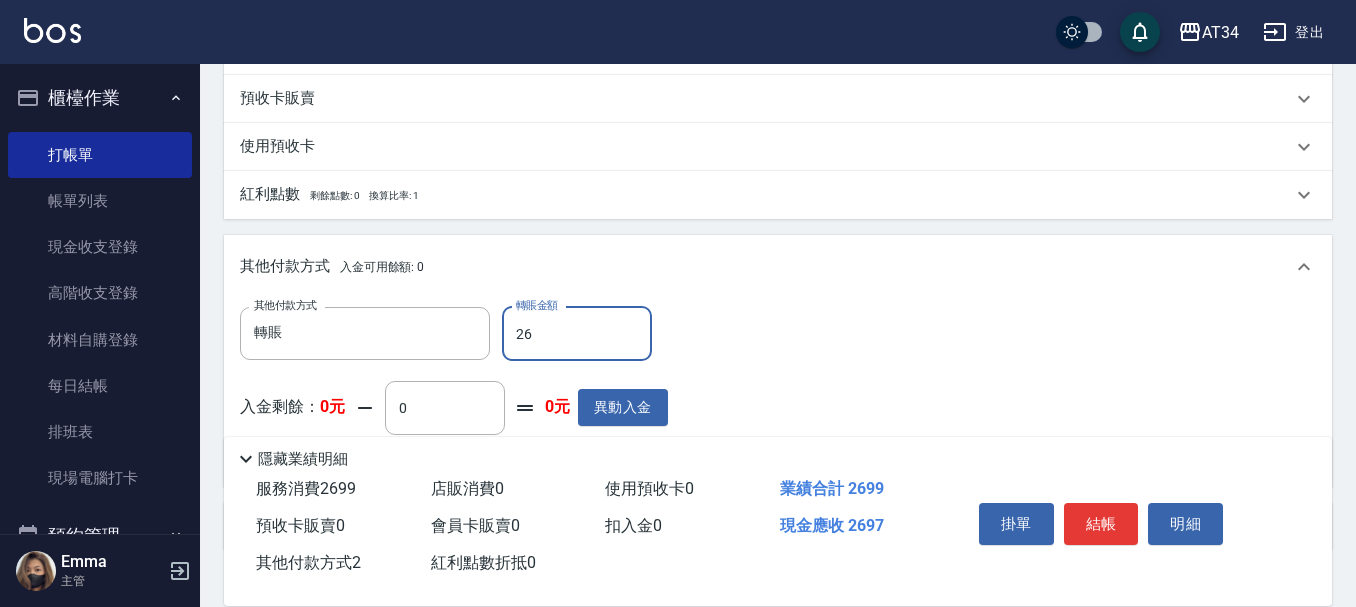 type on "269" 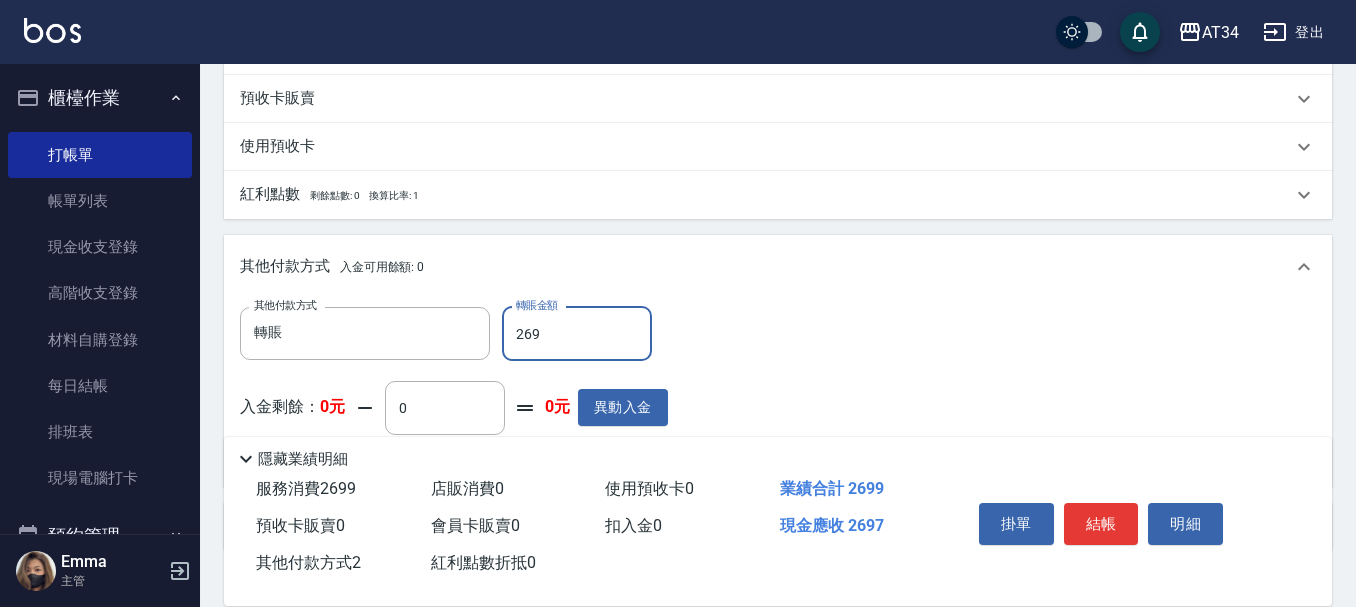 type on "240" 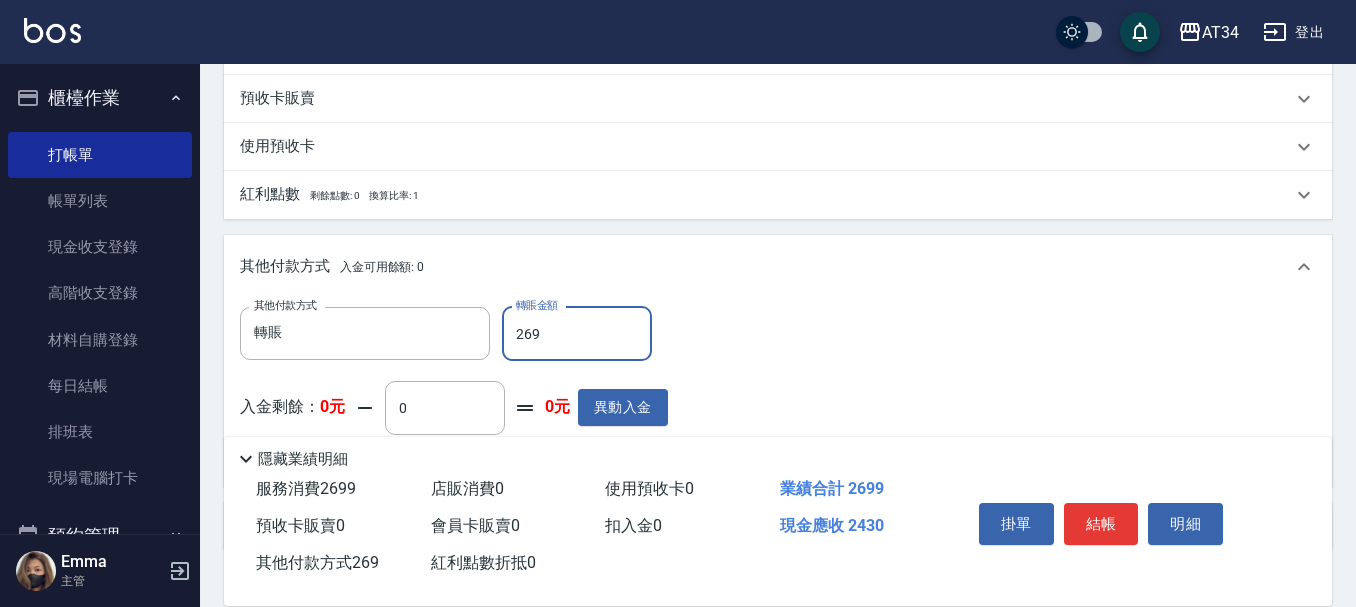 type on "2699" 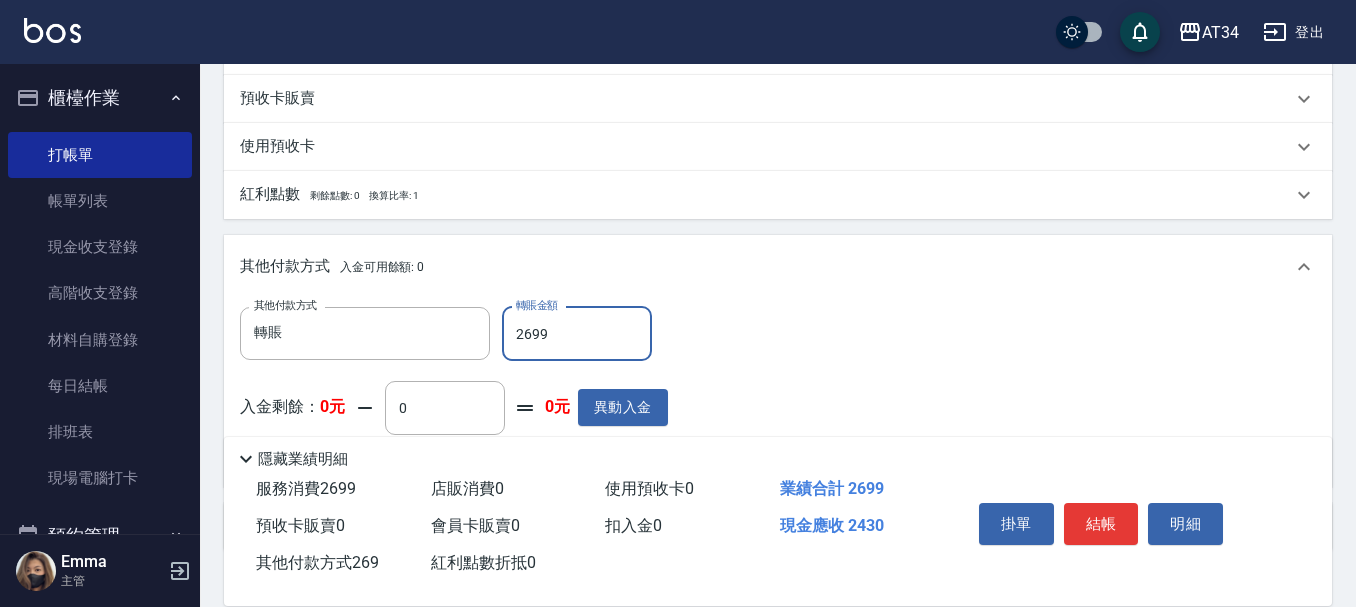 type on "0" 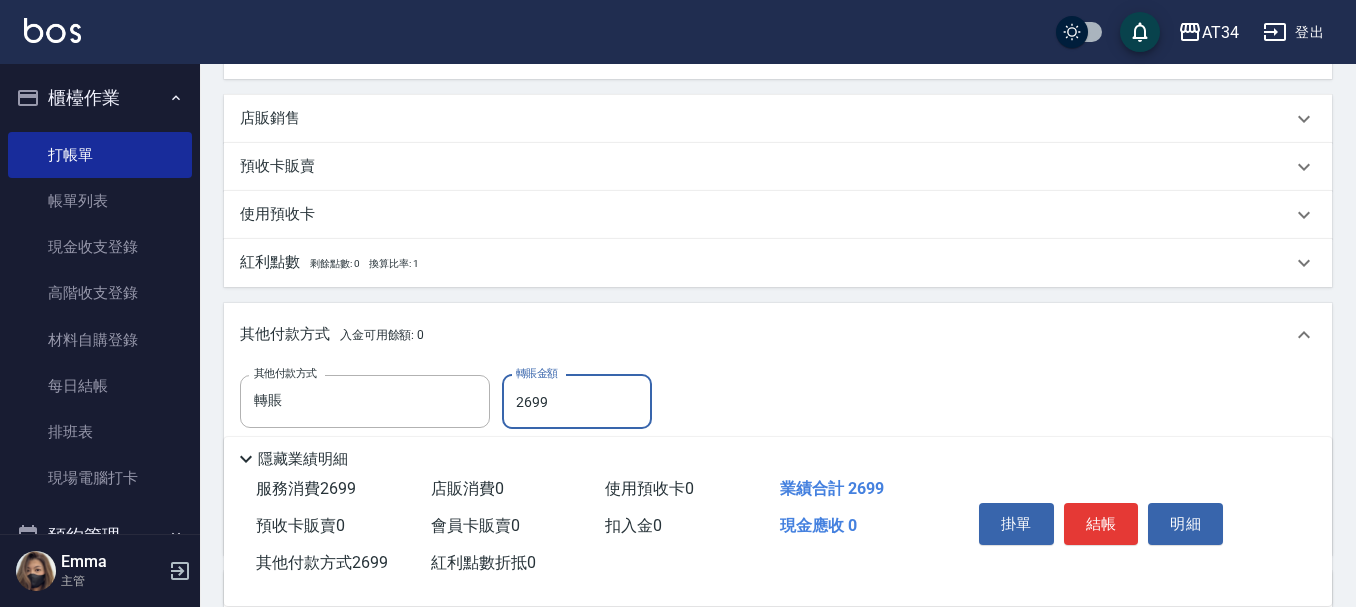 scroll, scrollTop: 573, scrollLeft: 0, axis: vertical 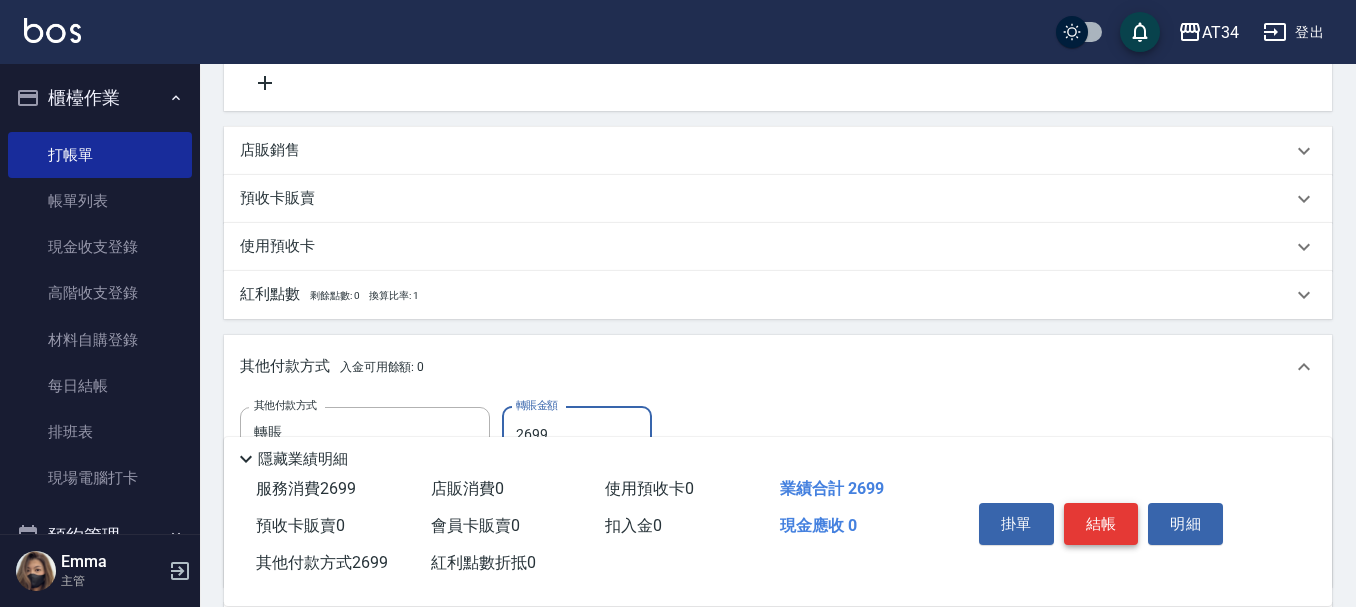 type on "2699" 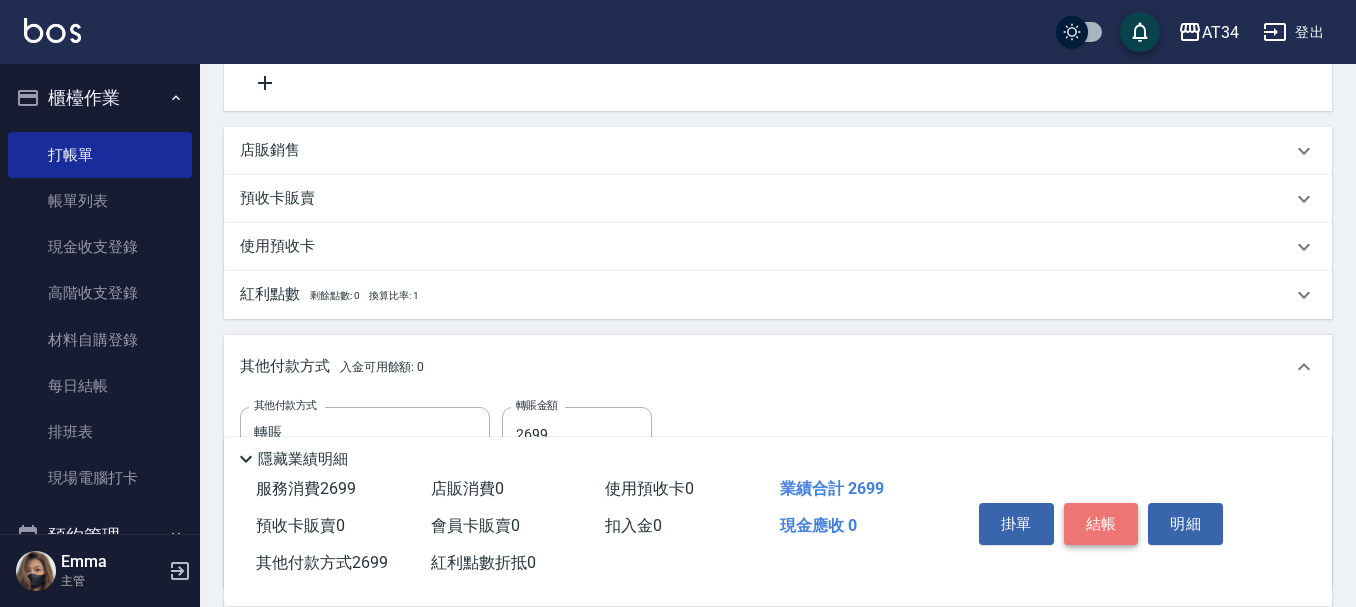click on "結帳" at bounding box center (1101, 524) 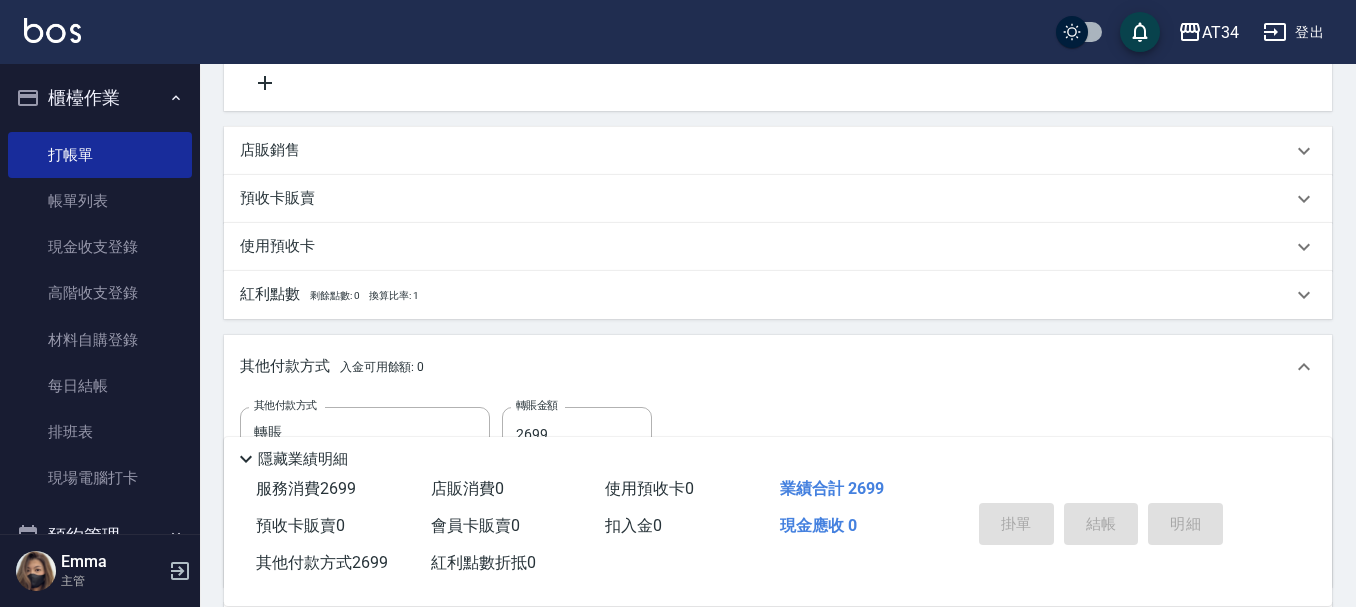 scroll, scrollTop: 0, scrollLeft: 0, axis: both 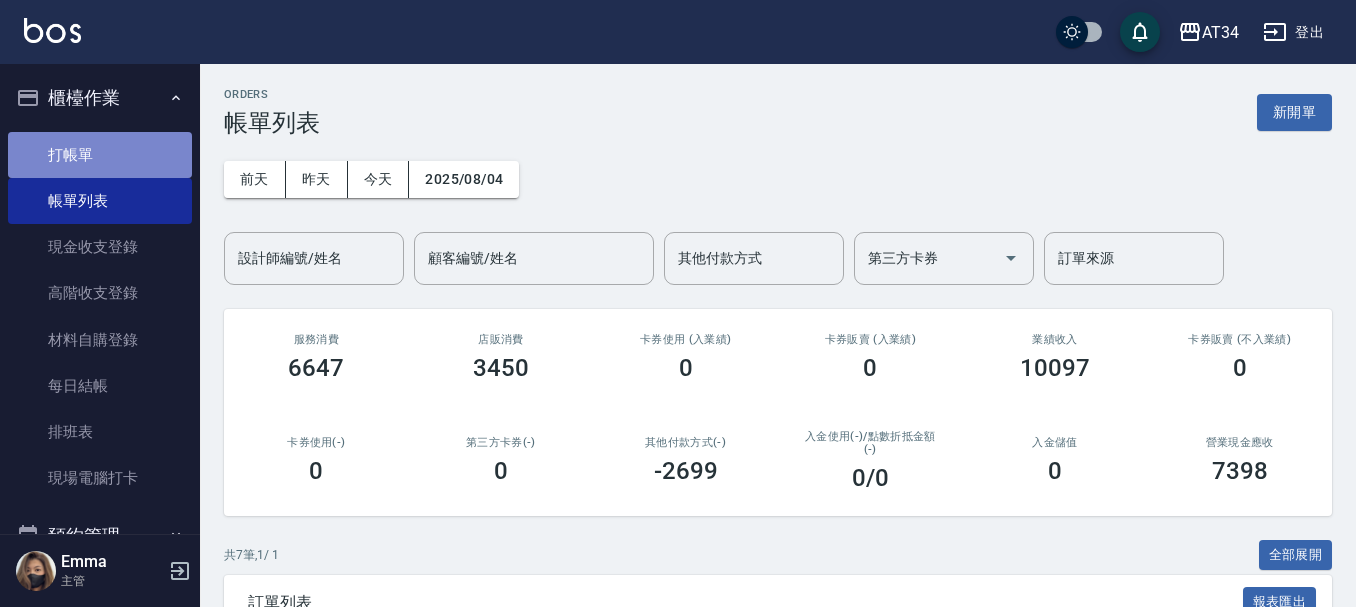 click on "打帳單" at bounding box center [100, 155] 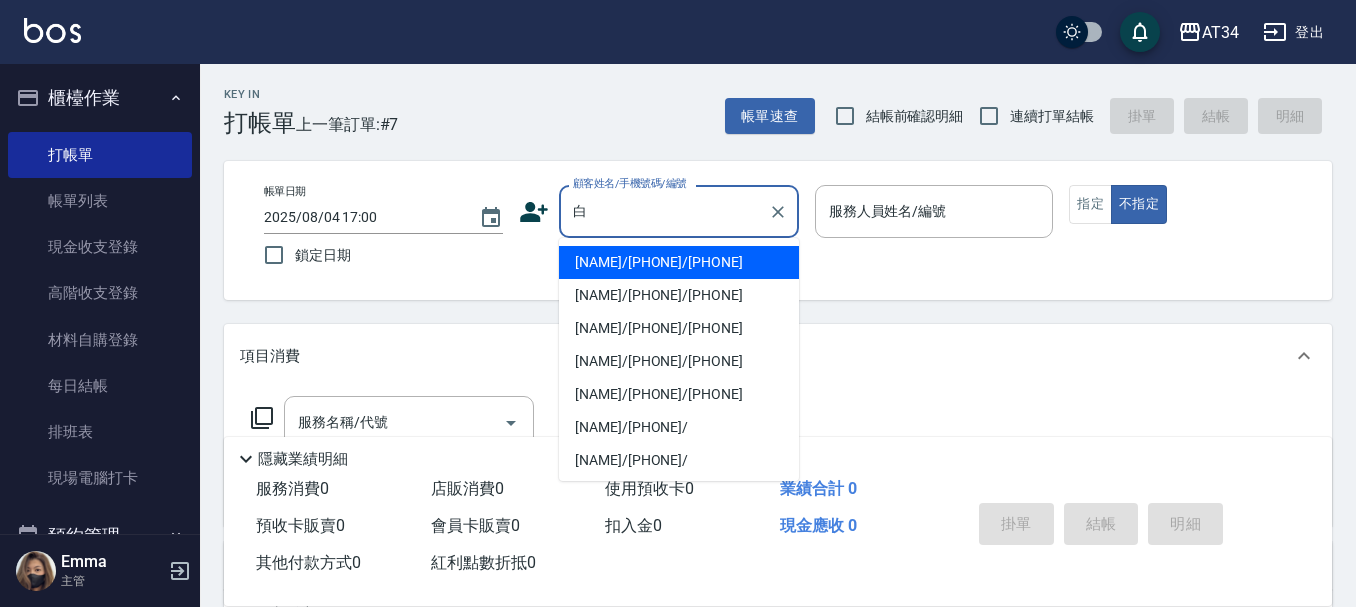 click on "[FIRST][LAST]/[PHONE]/[PHONE]" at bounding box center (679, 262) 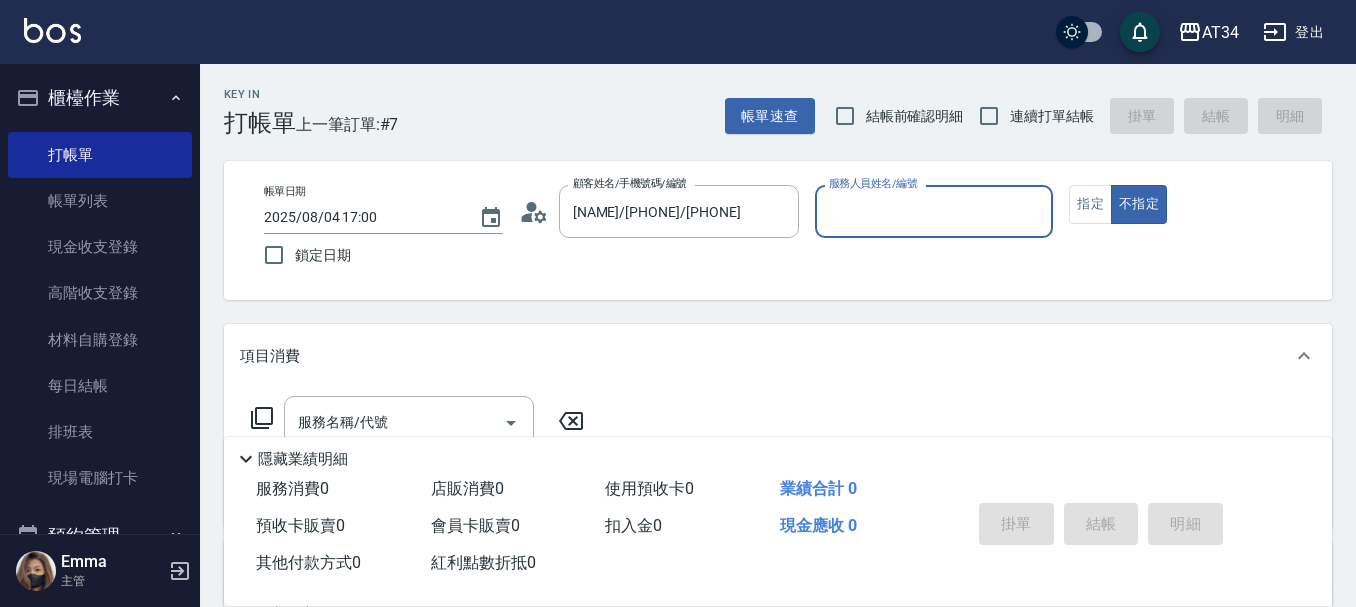 type on "annie-27" 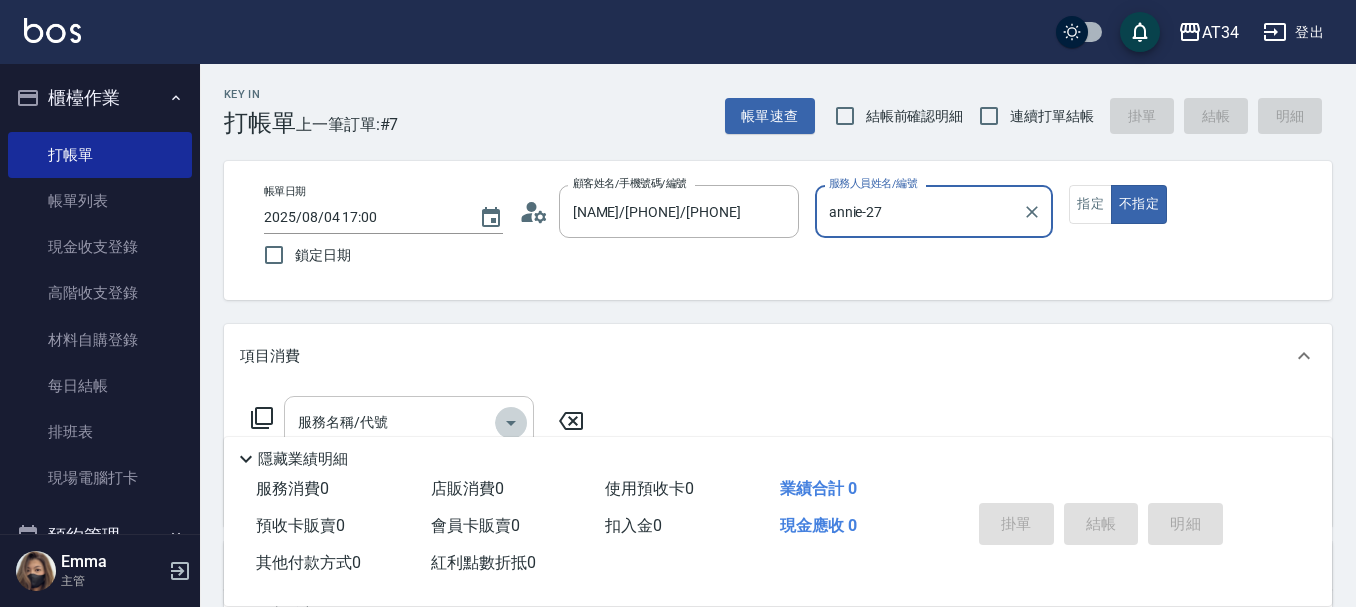 click 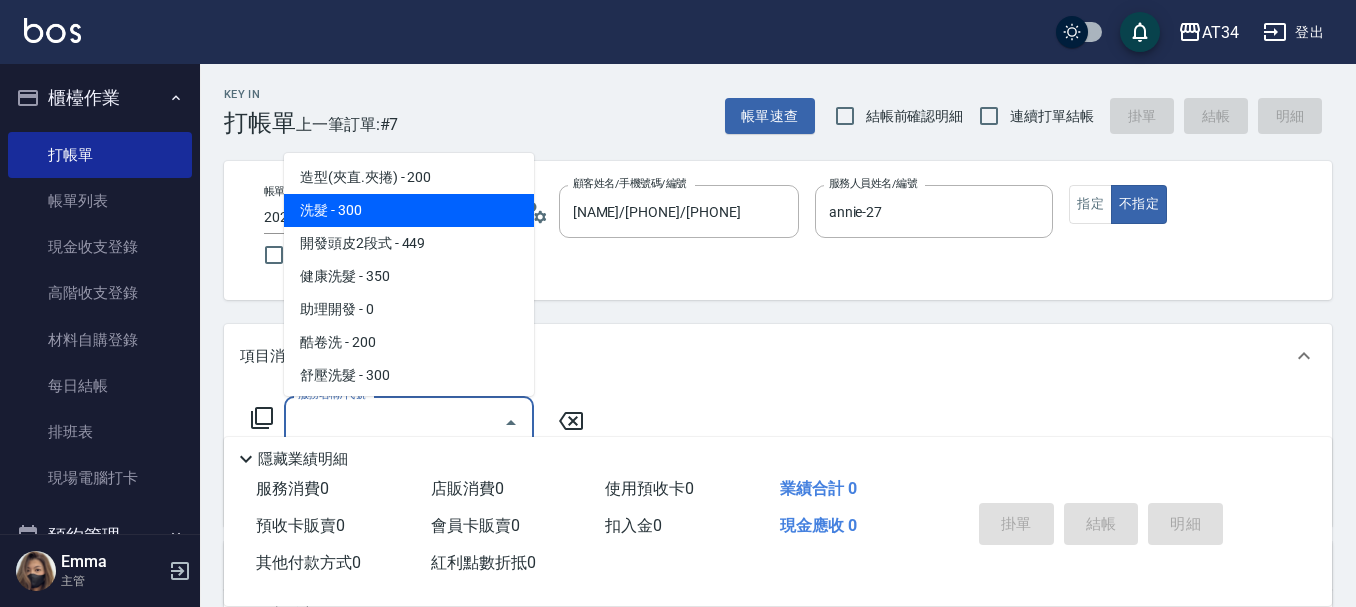 click on "洗髮 - 300" at bounding box center [409, 210] 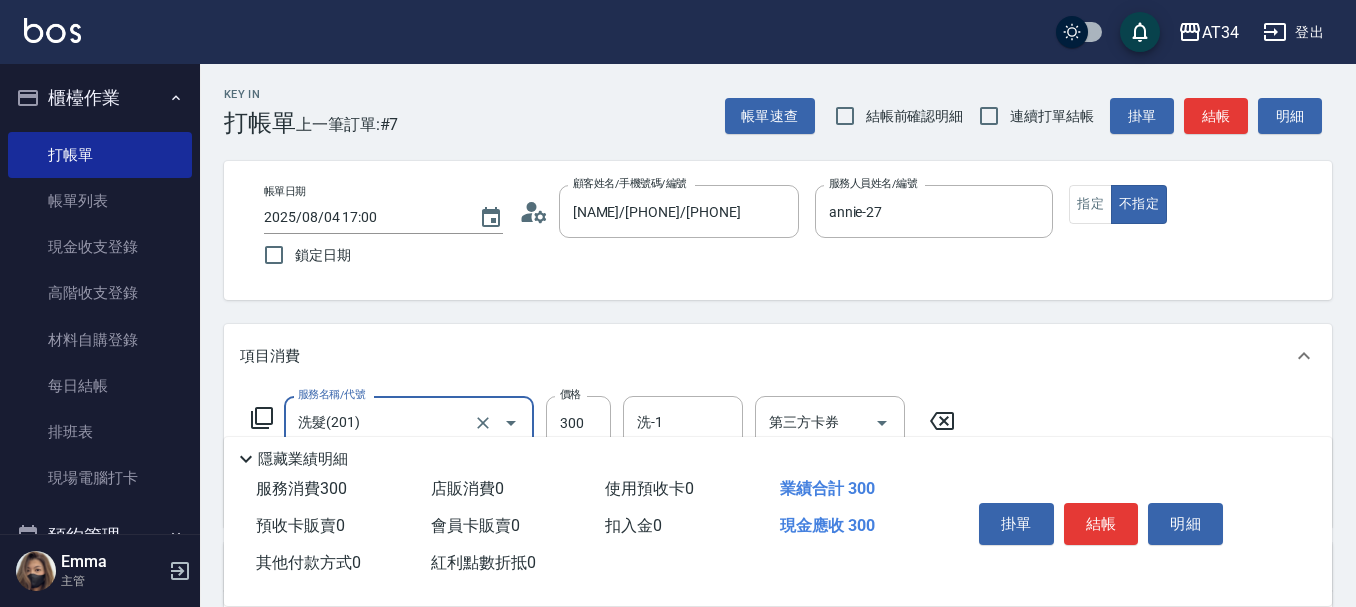click on "價格" at bounding box center (570, 394) 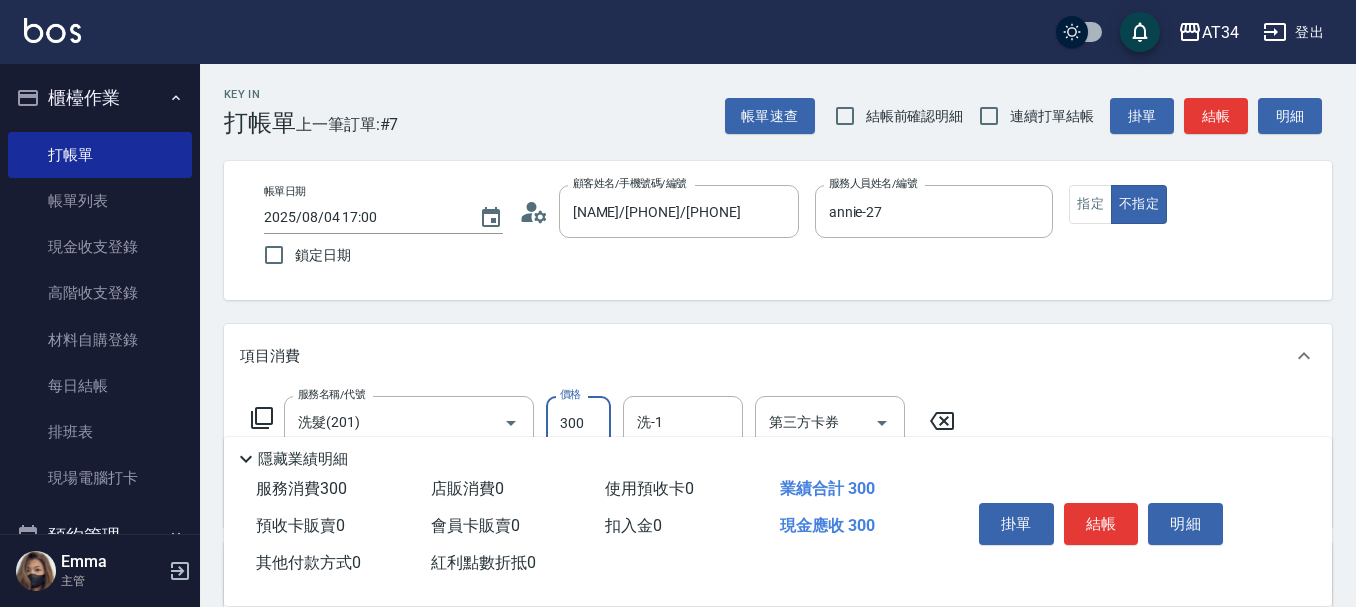 type on "9" 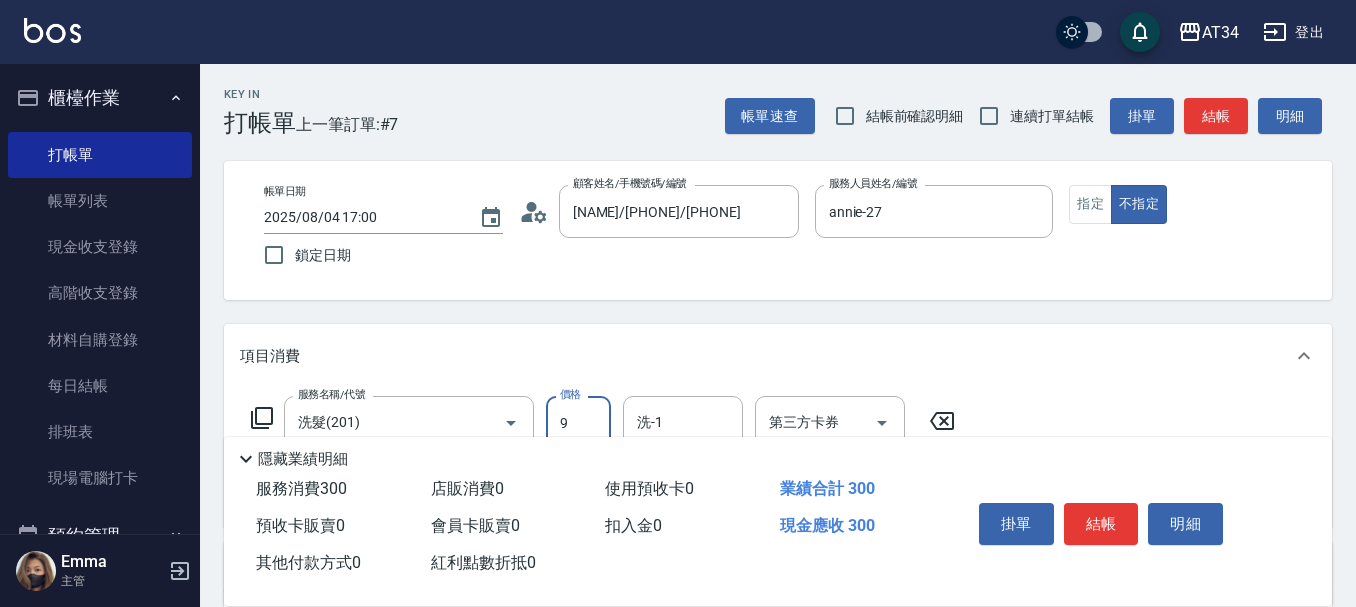 type on "0" 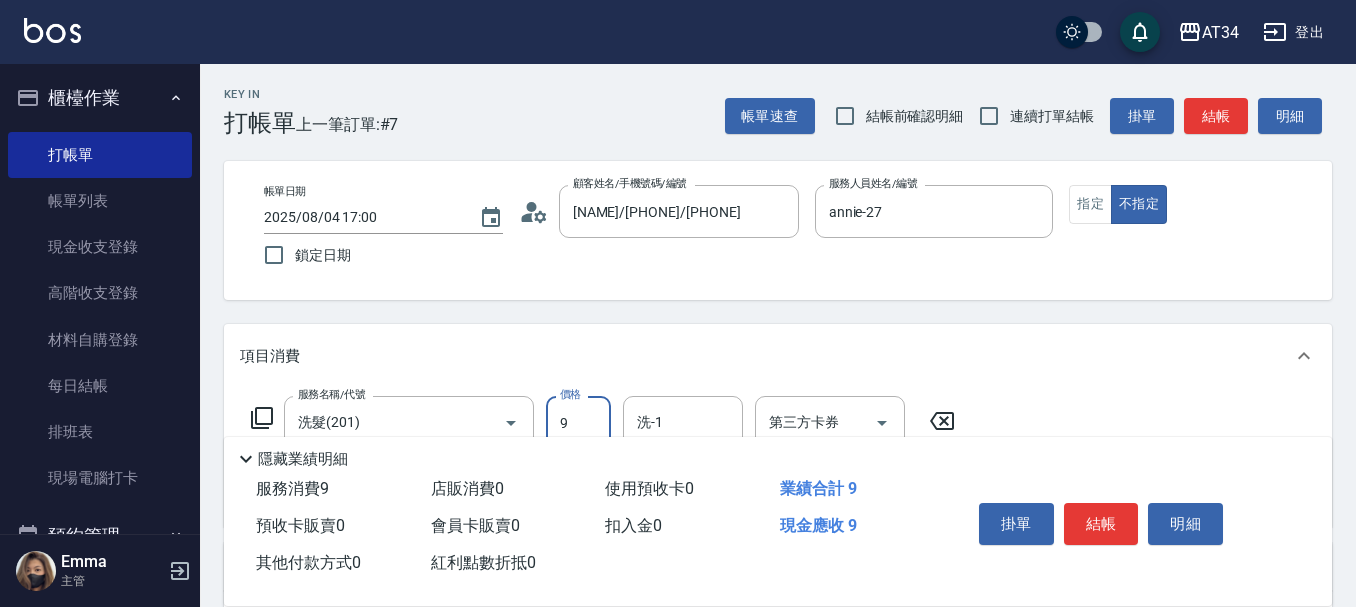 type on "90" 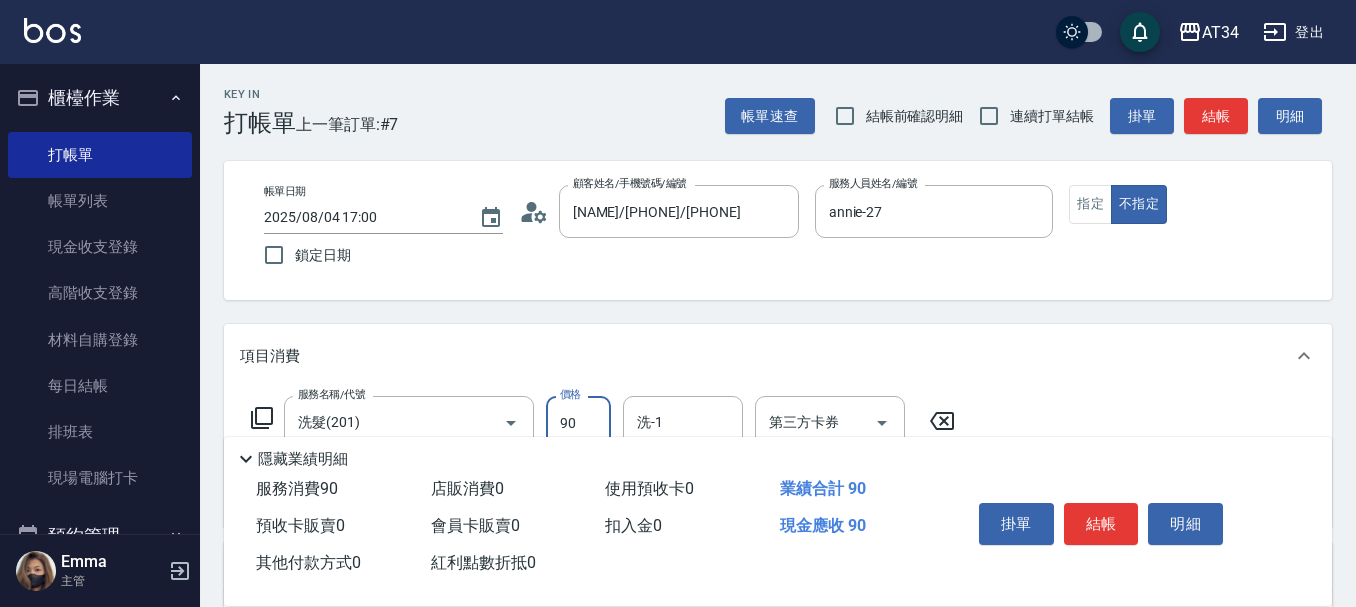 type on "90" 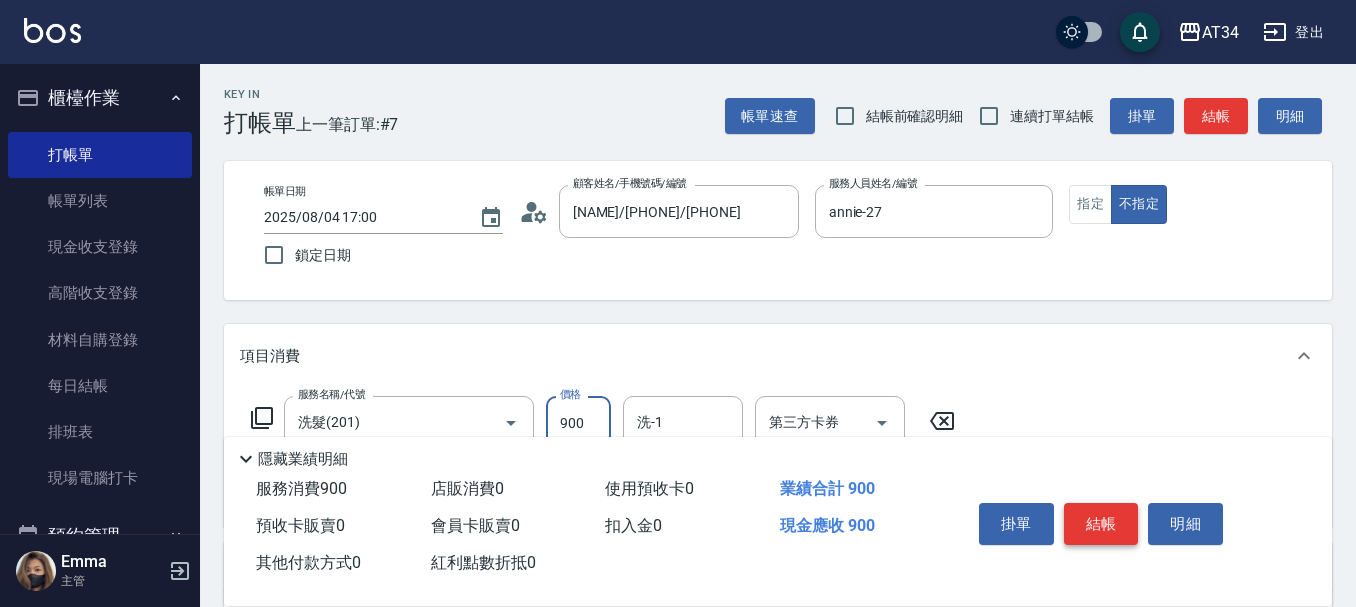 type on "900" 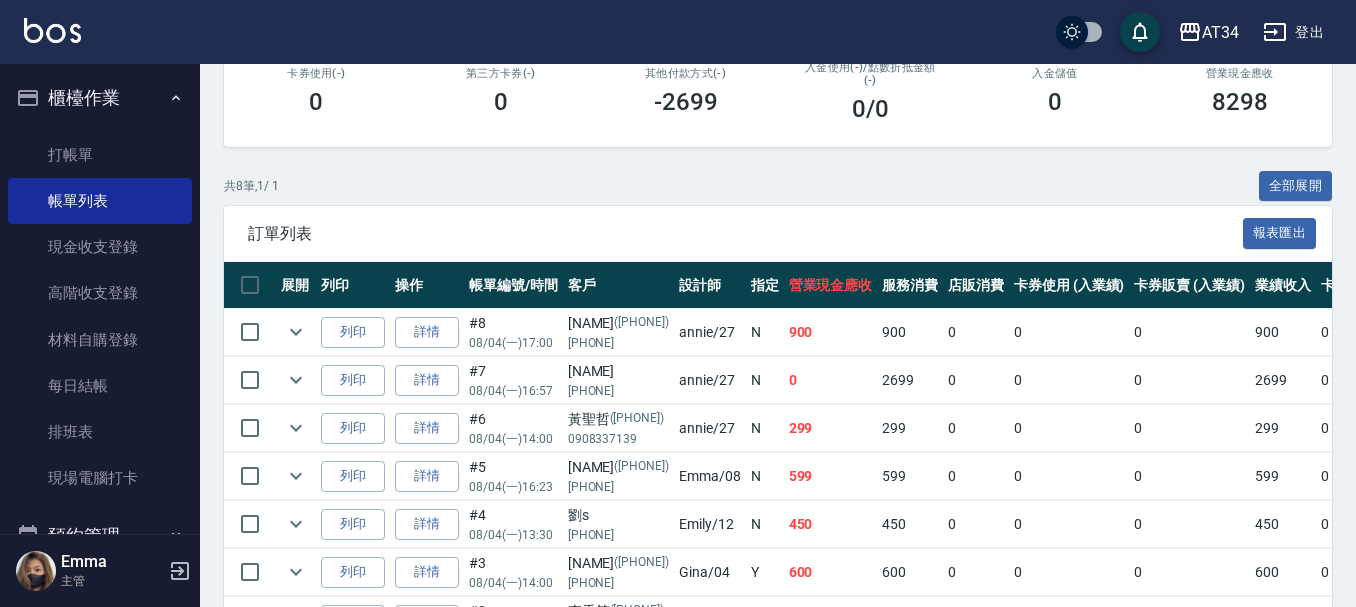 scroll, scrollTop: 400, scrollLeft: 0, axis: vertical 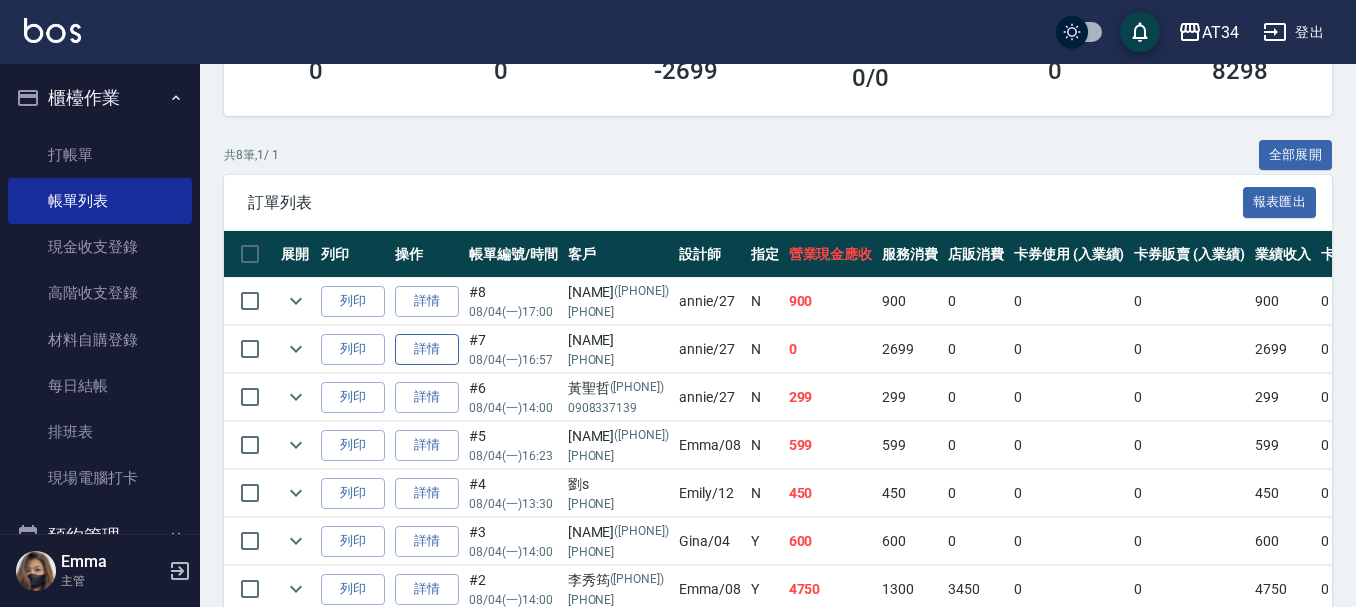 click on "詳情" at bounding box center (427, 349) 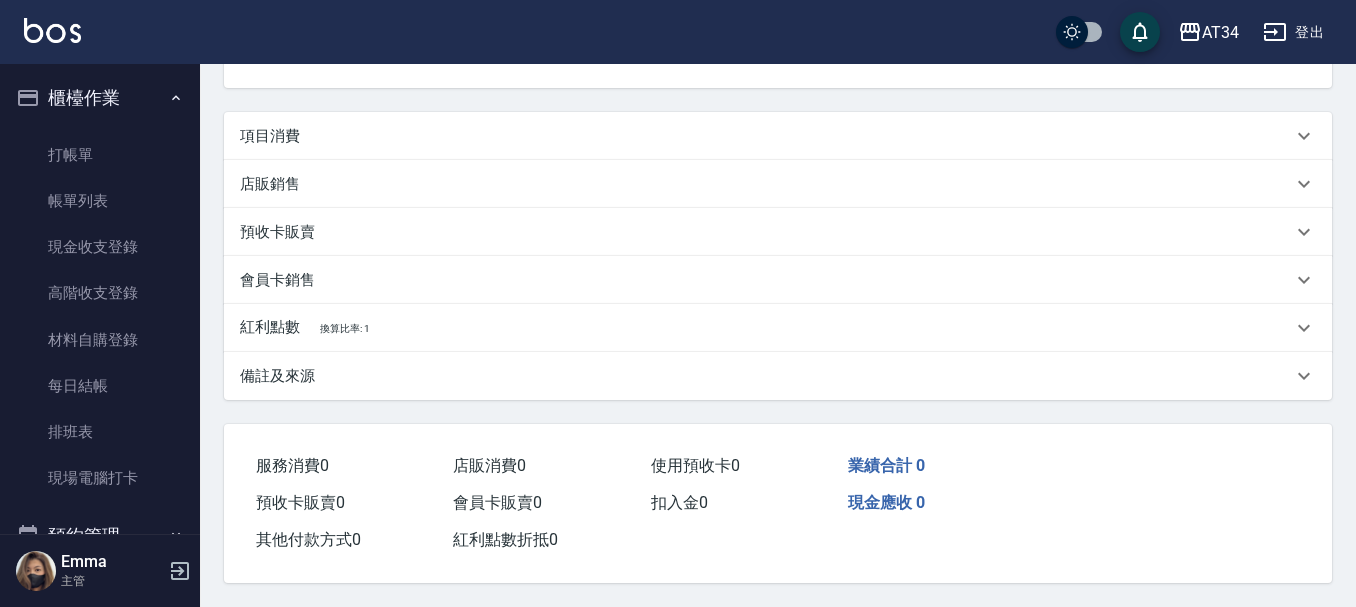 scroll, scrollTop: 0, scrollLeft: 0, axis: both 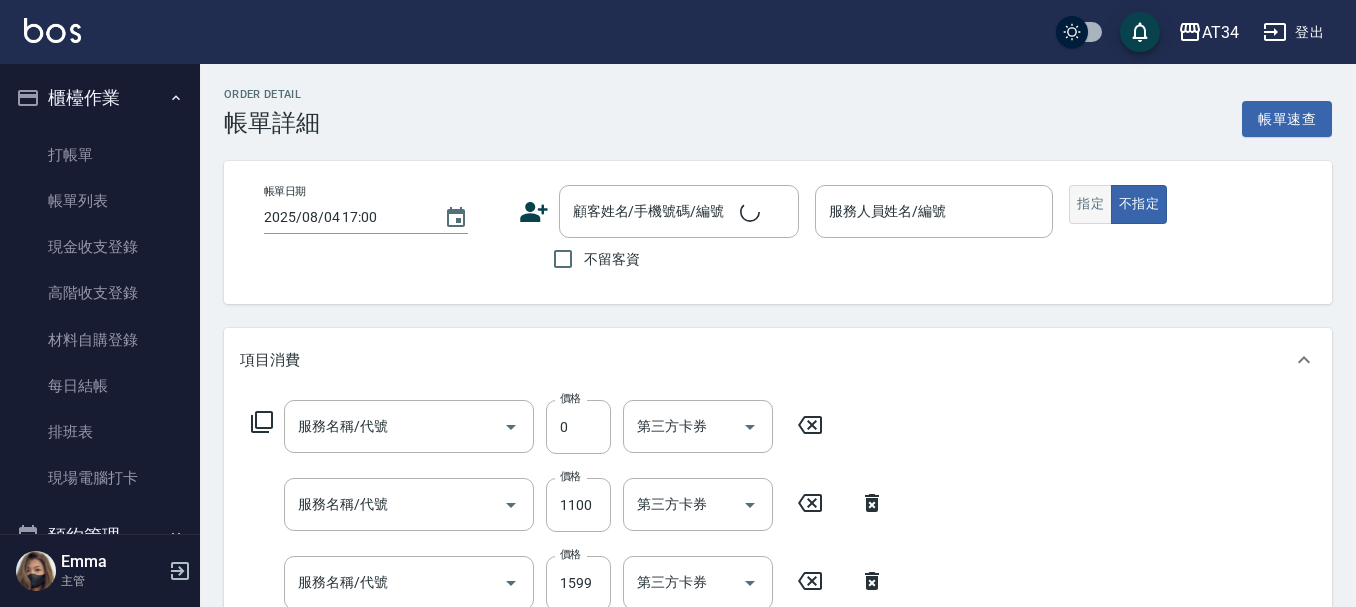 type on "2025/08/04 16:57" 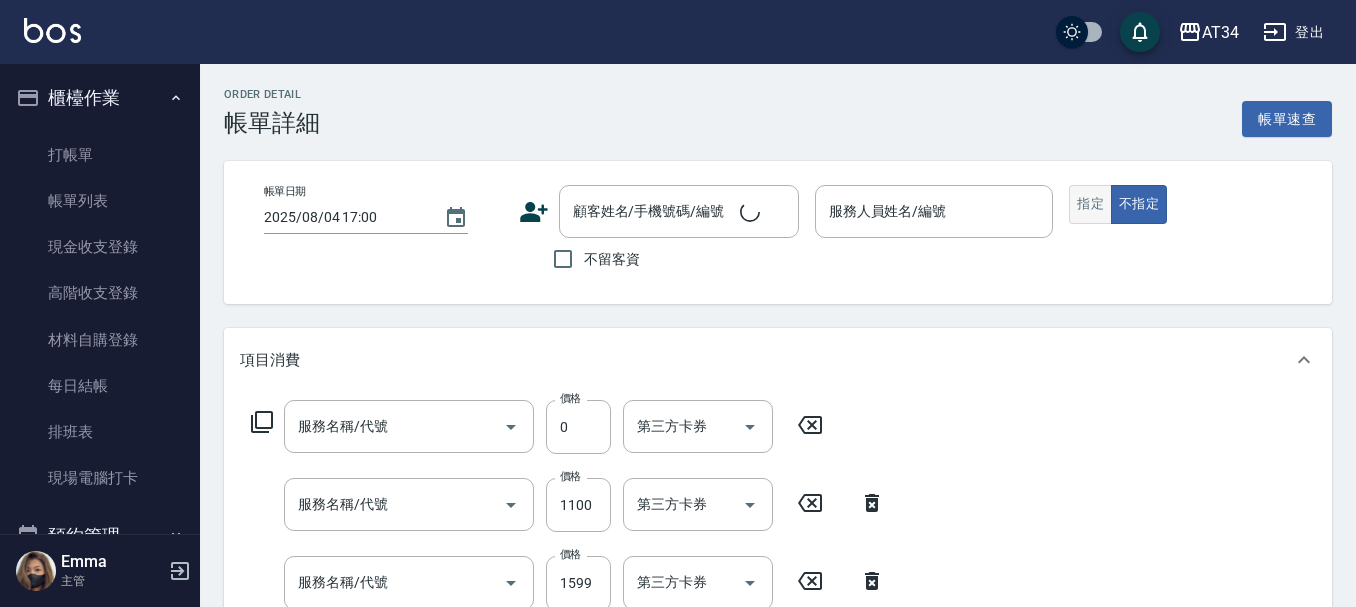 type on "annie-27" 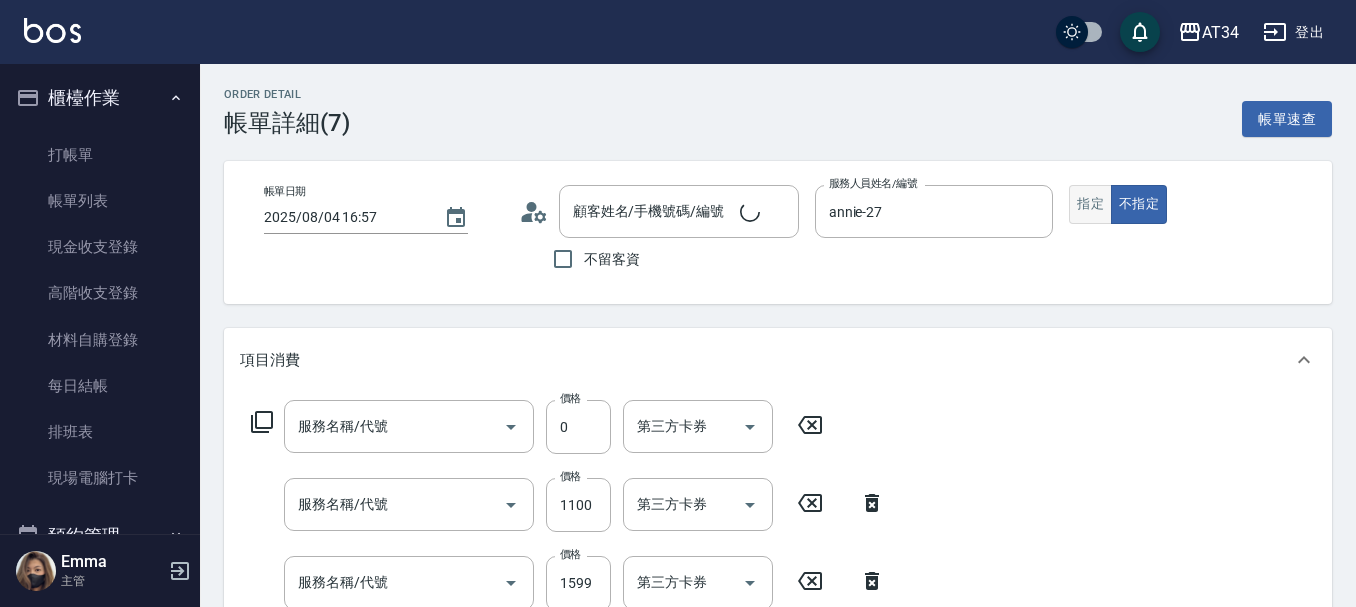 click on "指定" at bounding box center (1090, 204) 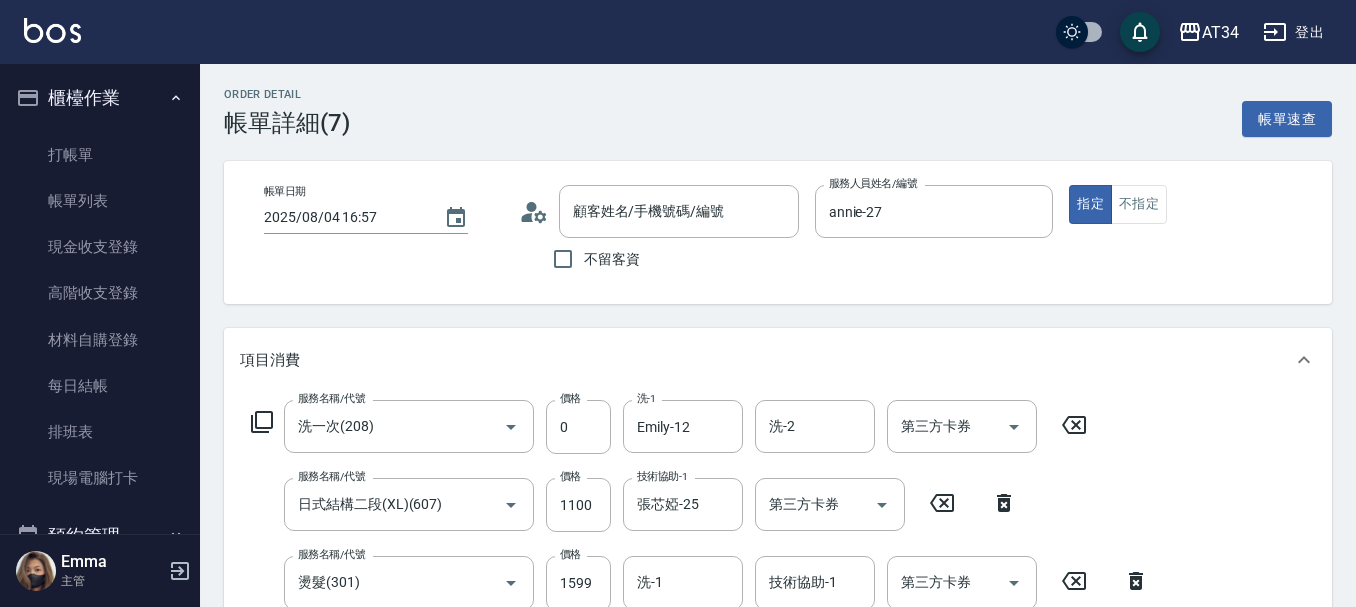 type on "洗一次(208)" 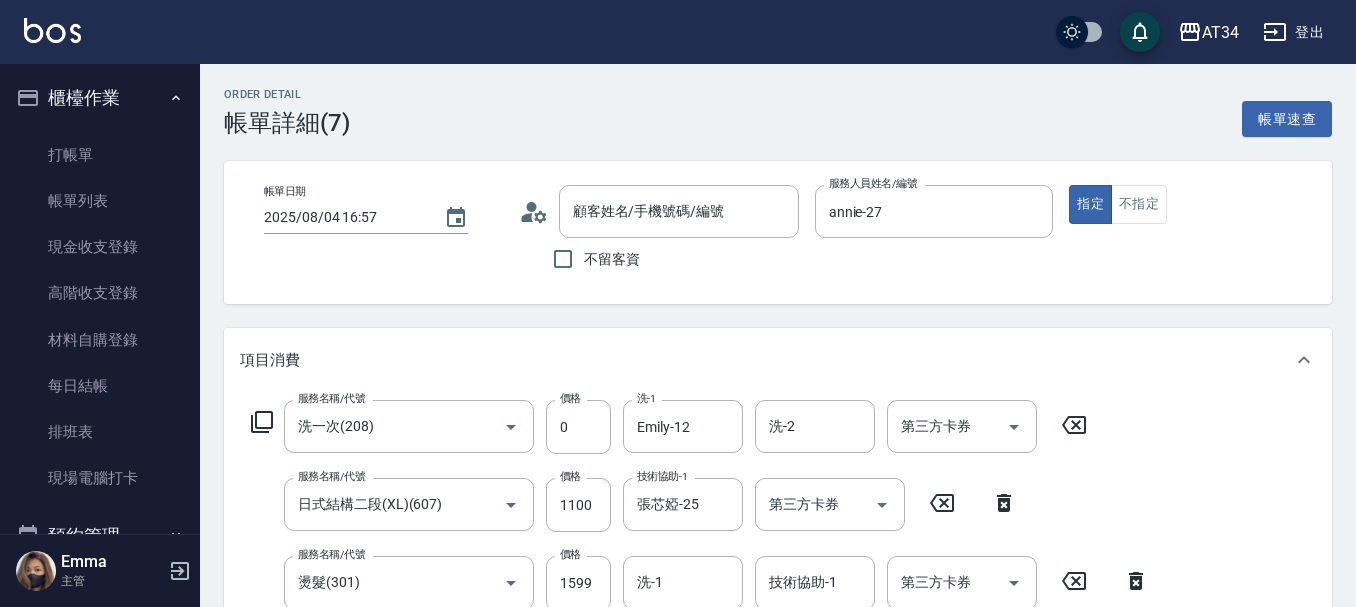 type on "日式結構二段(XL)(607)" 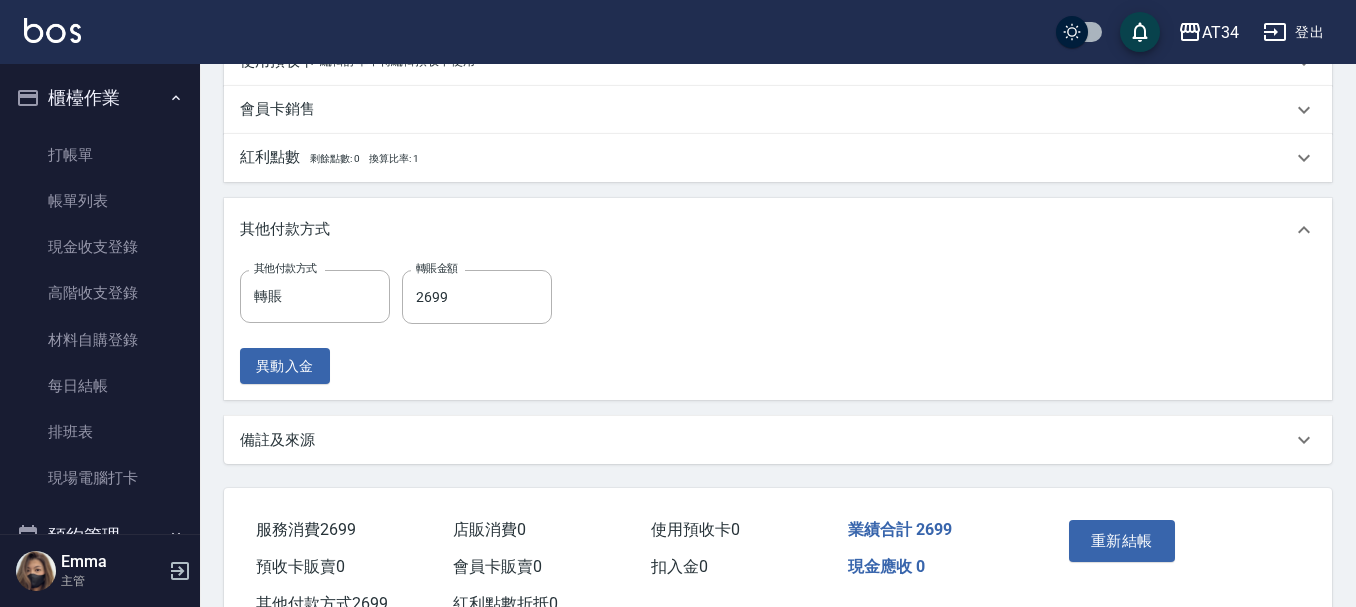 scroll, scrollTop: 835, scrollLeft: 0, axis: vertical 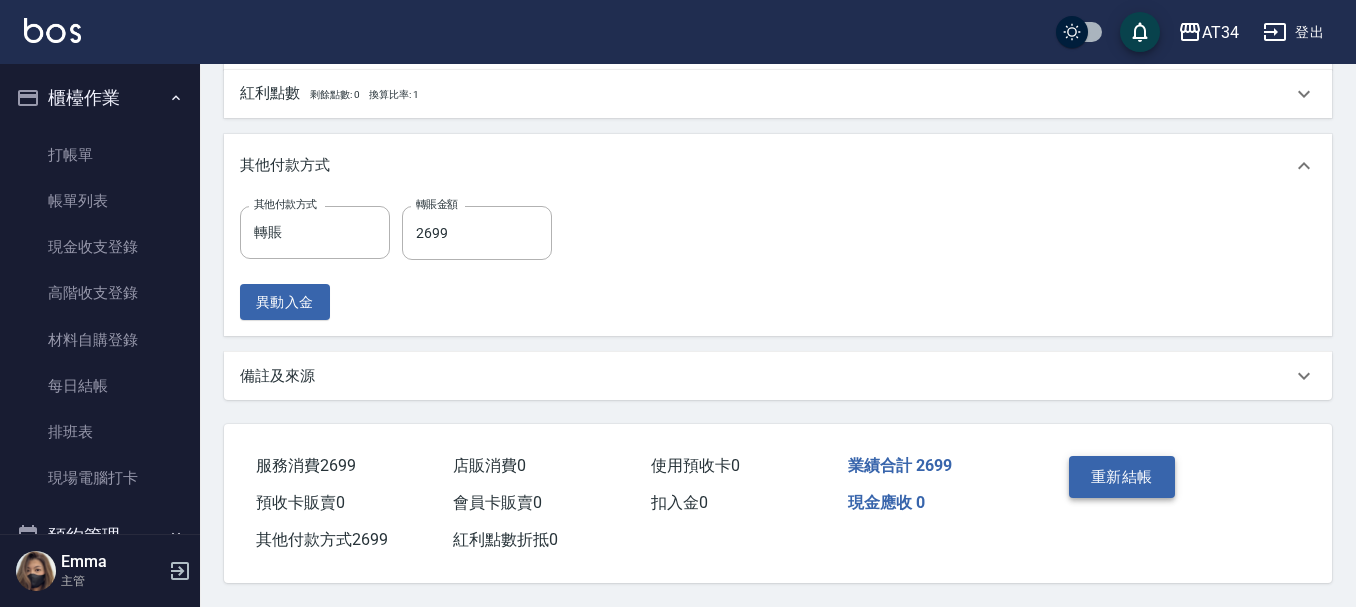 click on "重新結帳" at bounding box center (1122, 477) 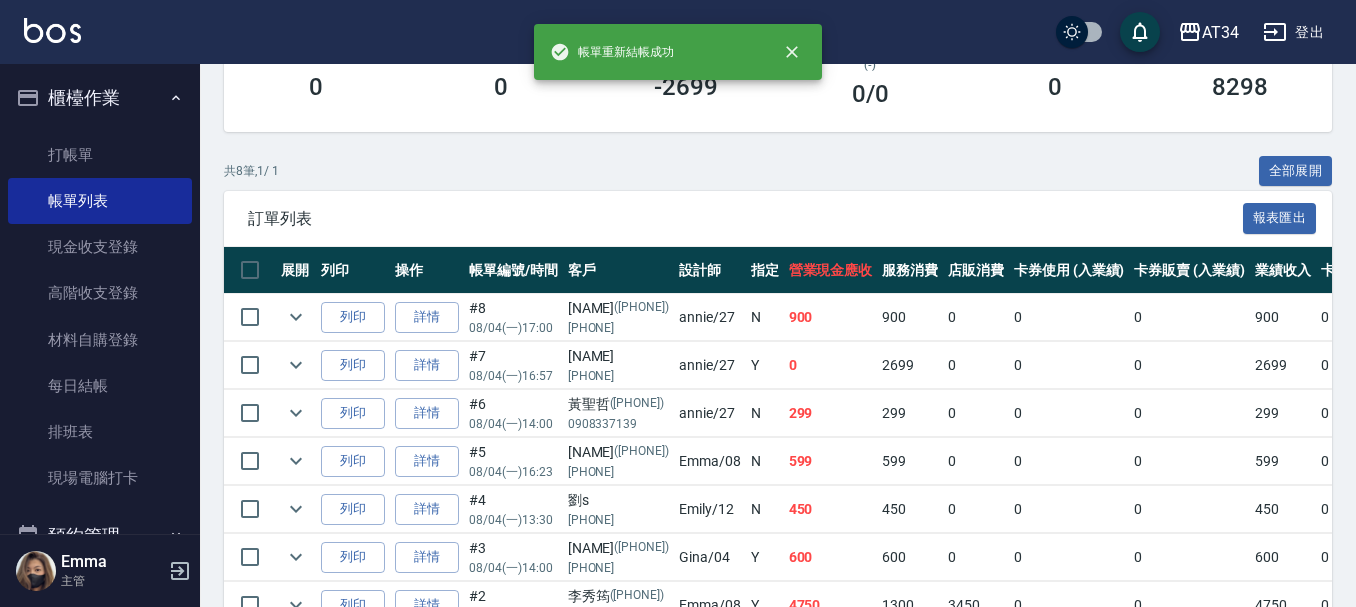 scroll, scrollTop: 400, scrollLeft: 0, axis: vertical 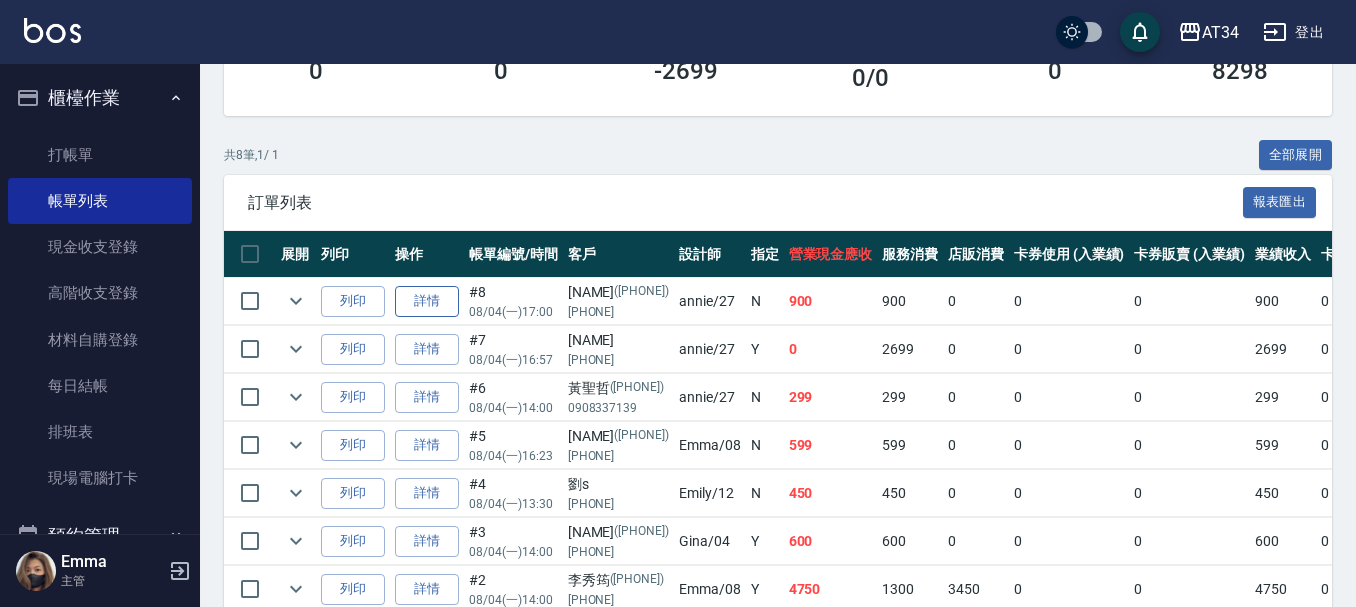 click on "詳情" at bounding box center [427, 301] 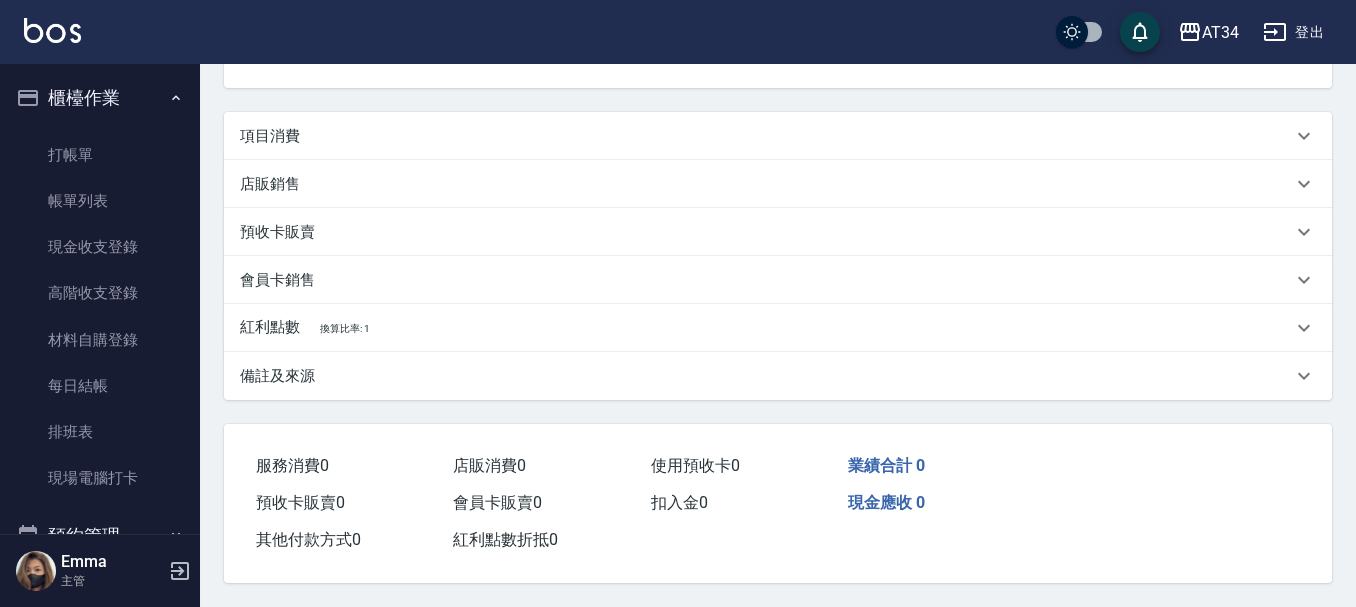 scroll, scrollTop: 0, scrollLeft: 0, axis: both 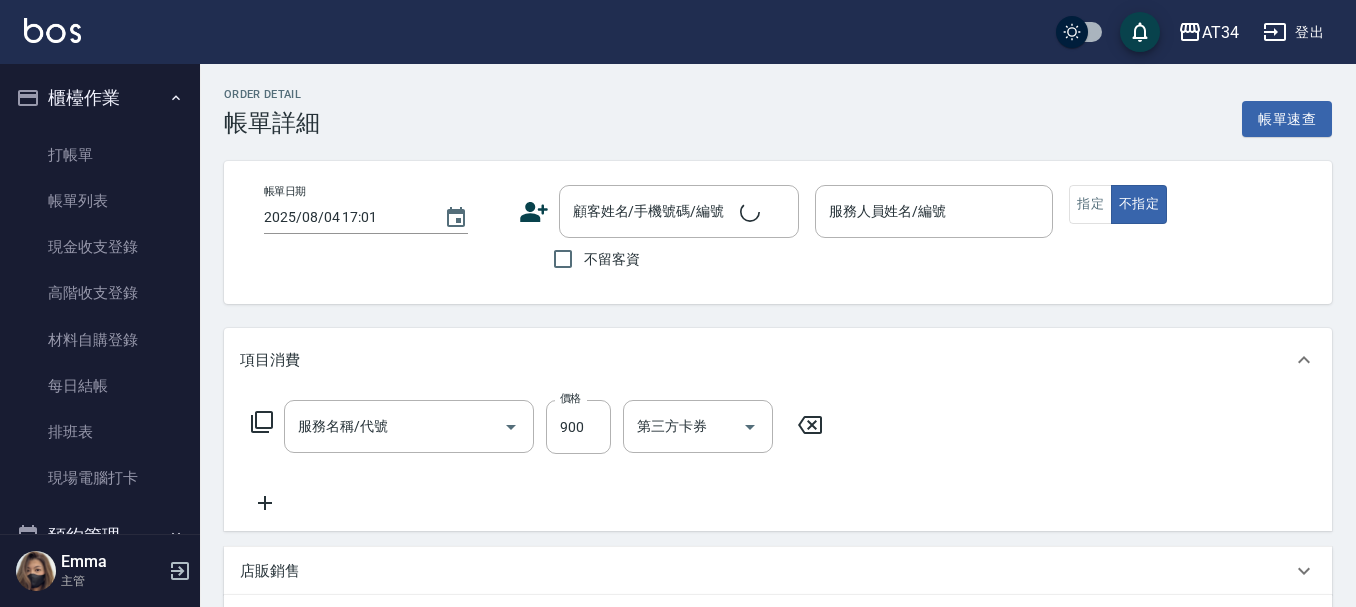 type on "2025/08/04 17:00" 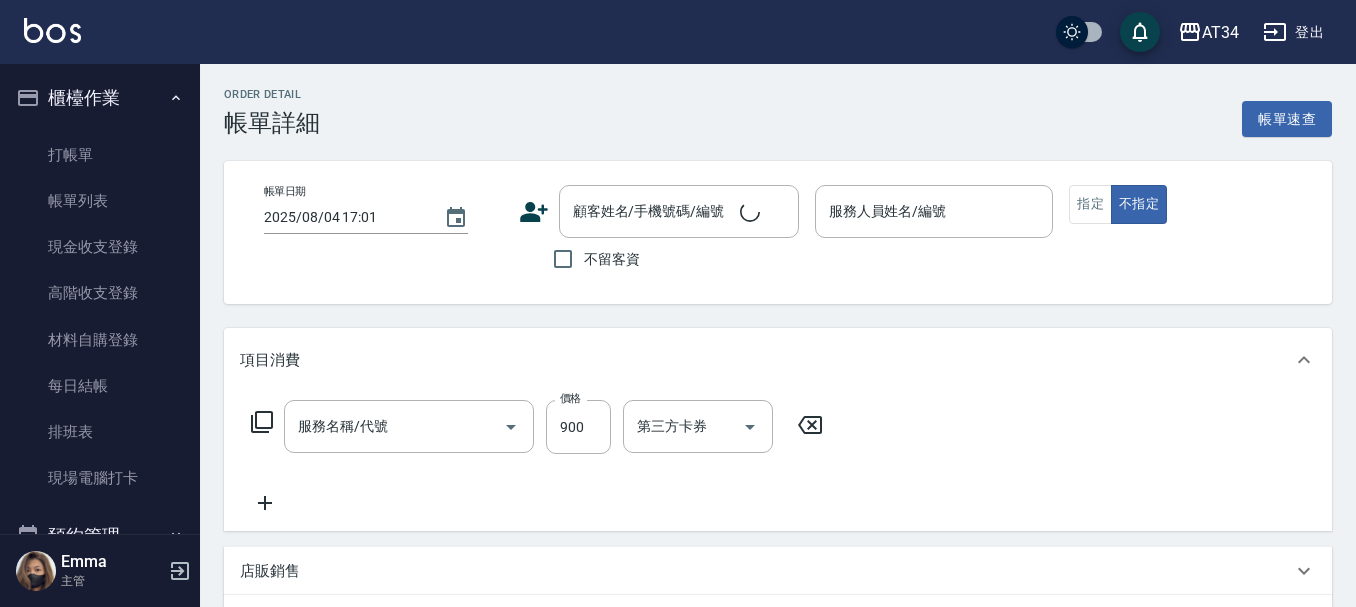 type on "annie-27" 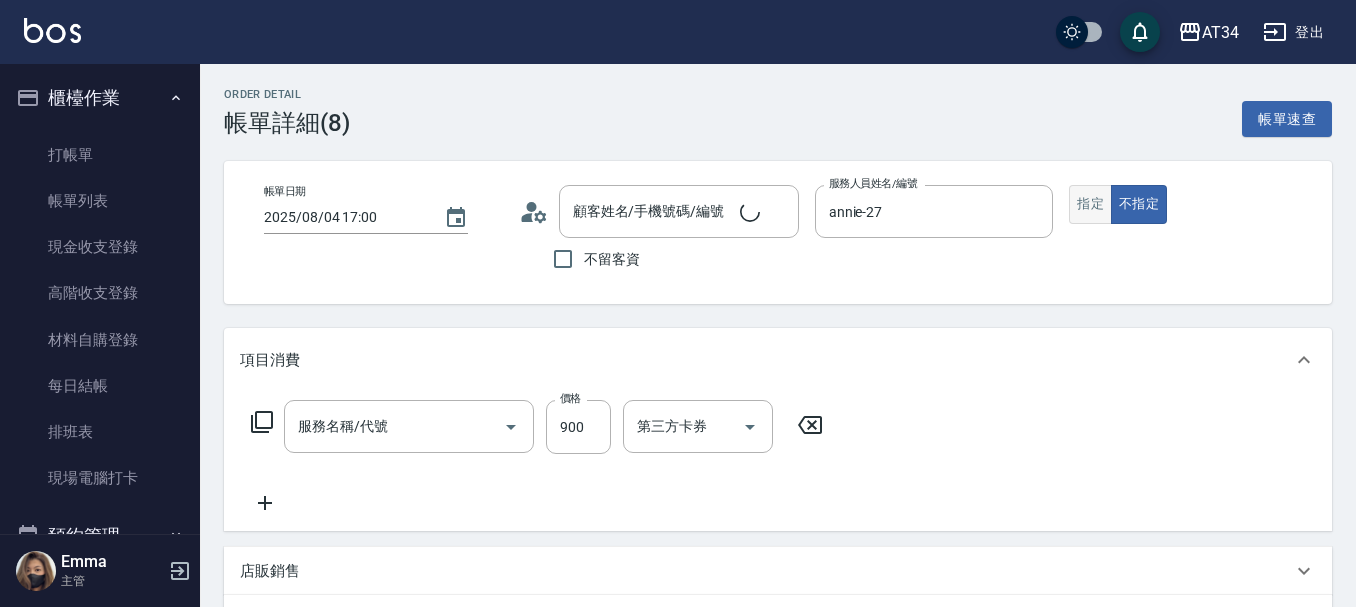 click on "指定" at bounding box center [1090, 204] 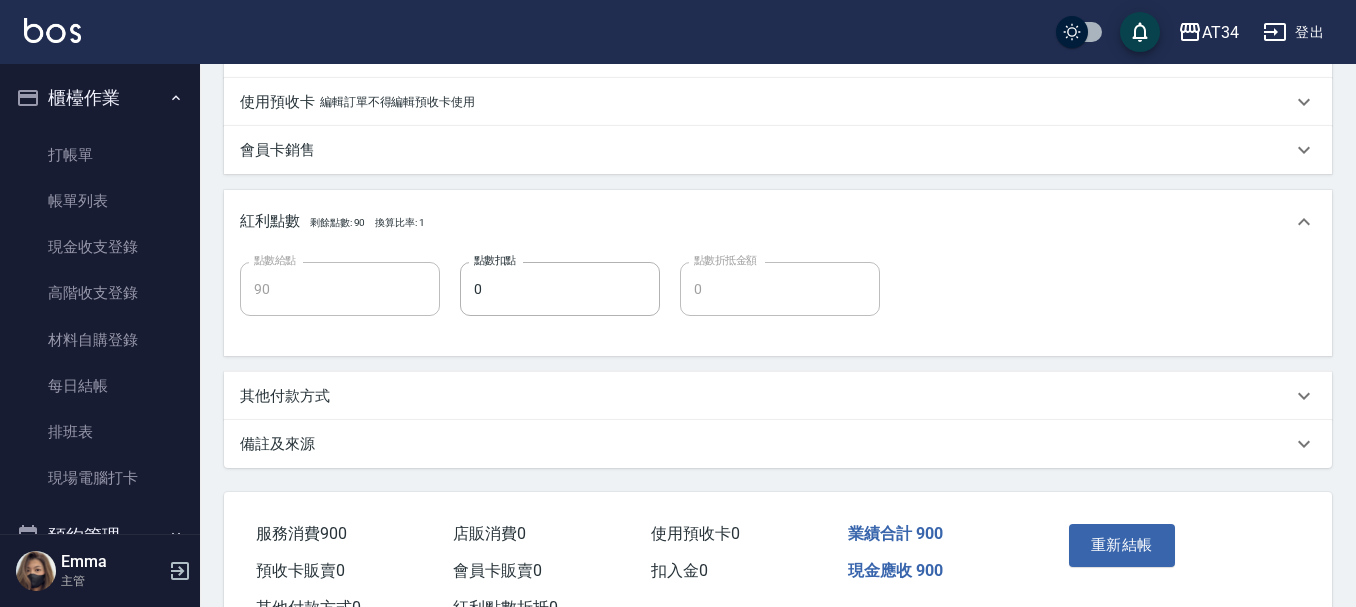 scroll, scrollTop: 642, scrollLeft: 0, axis: vertical 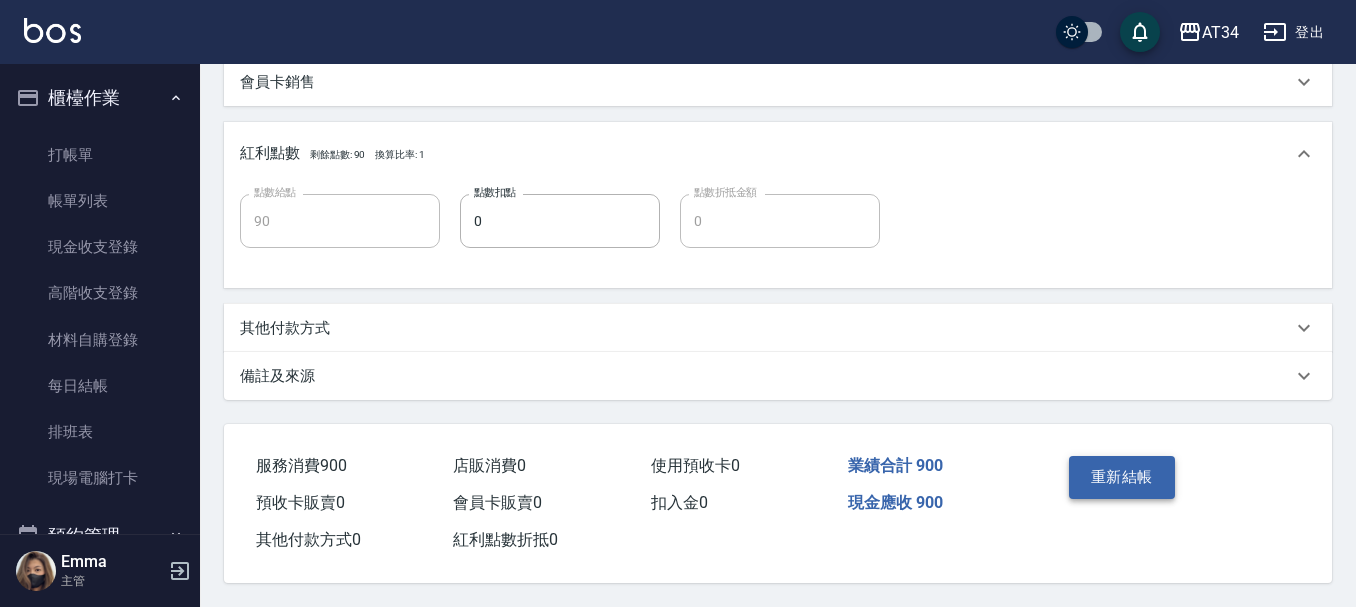 click on "重新結帳" at bounding box center [1122, 477] 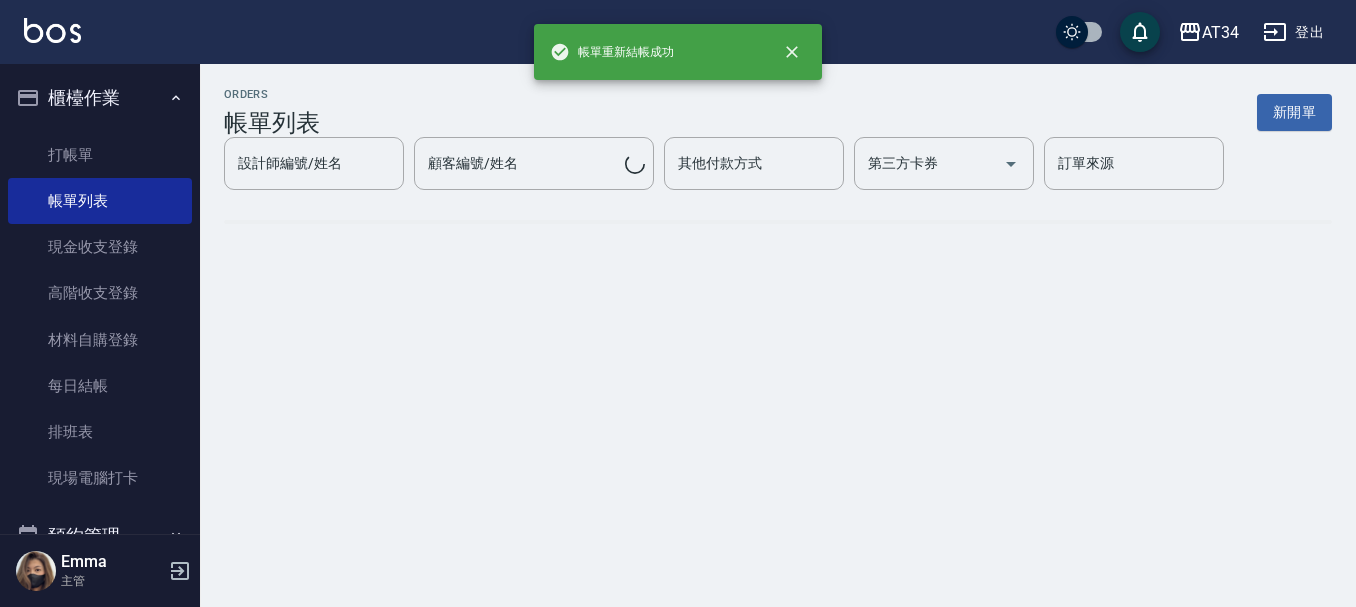 scroll, scrollTop: 0, scrollLeft: 0, axis: both 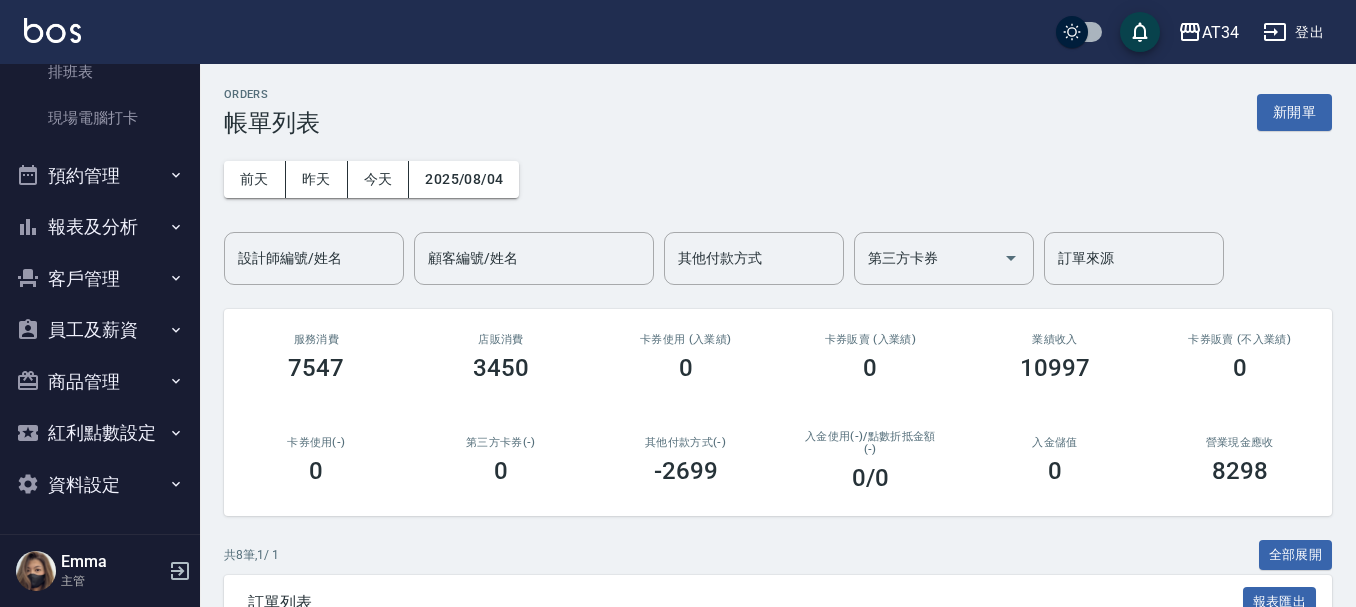 click on "預約管理" at bounding box center [100, 176] 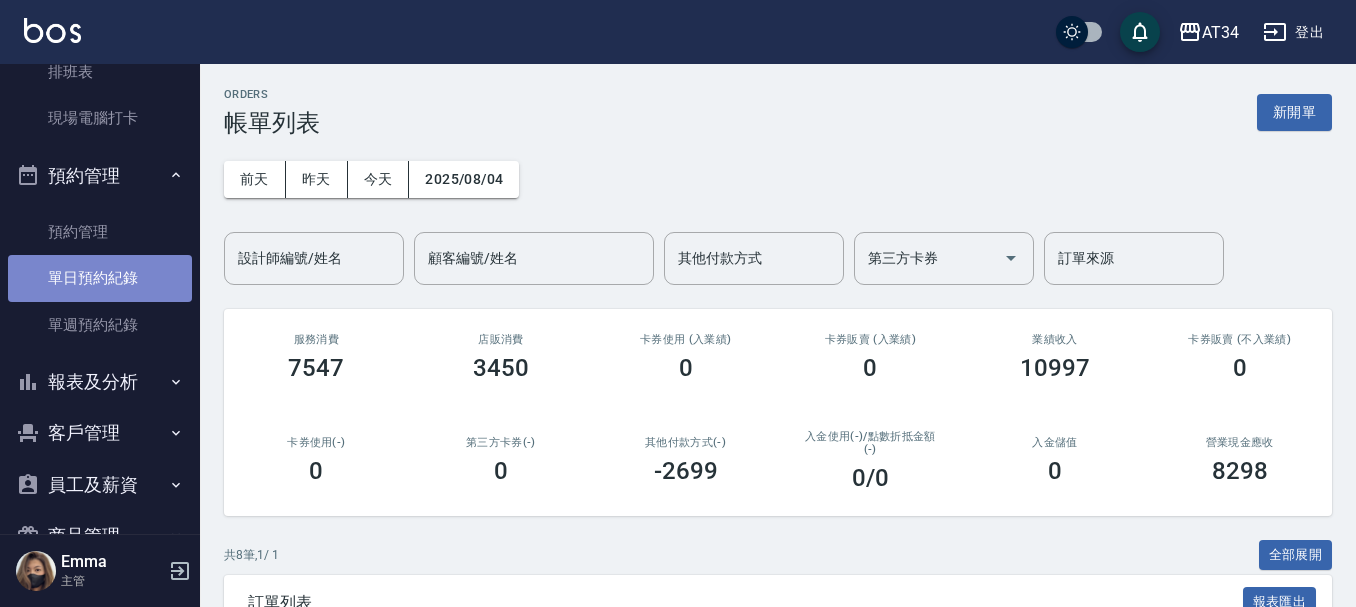 click on "單日預約紀錄" at bounding box center (100, 278) 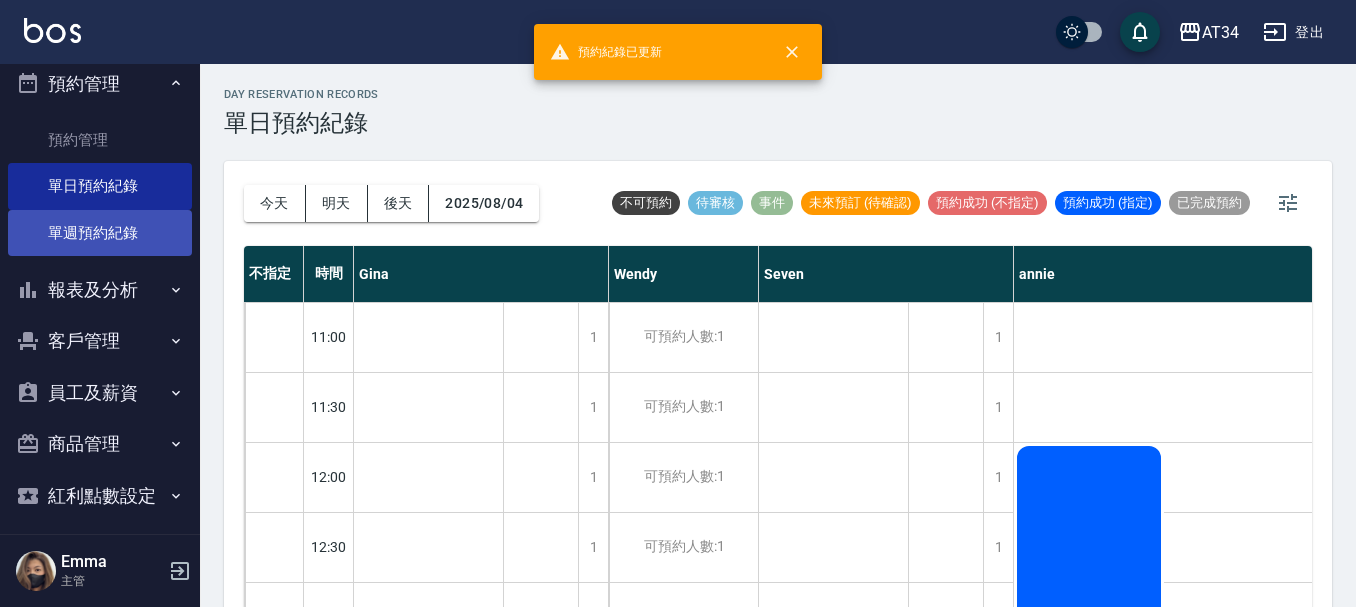 scroll, scrollTop: 515, scrollLeft: 0, axis: vertical 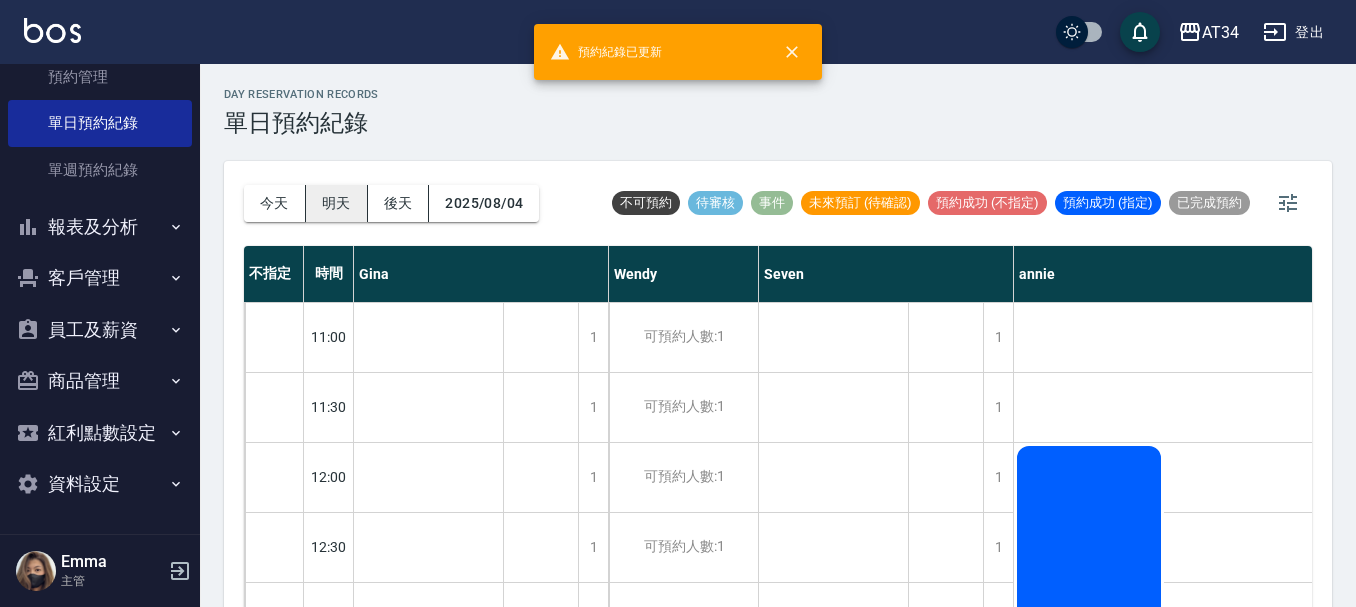 click on "明天" at bounding box center (337, 203) 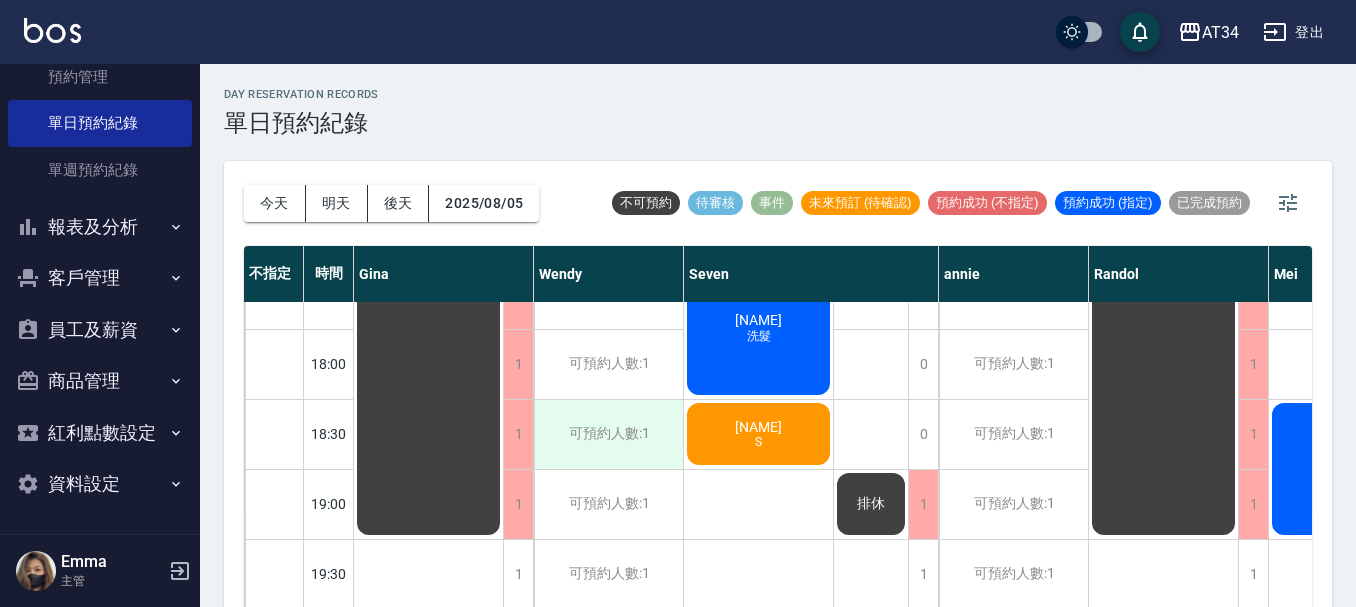 scroll, scrollTop: 968, scrollLeft: 0, axis: vertical 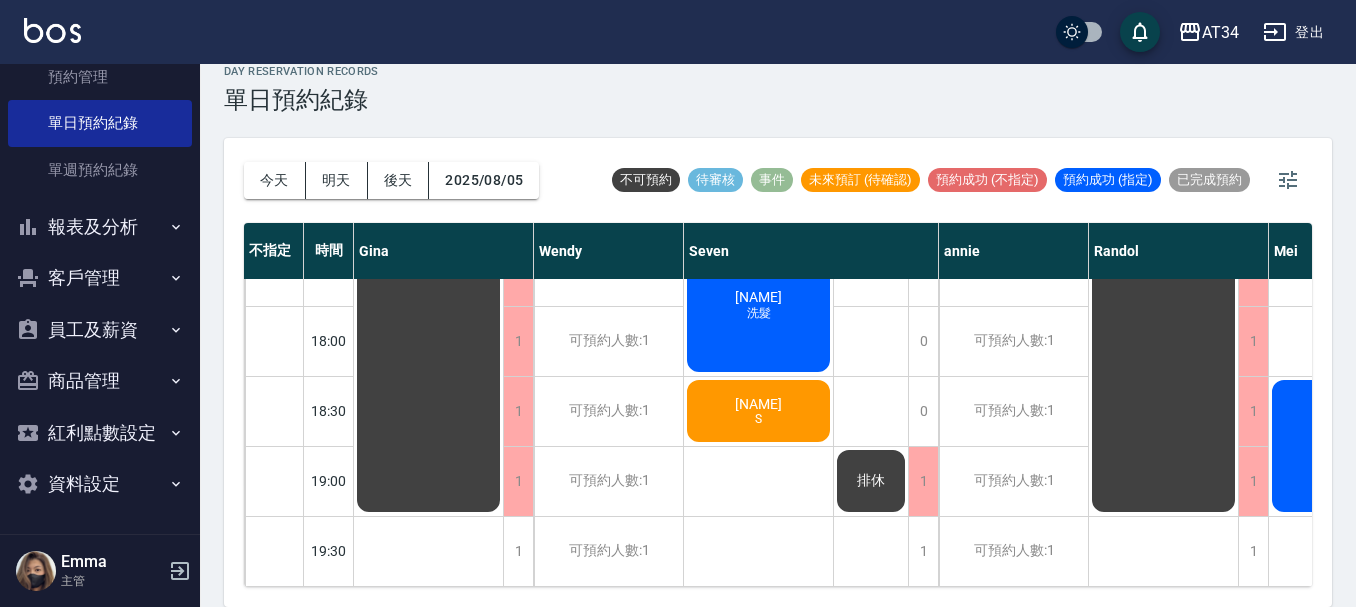 click on "報表及分析" at bounding box center [100, 227] 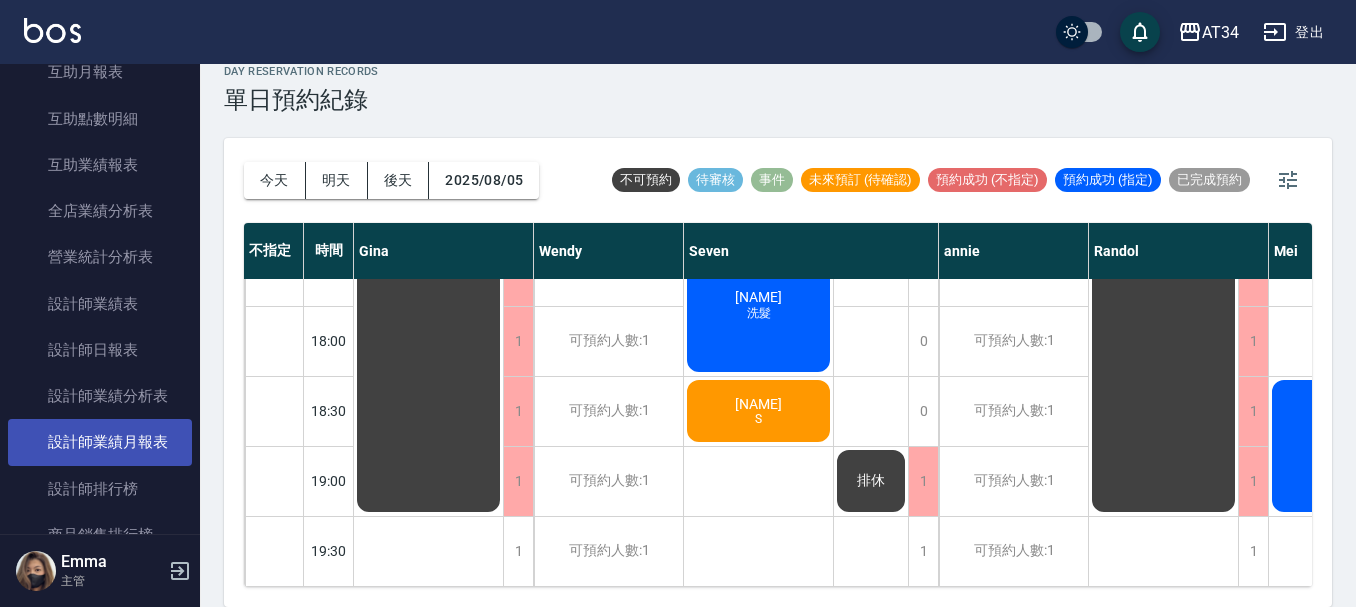scroll, scrollTop: 915, scrollLeft: 0, axis: vertical 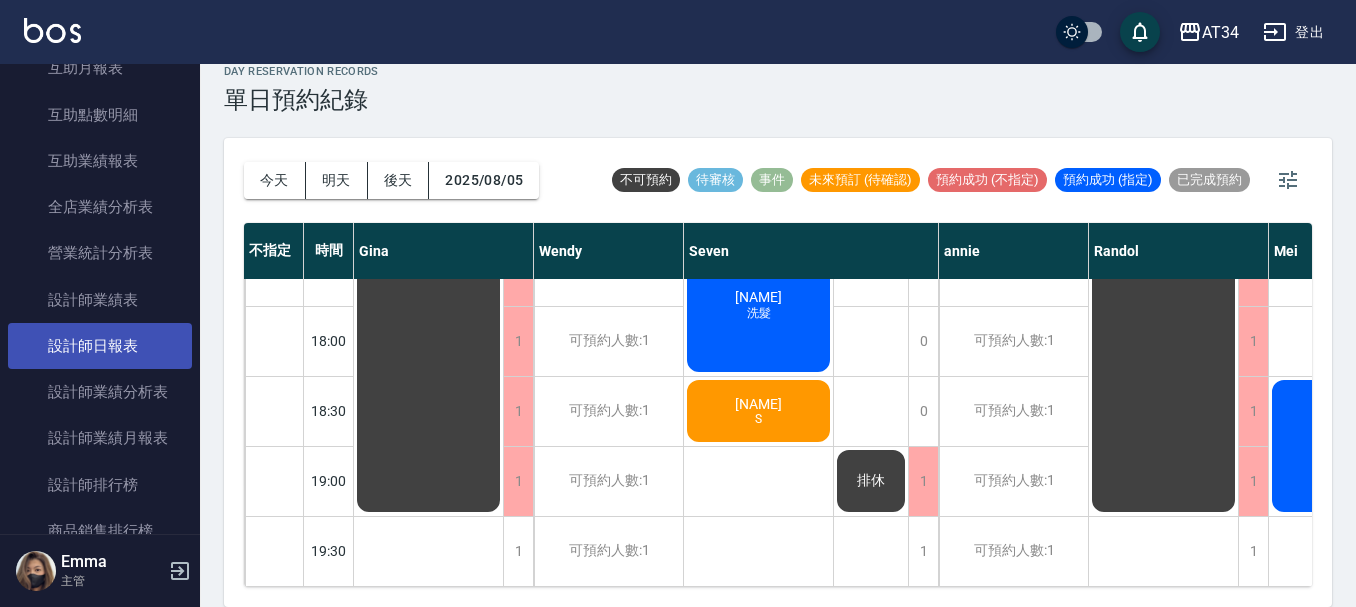 click on "設計師日報表" at bounding box center [100, 346] 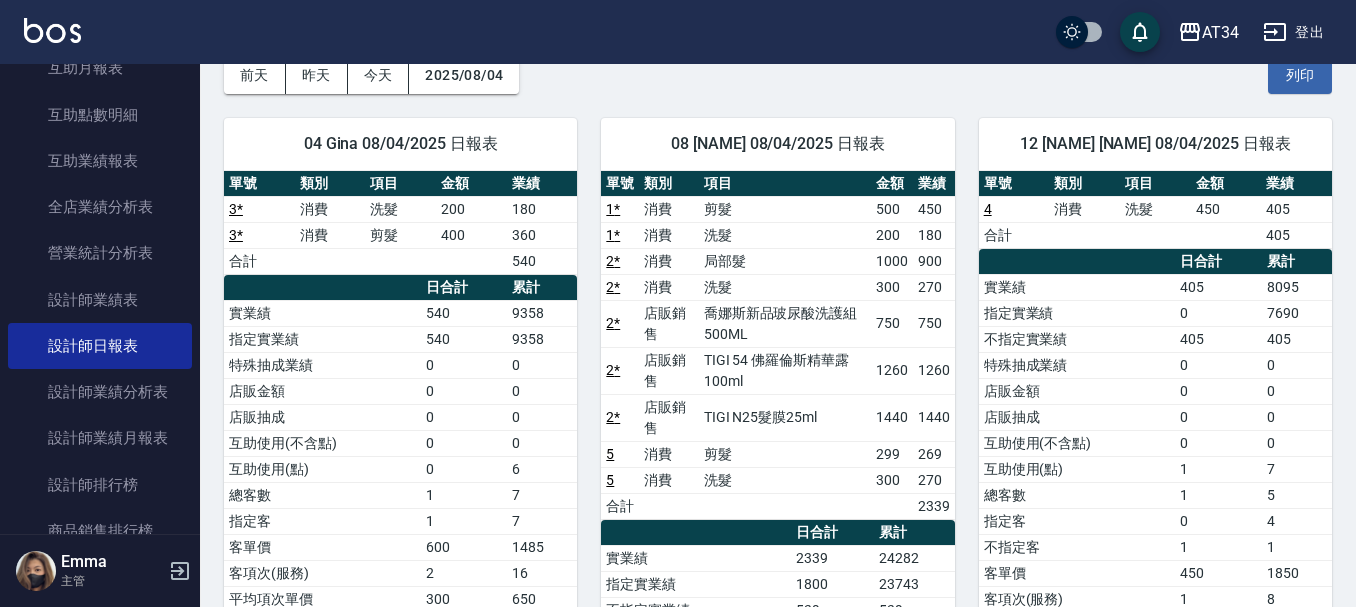 scroll, scrollTop: 0, scrollLeft: 0, axis: both 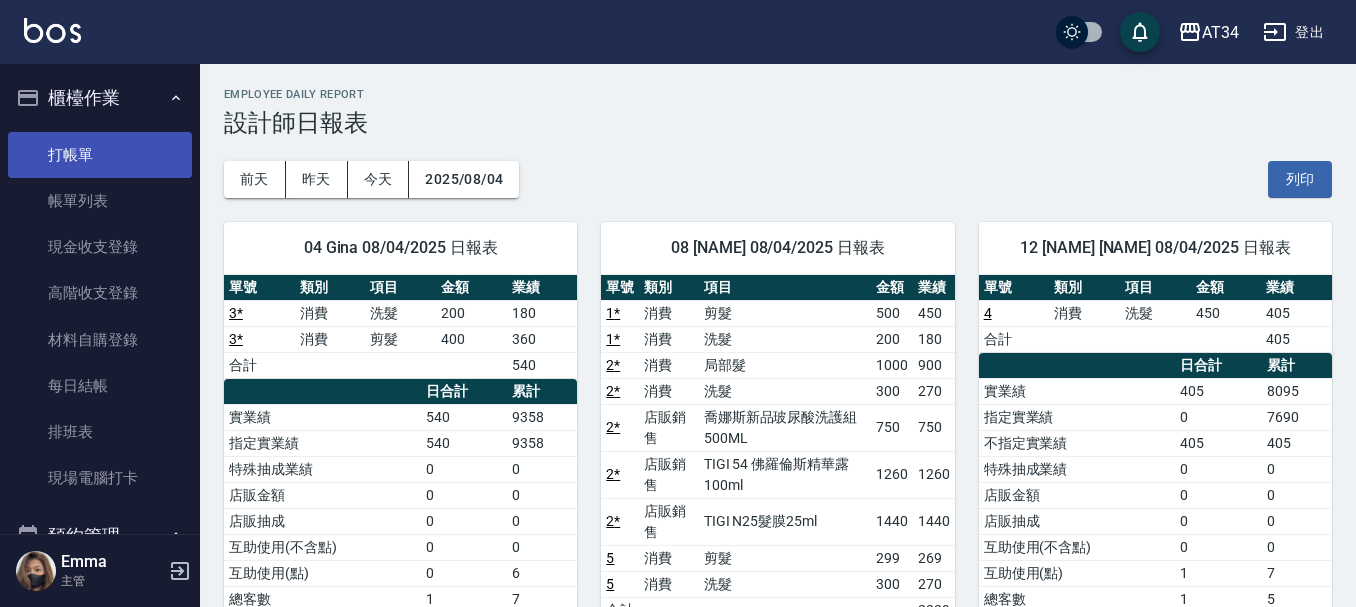 click on "打帳單" at bounding box center (100, 155) 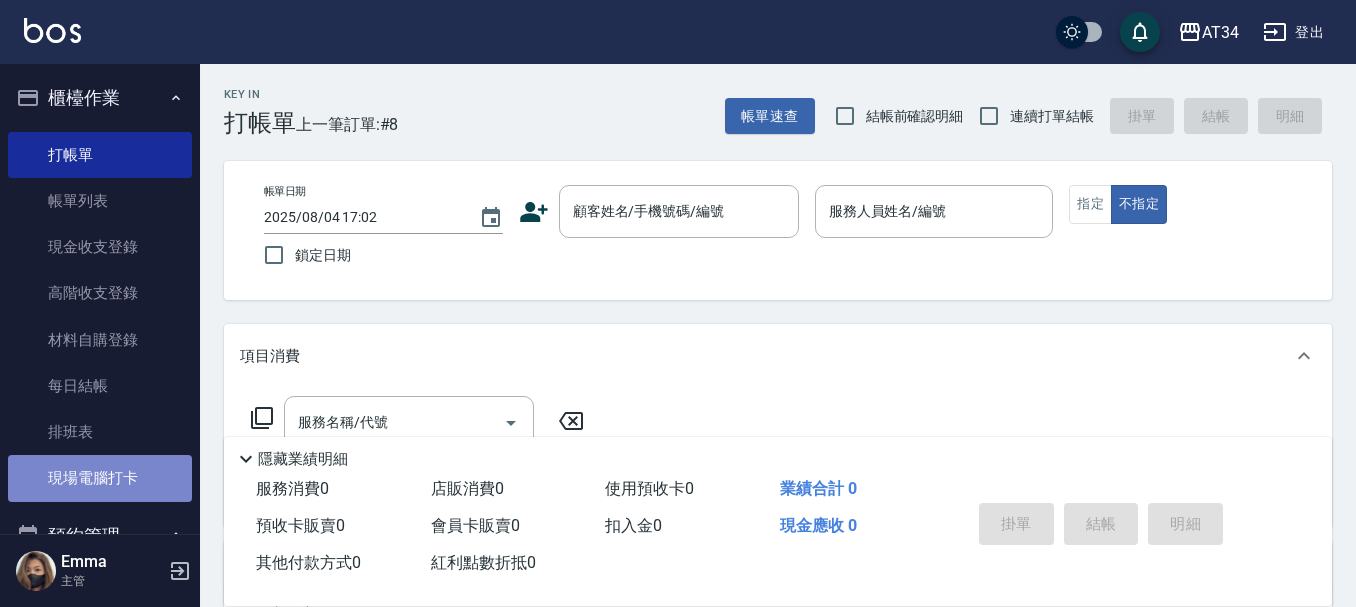 click on "現場電腦打卡" at bounding box center [100, 478] 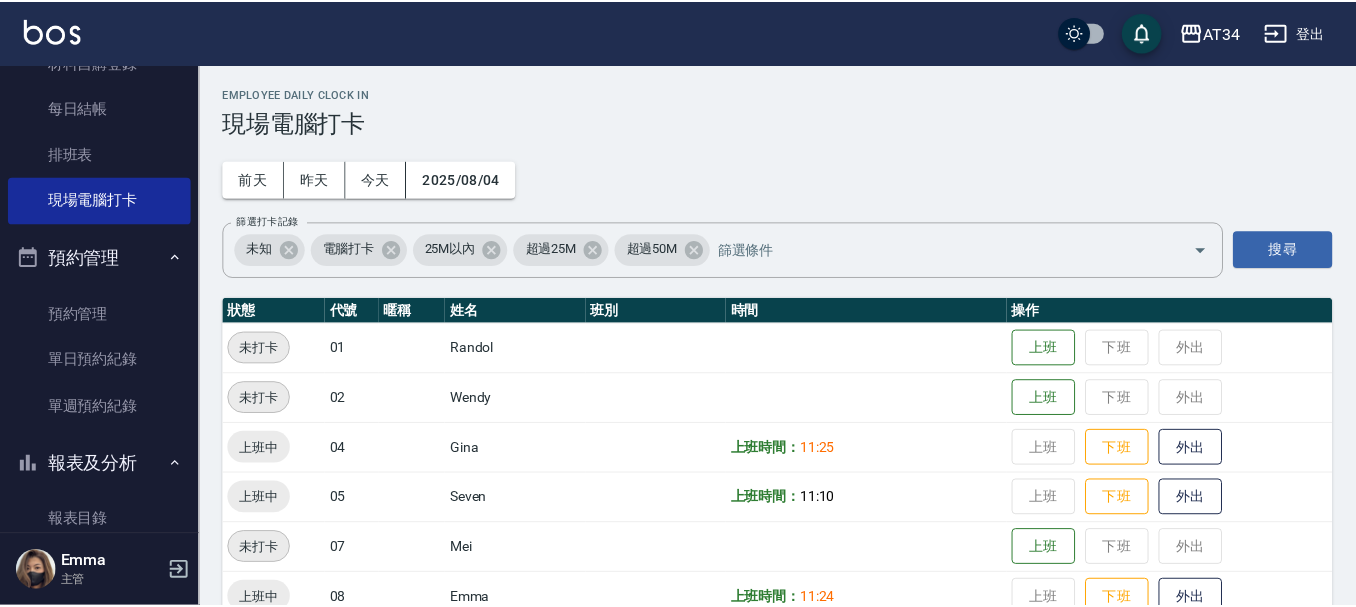 scroll, scrollTop: 300, scrollLeft: 0, axis: vertical 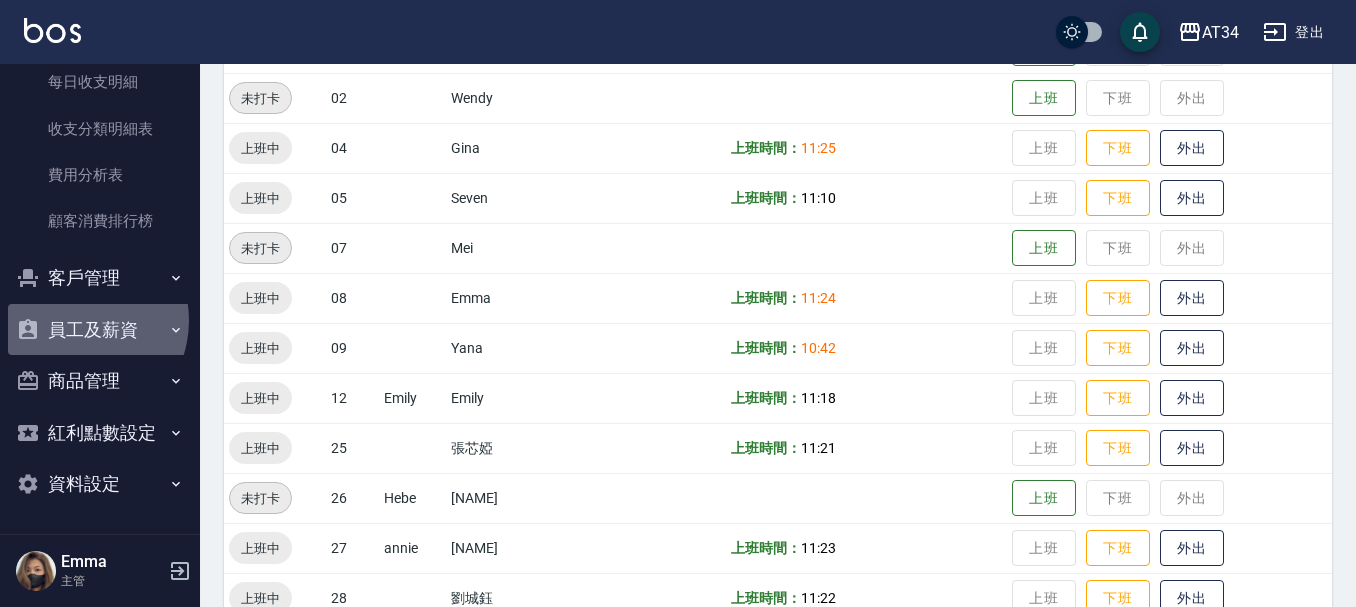click on "員工及薪資" at bounding box center [100, 330] 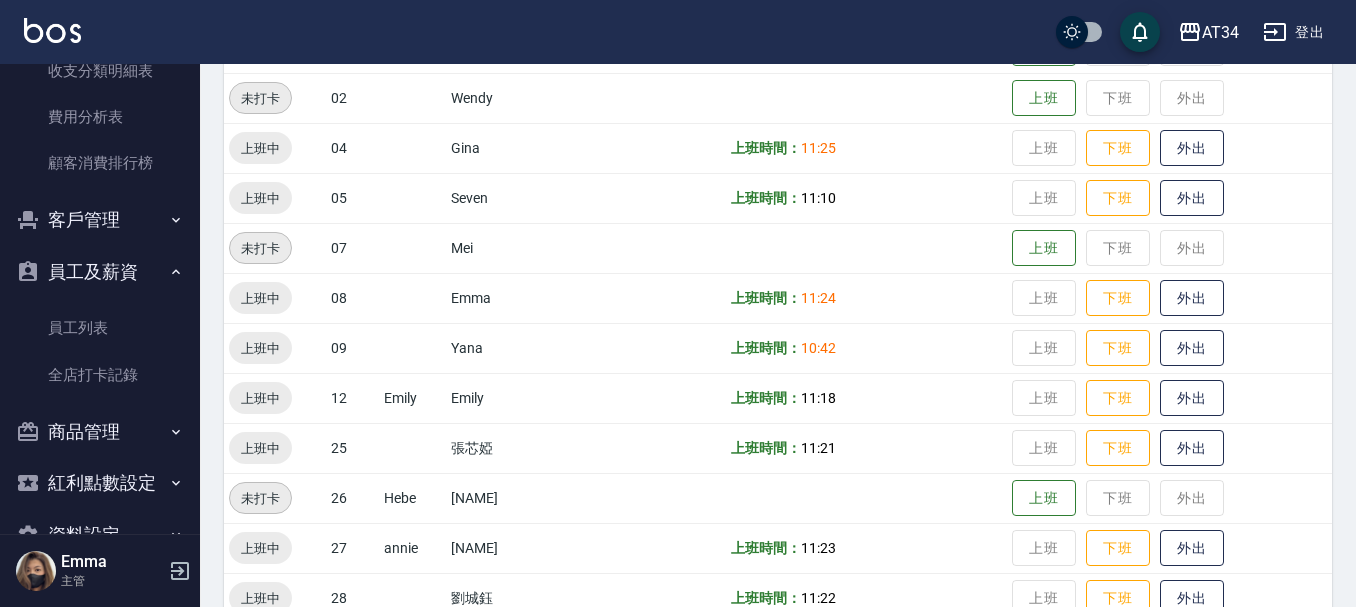 scroll, scrollTop: 1934, scrollLeft: 0, axis: vertical 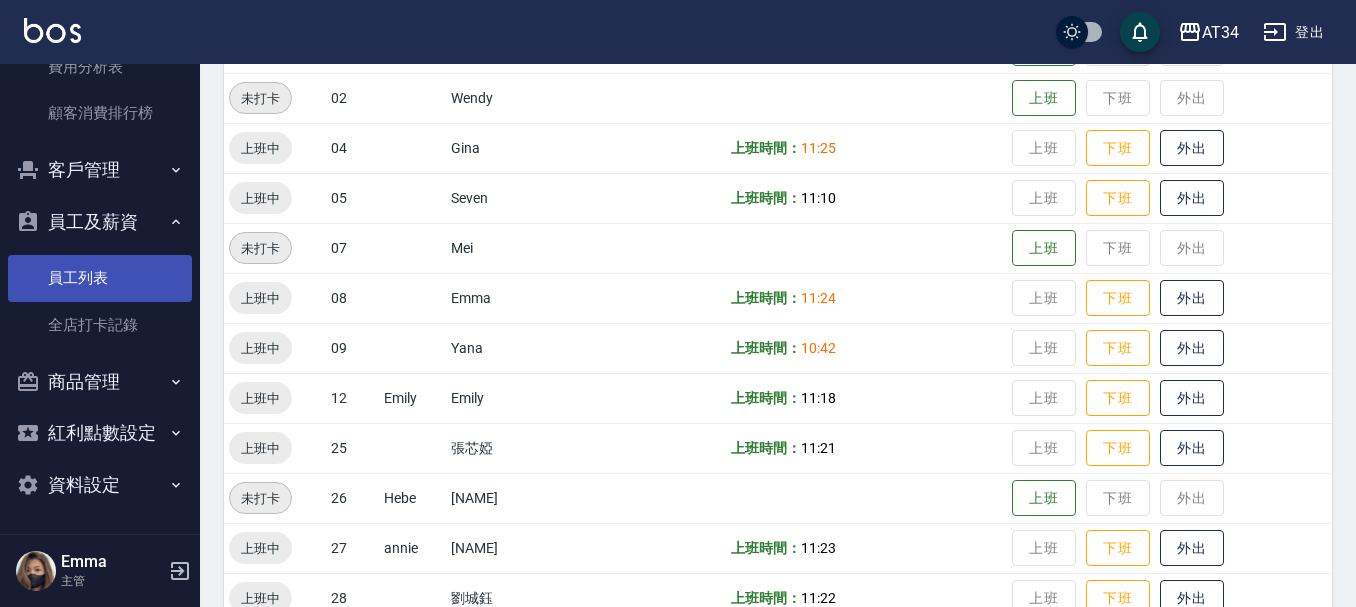 click on "員工列表" at bounding box center (100, 278) 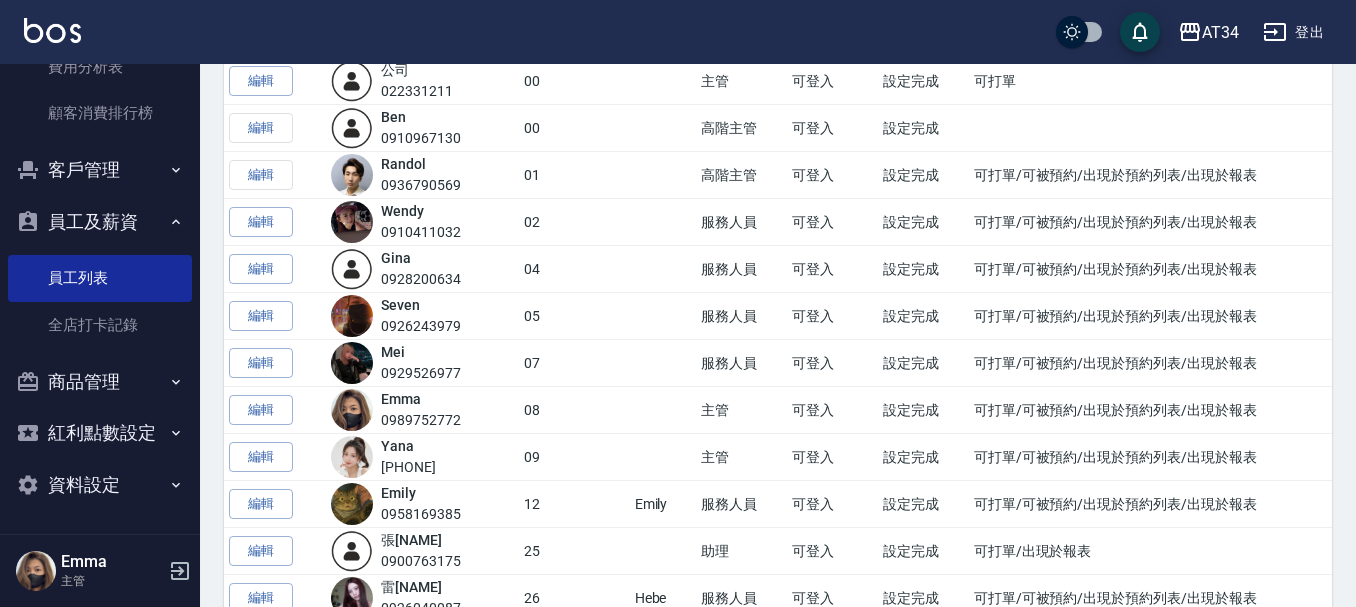 scroll, scrollTop: 0, scrollLeft: 0, axis: both 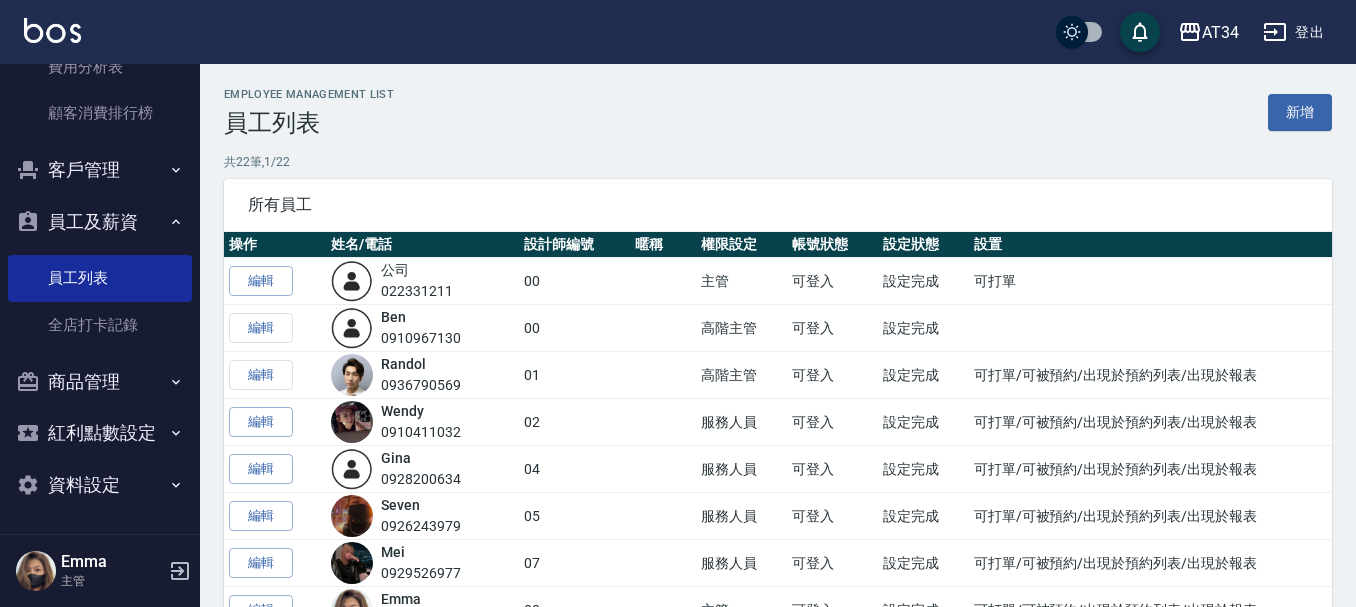 click on "Employee Management List 員工列表 新增 共  22  筆,  1  /  22 所有員工 操作 姓名/電話 設計師編號 暱稱 權限設定 帳號狀態 設定狀態 設置 編輯 公司 022331211 00 主管 可登入 設定完成 可打單 編輯 Ben 0910967130 00 高階主管 可登入 設定完成 編輯 Randol 0936790569 01 高階主管 可登入 設定完成 可打單/可被預約/出現於預約列表/出現於報表 編輯 Wendy 0910411032 02 服務人員 可登入 設定完成 可打單/可被預約/出現於預約列表/出現於報表 編輯 Gina 0928200634 04 服務人員 可登入 設定完成 可打單/可被預約/出現於預約列表/出現於報表 編輯 Seven 0926243979 05 服務人員 可登入 設定完成 可打單/可被預約/出現於預約列表/出現於報表 編輯 Mei 0929526977 07 服務人員 可登入 設定完成 可打單/可被預約/出現於預約列表/出現於報表 編輯 Emma 0989752772 08 主管 可登入 設定完成 編輯 Yana 0936954811 09 主管 可登入 編輯" at bounding box center [778, 717] 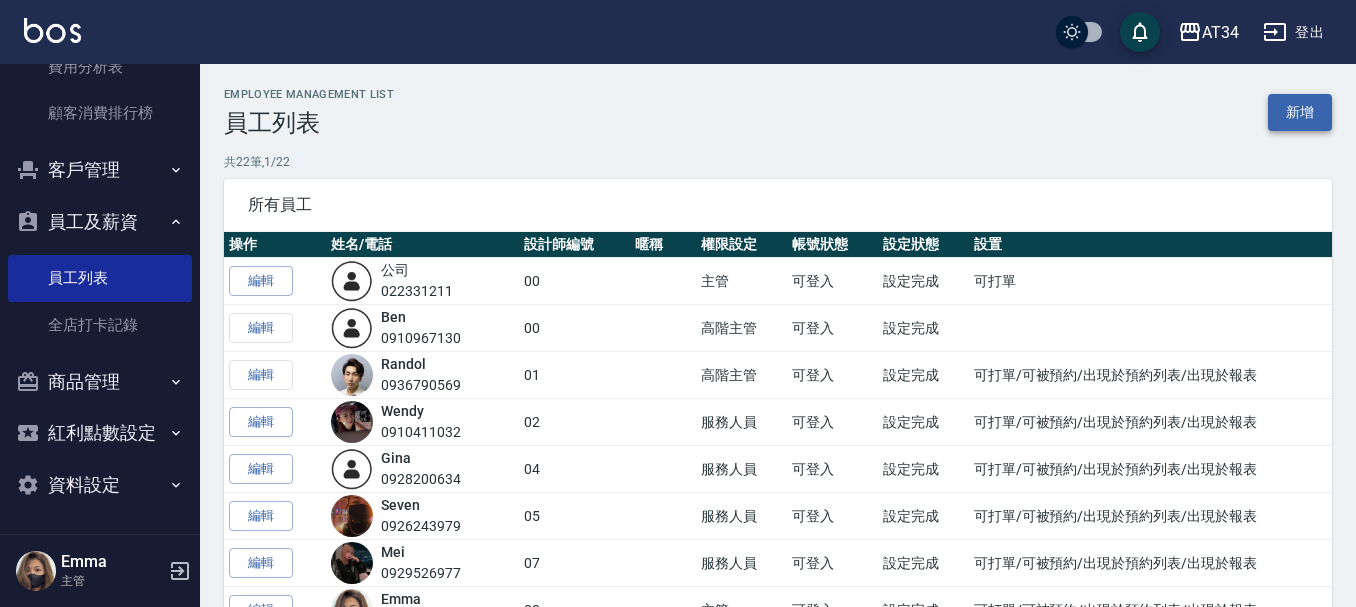 click on "新增" at bounding box center [1300, 112] 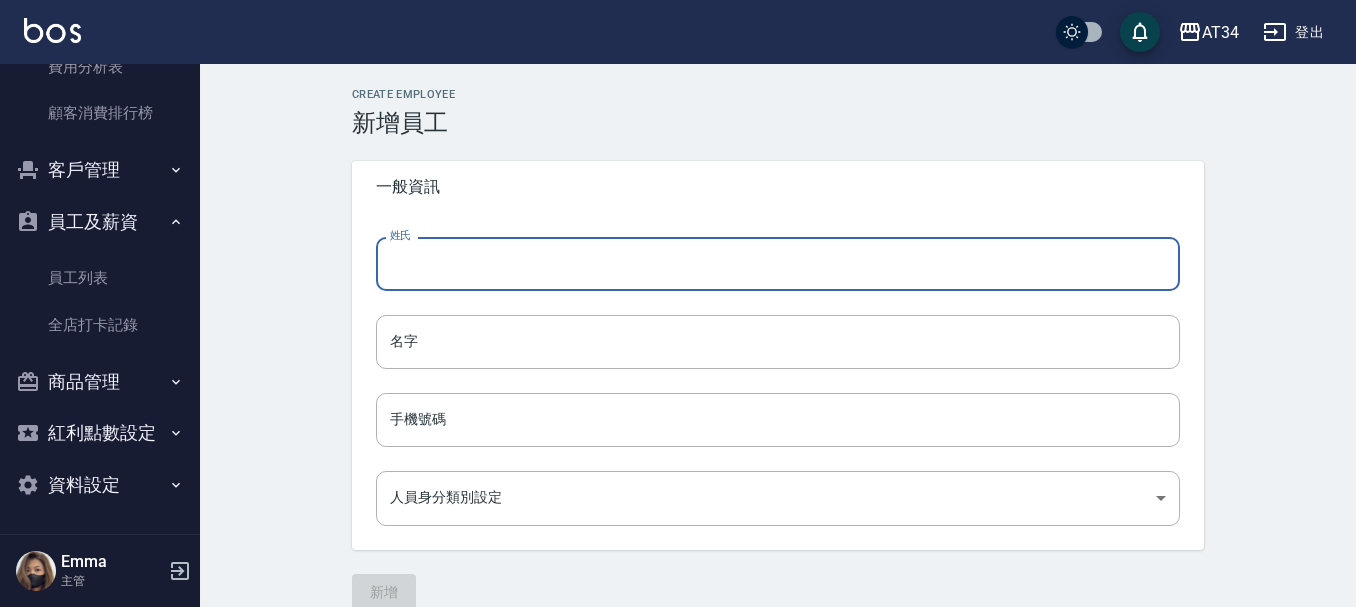 click on "姓氏" at bounding box center (778, 264) 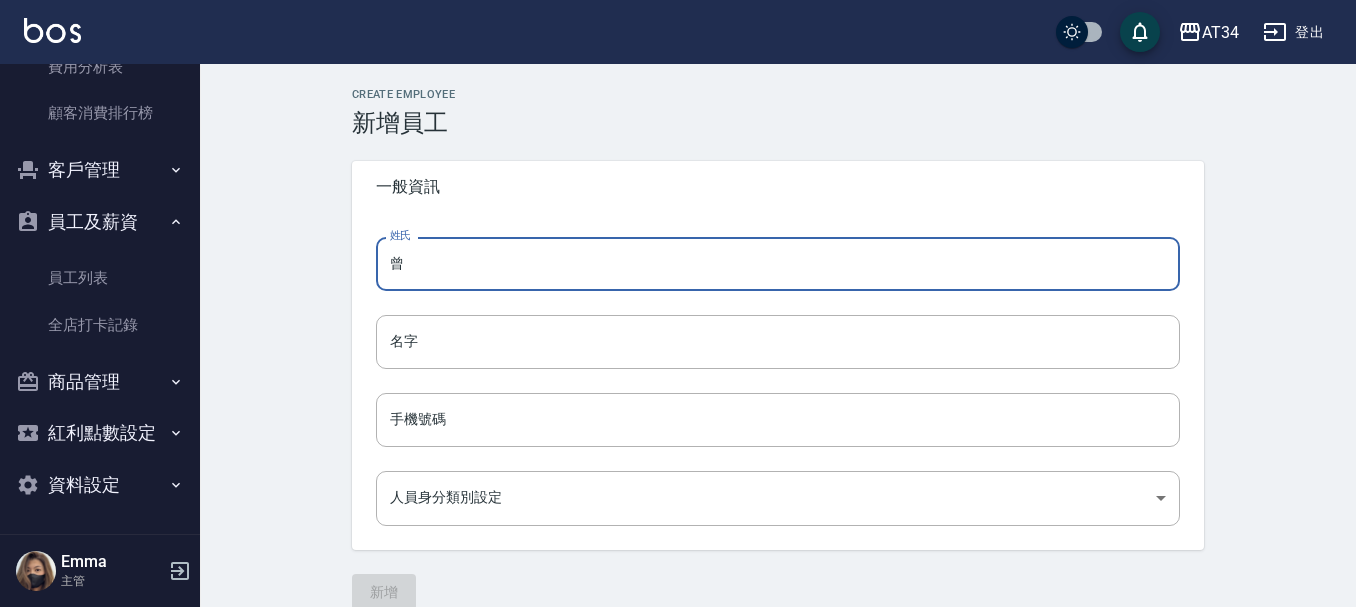 type on "曾" 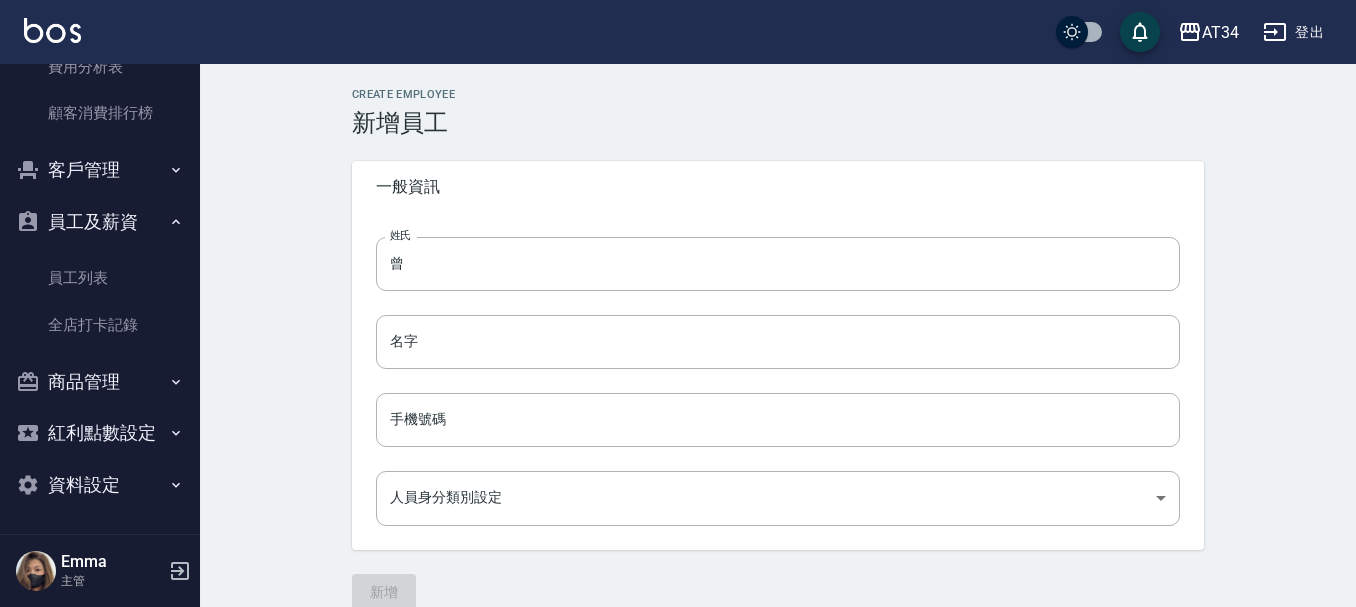 click on "姓氏 曾 姓氏 名字 名字 手機號碼 手機號碼 人員身分類別設定 ​ 人員身分類別設定" at bounding box center [778, 381] 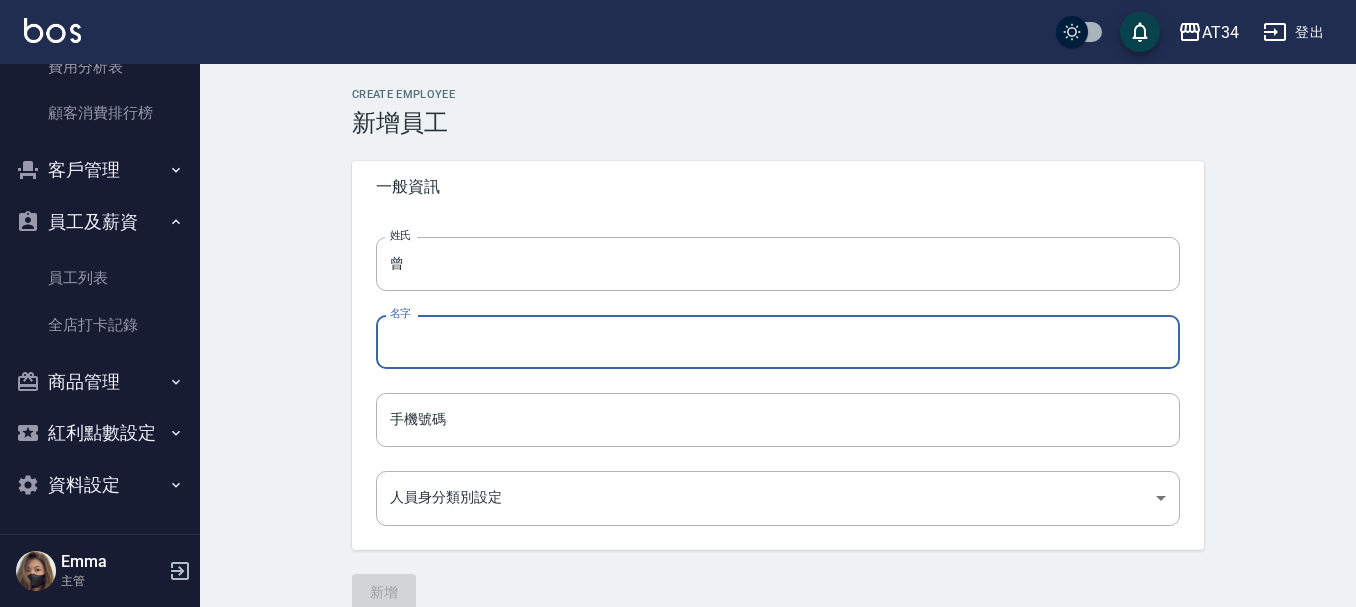 click on "名字" at bounding box center (778, 342) 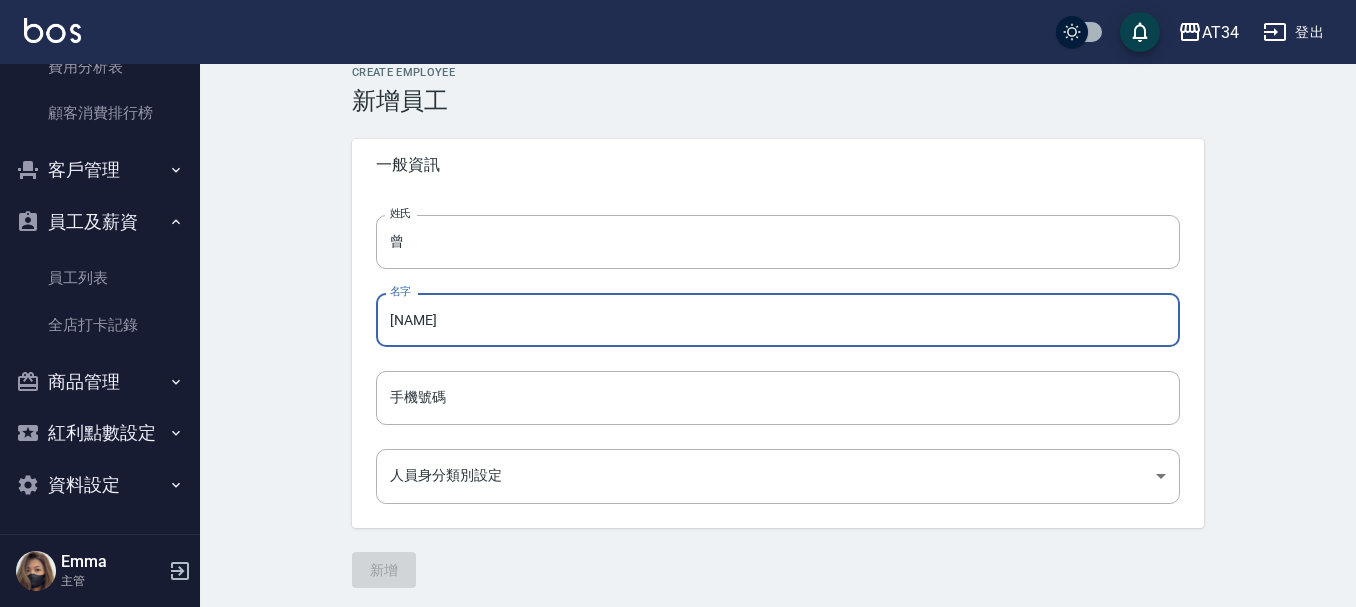 scroll, scrollTop: 27, scrollLeft: 0, axis: vertical 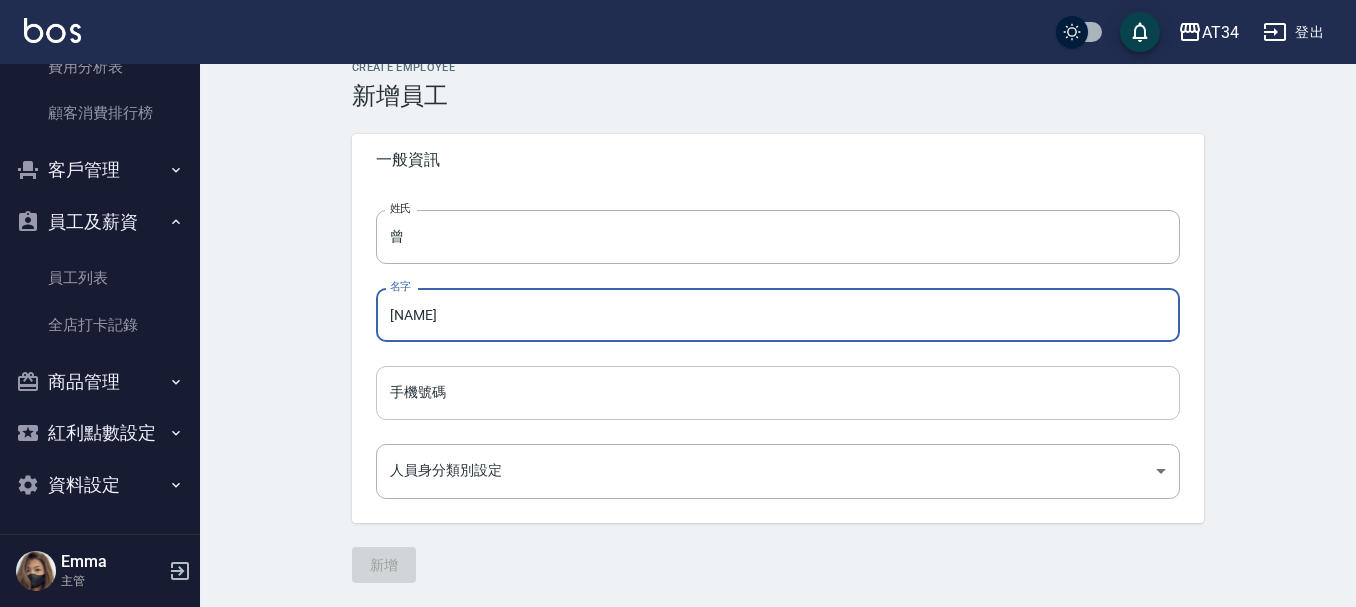 type on "若芸" 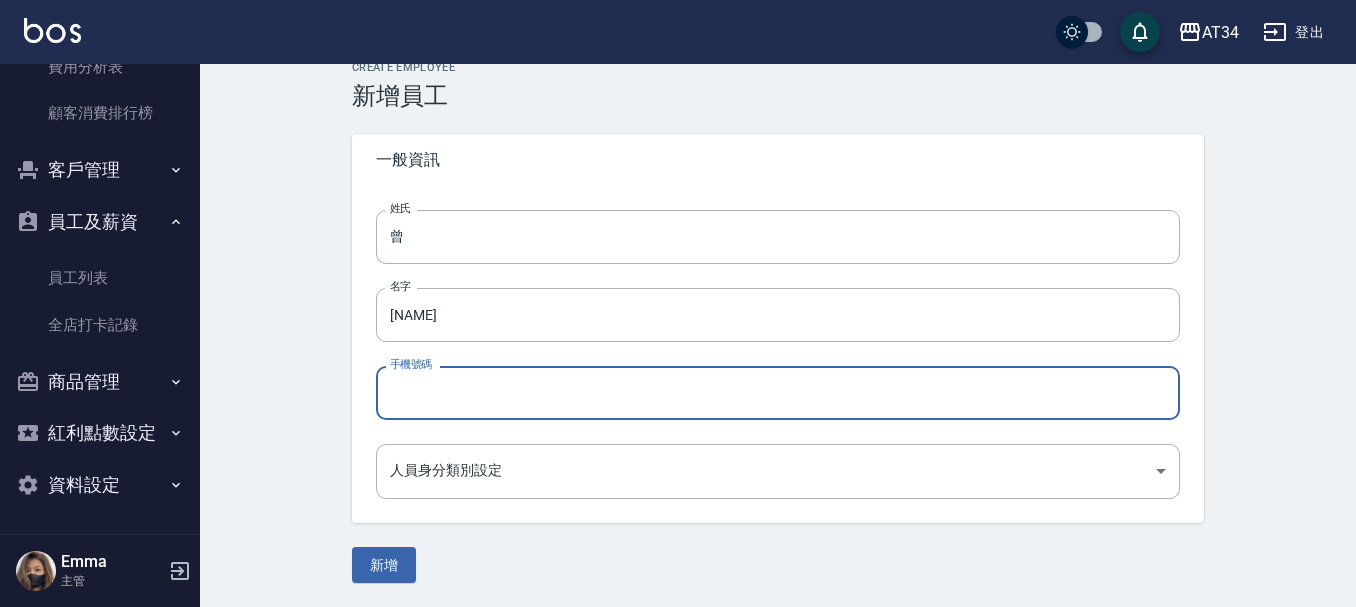 type on "0976062132" 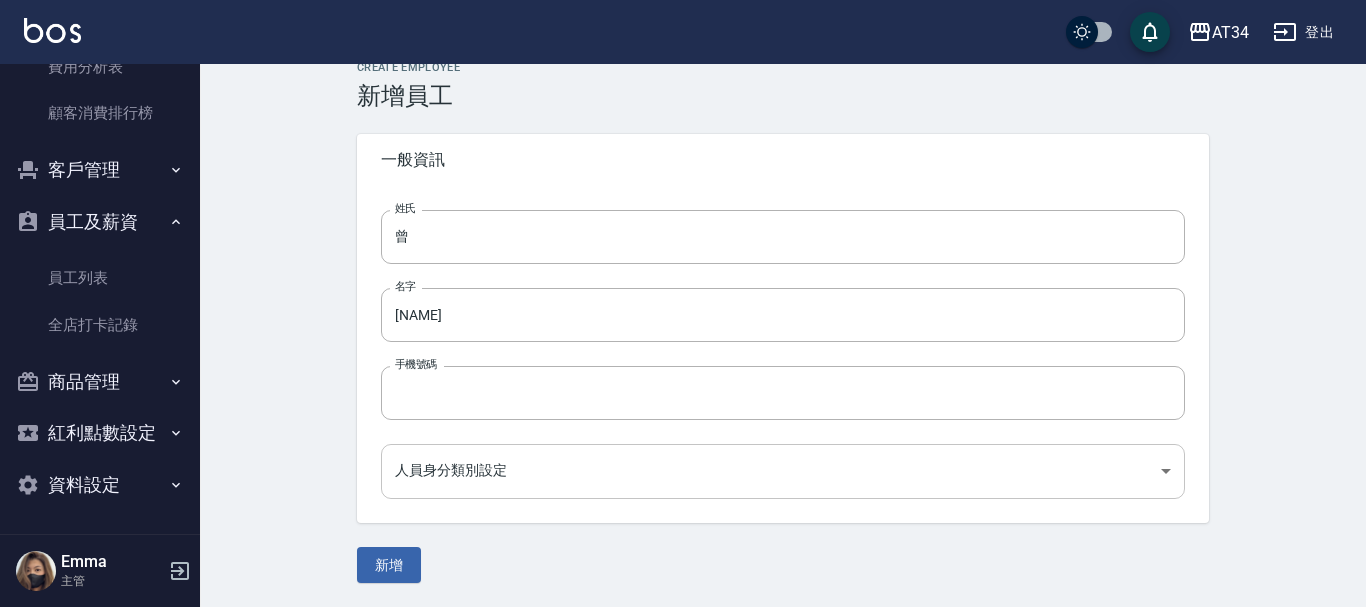 click on "AT34 登出 櫃檯作業 打帳單 帳單列表 現金收支登錄 高階收支登錄 材料自購登錄 每日結帳 排班表 現場電腦打卡 預約管理 預約管理 單日預約紀錄 單週預約紀錄 報表及分析 報表目錄 店家區間累計表 店家日報表 互助日報表 互助月報表 互助點數明細 互助業績報表 全店業績分析表 營業統計分析表 設計師業績表 設計師日報表 設計師業績分析表 設計師業績月報表 設計師排行榜 商品銷售排行榜 商品消耗明細 商品庫存表 商品庫存盤點表 單一服務項目查詢 店販抽成明細 店販分類抽成明細 顧客入金餘額表 顧客卡券餘額表 每日非現金明細 每日收支明細 收支分類明細表 費用分析表 顧客消費排行榜 客戶管理 客戶列表 客資篩選匯出 卡券管理 入金管理 員工及薪資 員工列表 全店打卡記錄 商品管理 商品分類設定 商品列表 商品進貨作業 廠商列表 盤點作業 紅利點數設定 Emma" at bounding box center (683, 290) 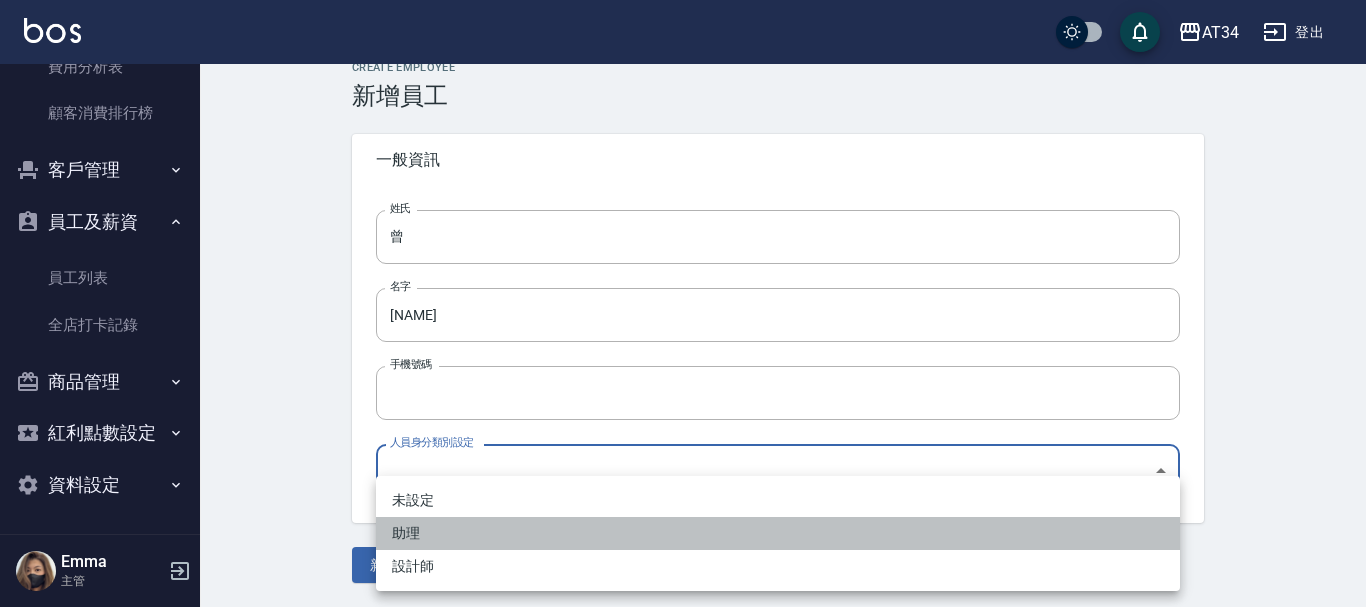 click on "助理" at bounding box center [778, 533] 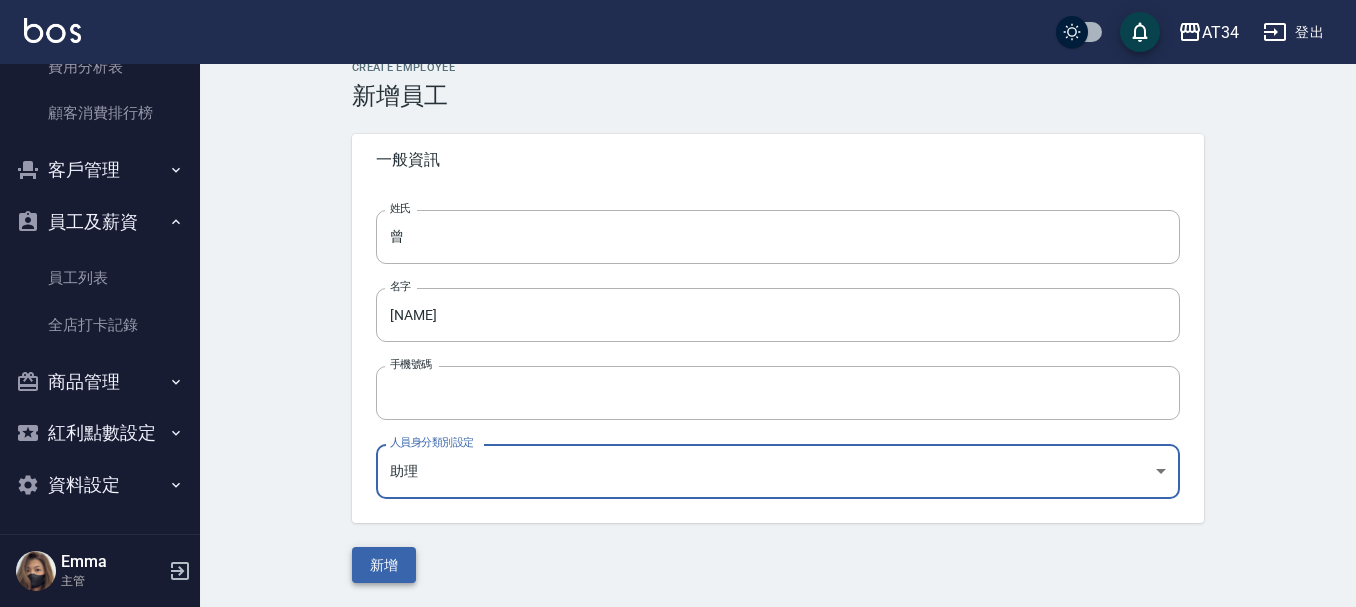 click on "新增" at bounding box center (384, 565) 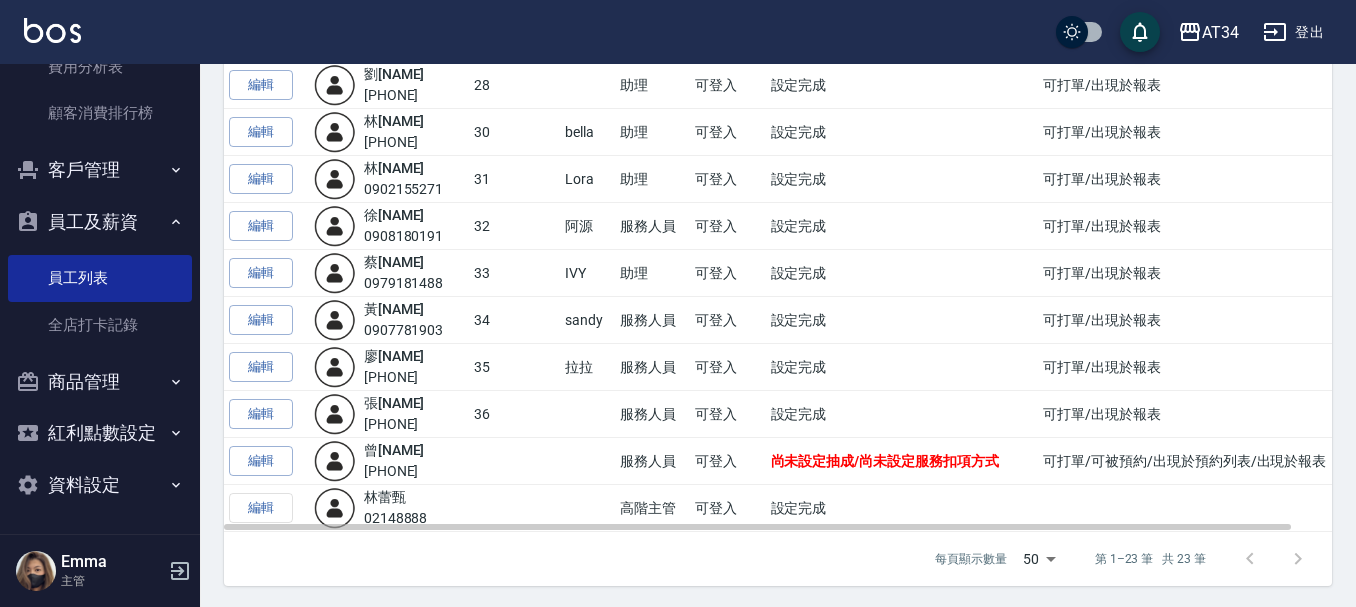 scroll, scrollTop: 810, scrollLeft: 0, axis: vertical 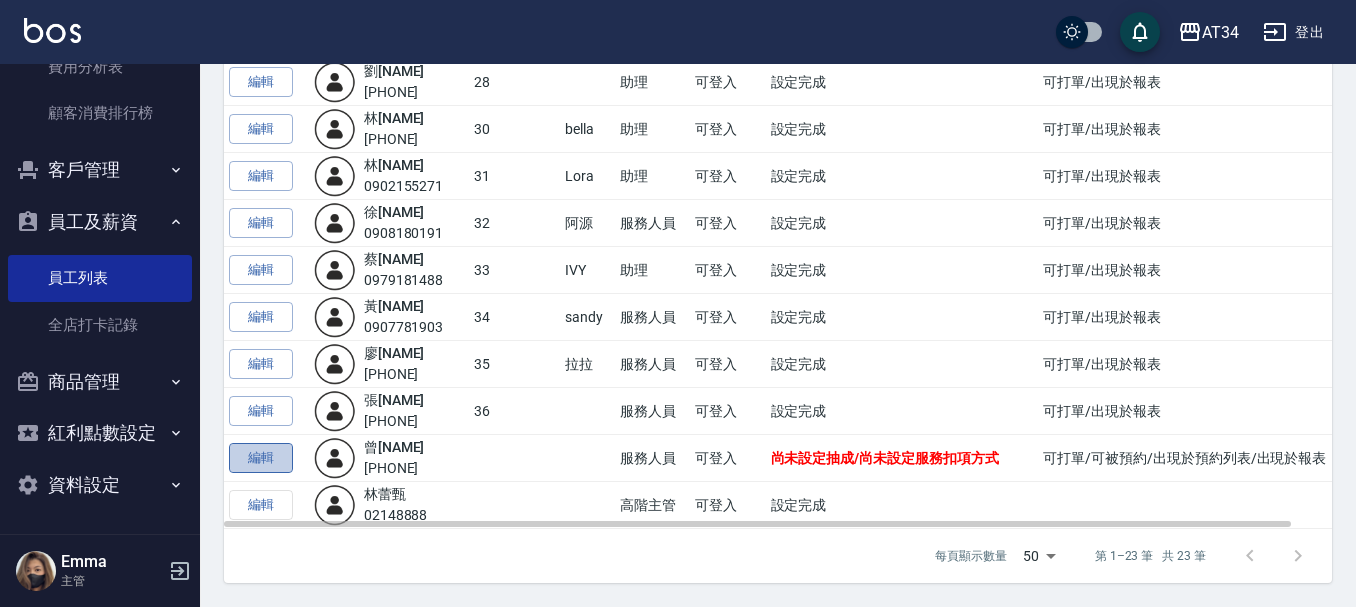 click on "編輯" at bounding box center [261, 458] 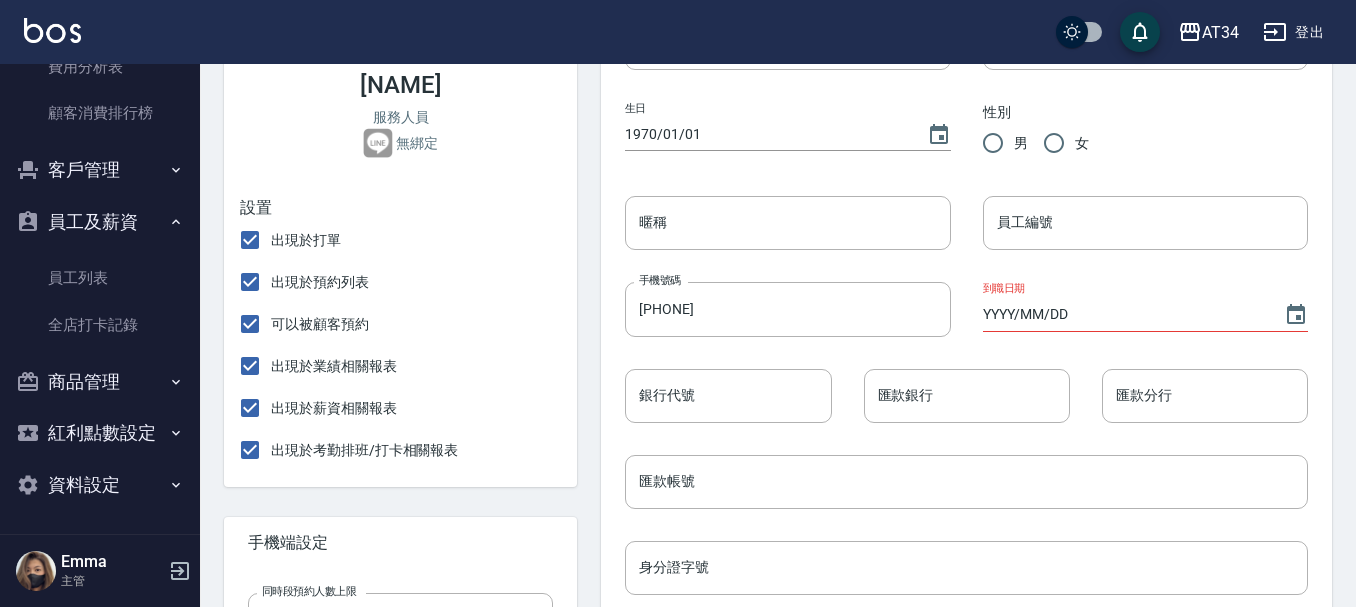 scroll, scrollTop: 300, scrollLeft: 0, axis: vertical 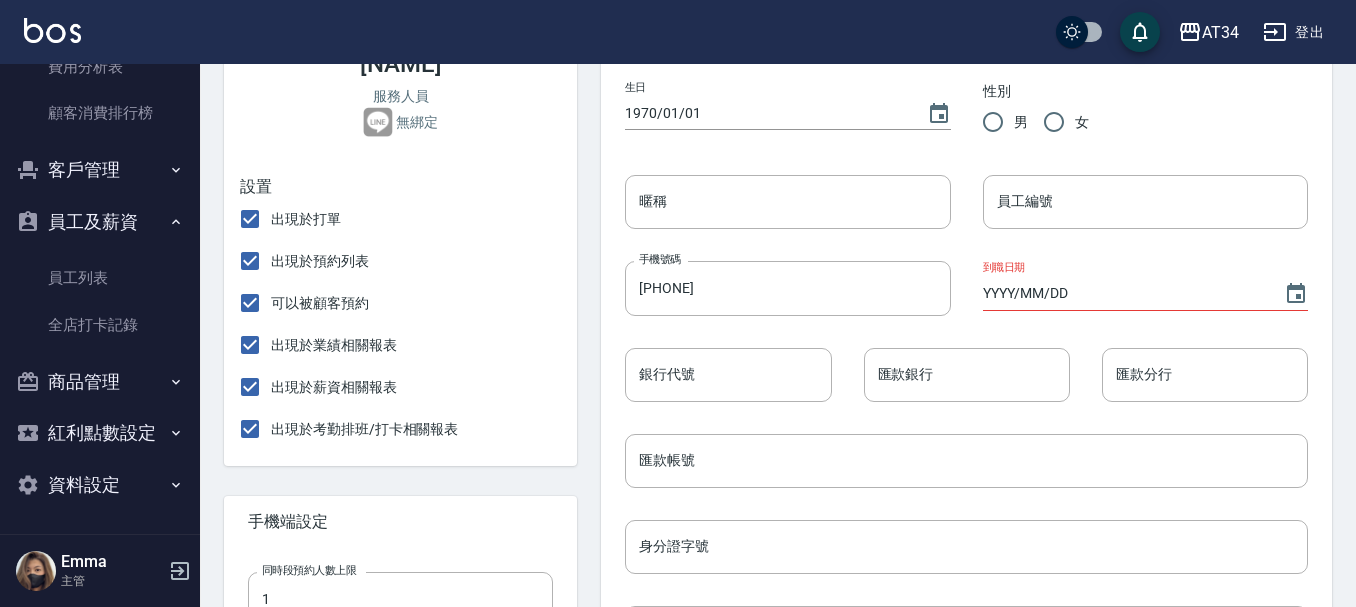 click on "出現於預約列表" at bounding box center [320, 261] 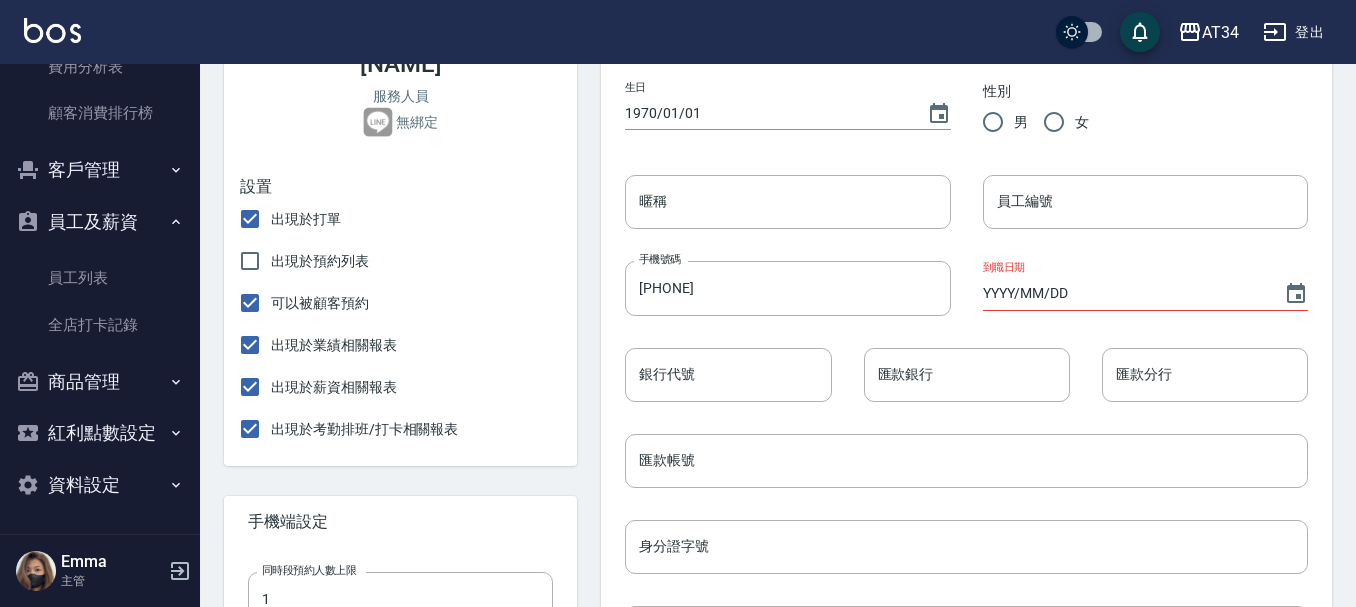 click on "可以被顧客預約" at bounding box center [320, 303] 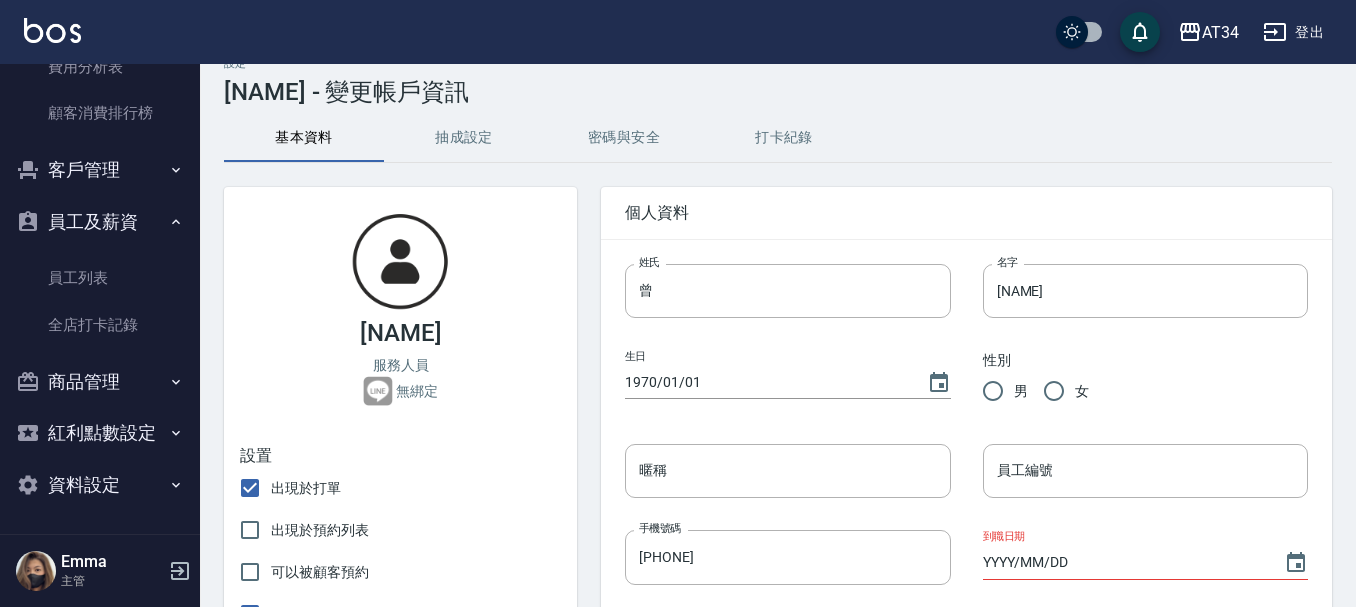 scroll, scrollTop: 0, scrollLeft: 0, axis: both 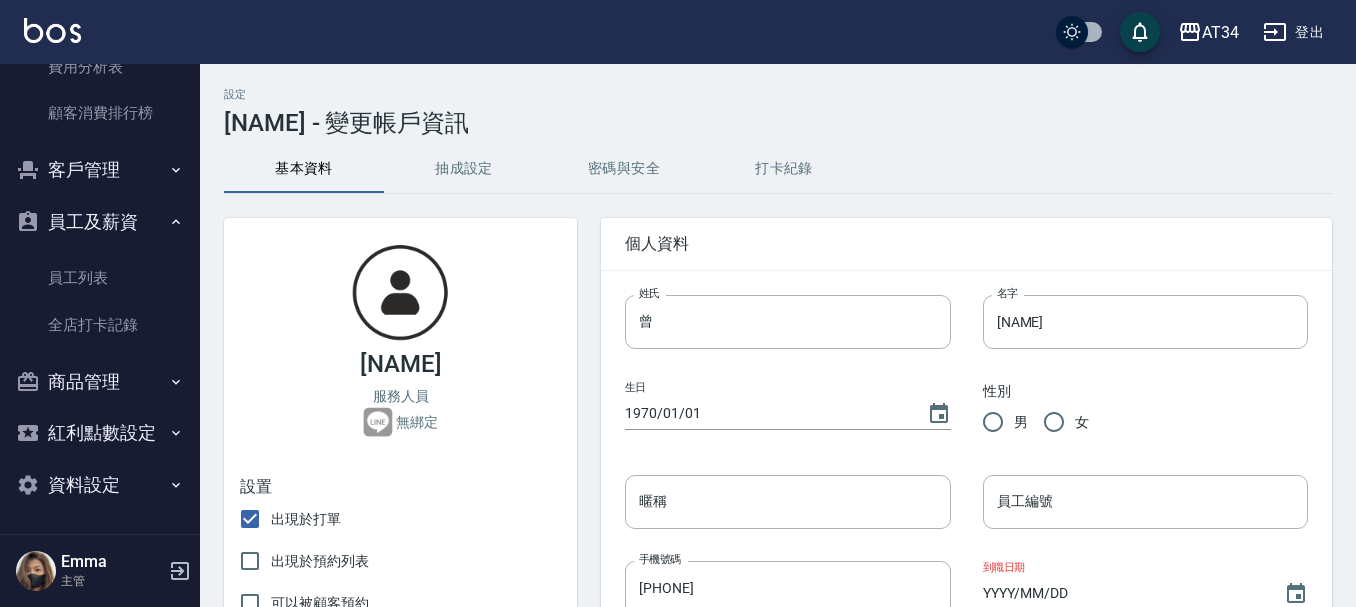 click on "密碼與安全" at bounding box center [624, 169] 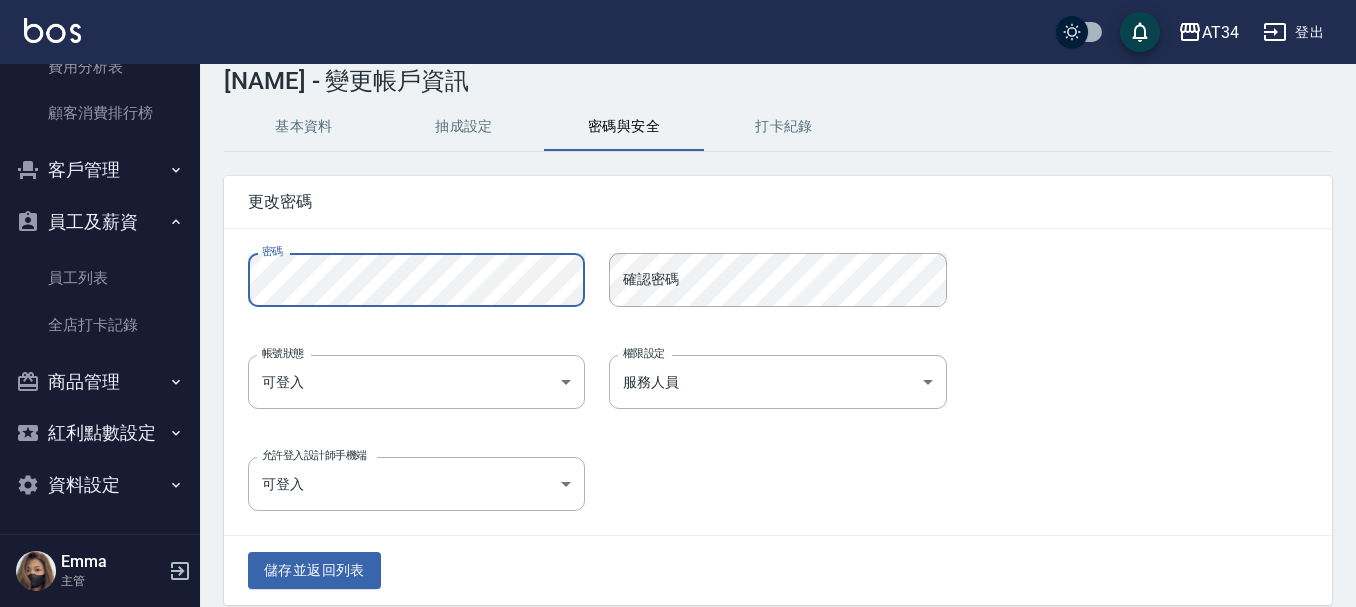 scroll, scrollTop: 64, scrollLeft: 0, axis: vertical 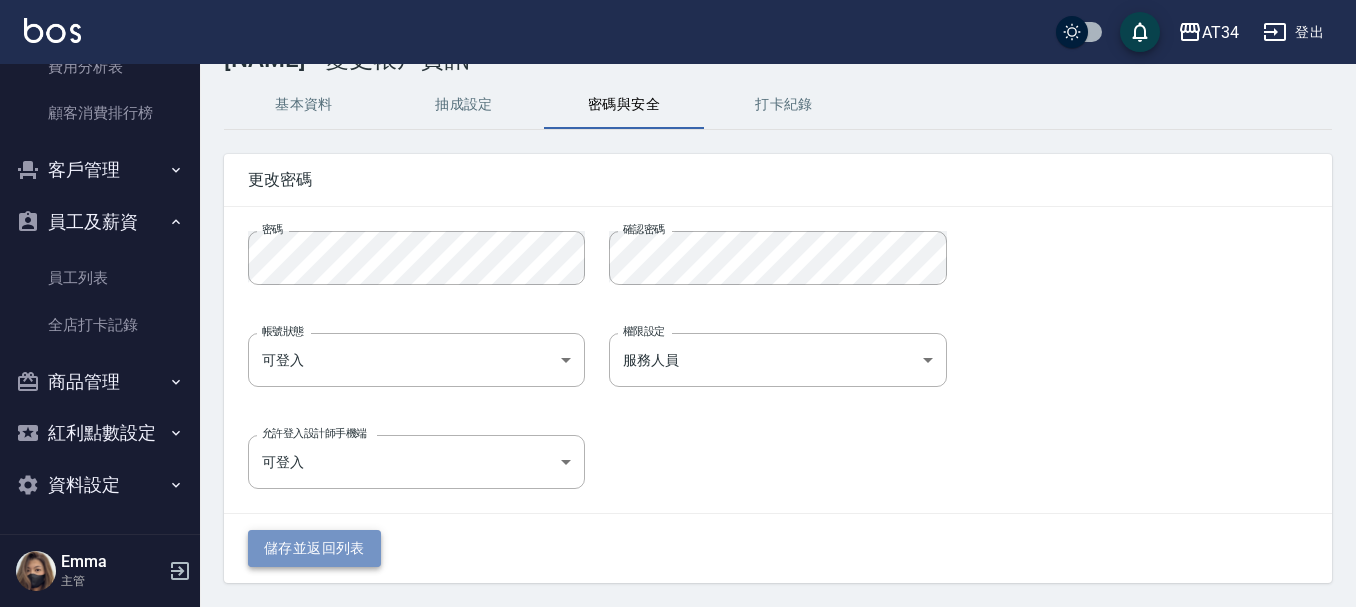 click on "儲存並返回列表" at bounding box center (314, 548) 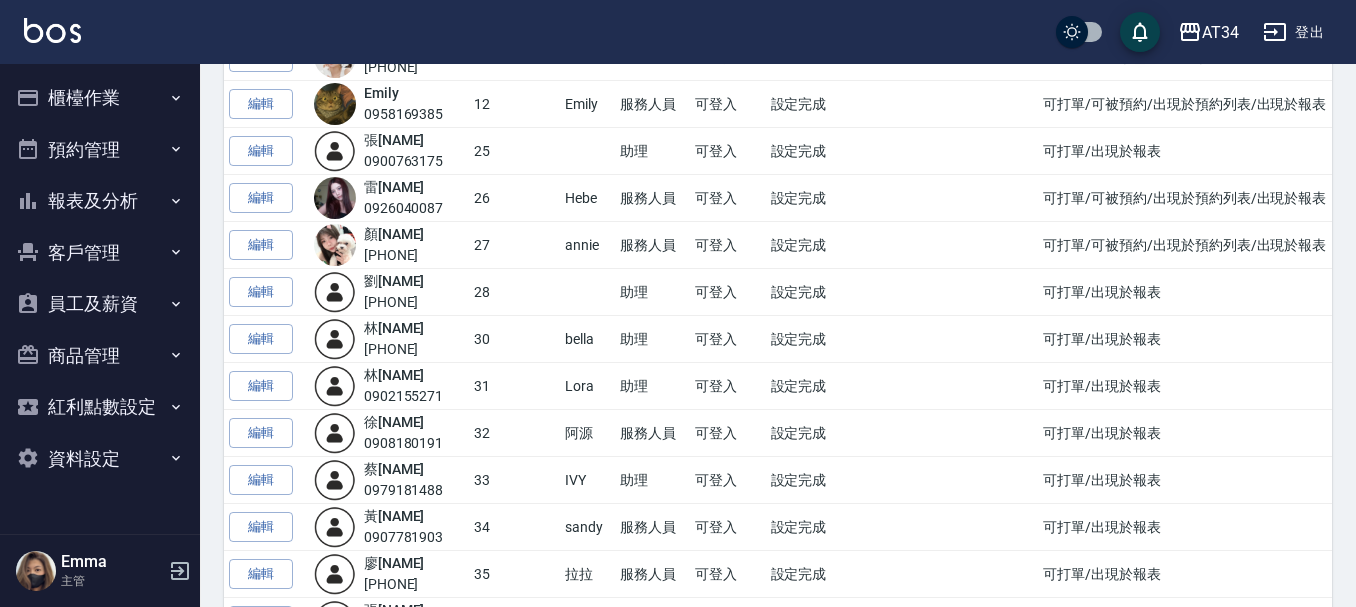 scroll, scrollTop: 810, scrollLeft: 0, axis: vertical 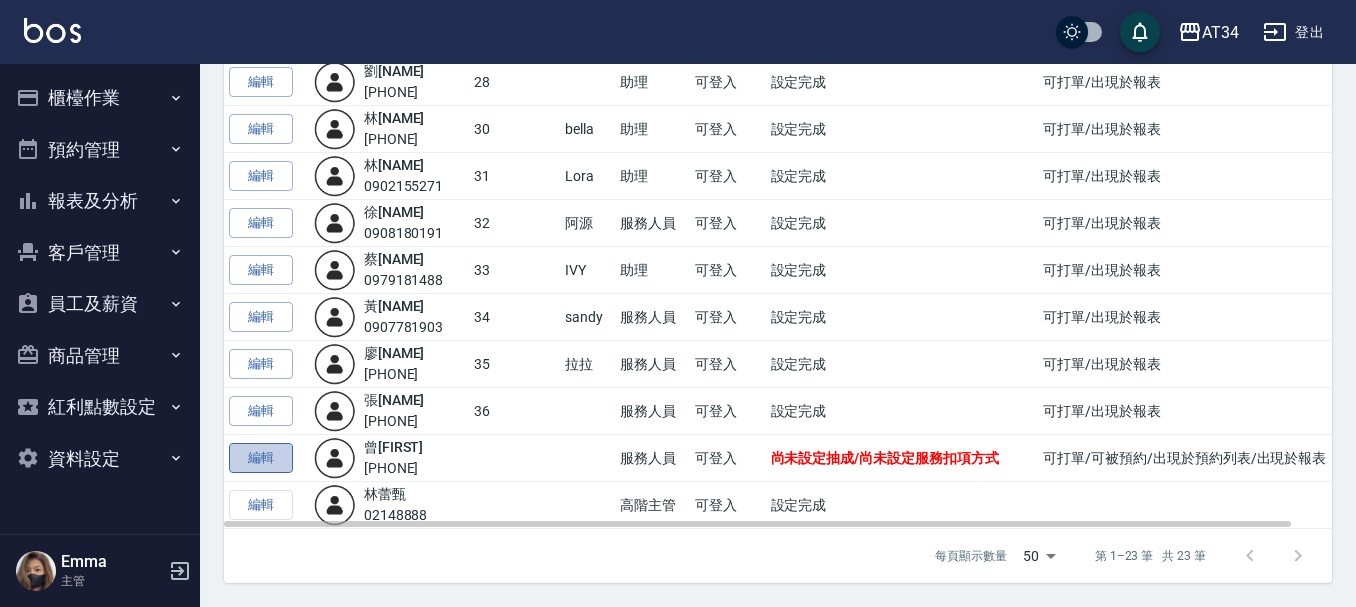 click on "編輯" at bounding box center [261, 458] 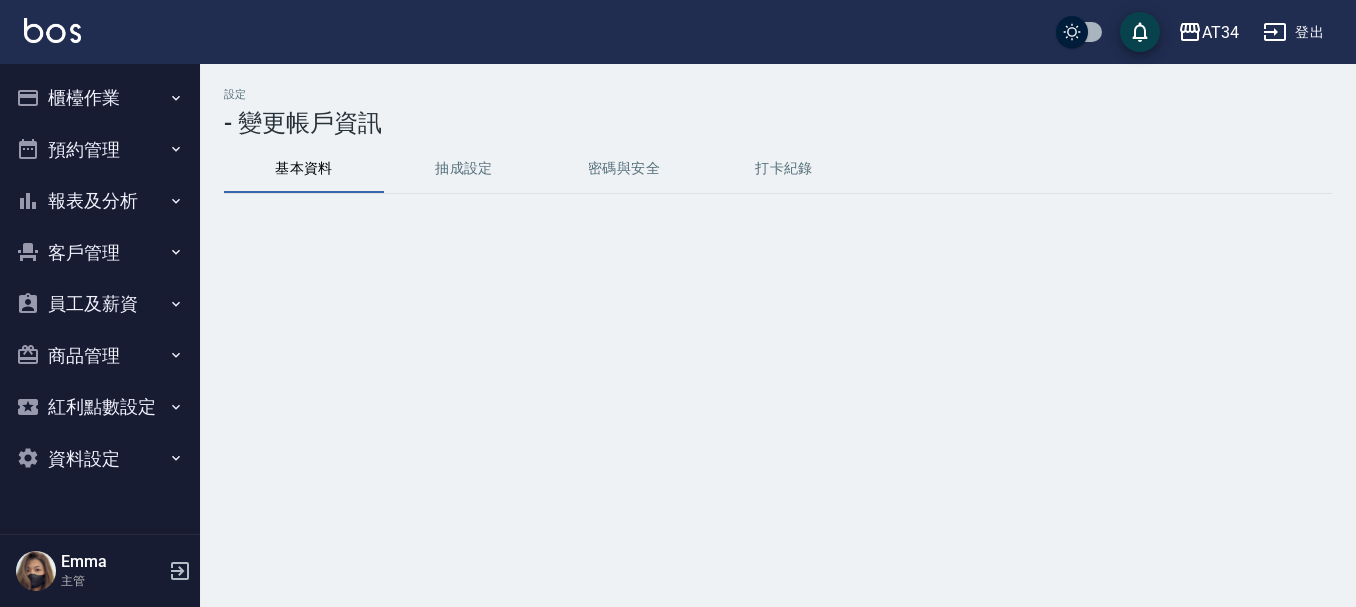 scroll, scrollTop: 0, scrollLeft: 0, axis: both 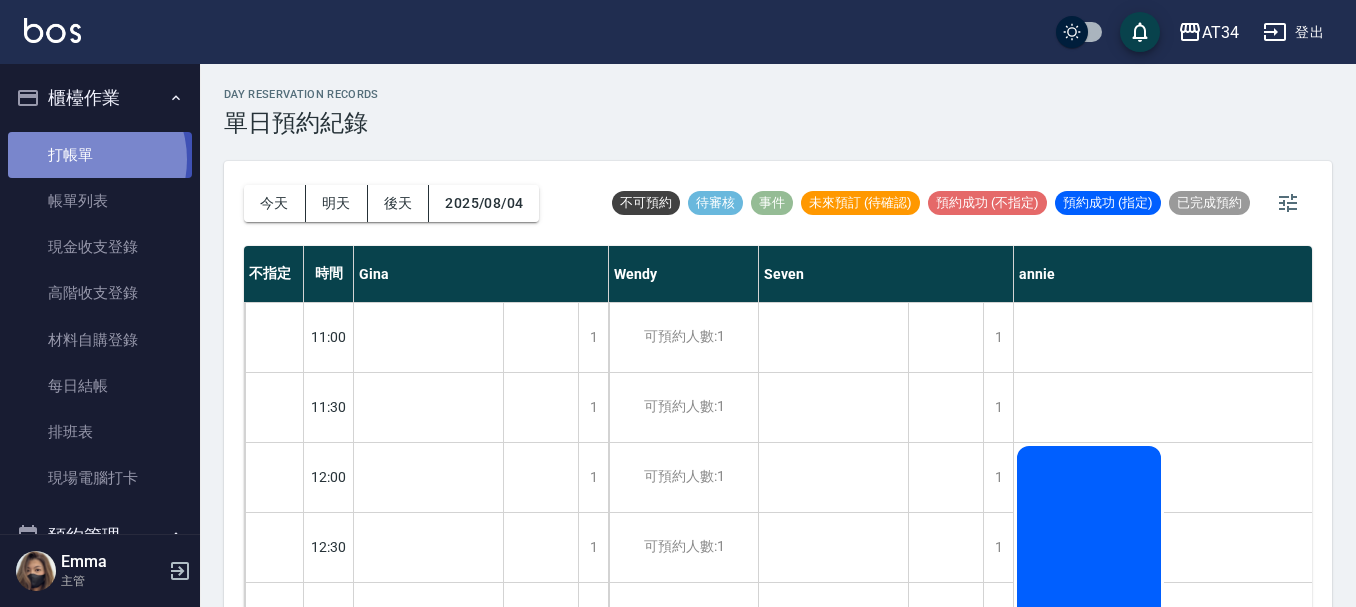click on "打帳單" at bounding box center [100, 155] 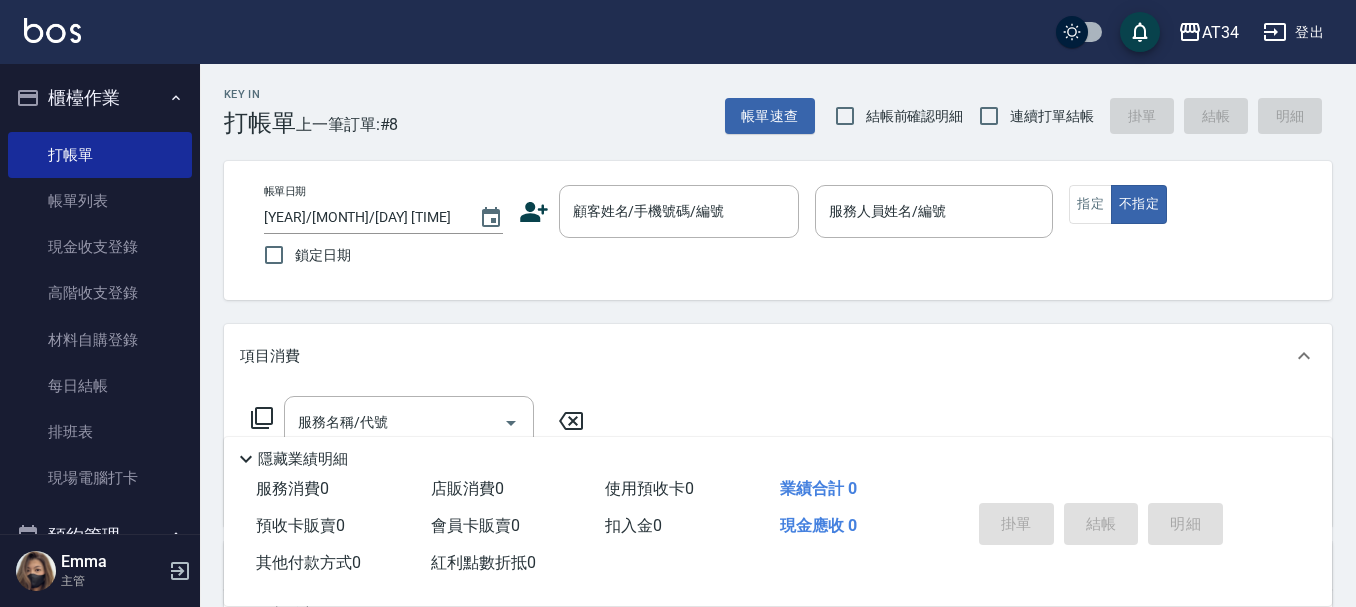 click 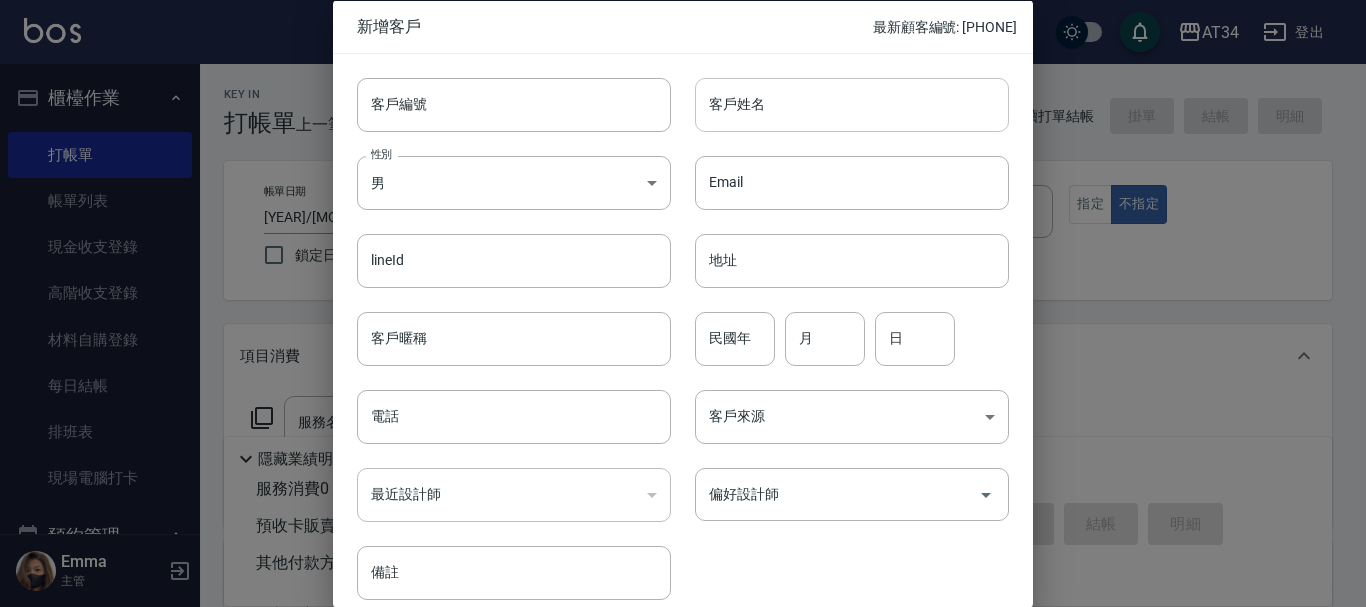 click on "客戶姓名" at bounding box center (852, 104) 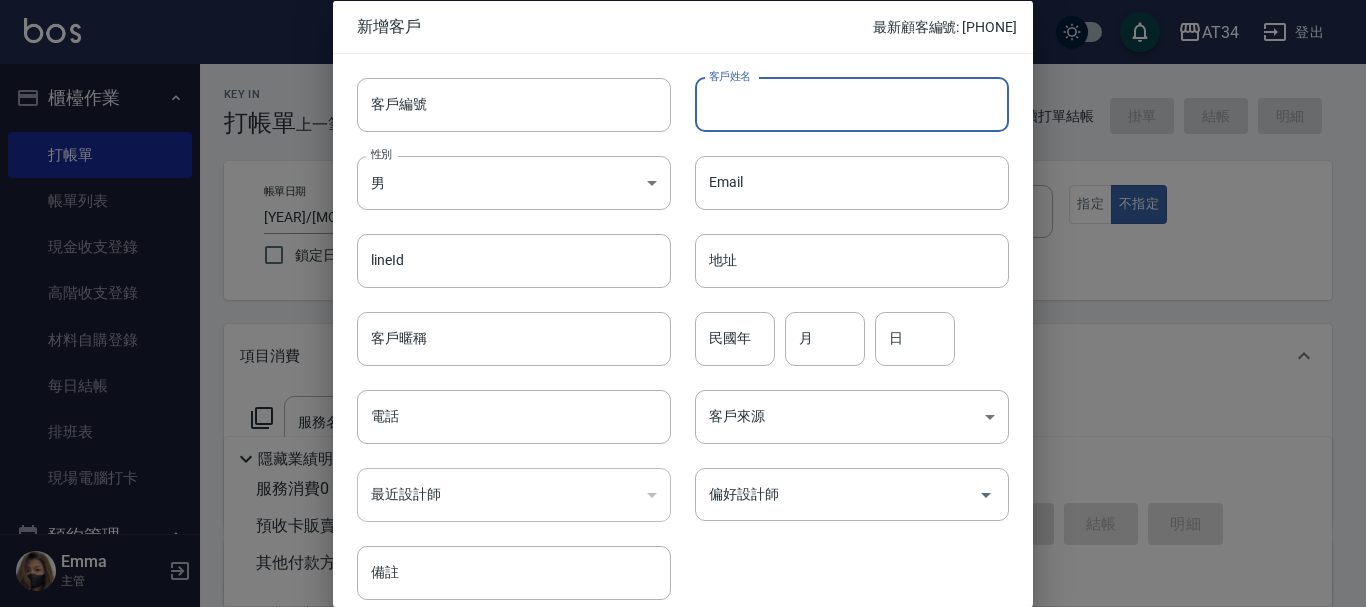 type on "T" 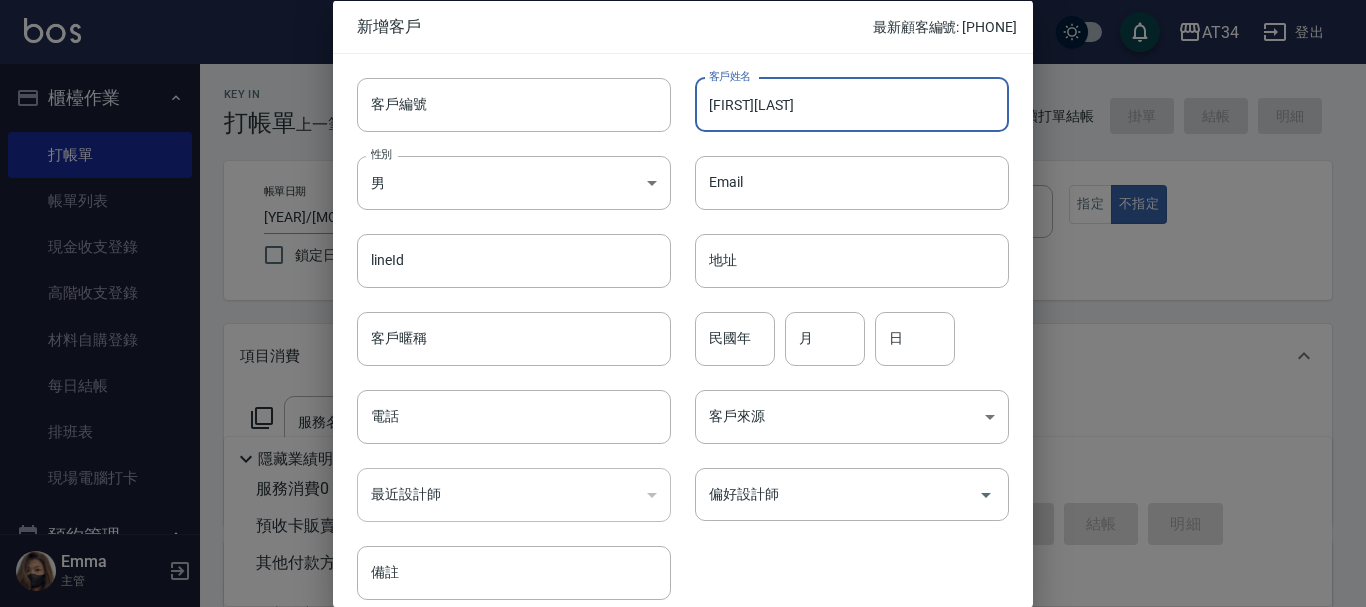 type on "[FIRST][LAST]" 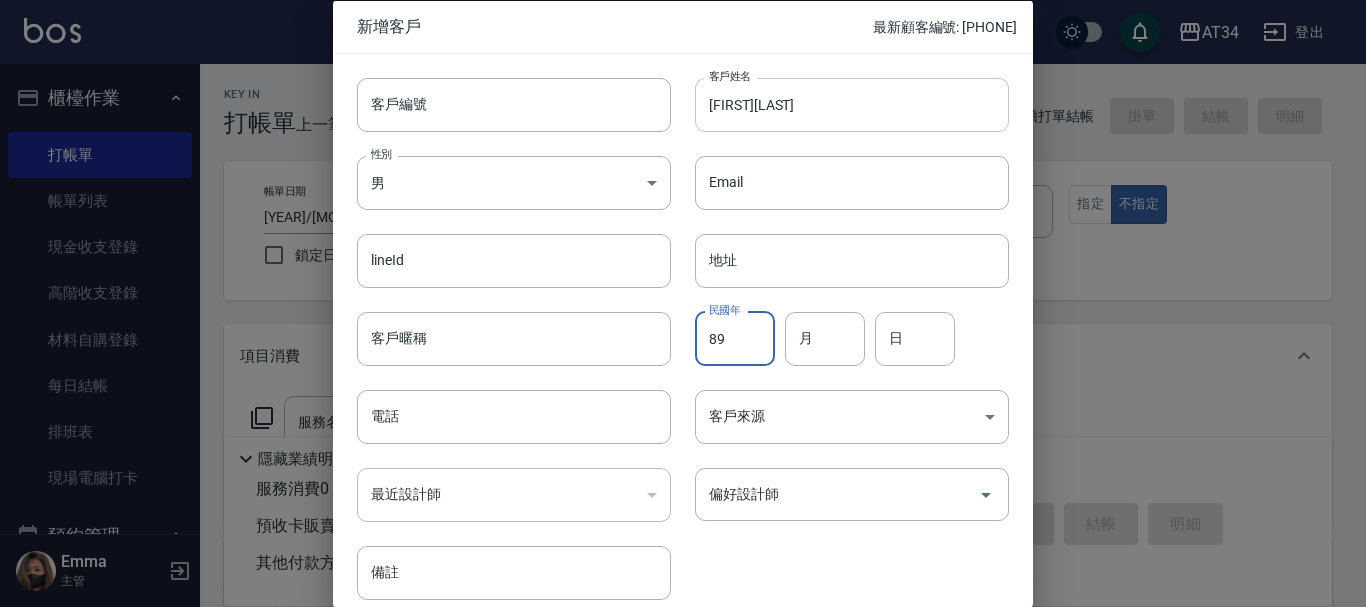 type on "89" 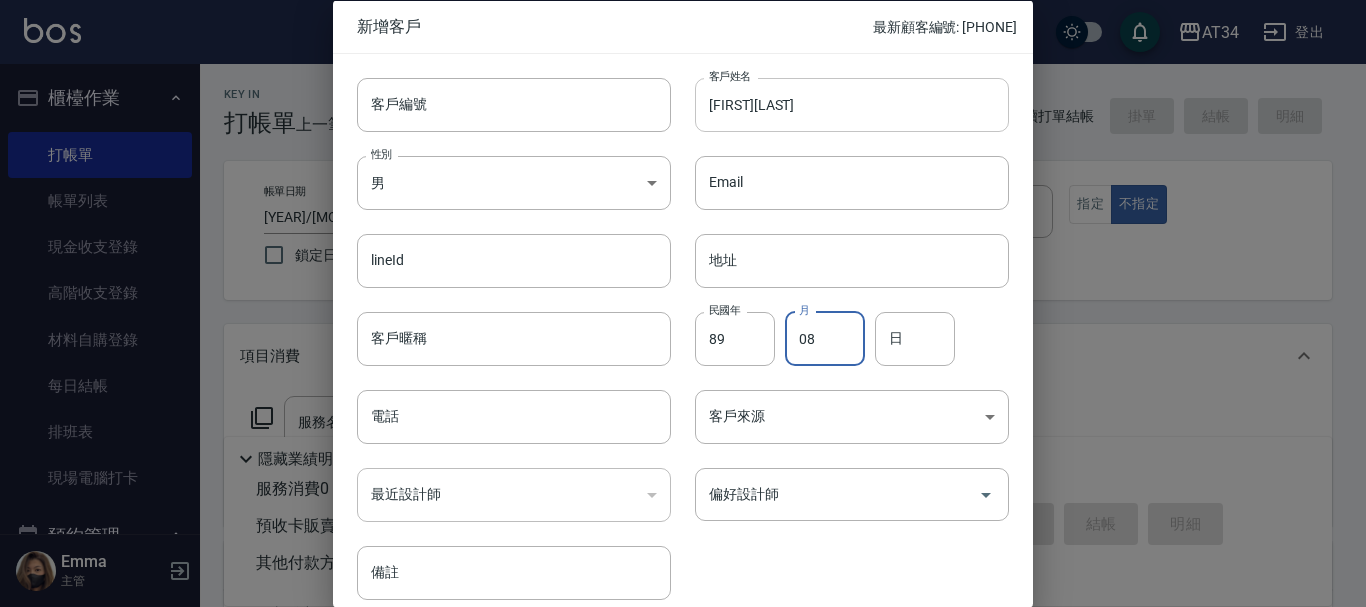 type on "08" 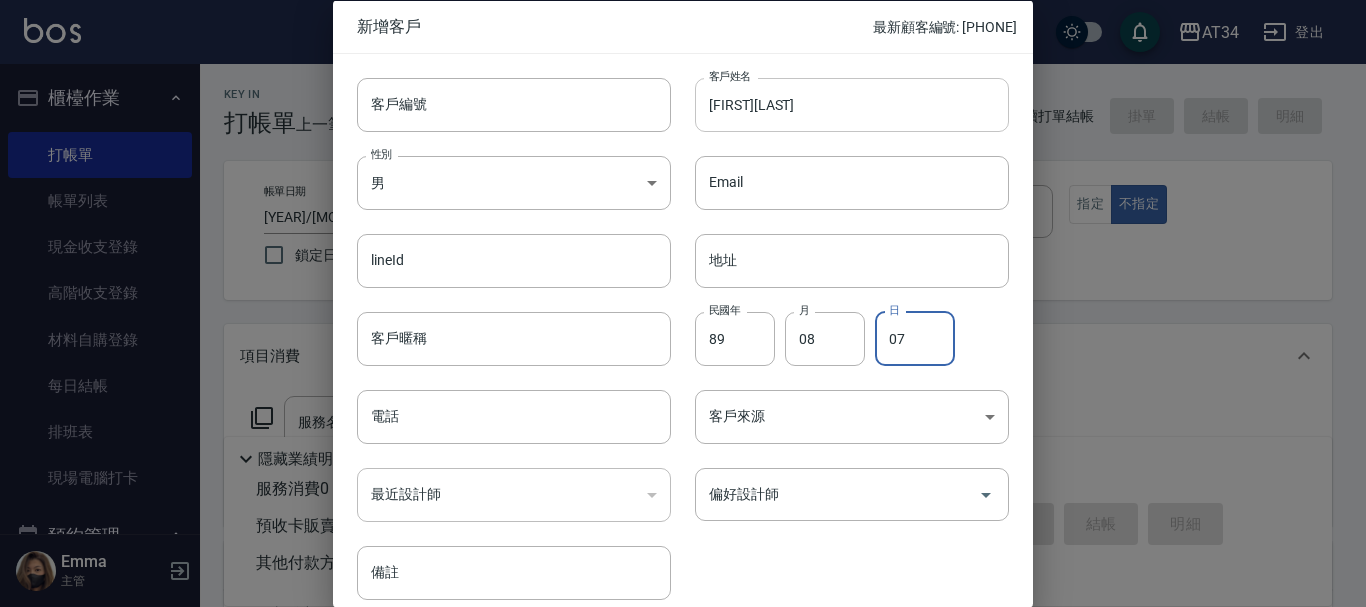 type on "07" 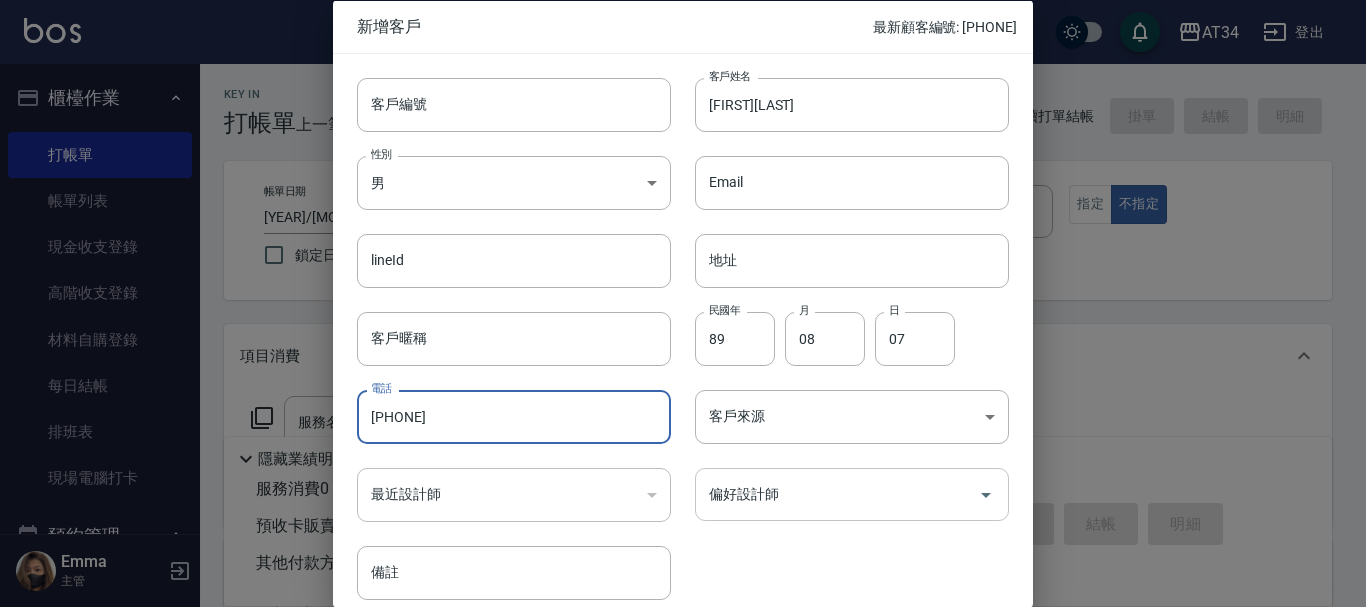 type on "[PHONE]" 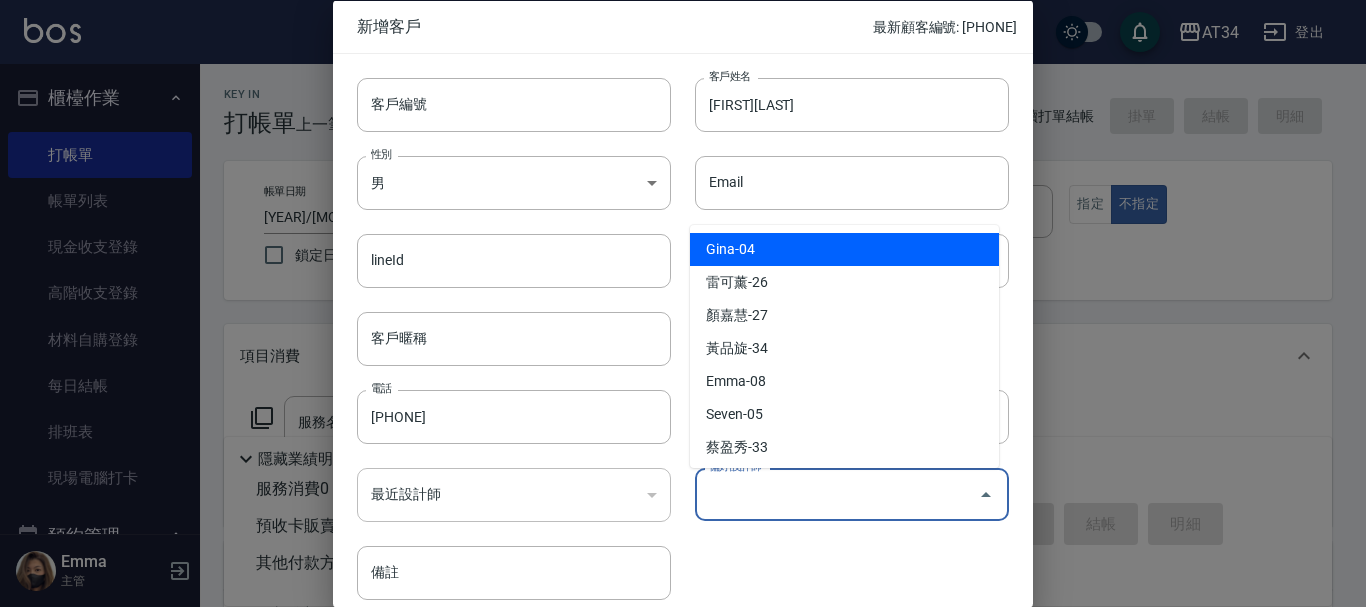 click on "偏好設計師 偏好設計師" at bounding box center (852, 494) 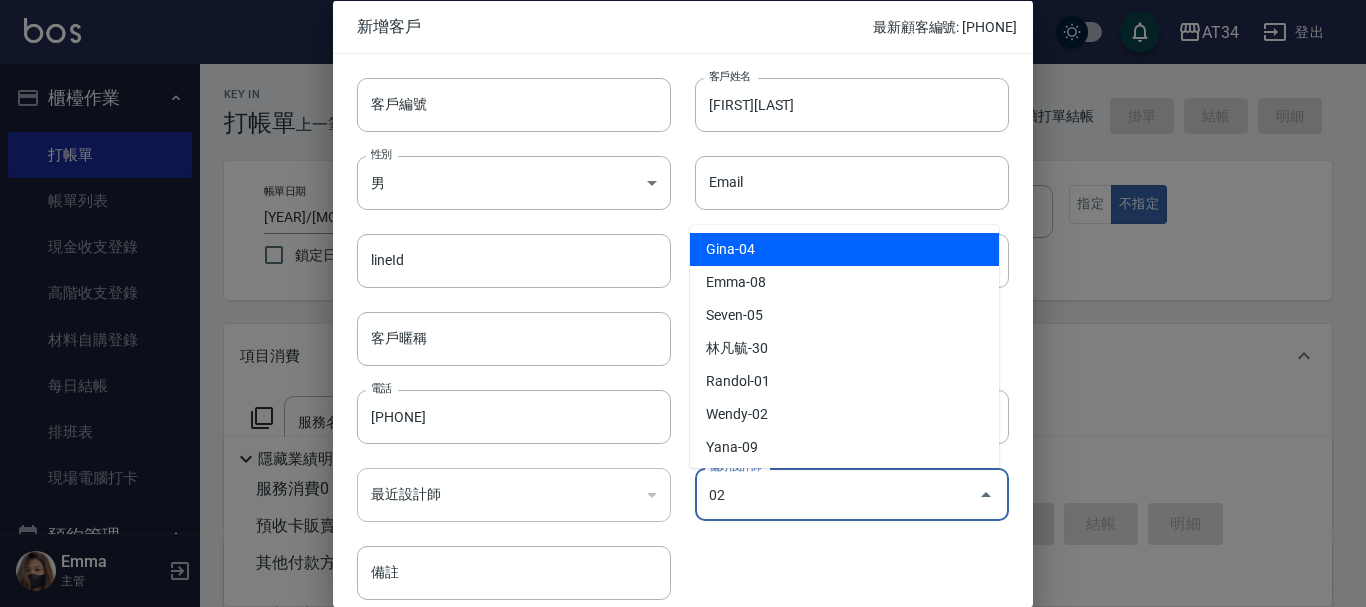 type on "Wendy" 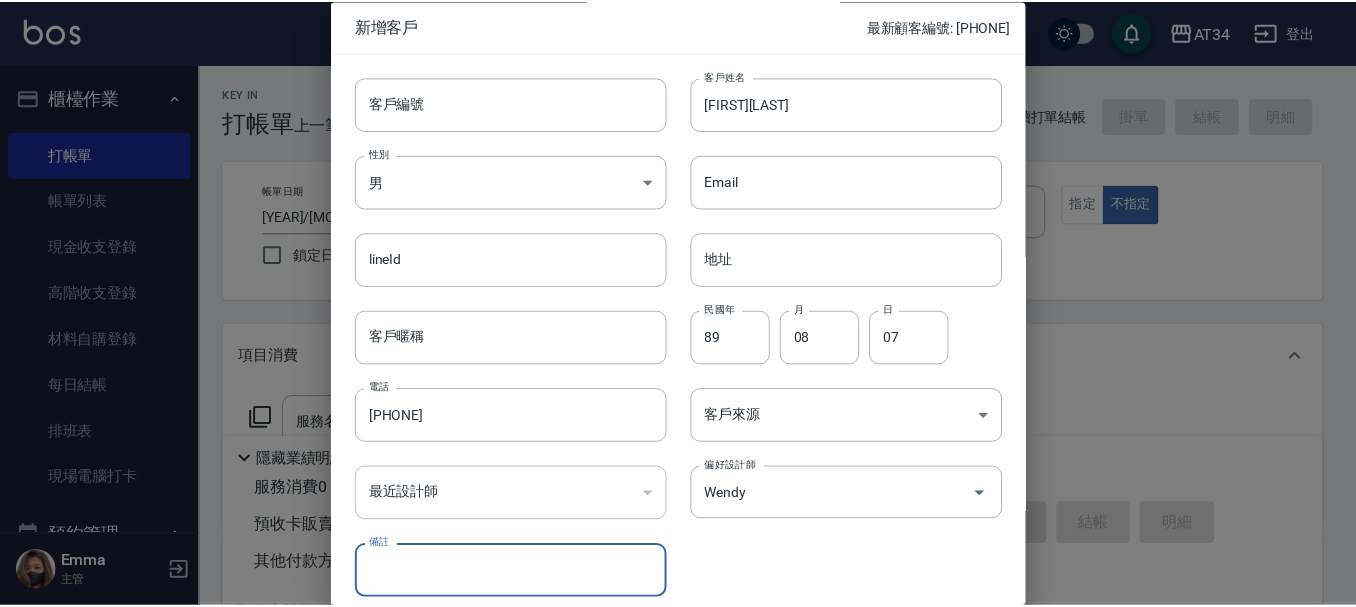 scroll, scrollTop: 86, scrollLeft: 0, axis: vertical 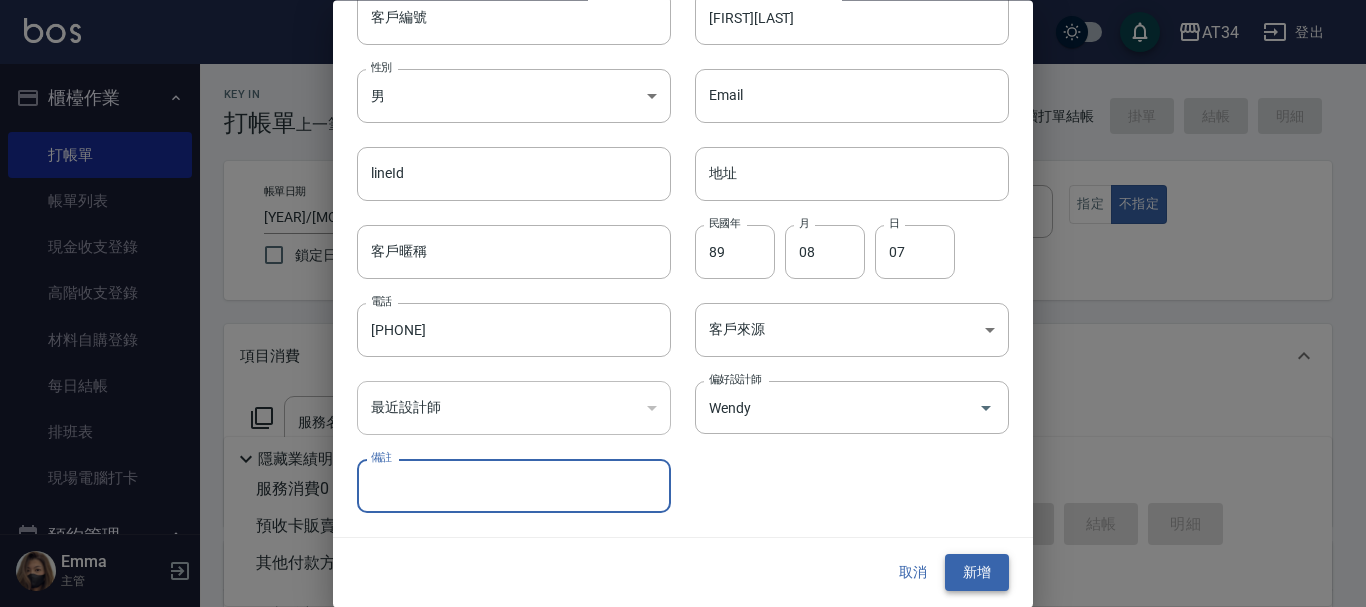 click on "新增" at bounding box center (977, 573) 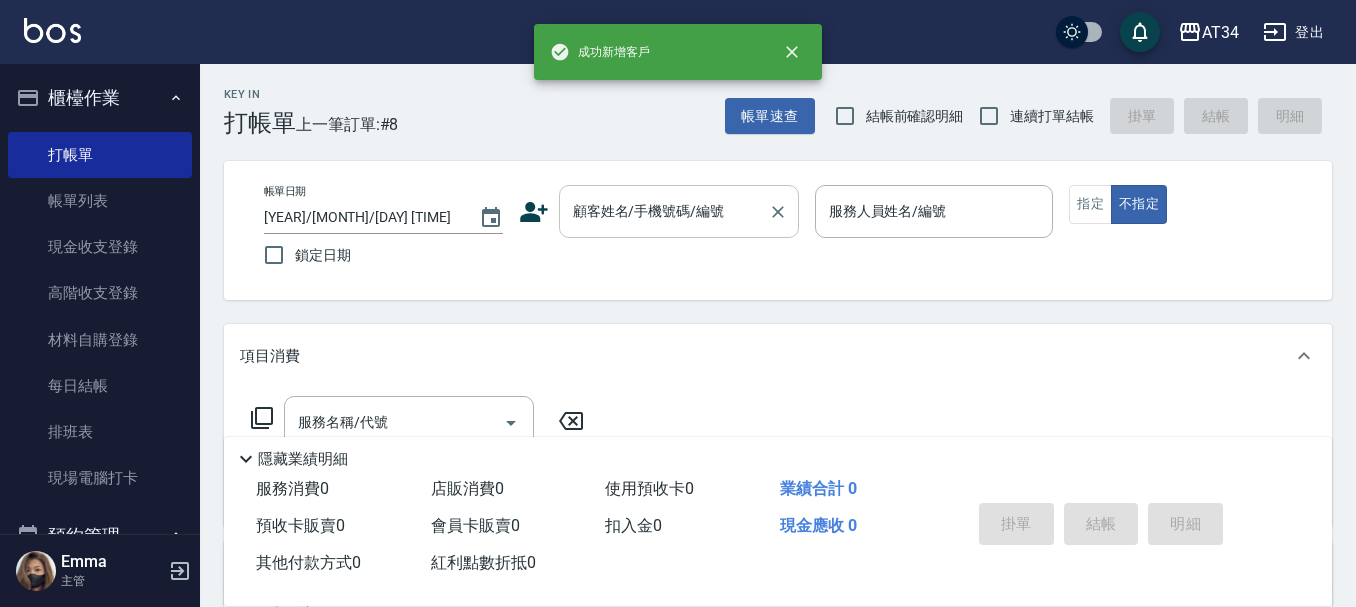 click on "顧客姓名/手機號碼/編號 顧客姓名/手機號碼/編號" at bounding box center (679, 211) 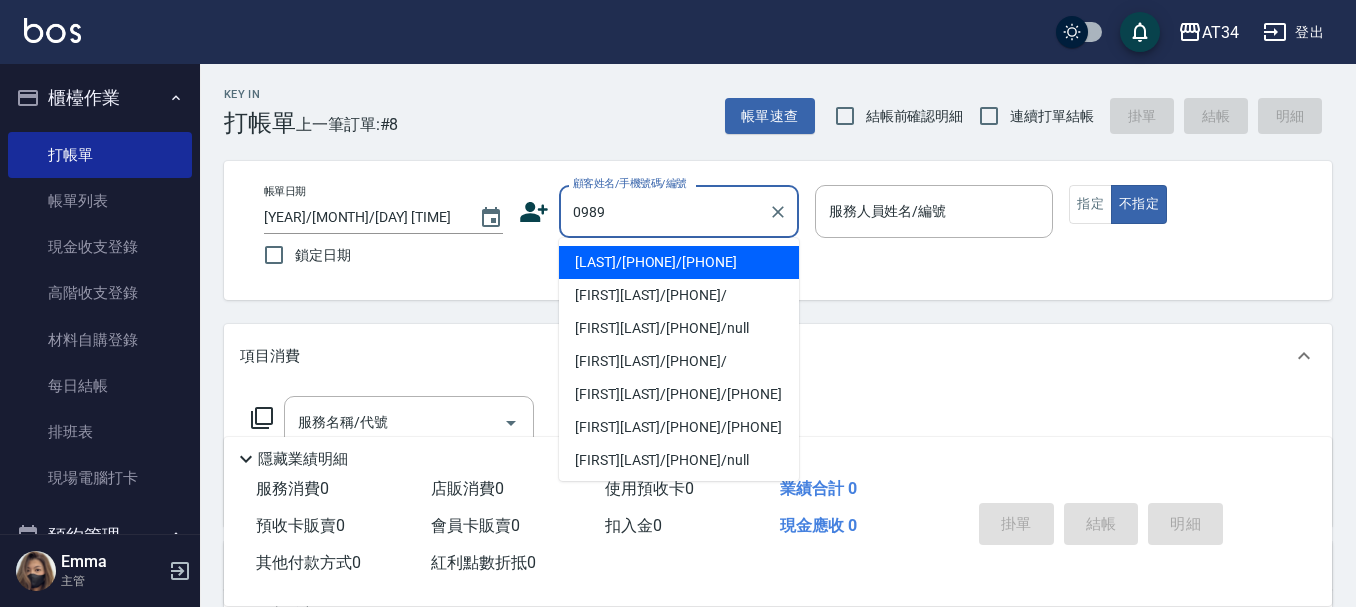 click on "[FIRST][LAST]/[PHONE]/" at bounding box center (679, 295) 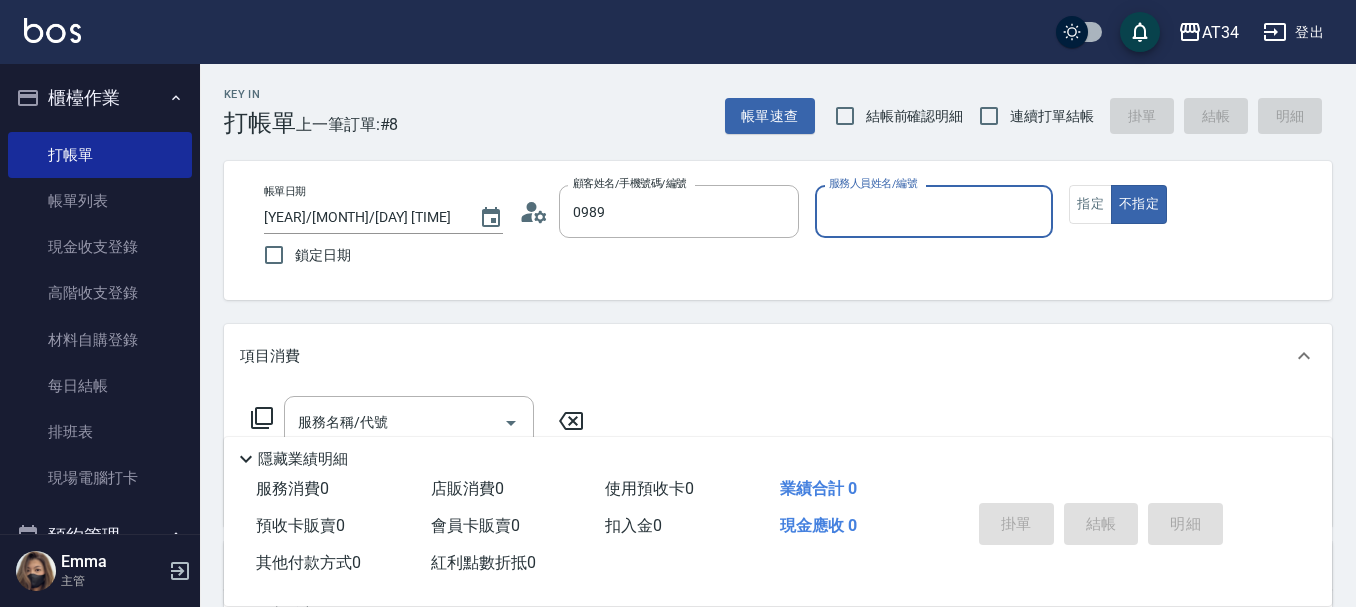 type on "[FIRST][LAST]/[PHONE]/" 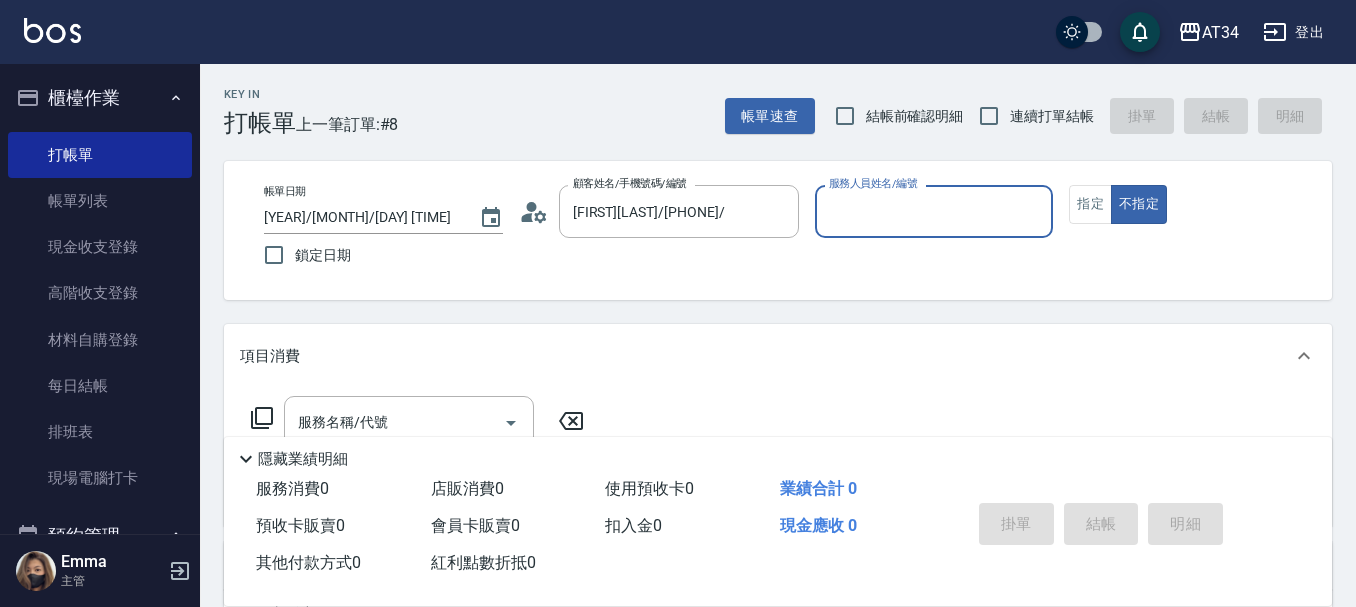 type on "Wendy-02" 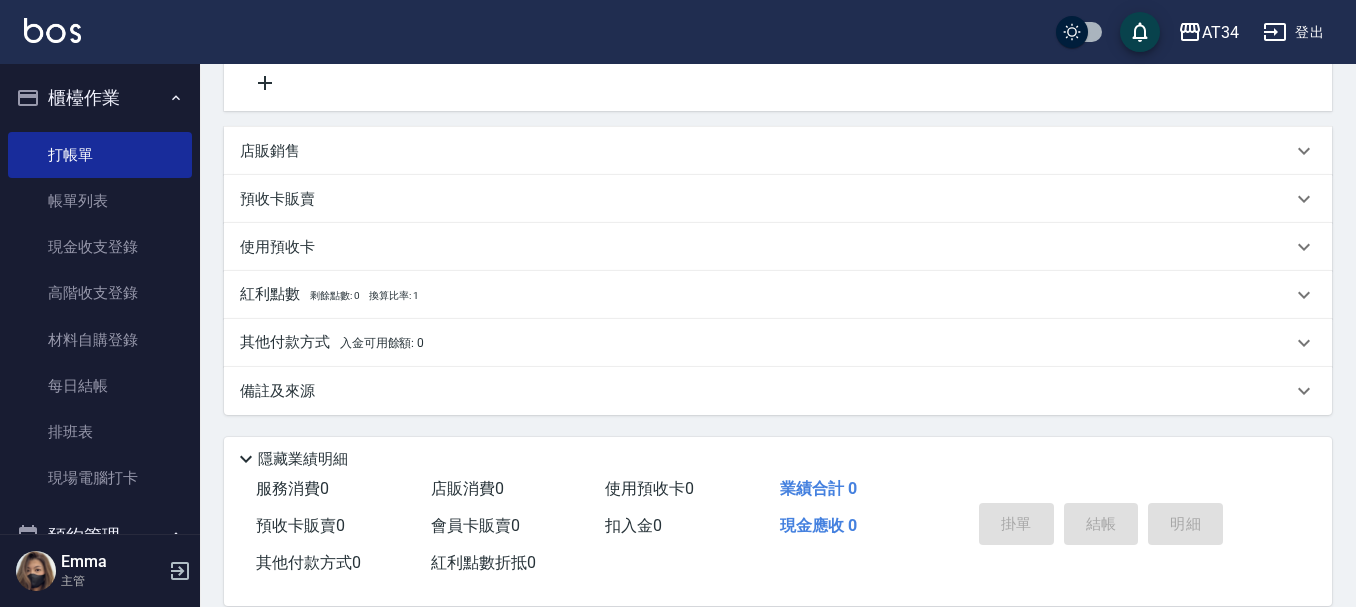 scroll, scrollTop: 0, scrollLeft: 0, axis: both 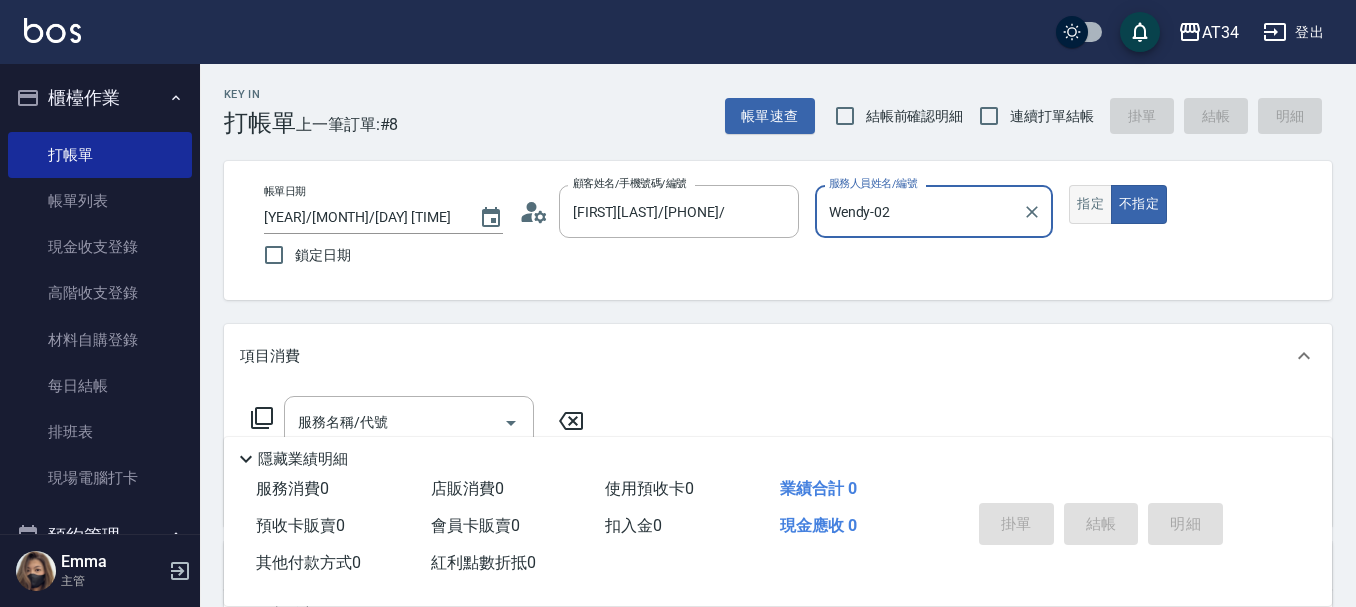 click on "指定" at bounding box center (1090, 204) 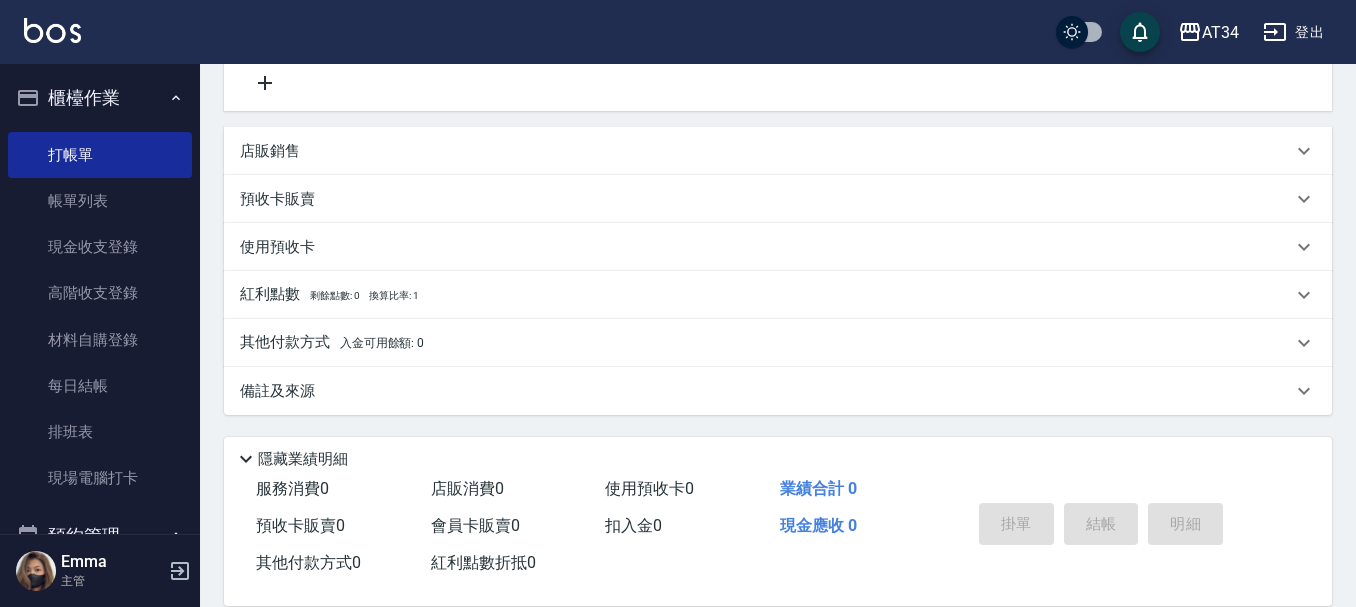 scroll, scrollTop: 300, scrollLeft: 0, axis: vertical 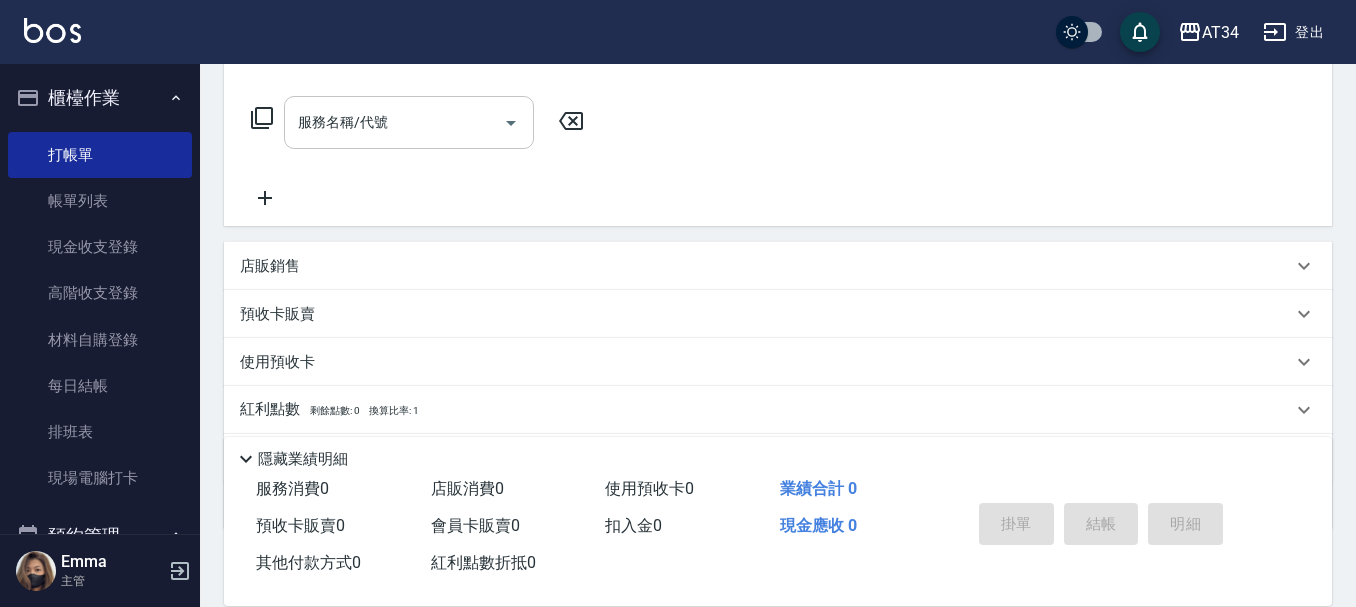 click on "服務名稱/代號" at bounding box center (394, 122) 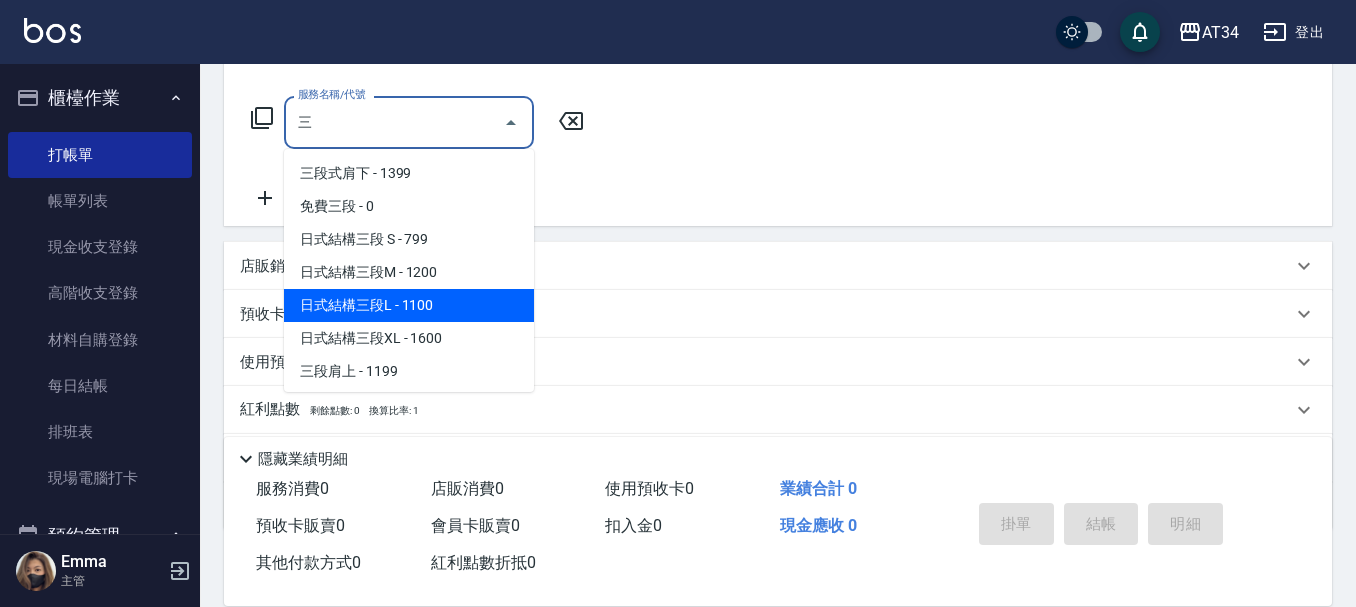 click on "日式結構三段M - 1200" at bounding box center [409, 272] 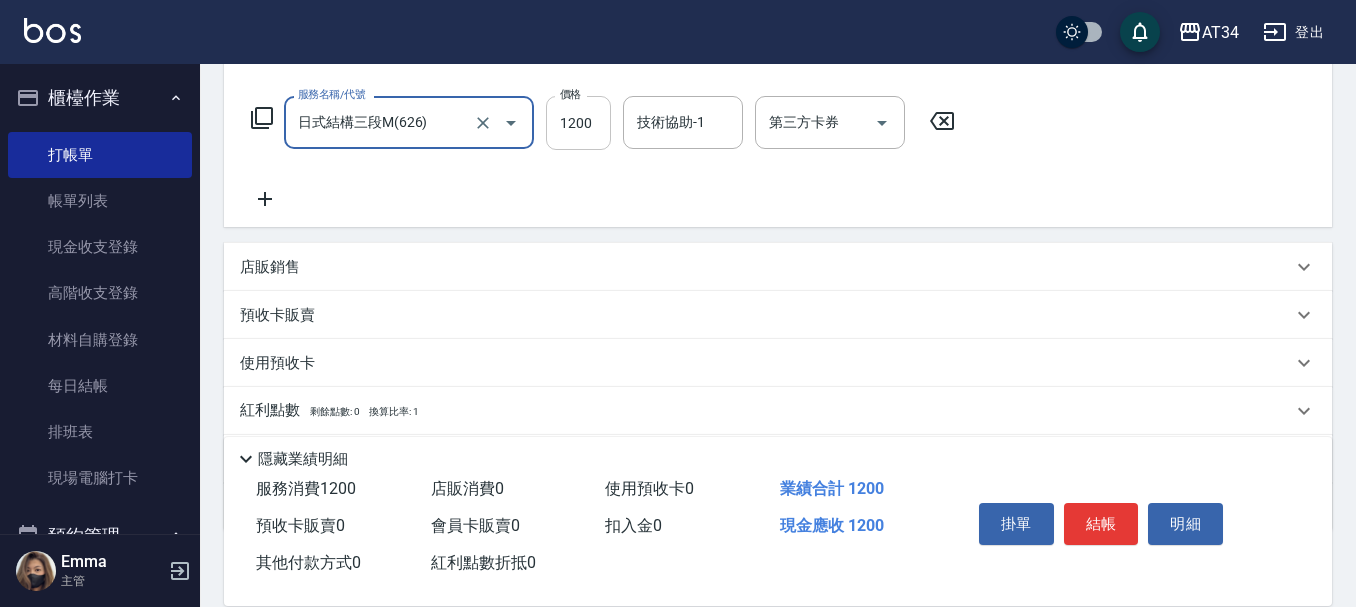 type on "日式結構三段M(626)" 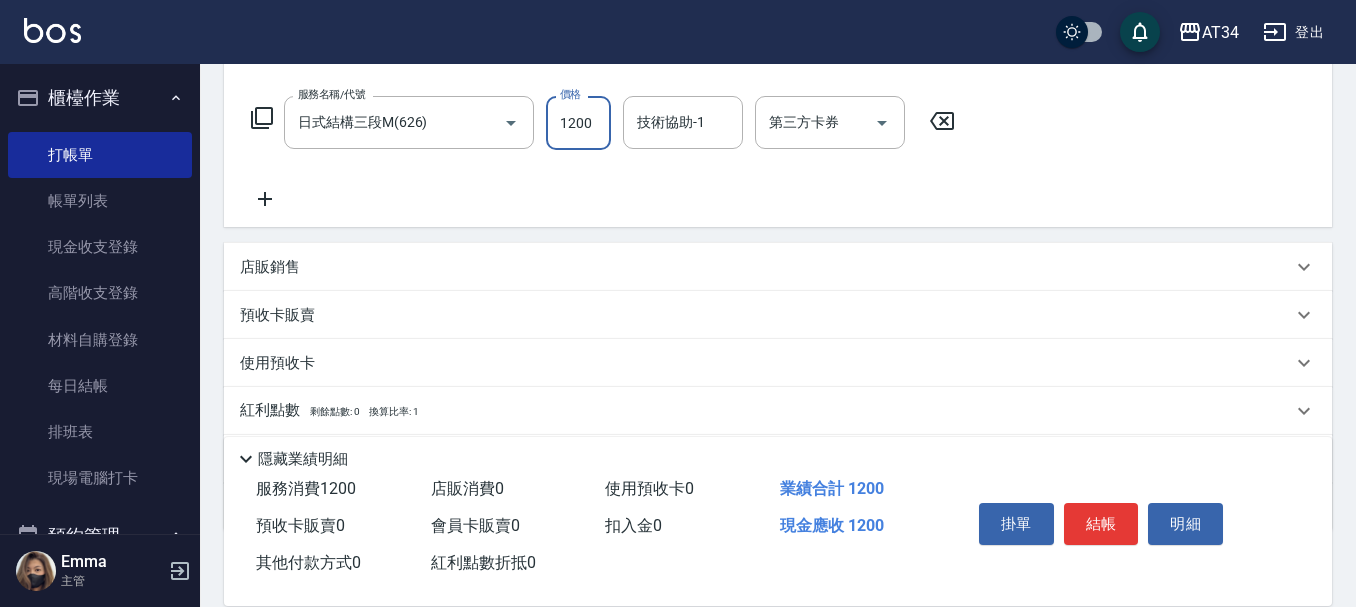 type on "1" 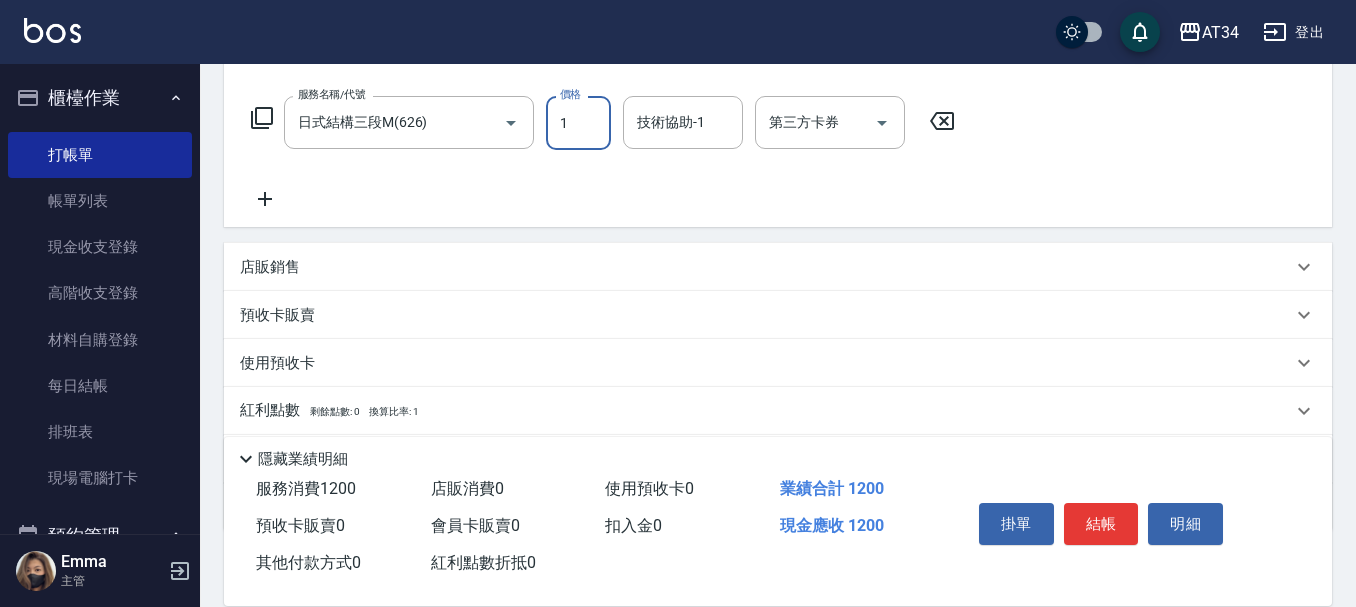 type on "0" 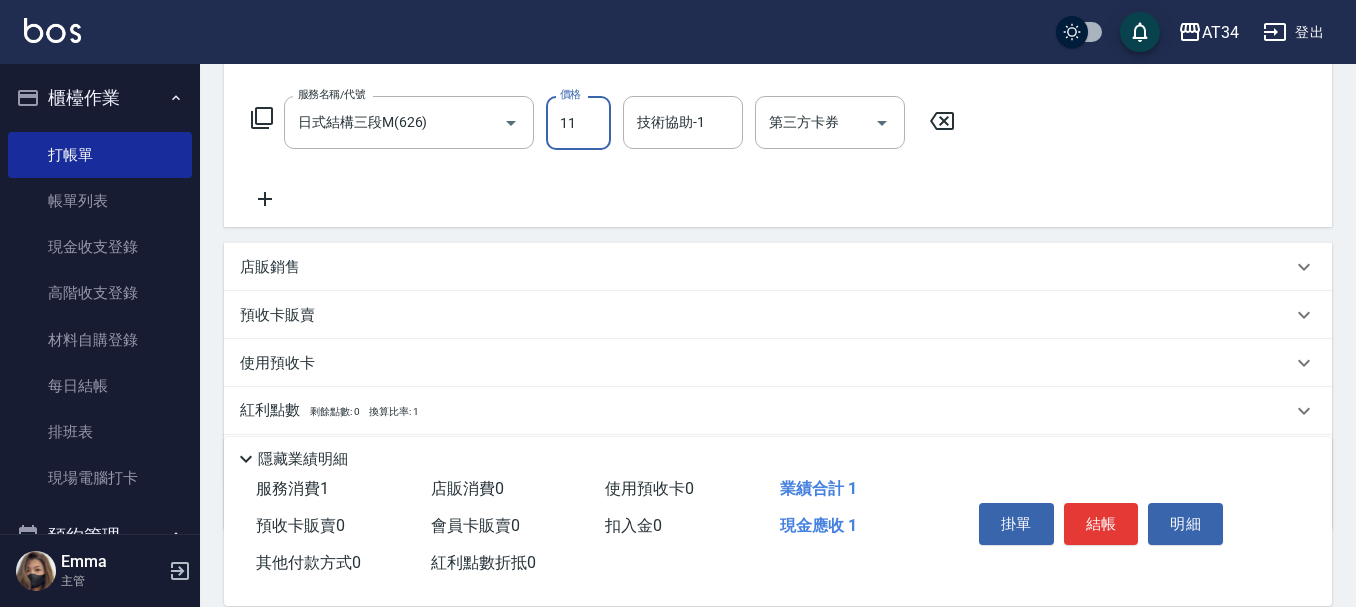 type on "110" 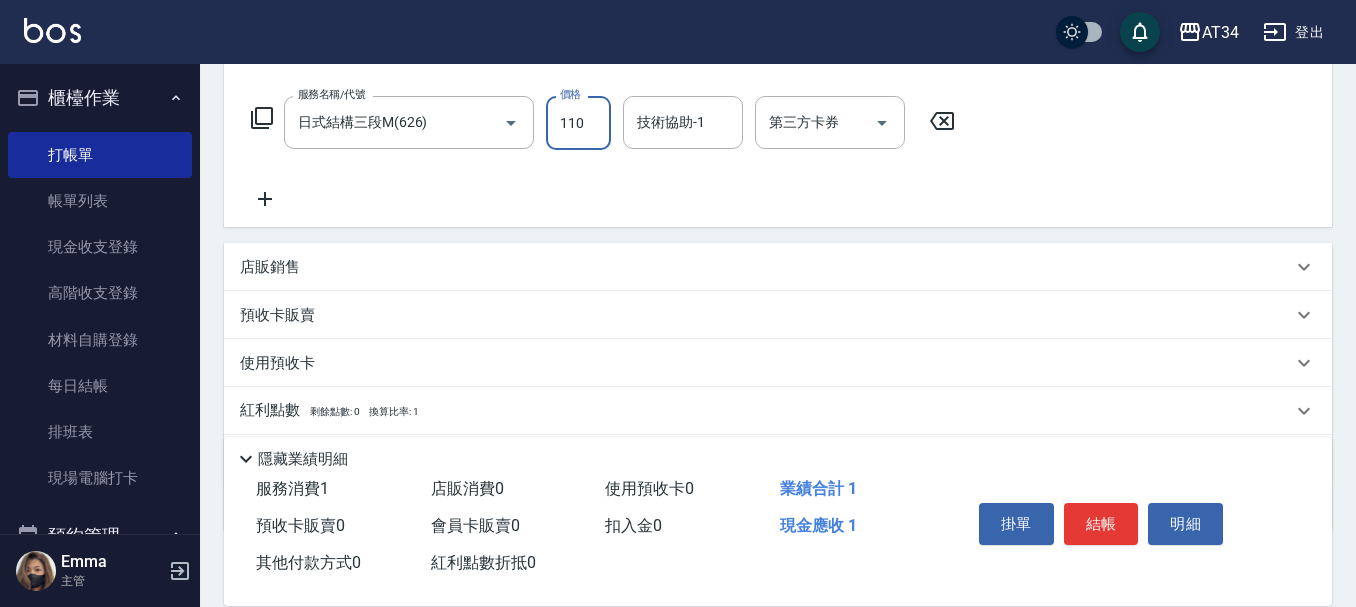 type on "10" 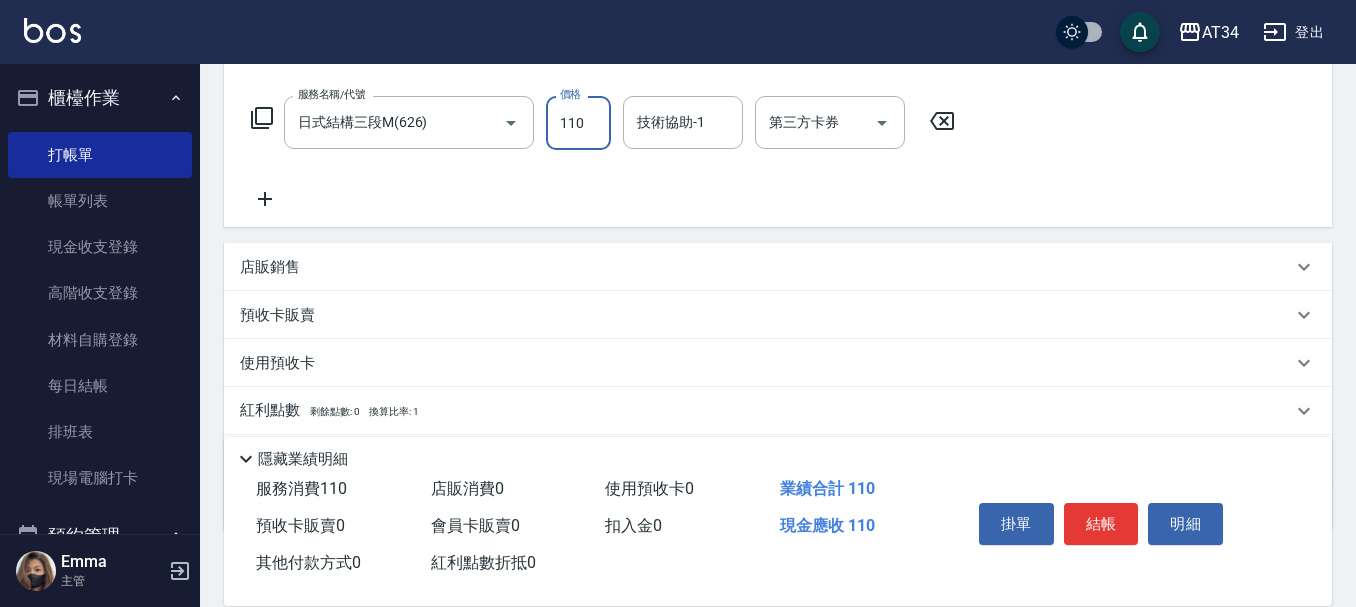 type on "1100" 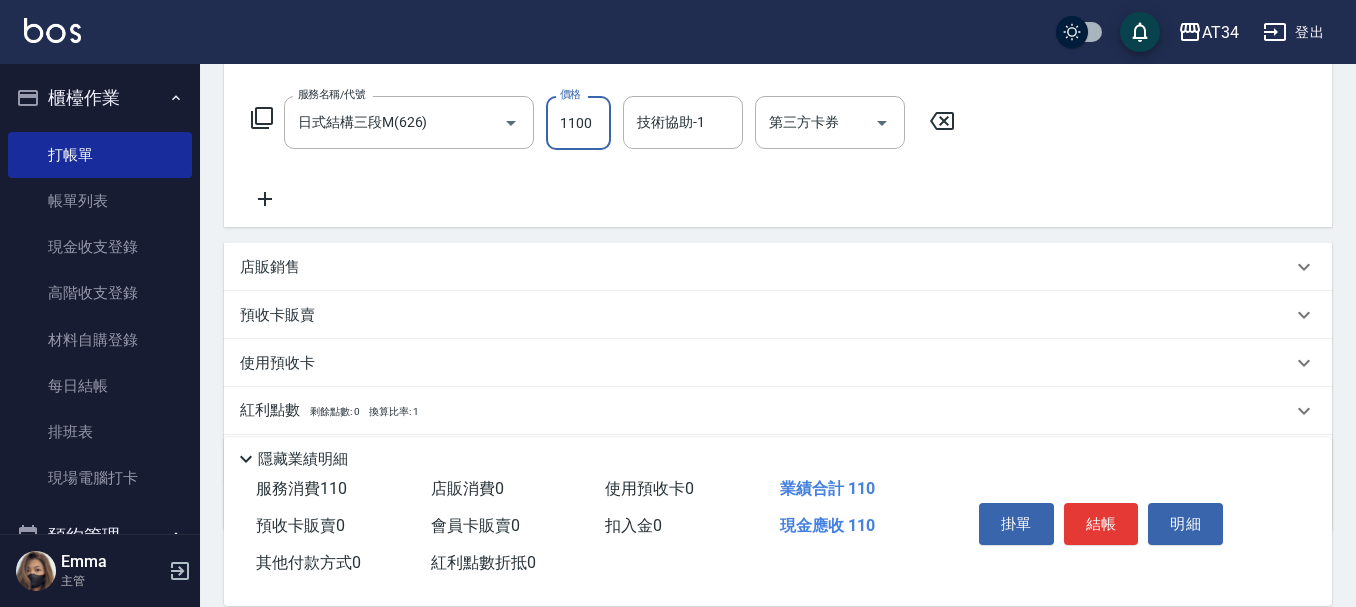 type on "110" 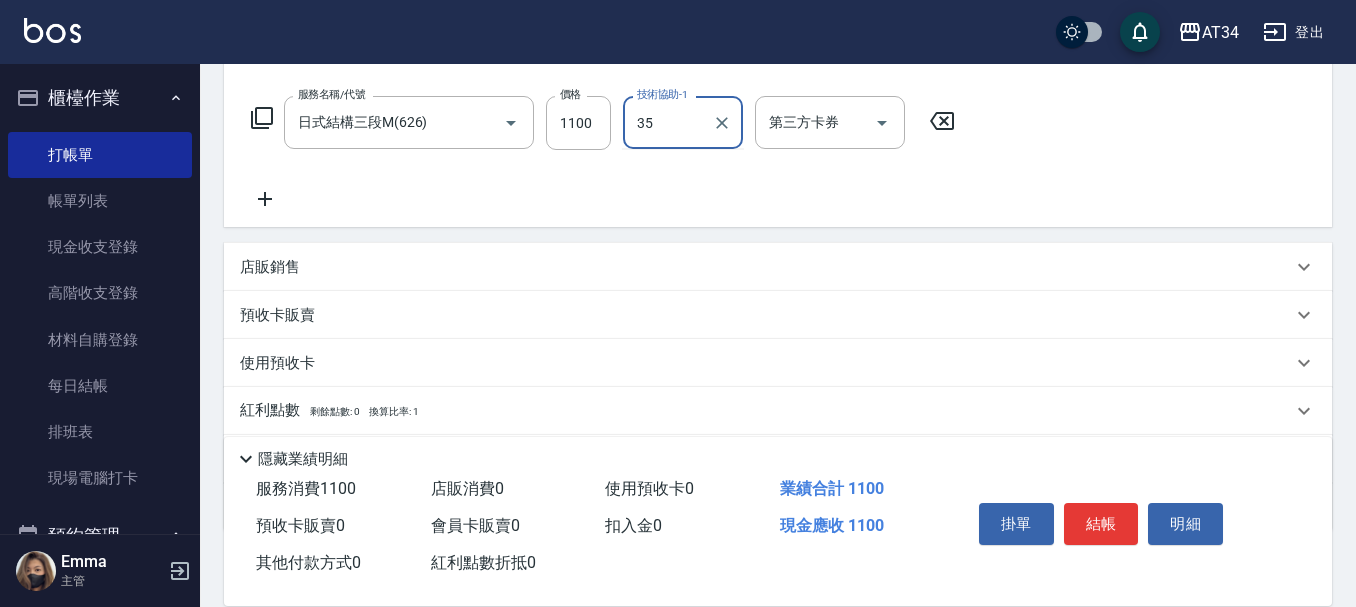 type on "拉拉-35" 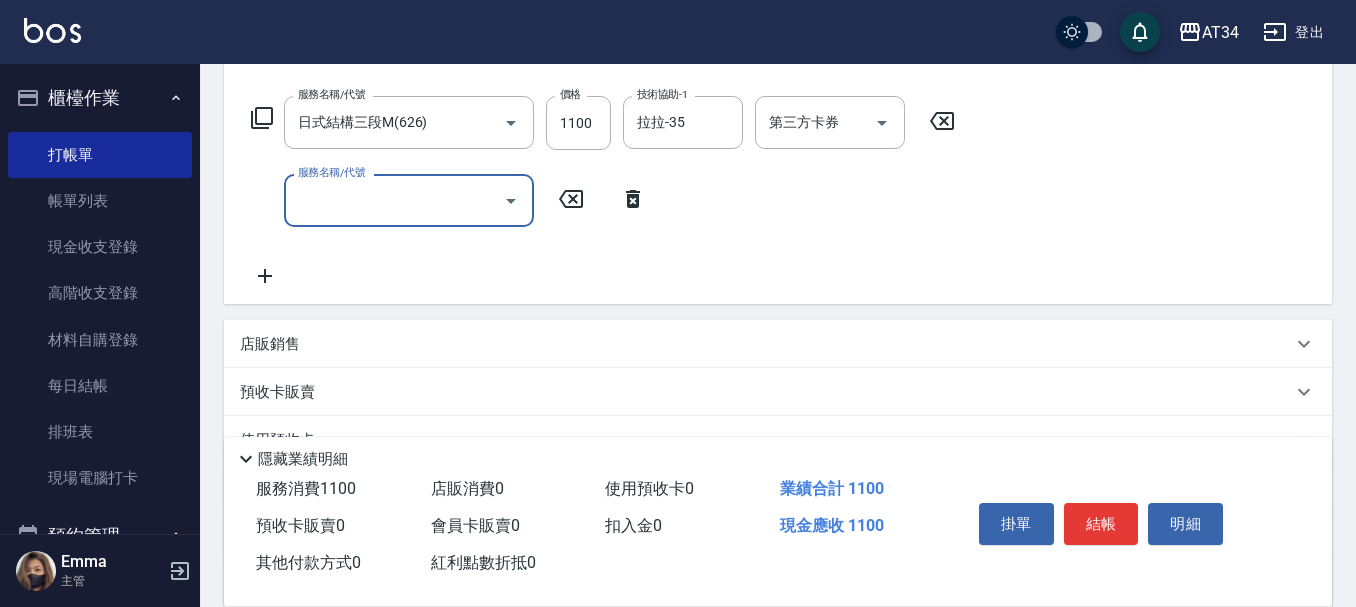 type on "6" 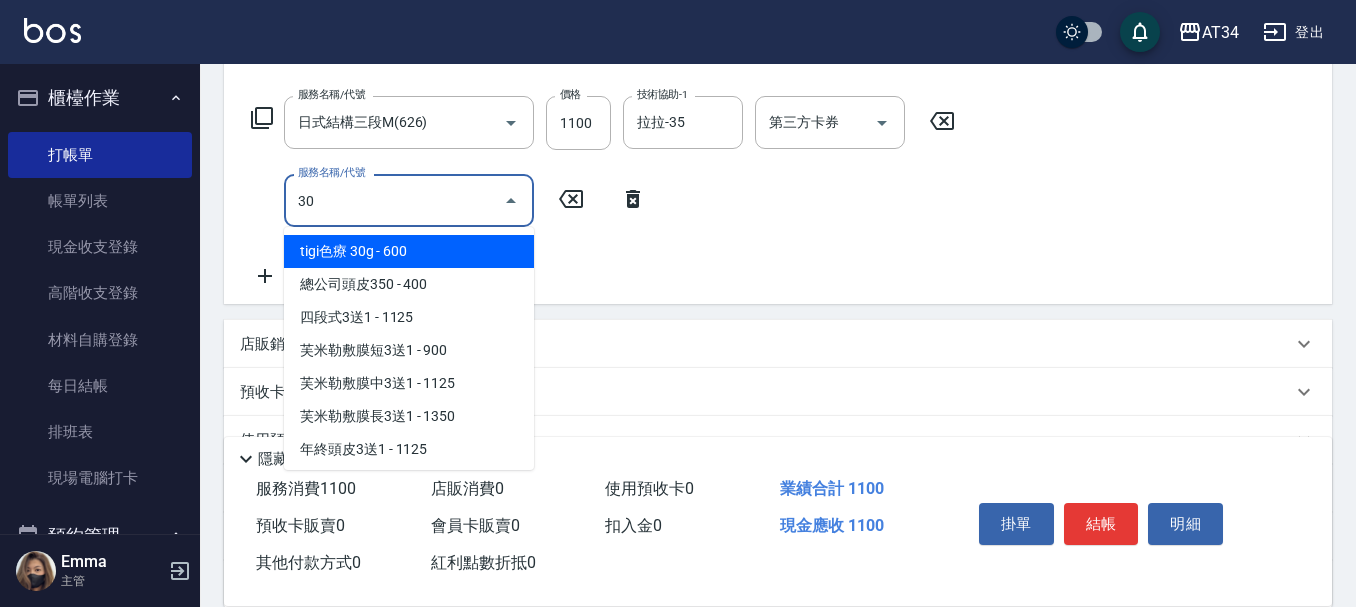 type on "301" 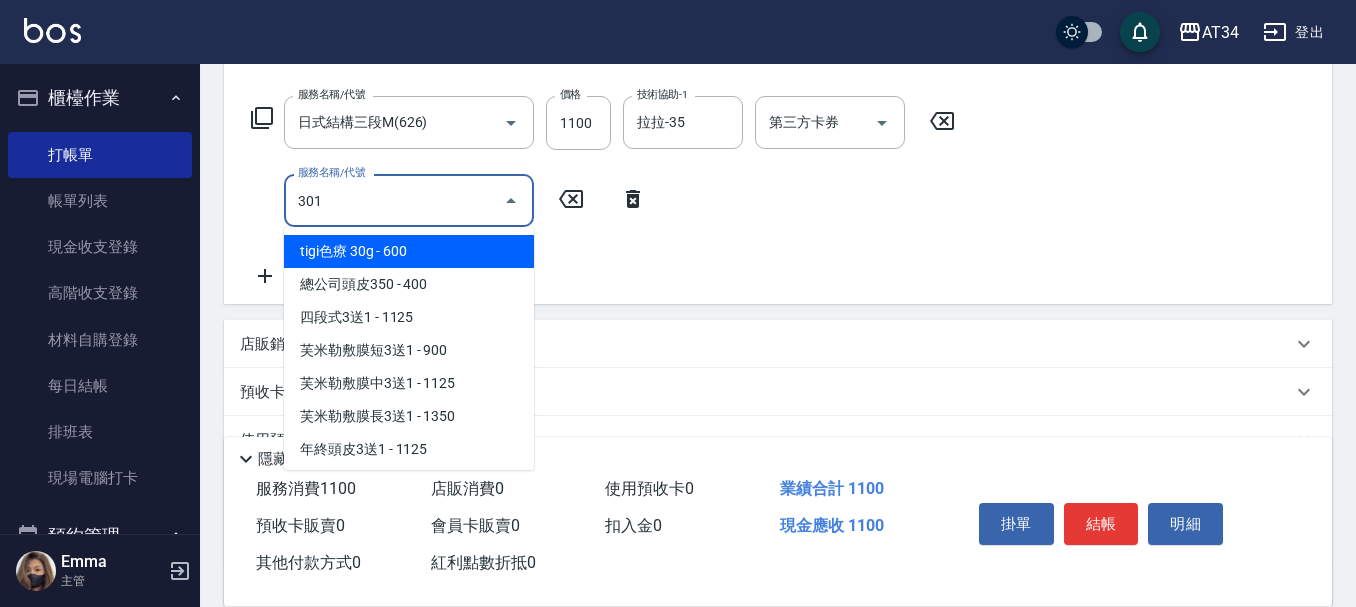type on "260" 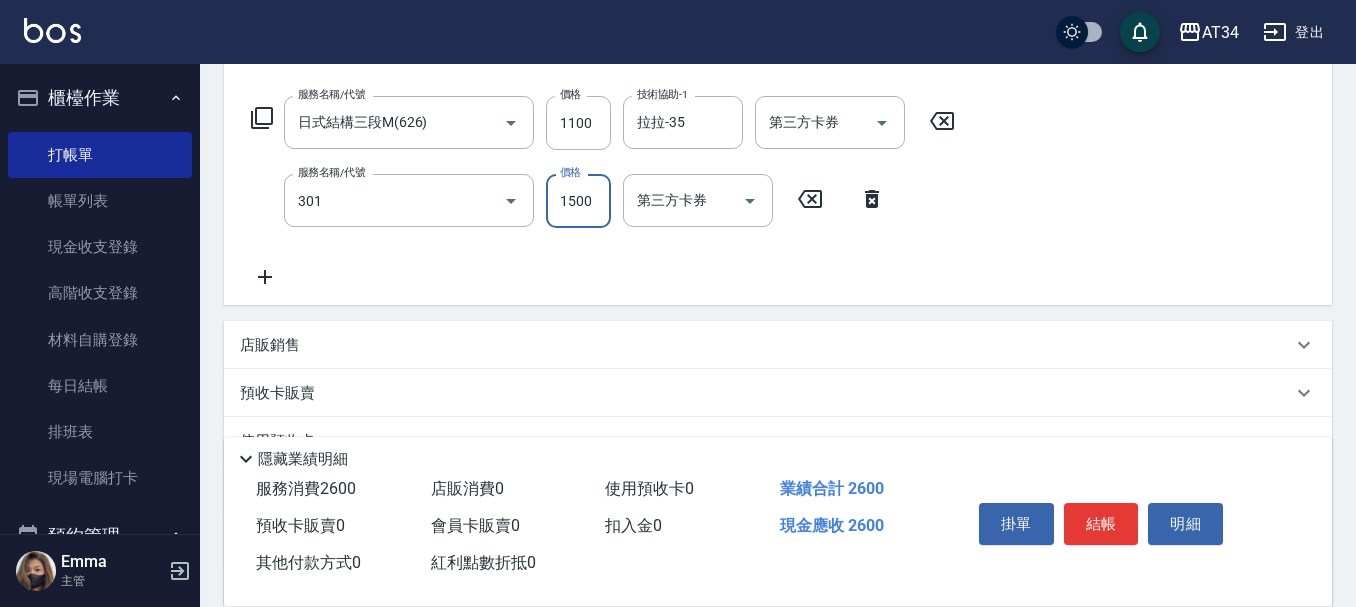 type on "燙髮(301)" 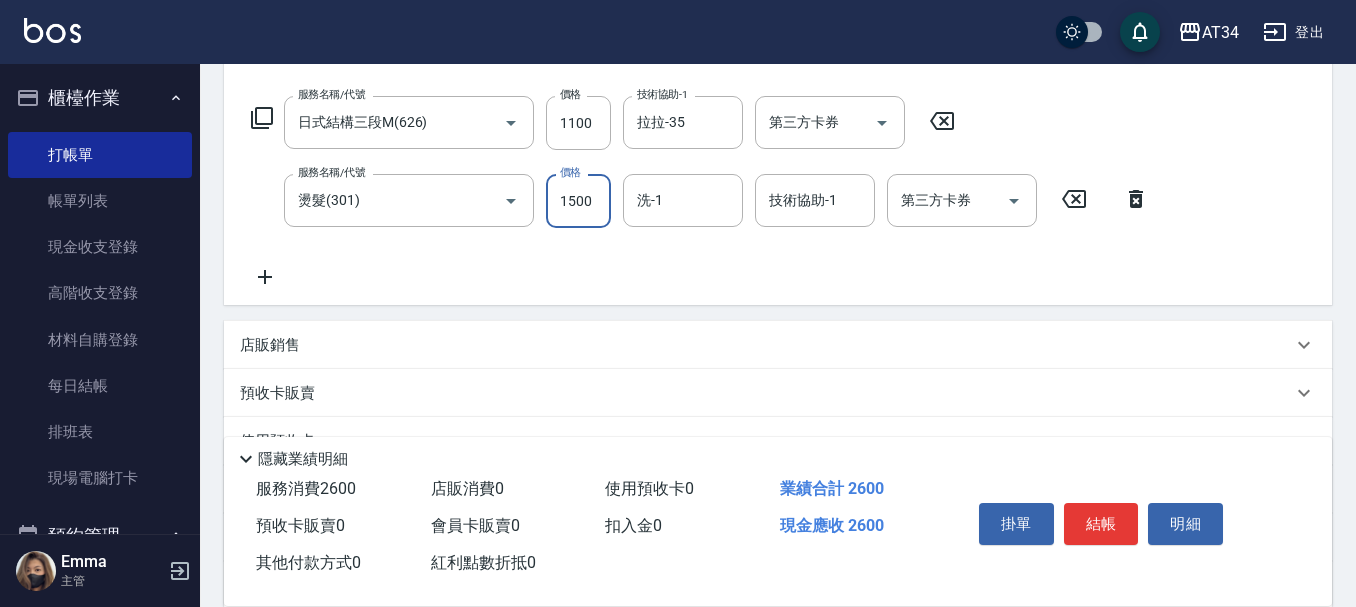 type on "2" 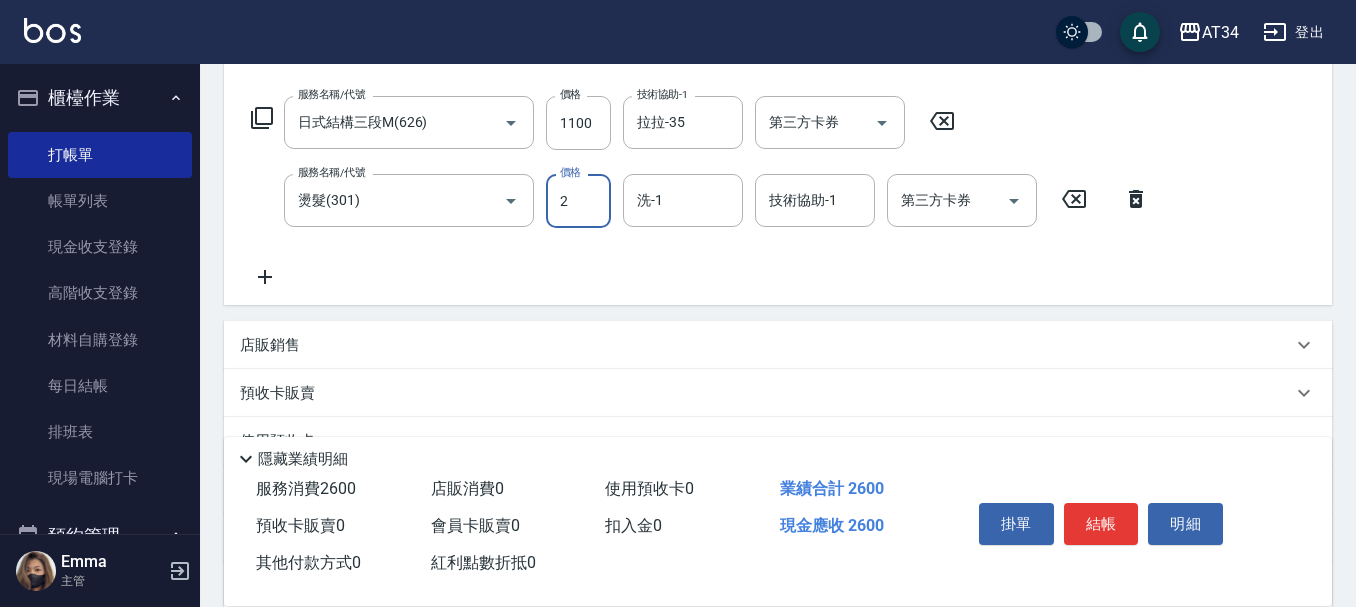 type on "110" 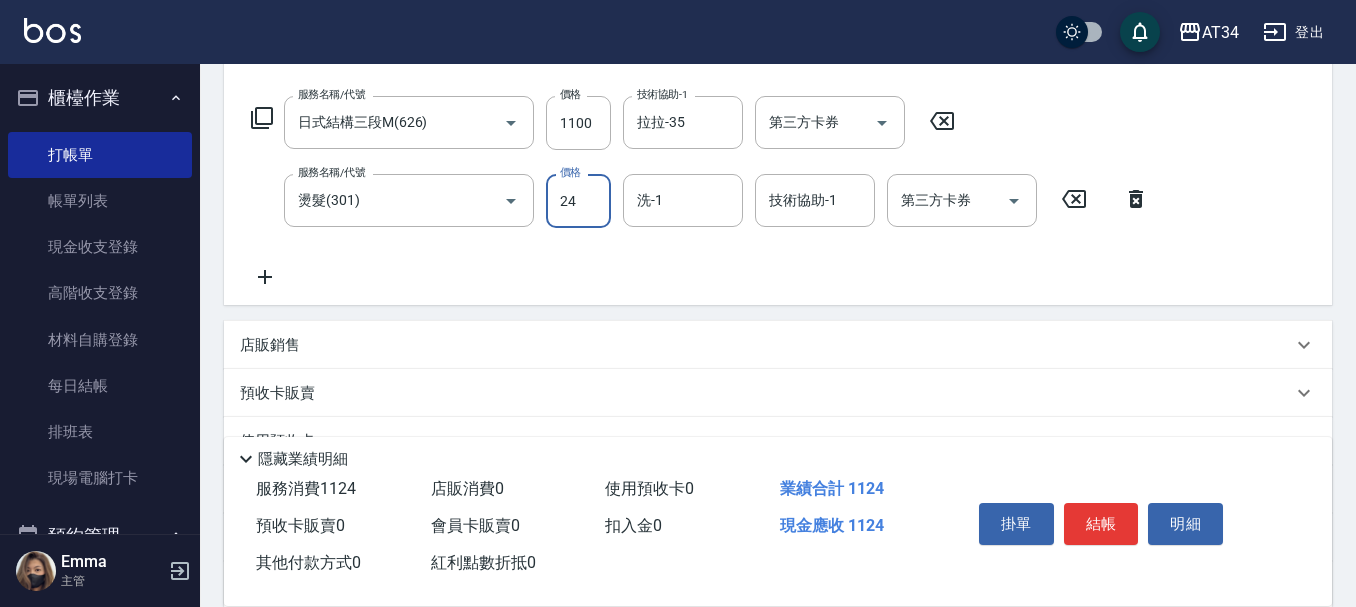 type on "249" 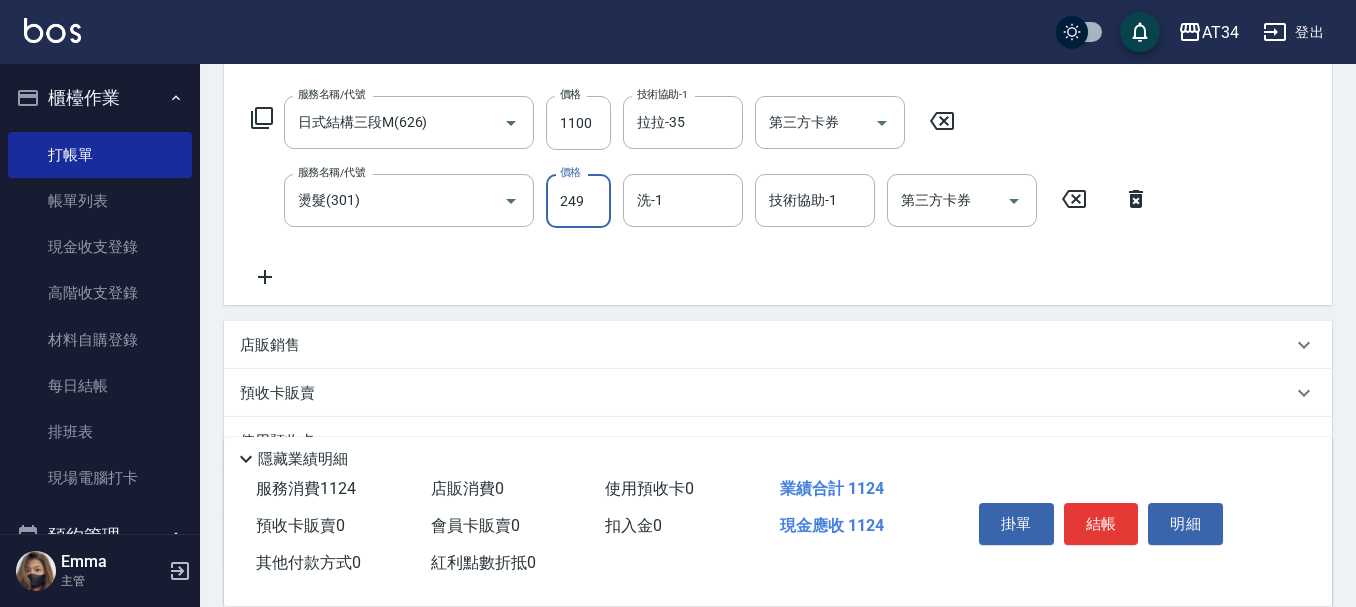 type on "130" 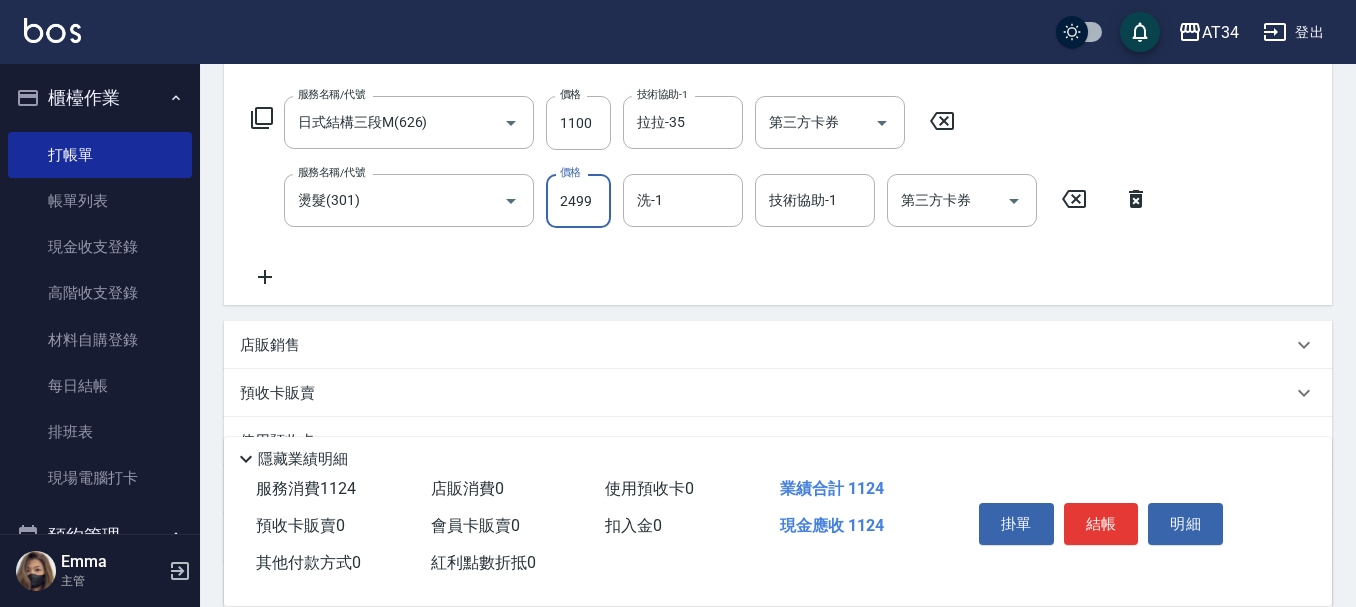 type on "350" 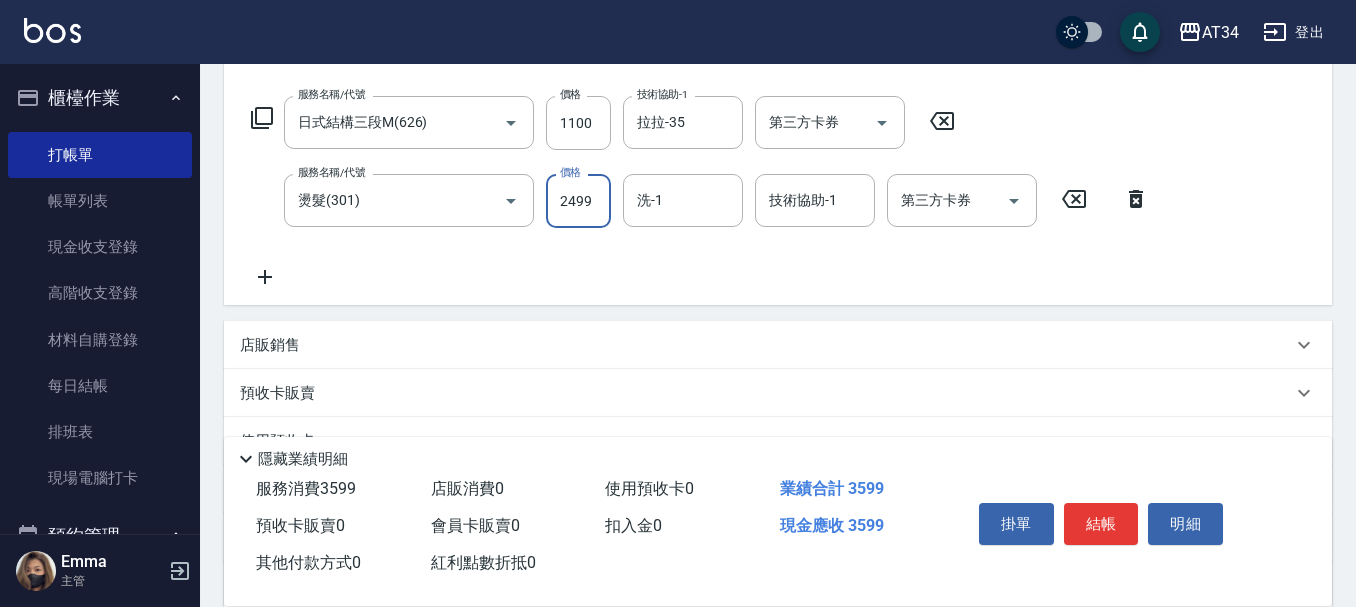 type on "2499" 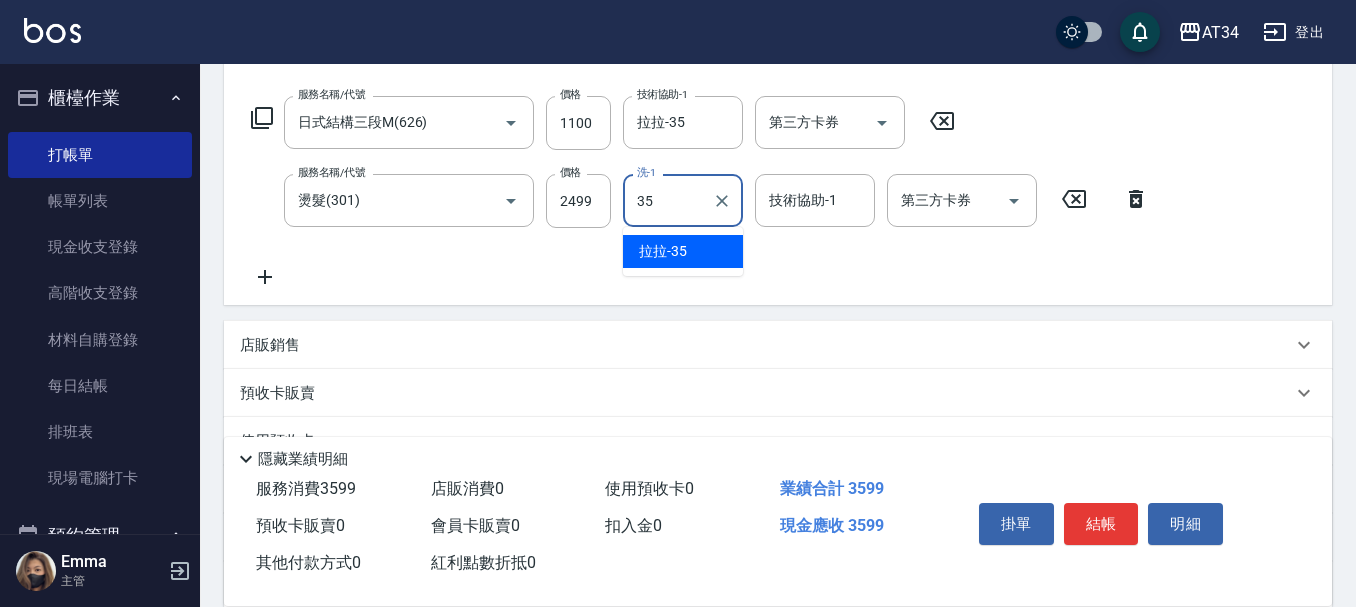 type on "拉拉-35" 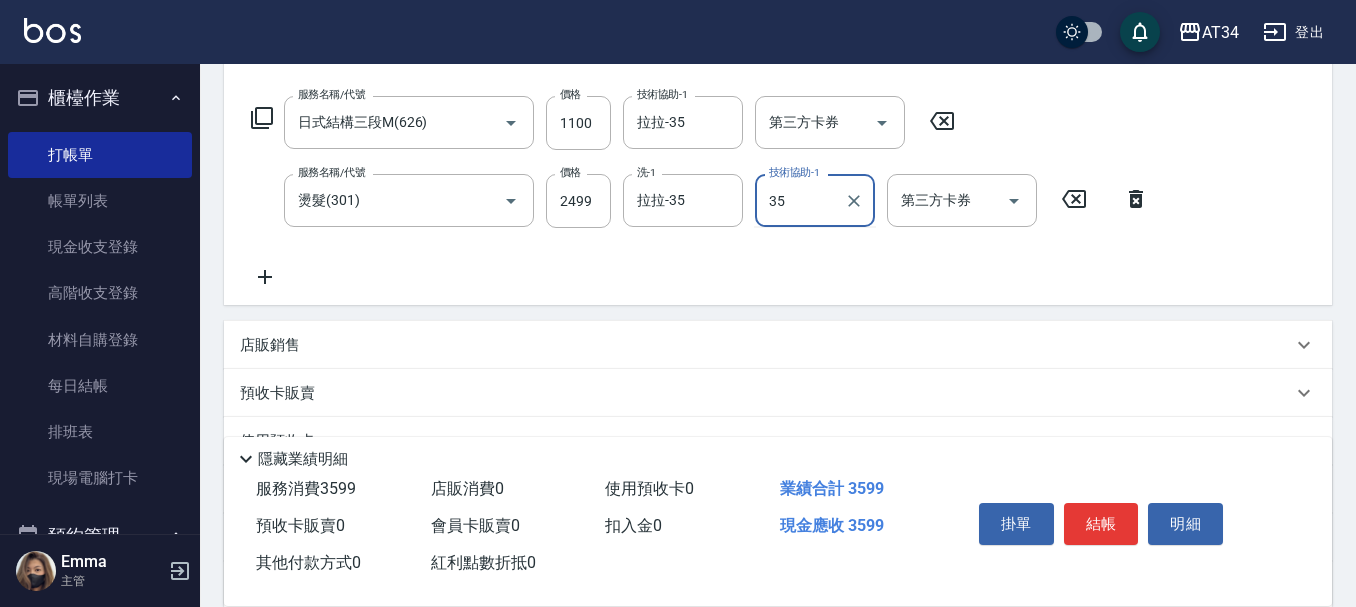 type on "拉拉-35" 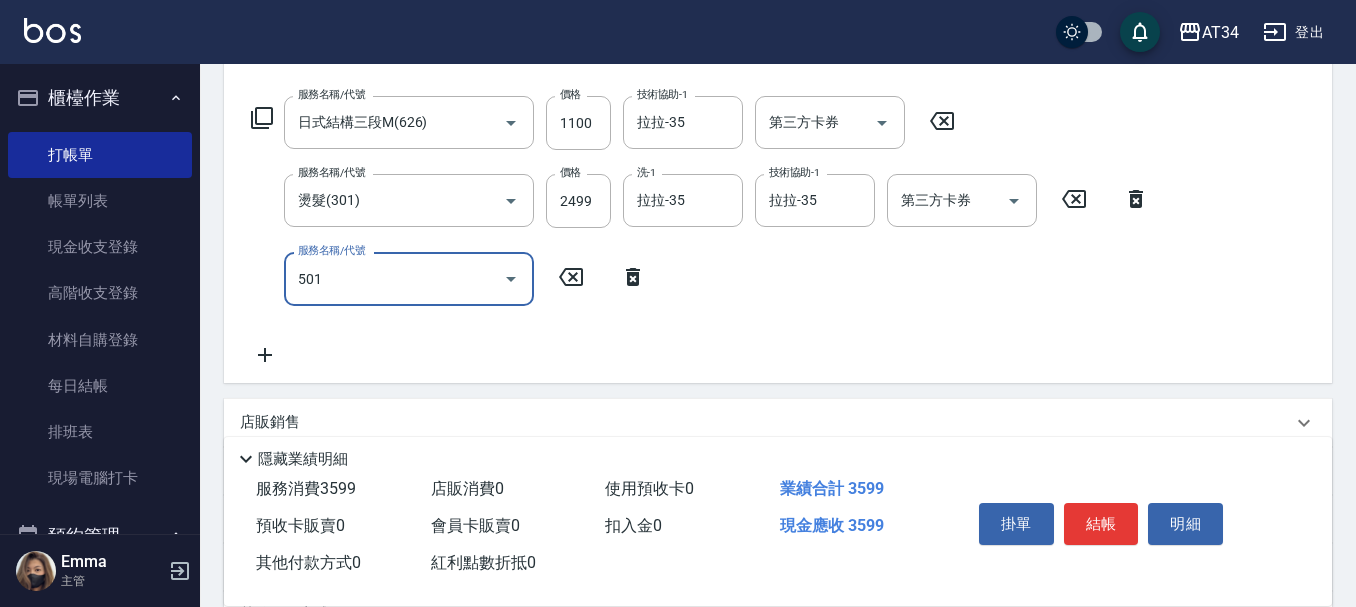 type on "501" 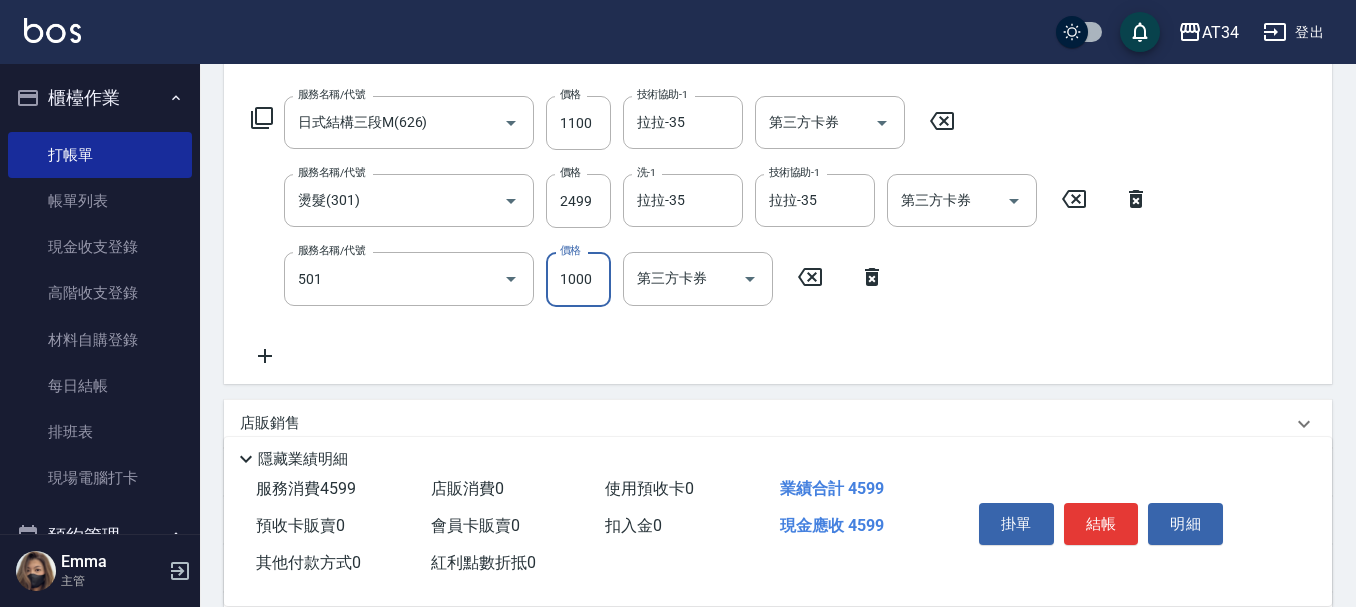 type on "450" 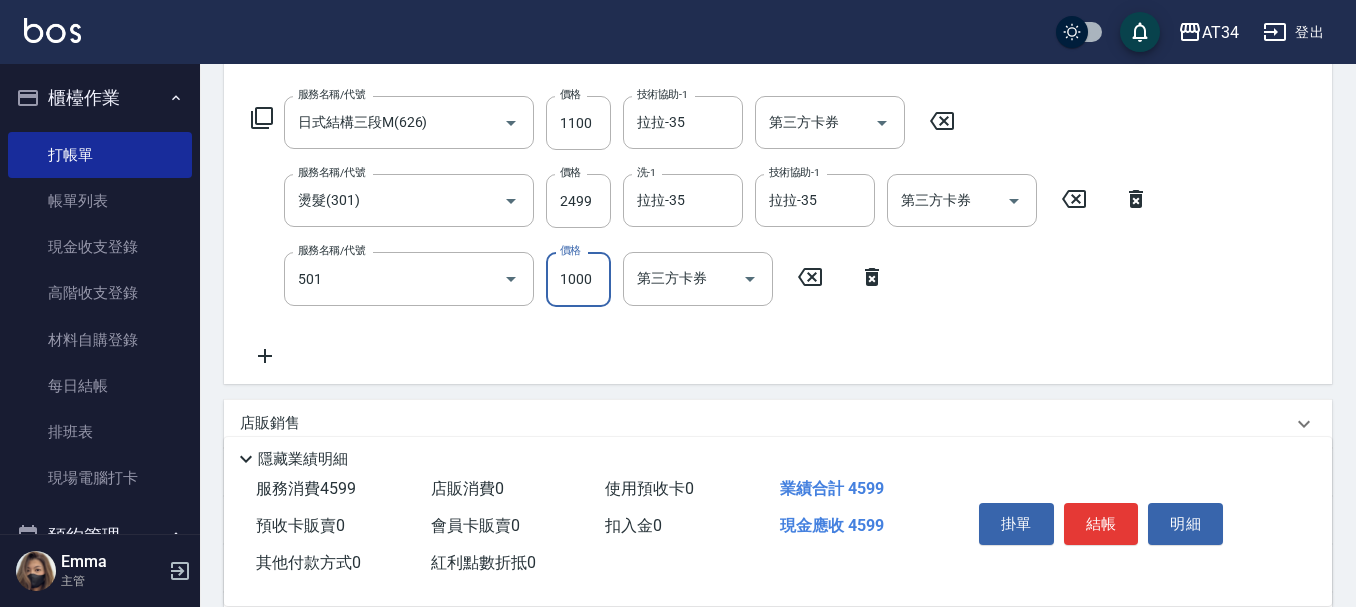 type on "染髮(501)" 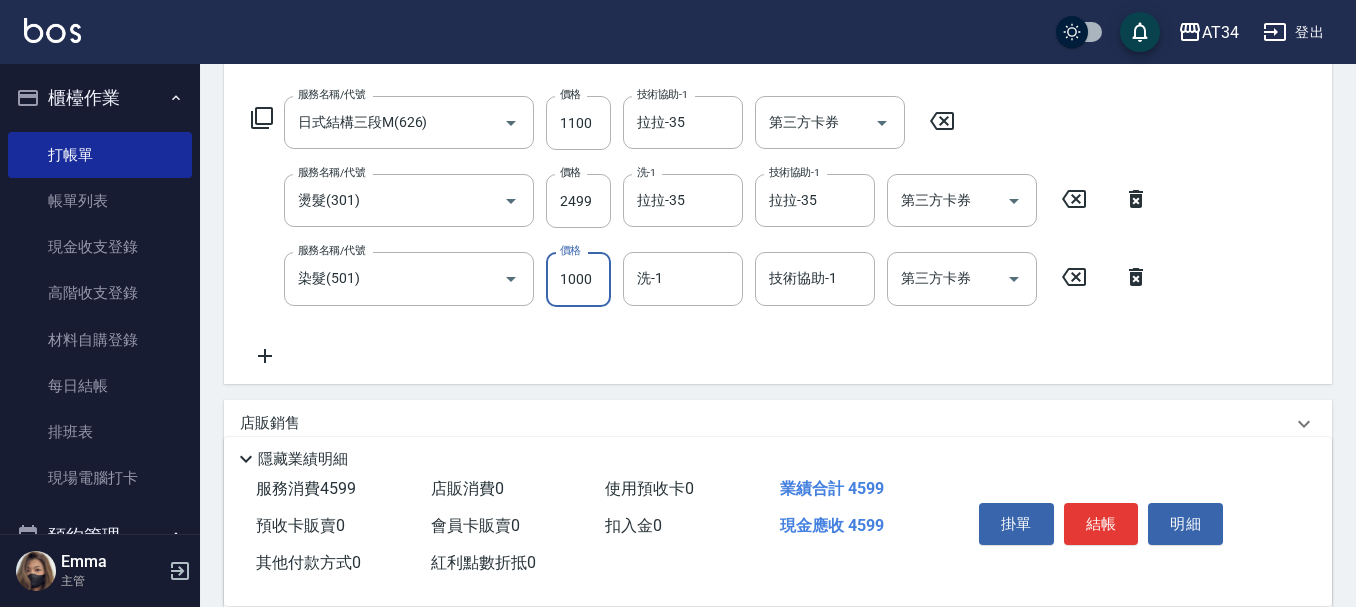 type on "2" 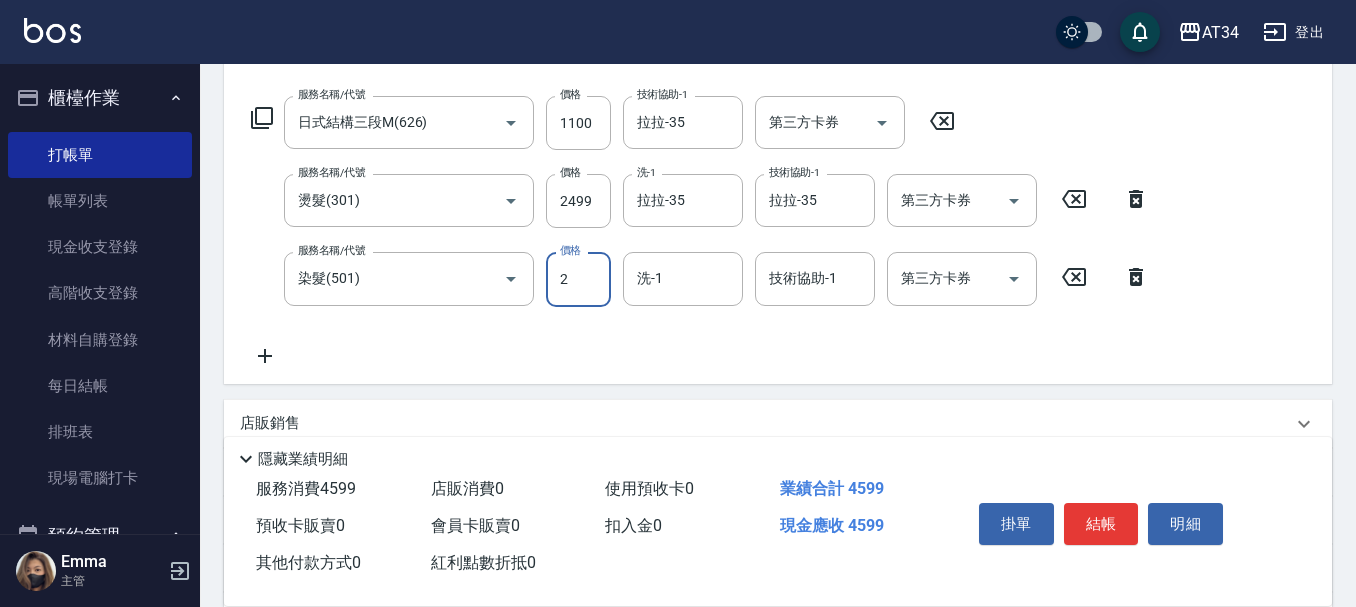 type on "360" 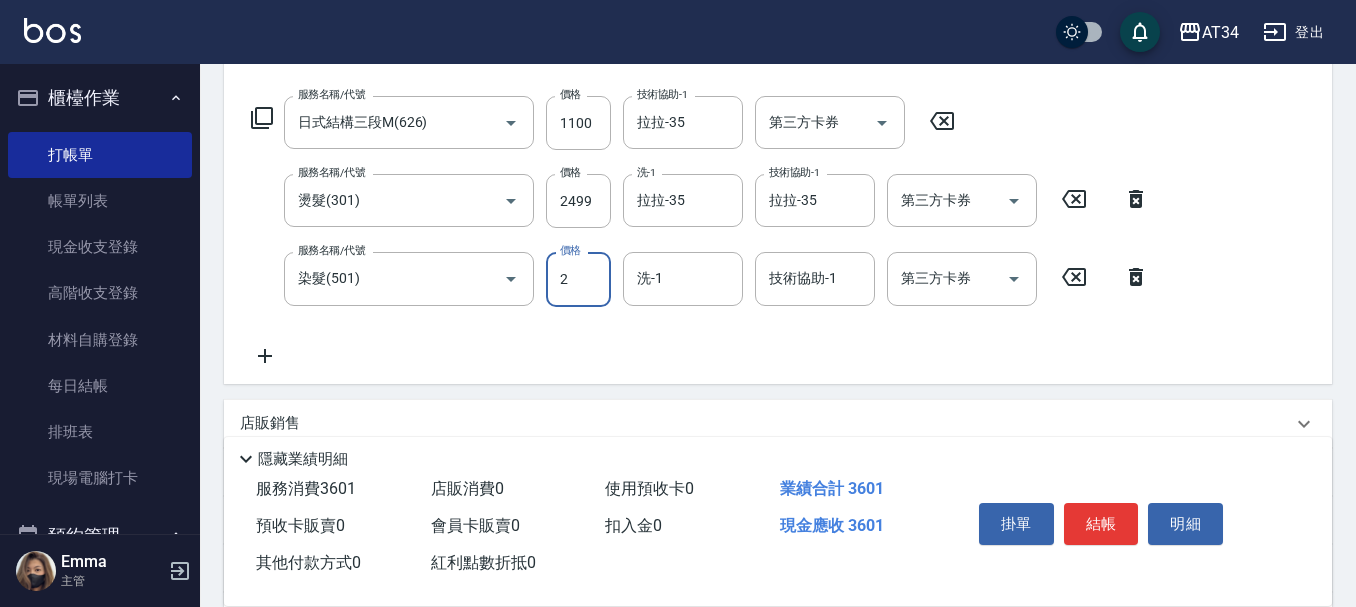 type on "0" 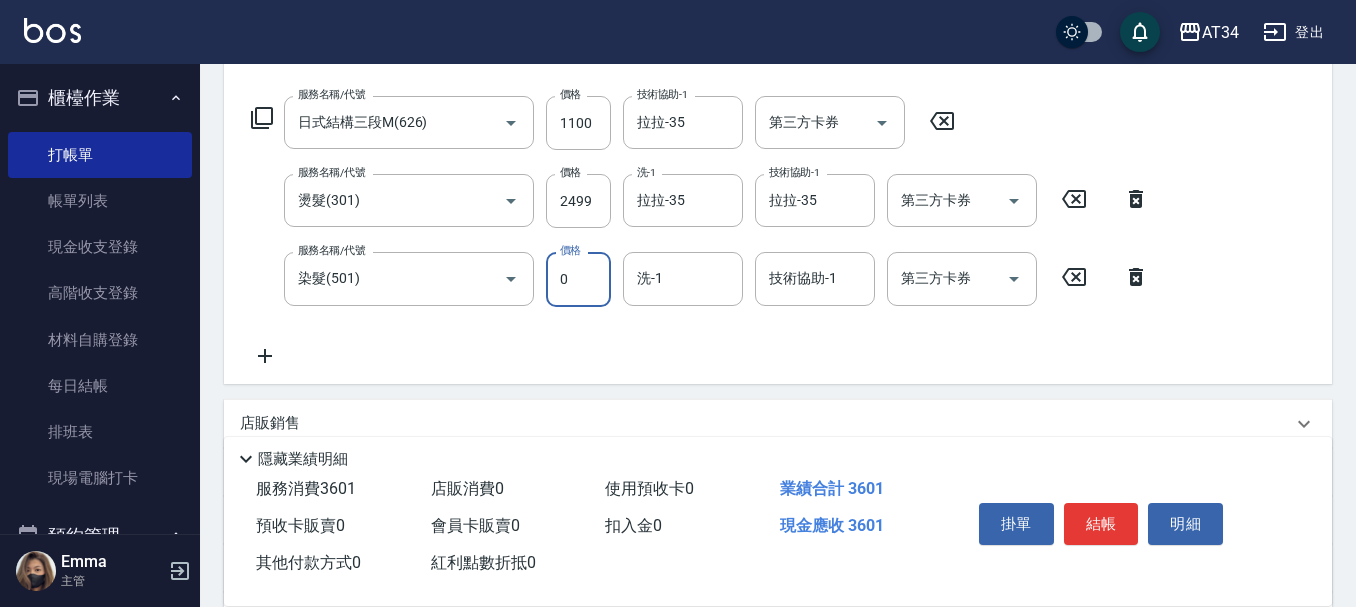 type on "350" 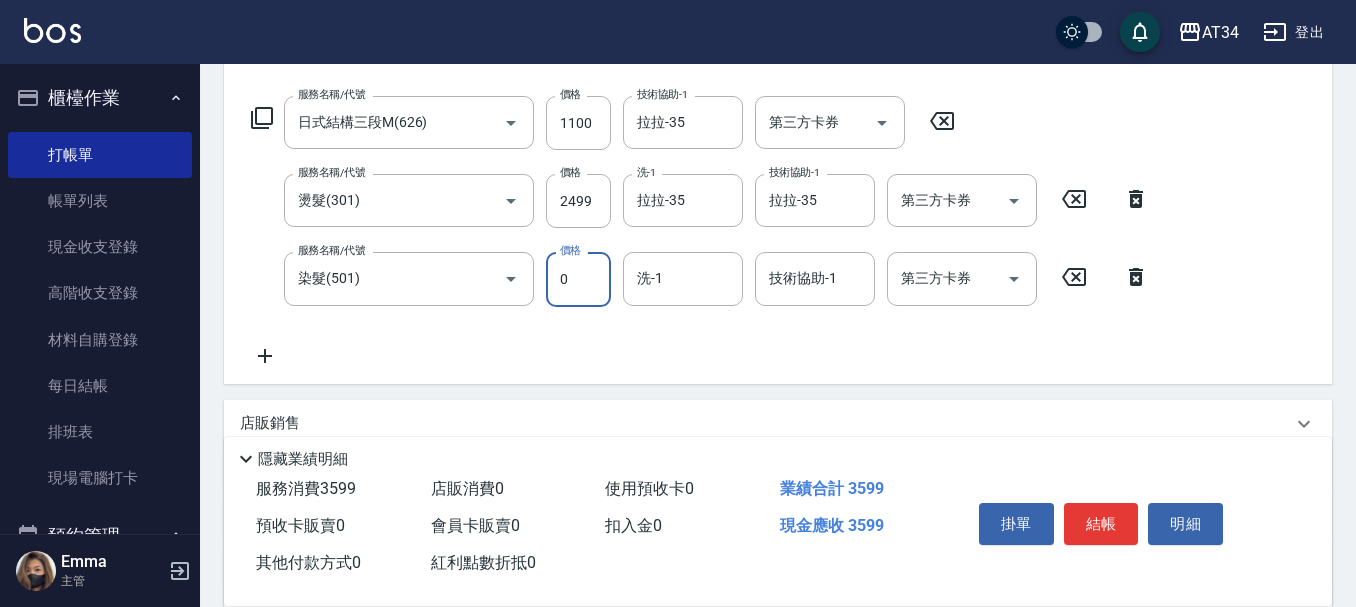 type on "11" 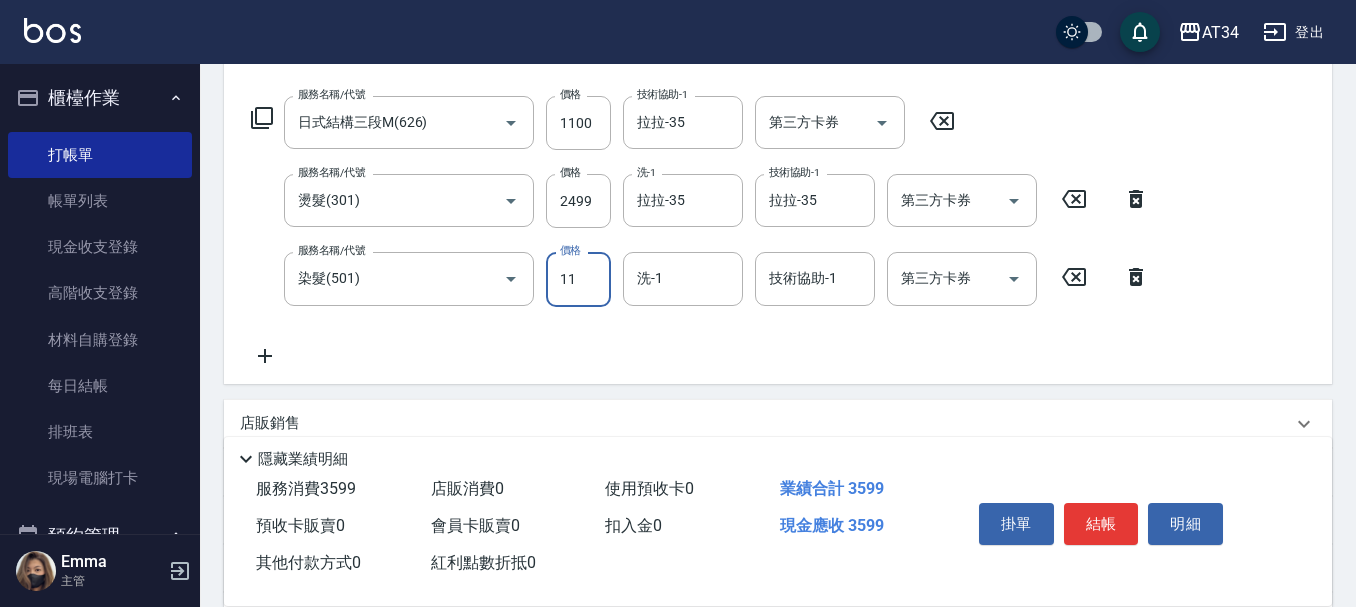 type on "360" 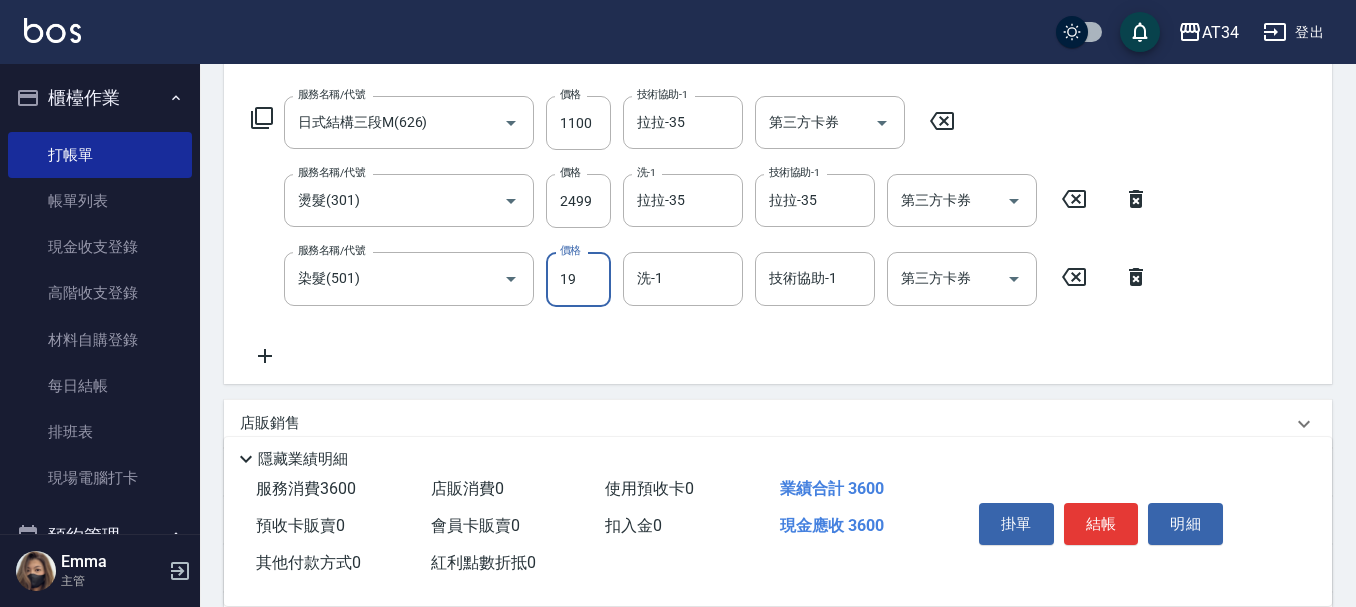 type on "199" 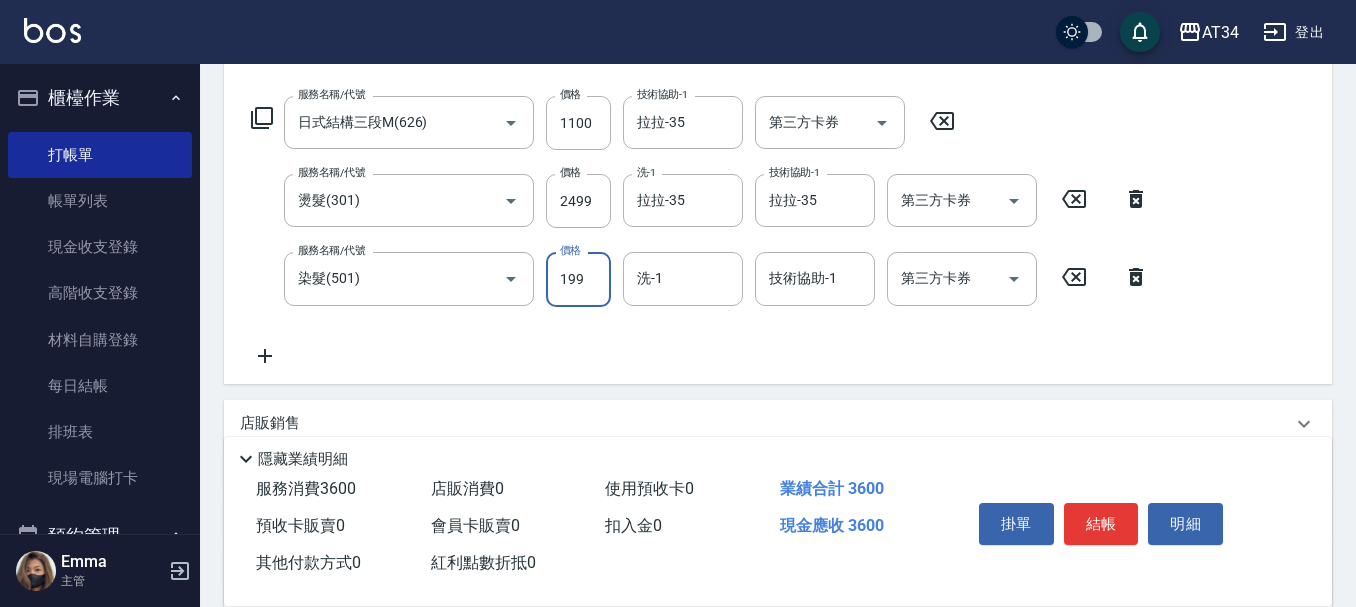 type on "550" 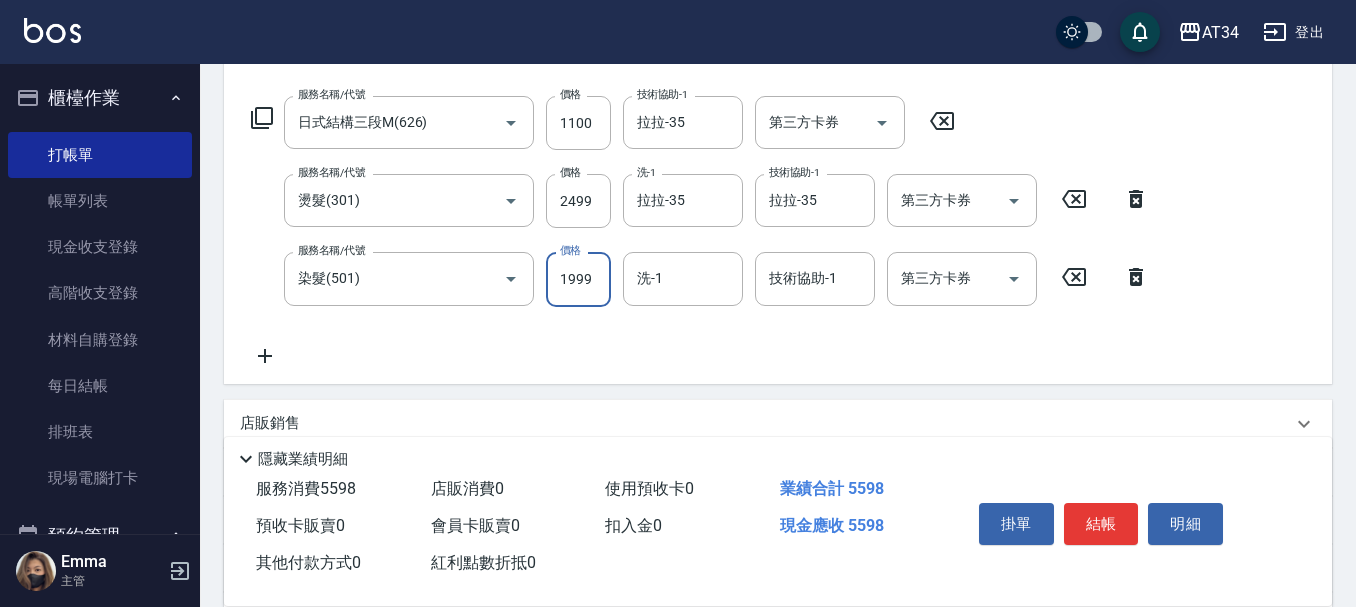 type on "1999" 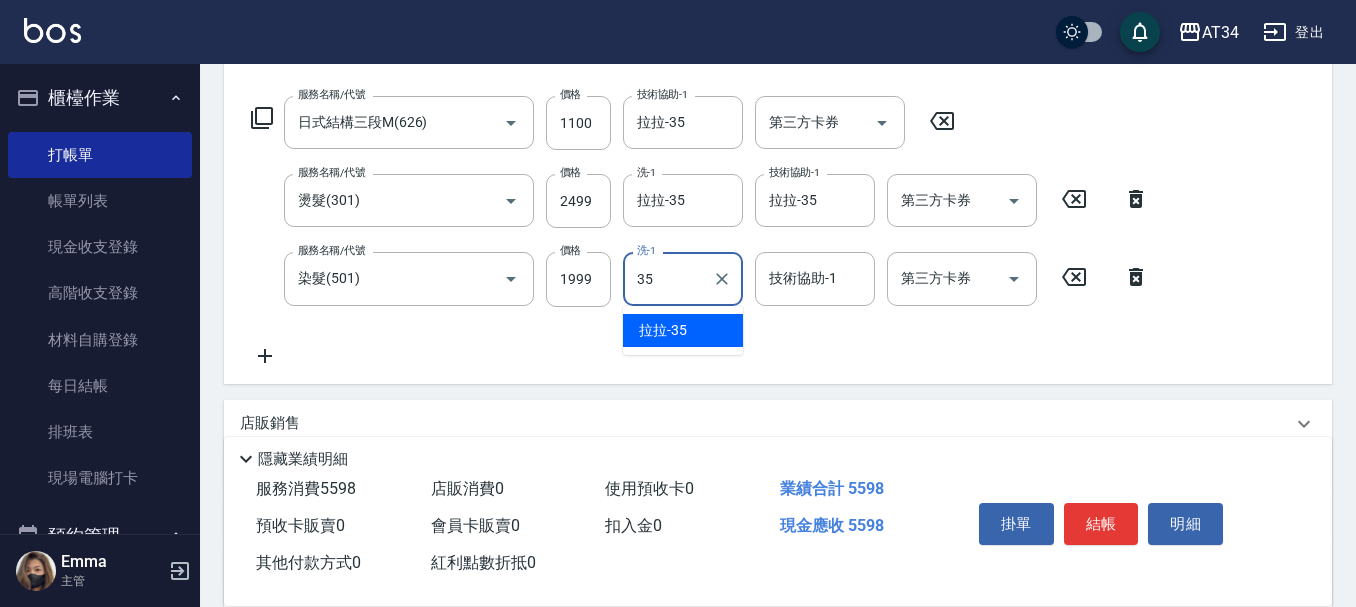 type on "拉拉-35" 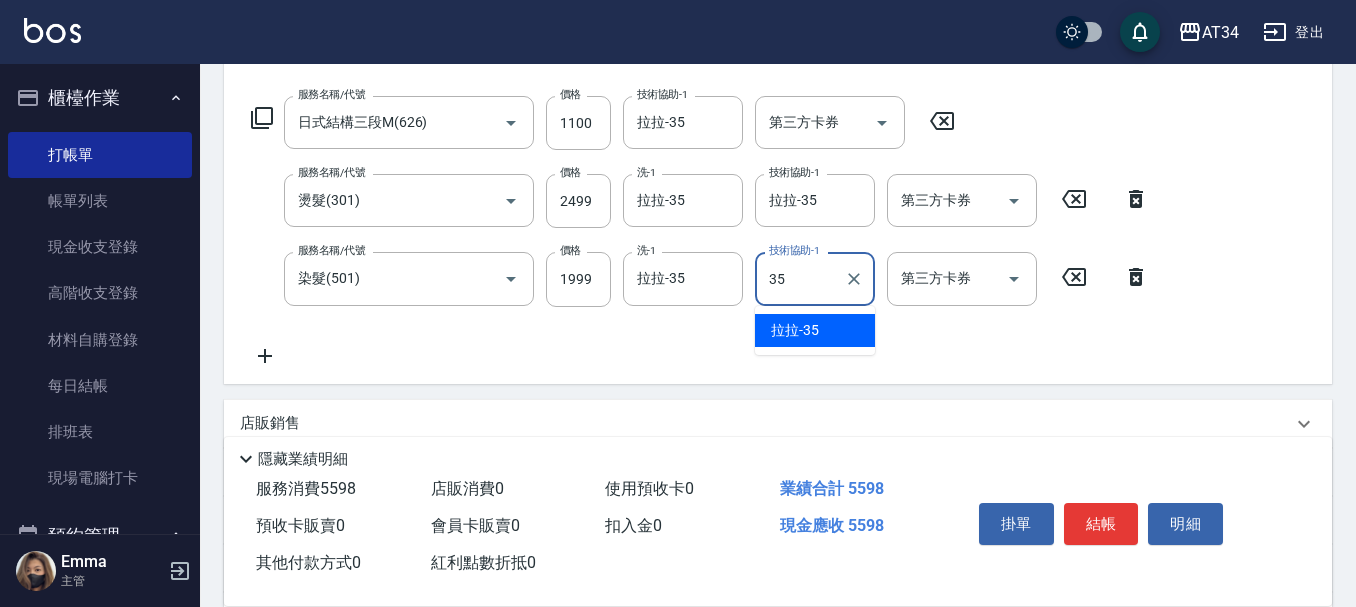 type on "拉拉-35" 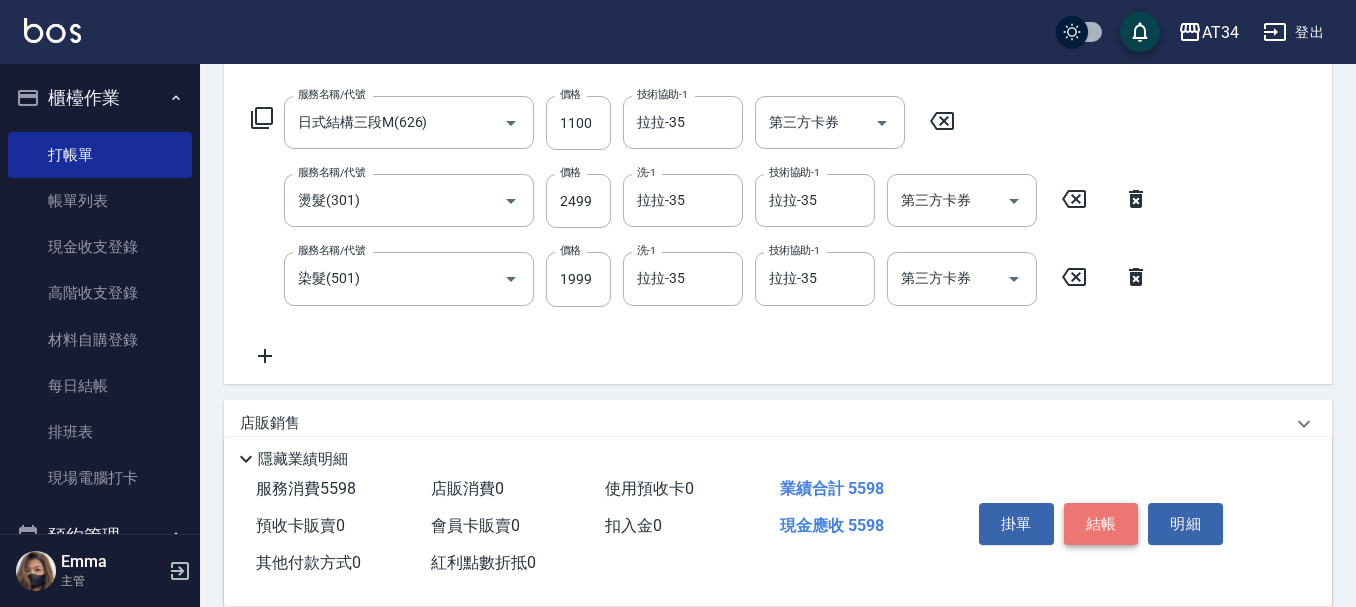 click on "結帳" at bounding box center [1101, 524] 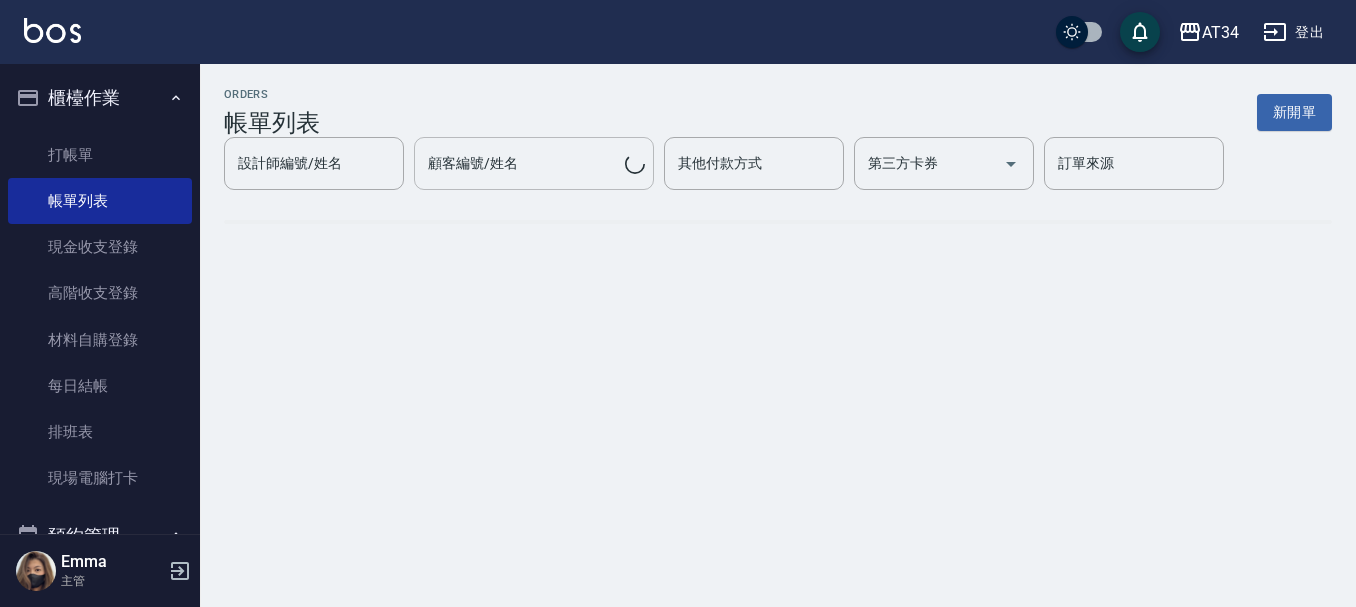 scroll, scrollTop: 0, scrollLeft: 0, axis: both 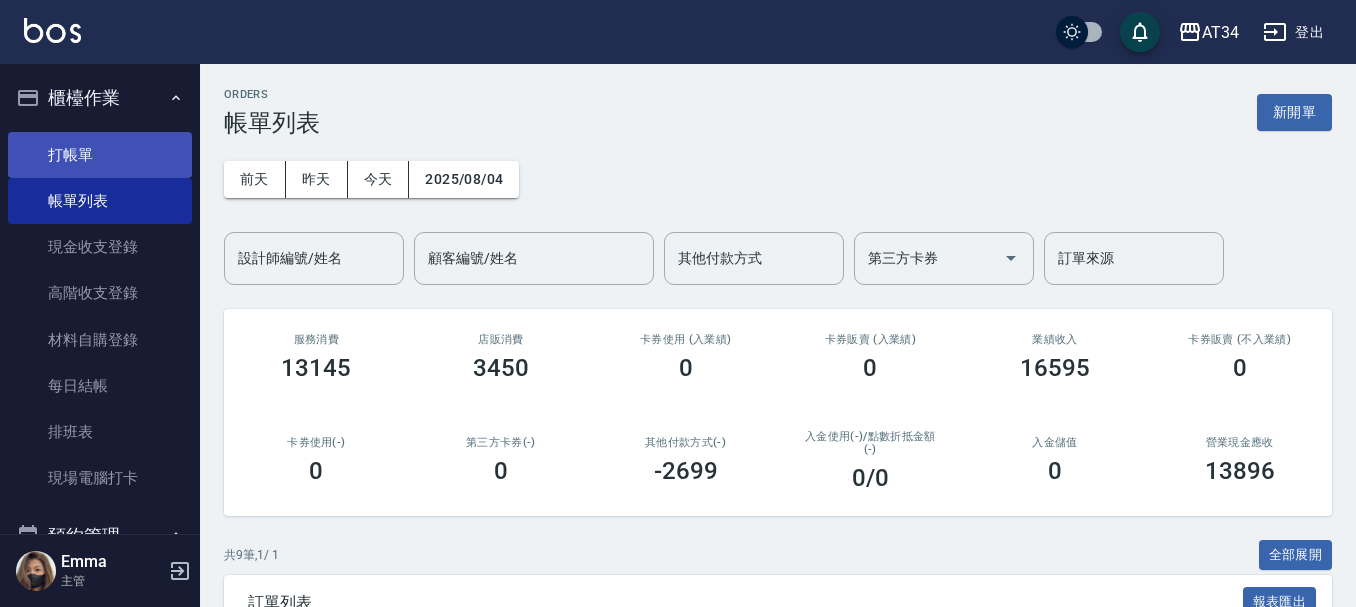 click on "打帳單" at bounding box center [100, 155] 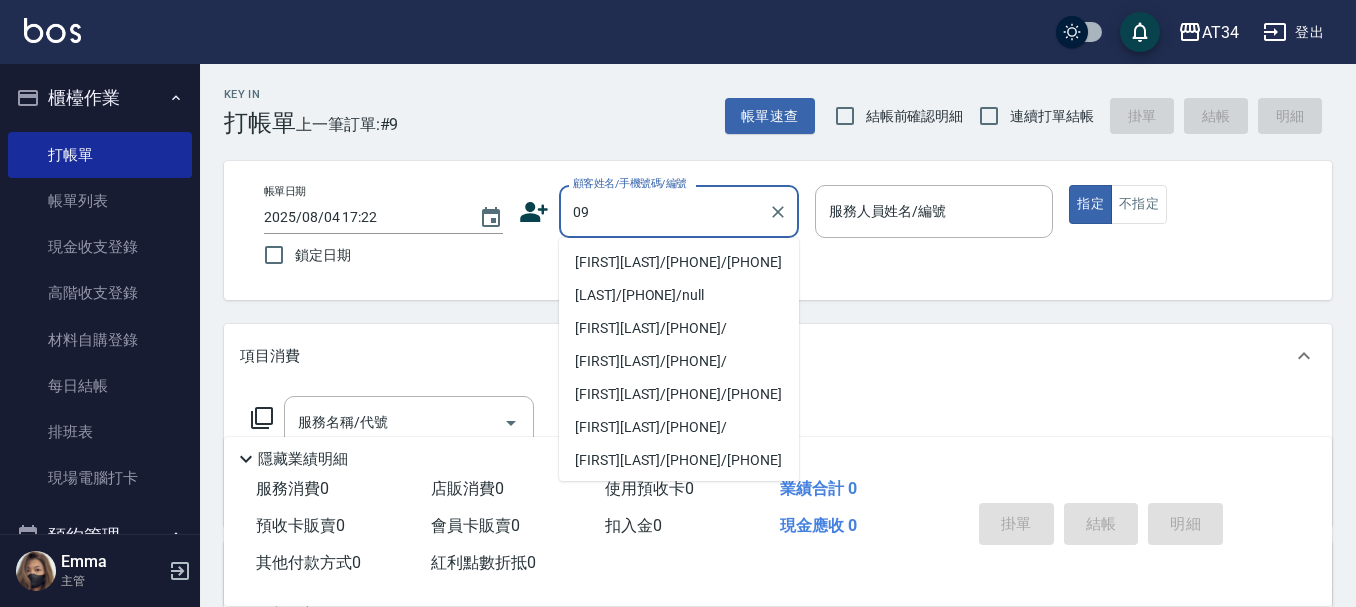 type on "0" 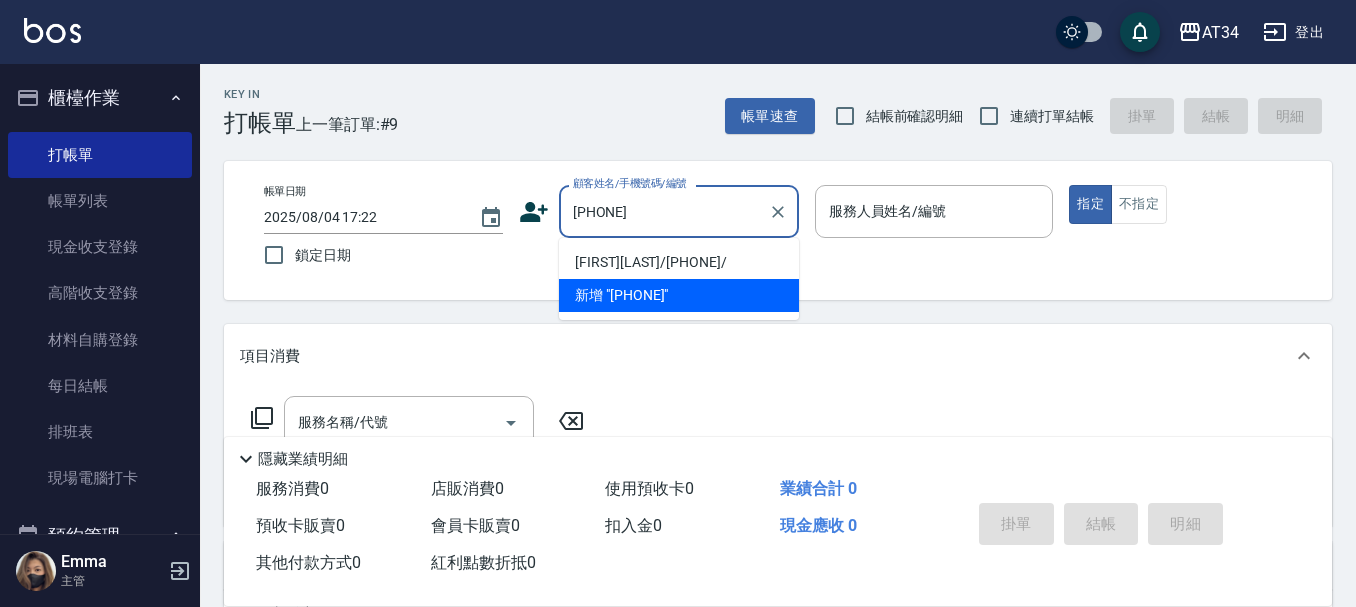 click on "[FIRST][LAST]/[PHONE]/ 新增 "[PHONE]"" at bounding box center (679, 279) 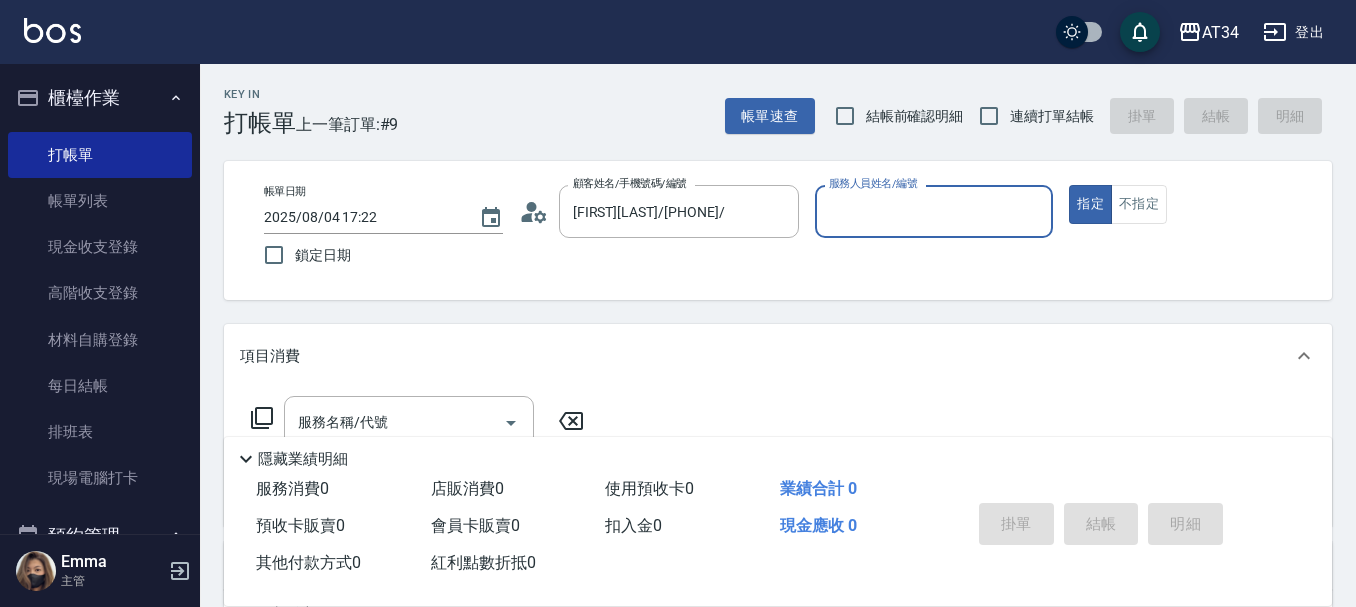 type on "Wendy-02" 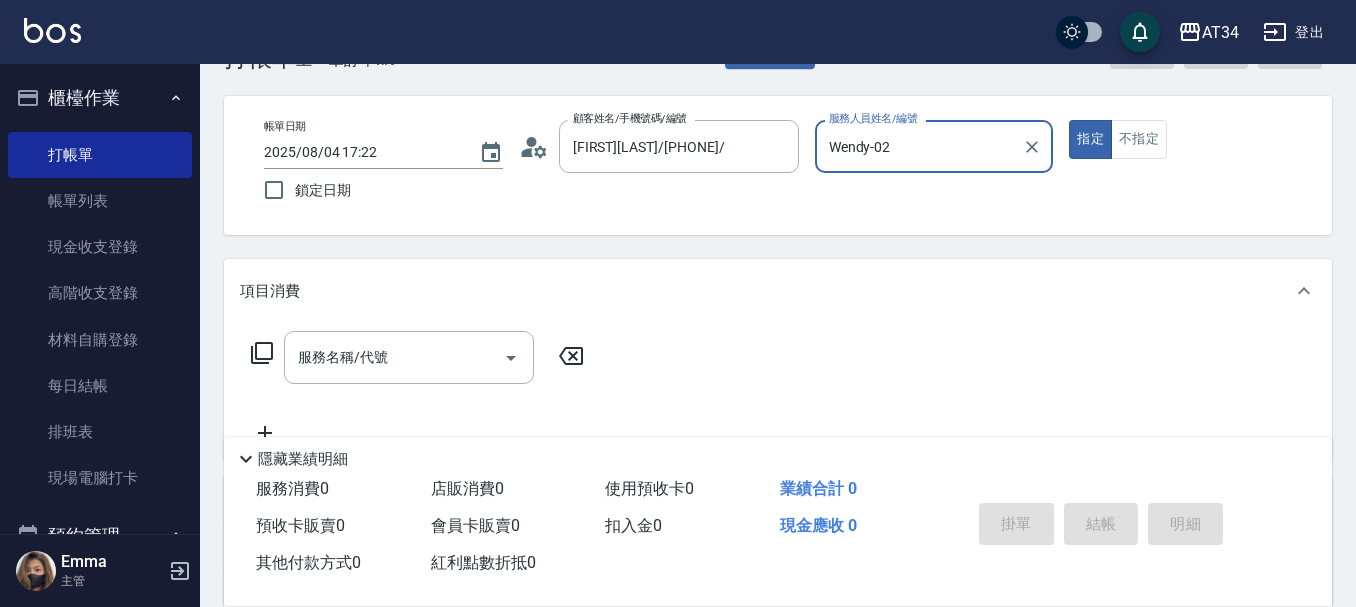 scroll, scrollTop: 100, scrollLeft: 0, axis: vertical 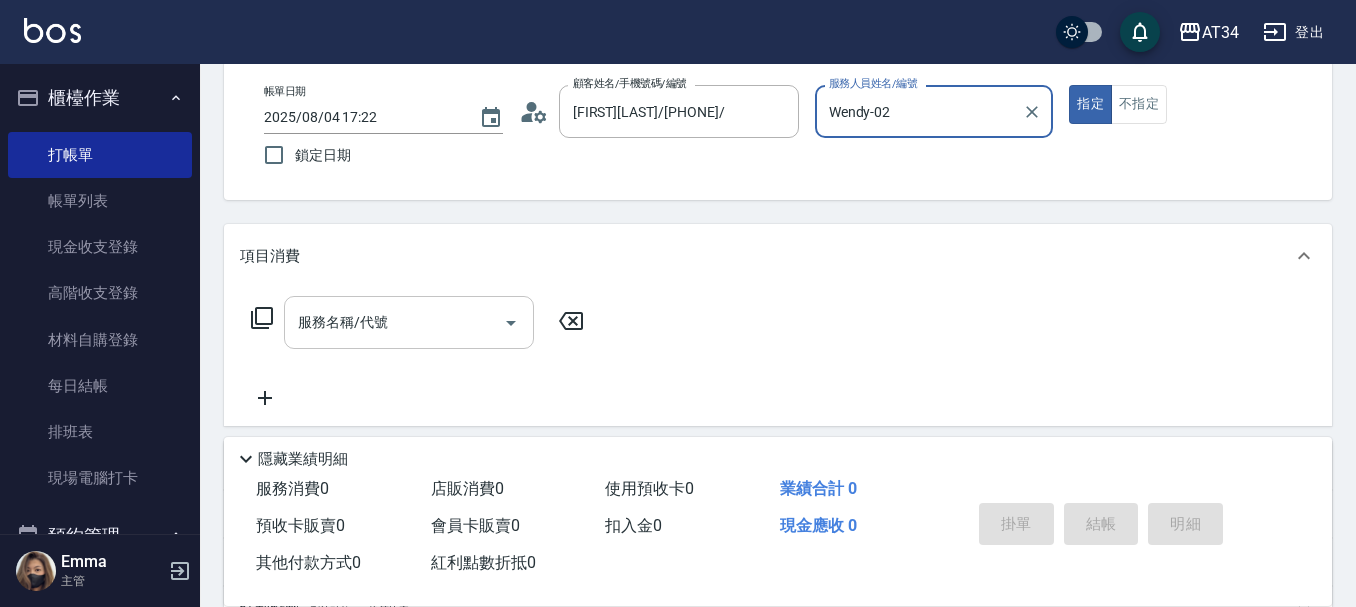 click on "服務名稱/代號 服務名稱/代號" at bounding box center (409, 322) 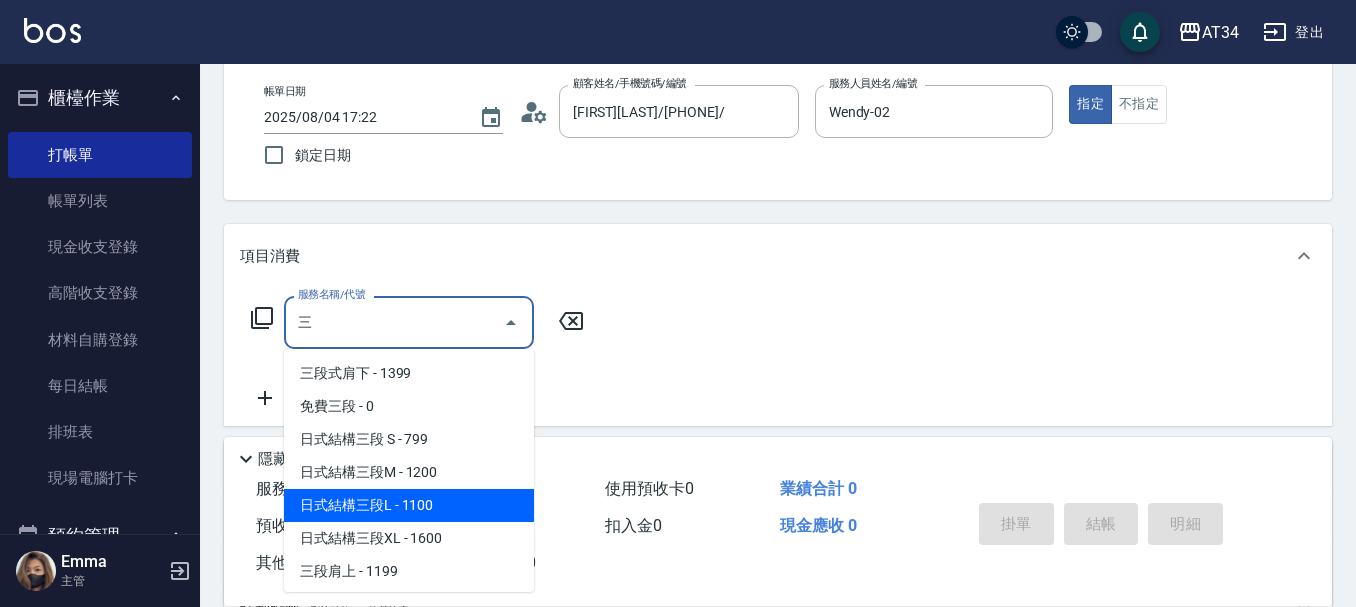 click on "日式結構三段M - 1200" at bounding box center [409, 472] 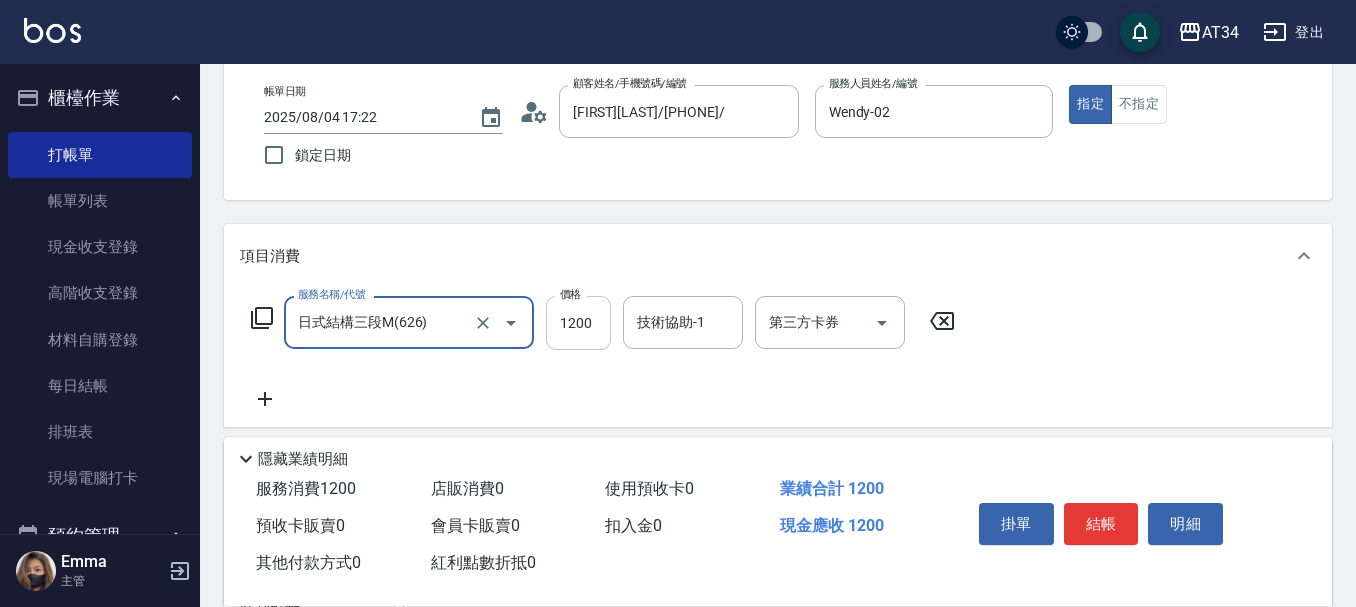 type on "日式結構三段M(626)" 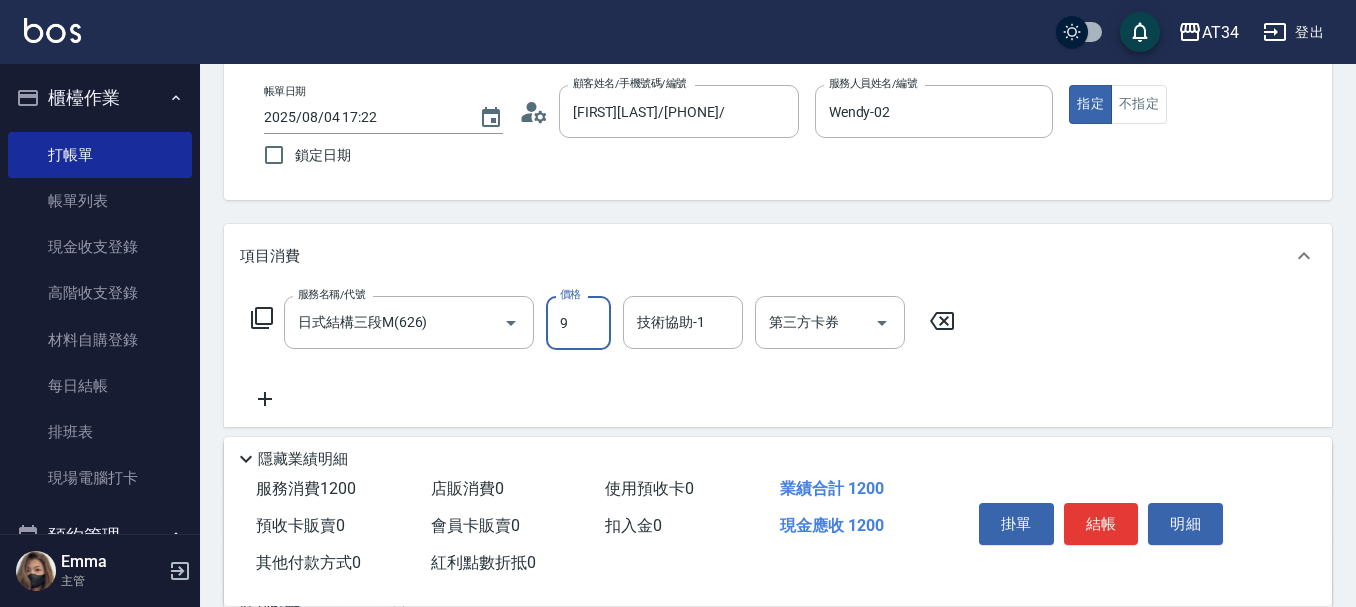 type on "99" 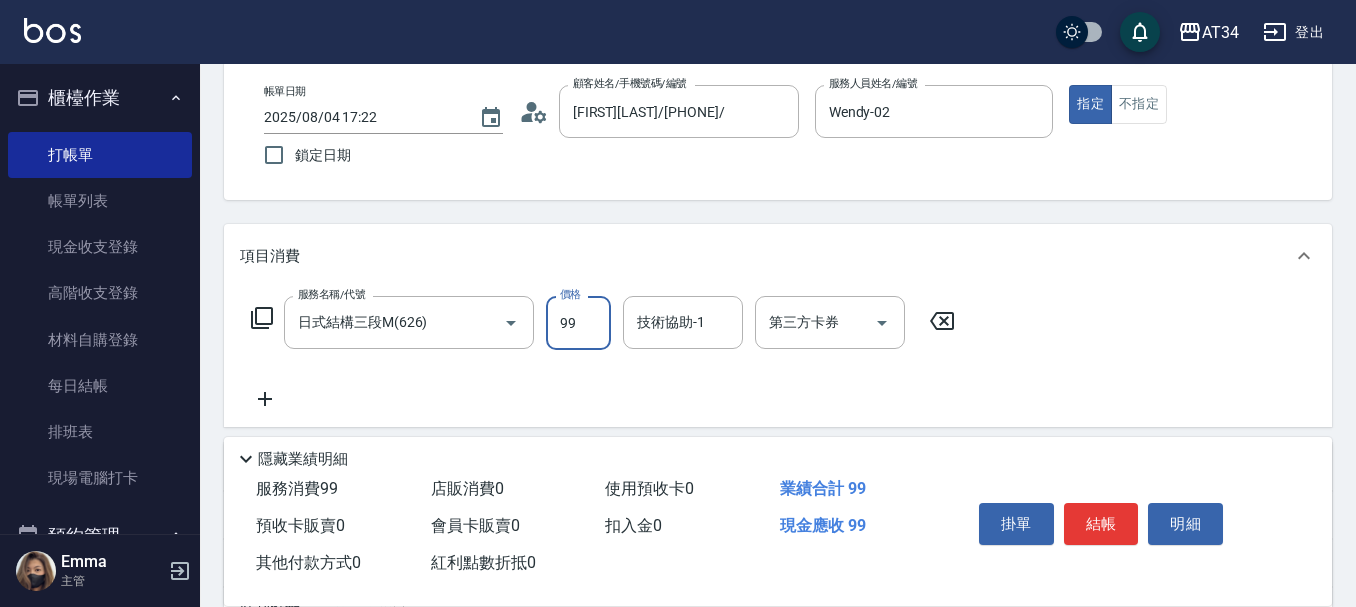 type on "90" 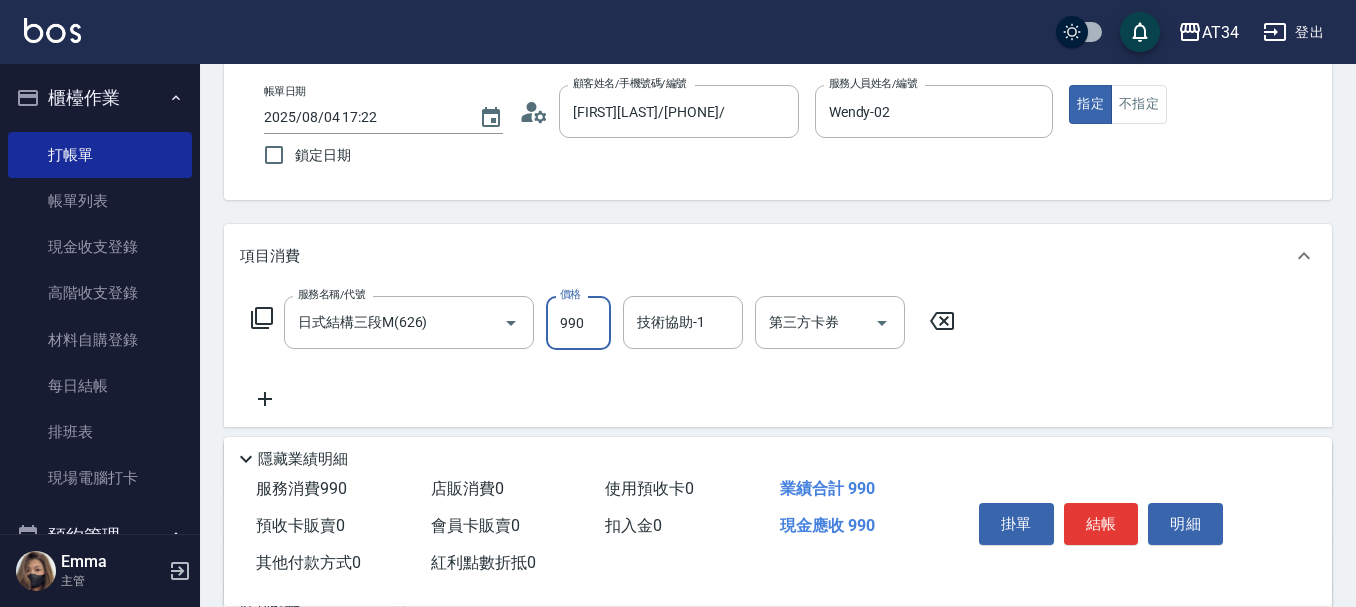 type on "990" 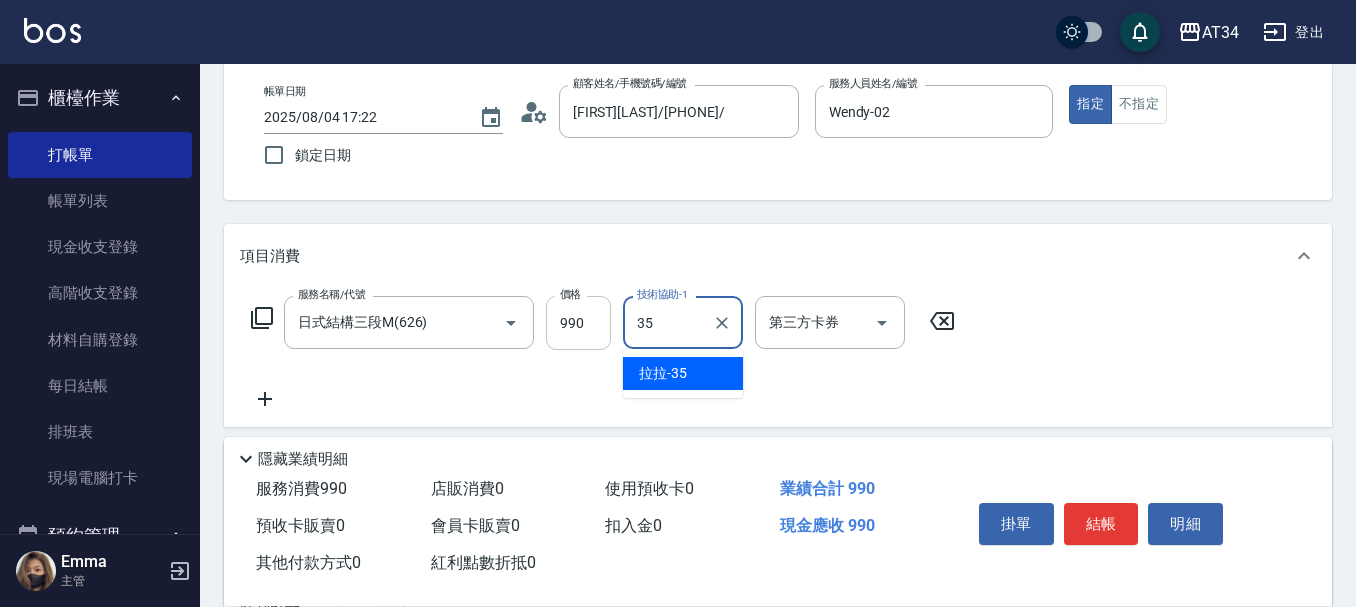 type on "拉拉-35" 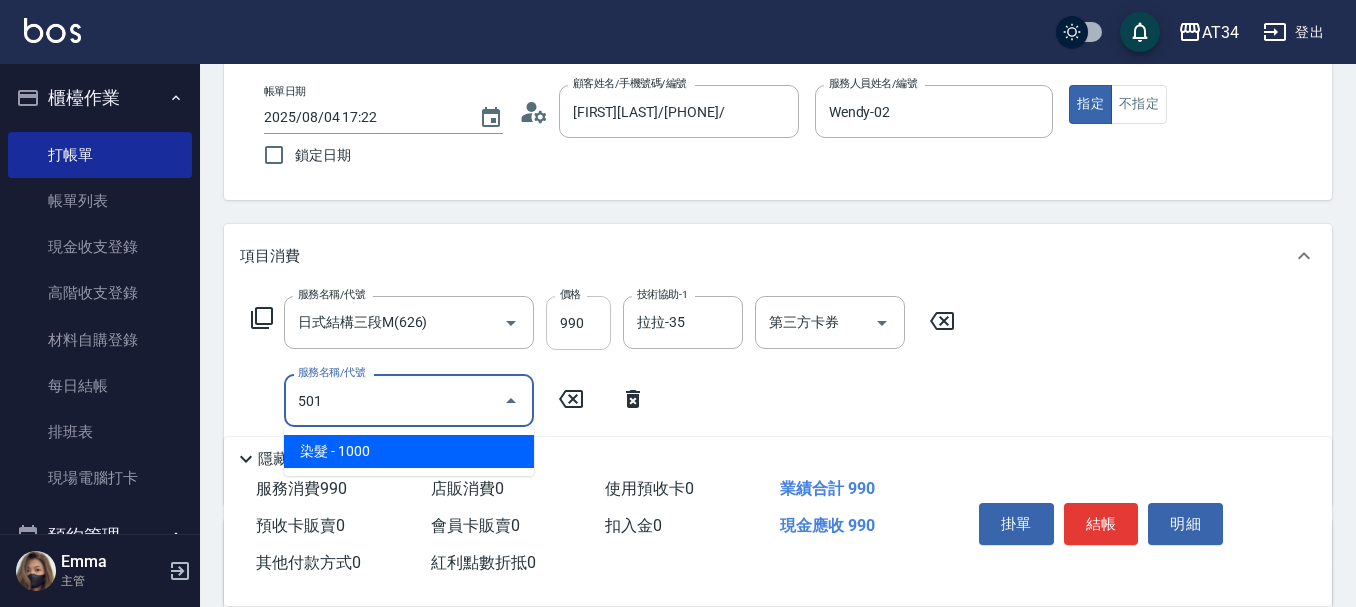 type on "501" 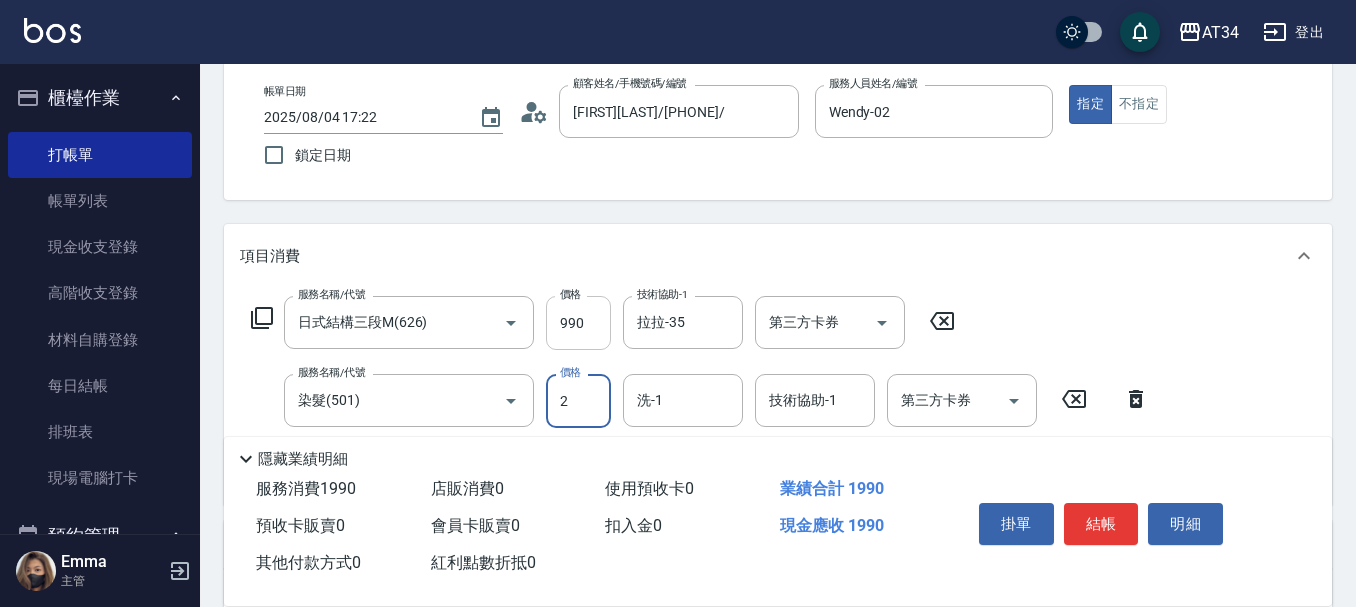 type on "25" 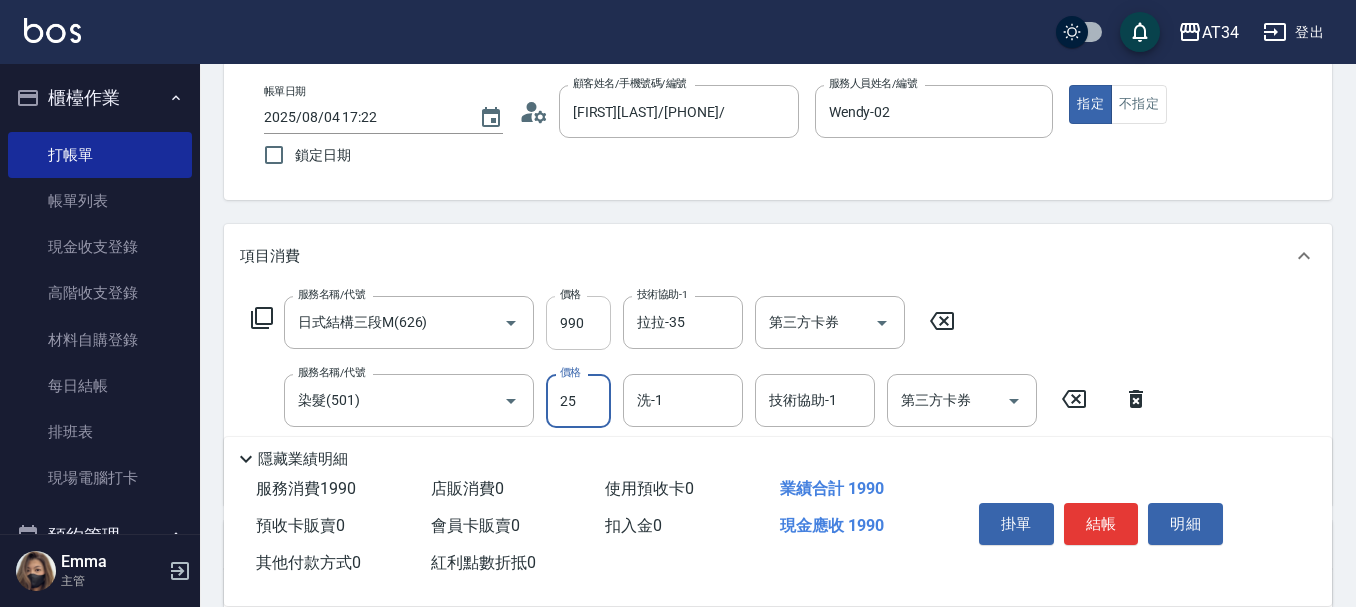 type on "100" 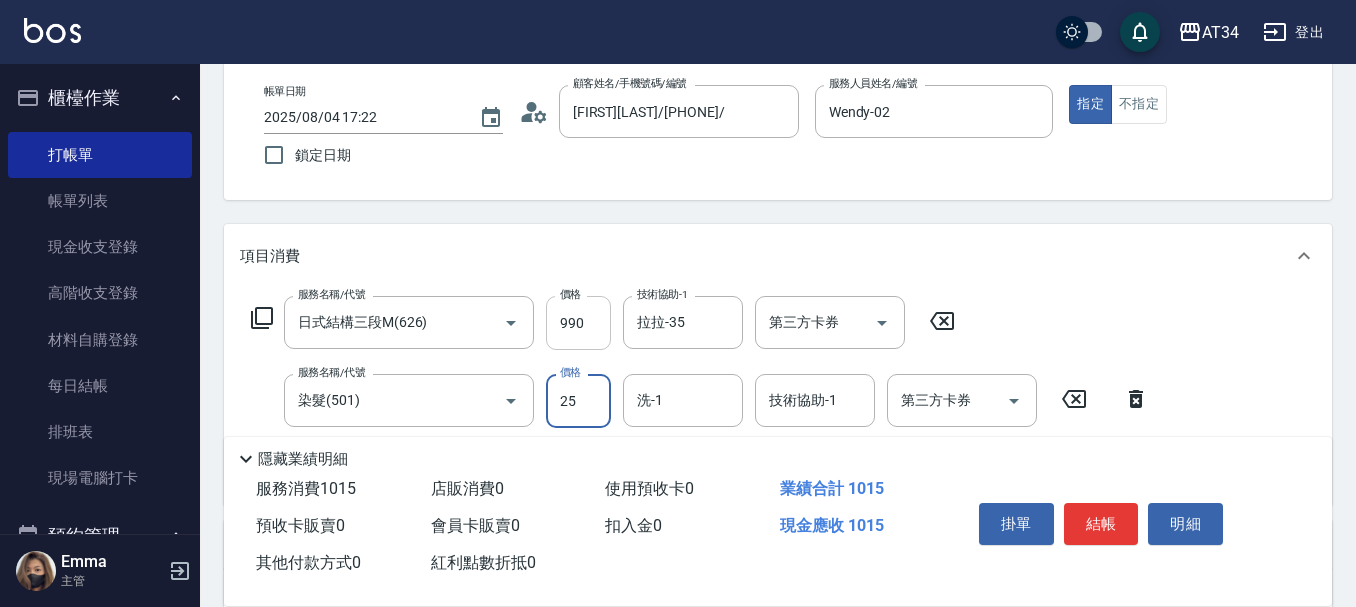 type on "252" 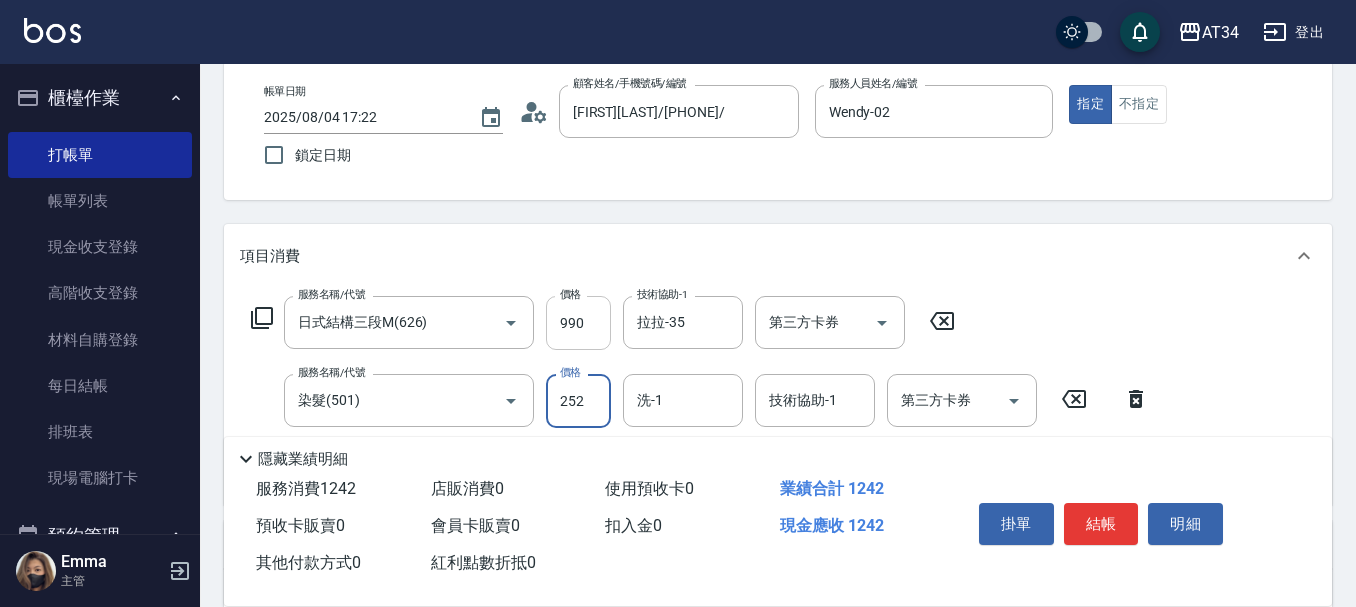 type on "2520" 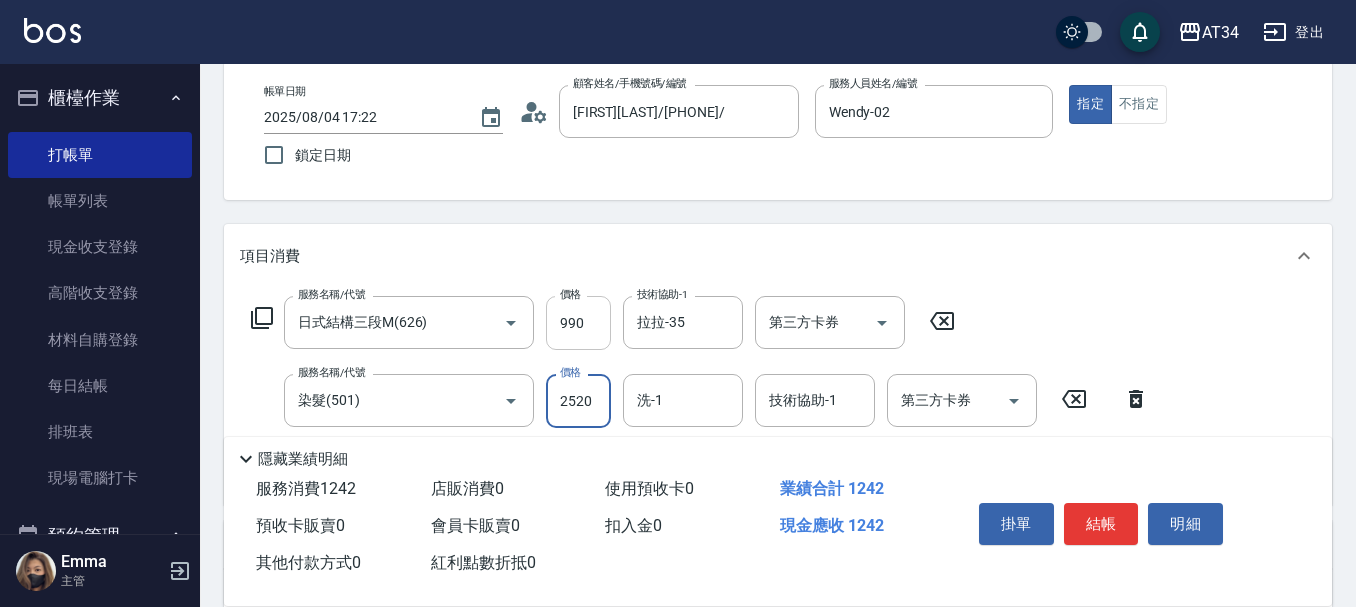 type on "2520" 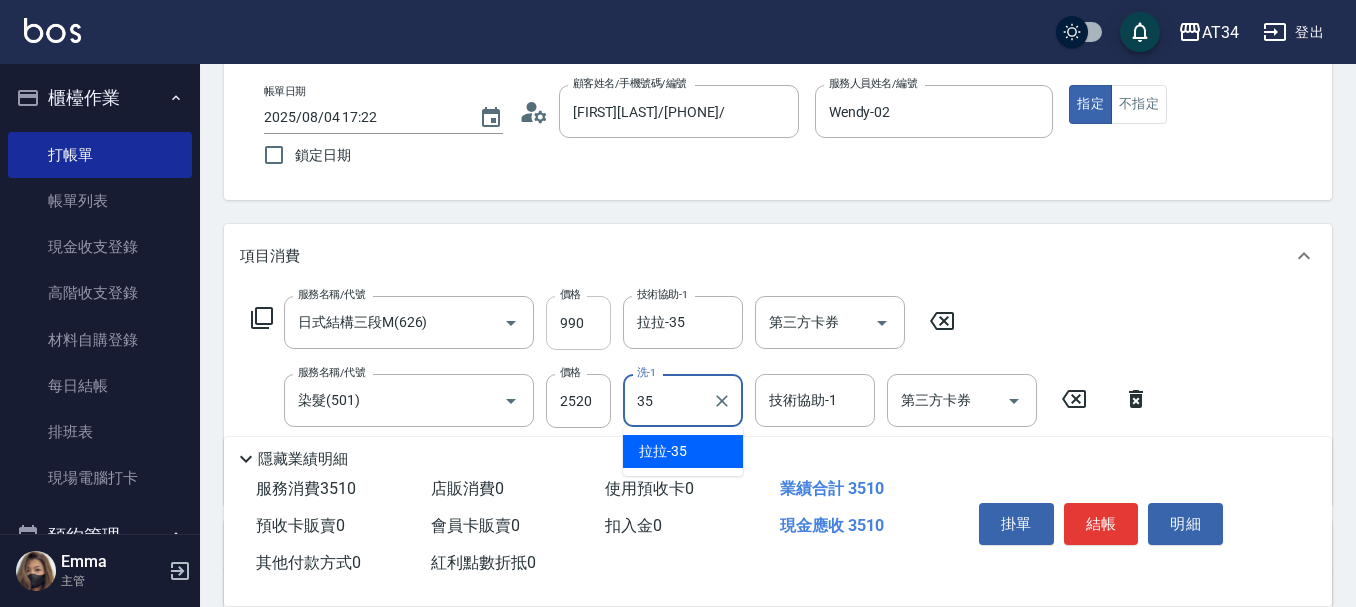 type on "拉拉-35" 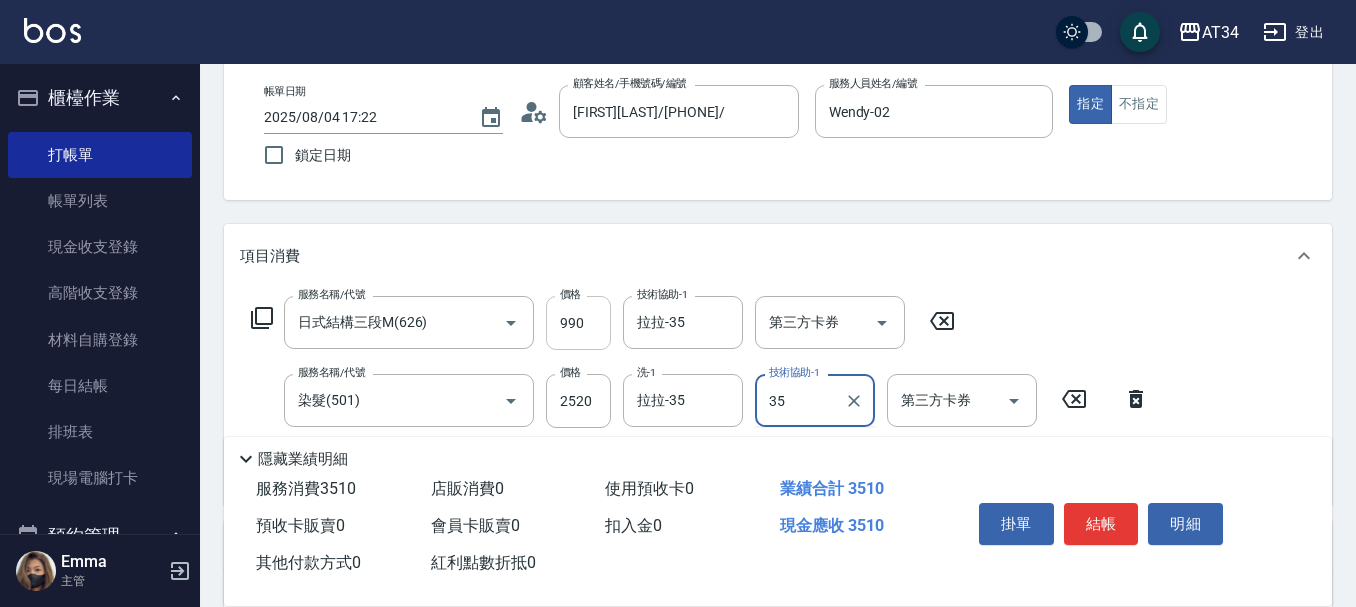 type on "拉拉-35" 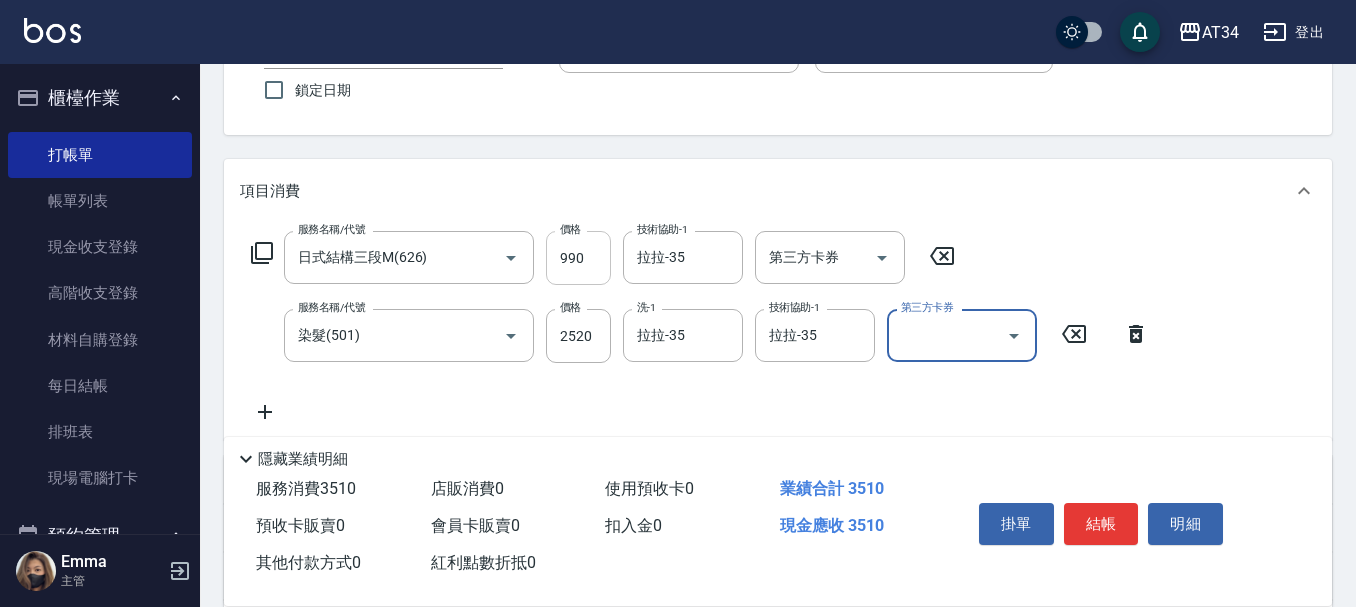 scroll, scrollTop: 200, scrollLeft: 0, axis: vertical 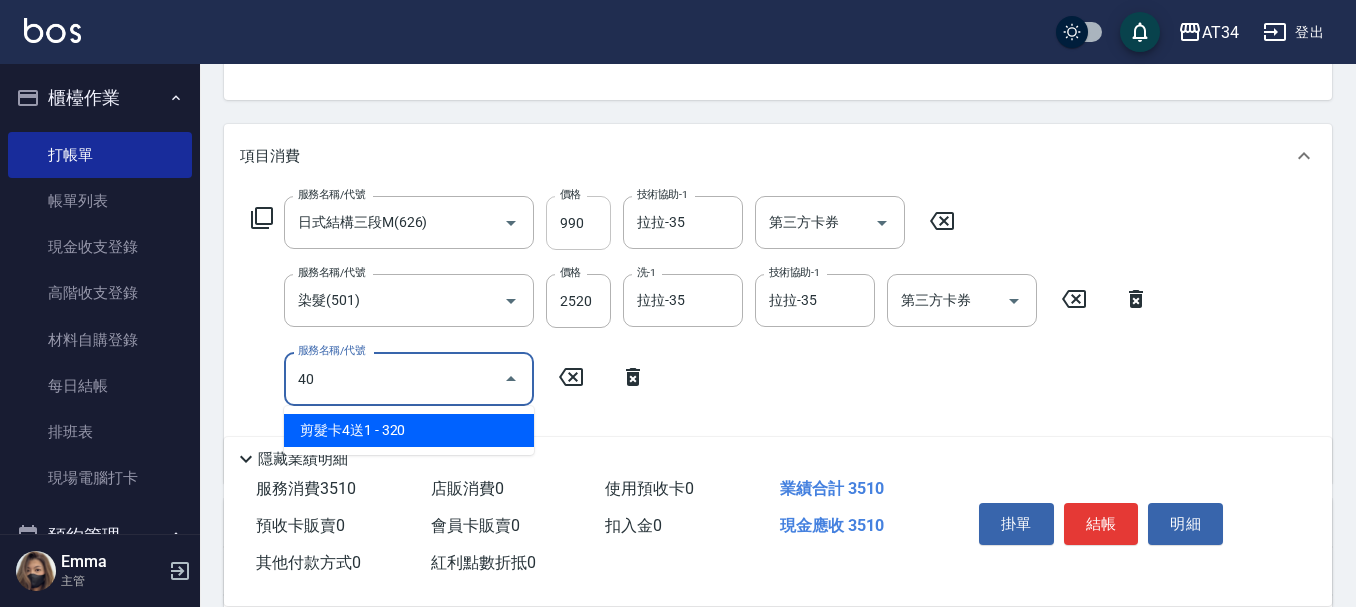 type on "401" 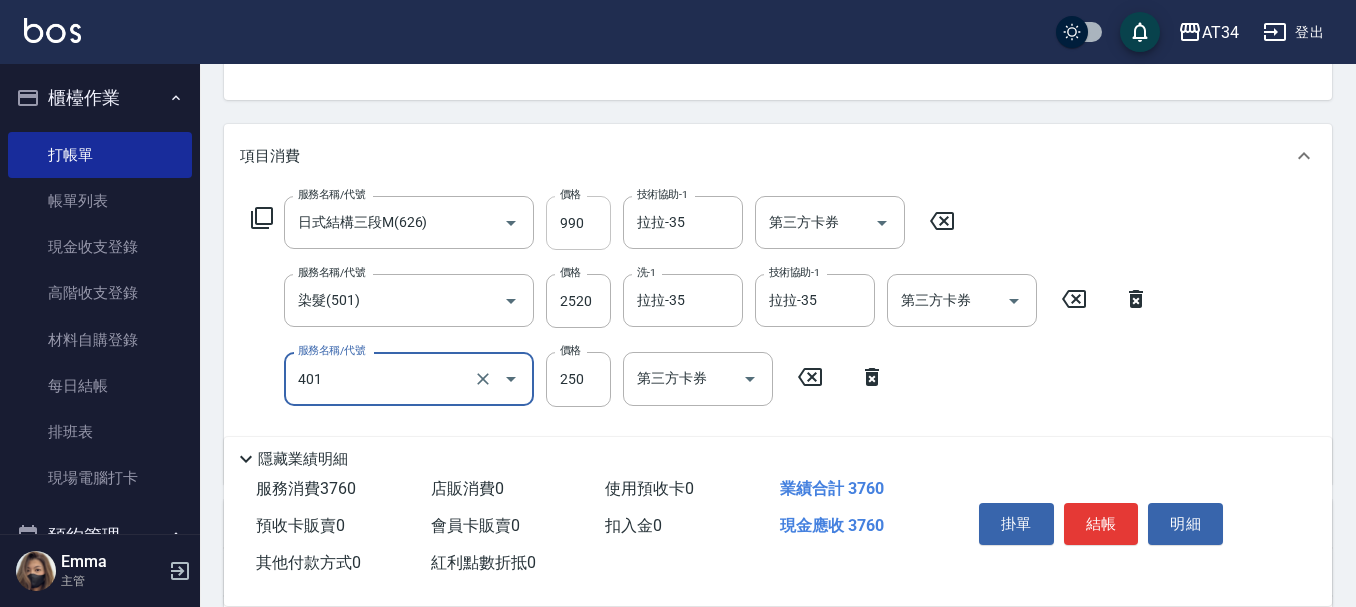 type on "370" 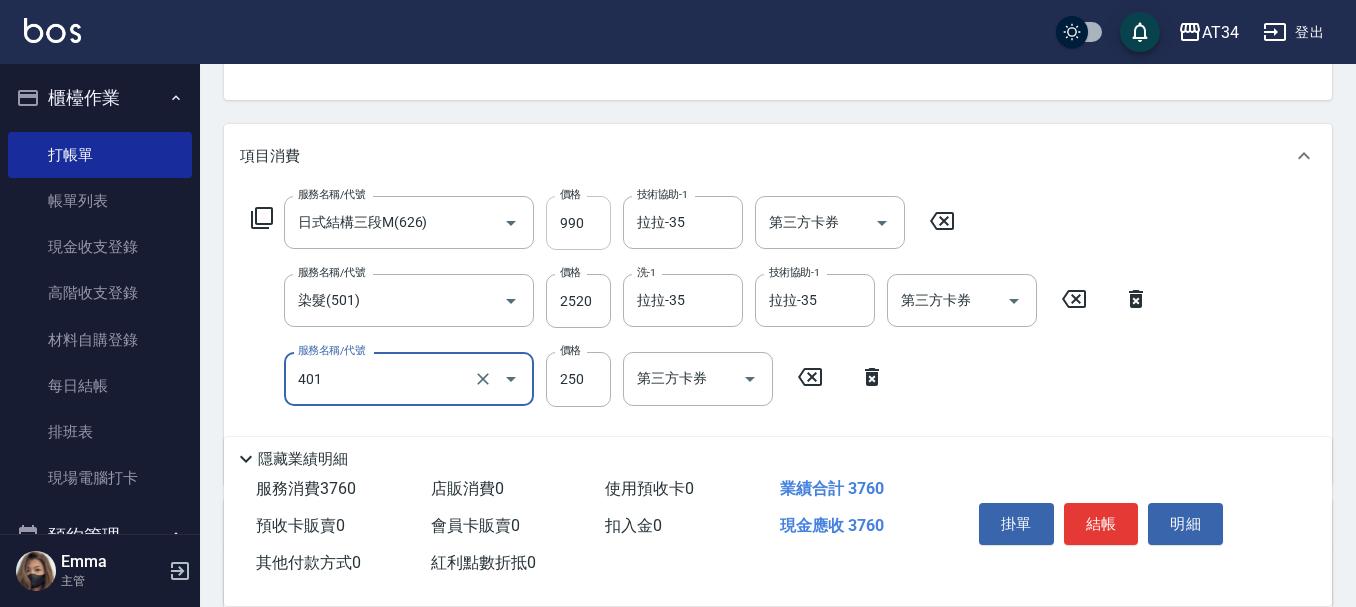 type on "剪髮(401)" 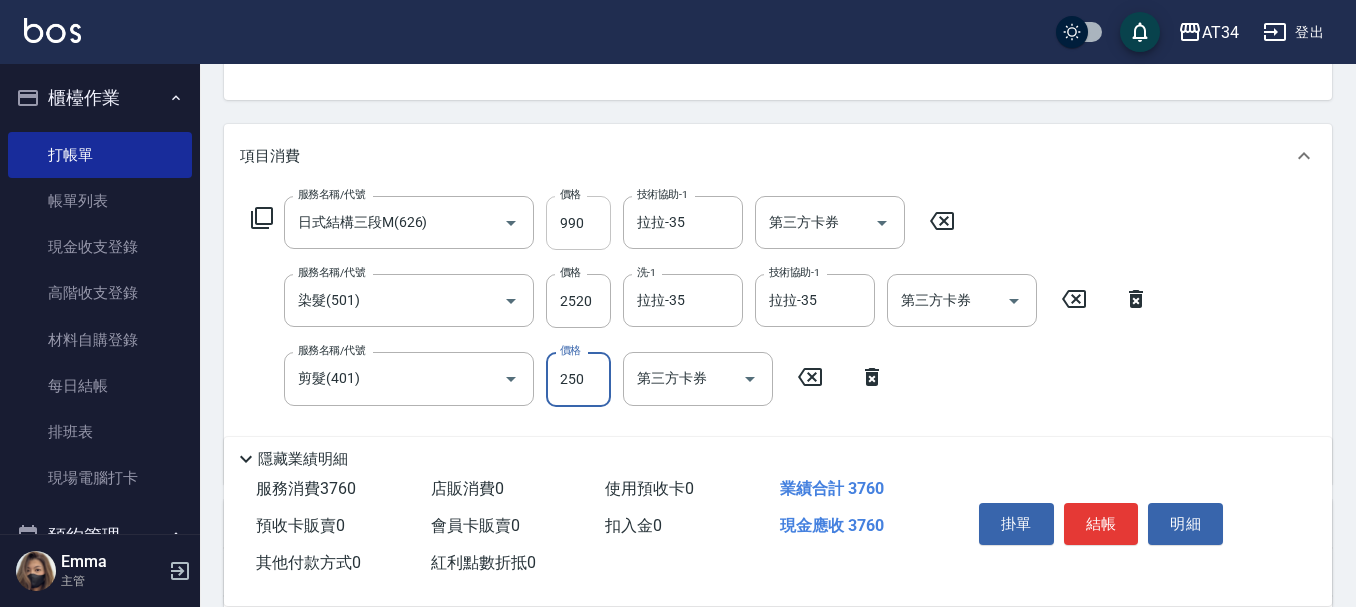 type on "3" 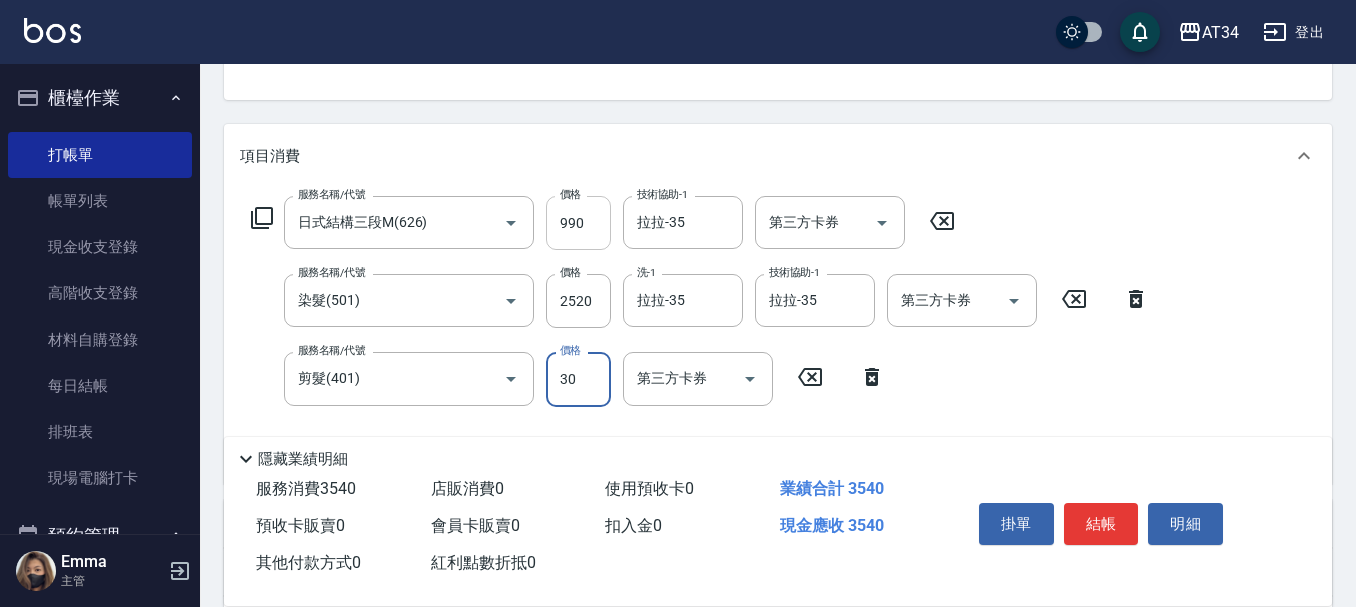 type on "300" 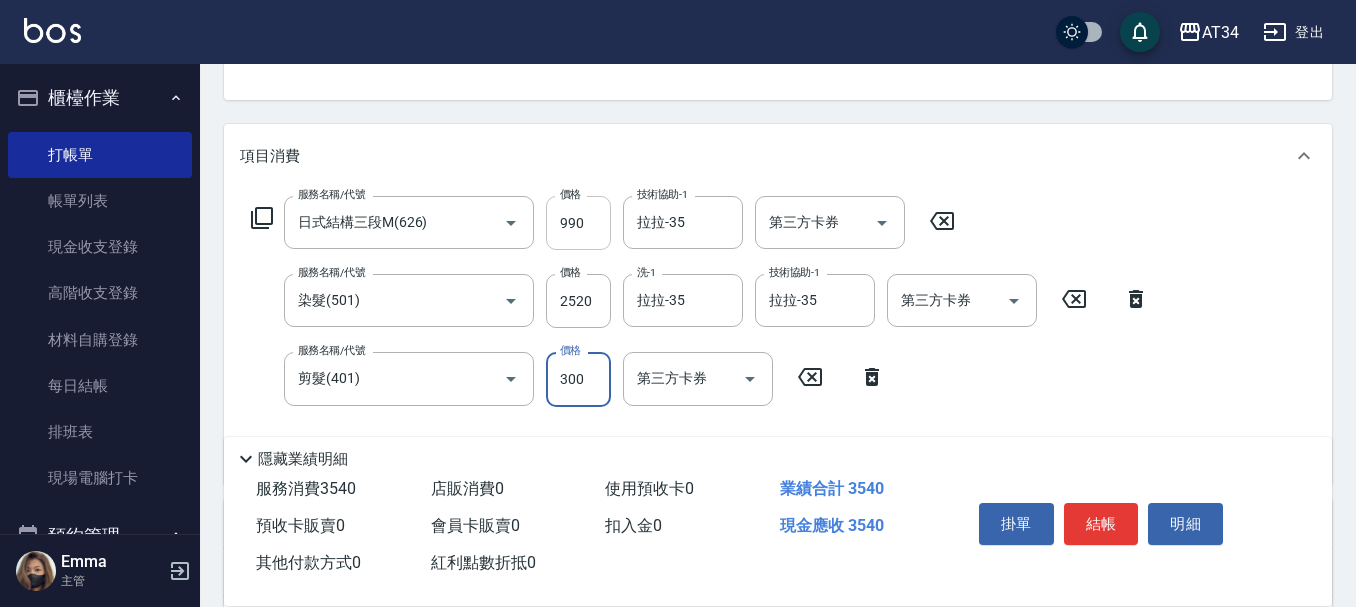 type on "380" 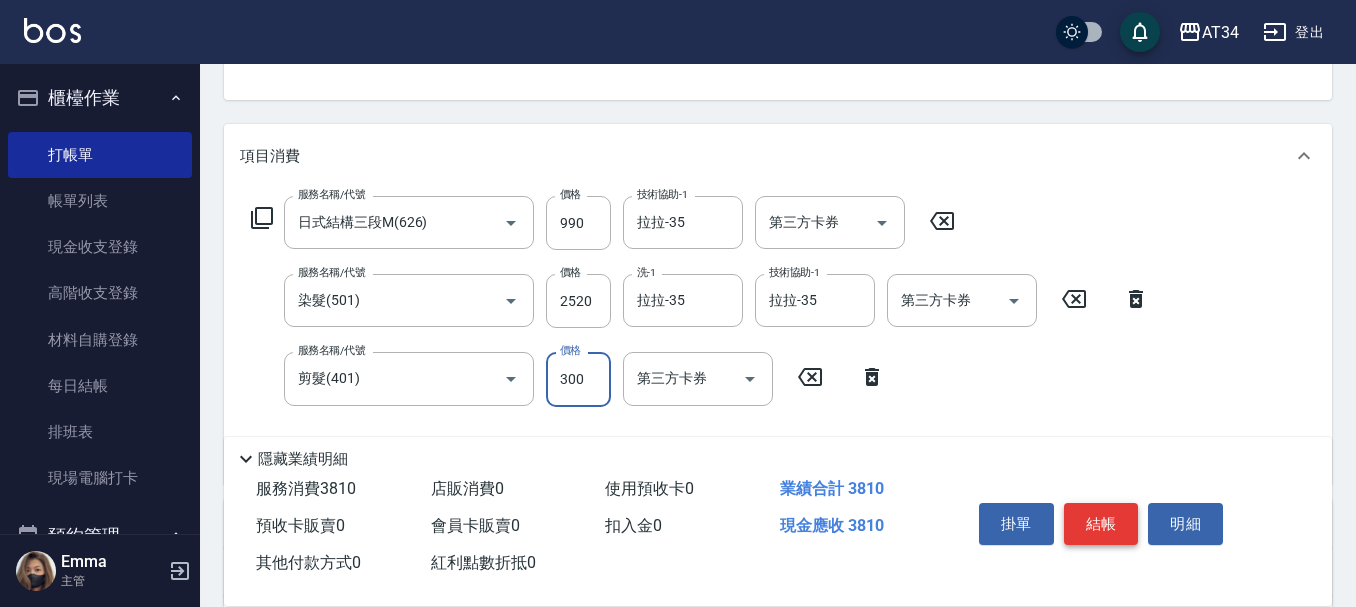 type on "300" 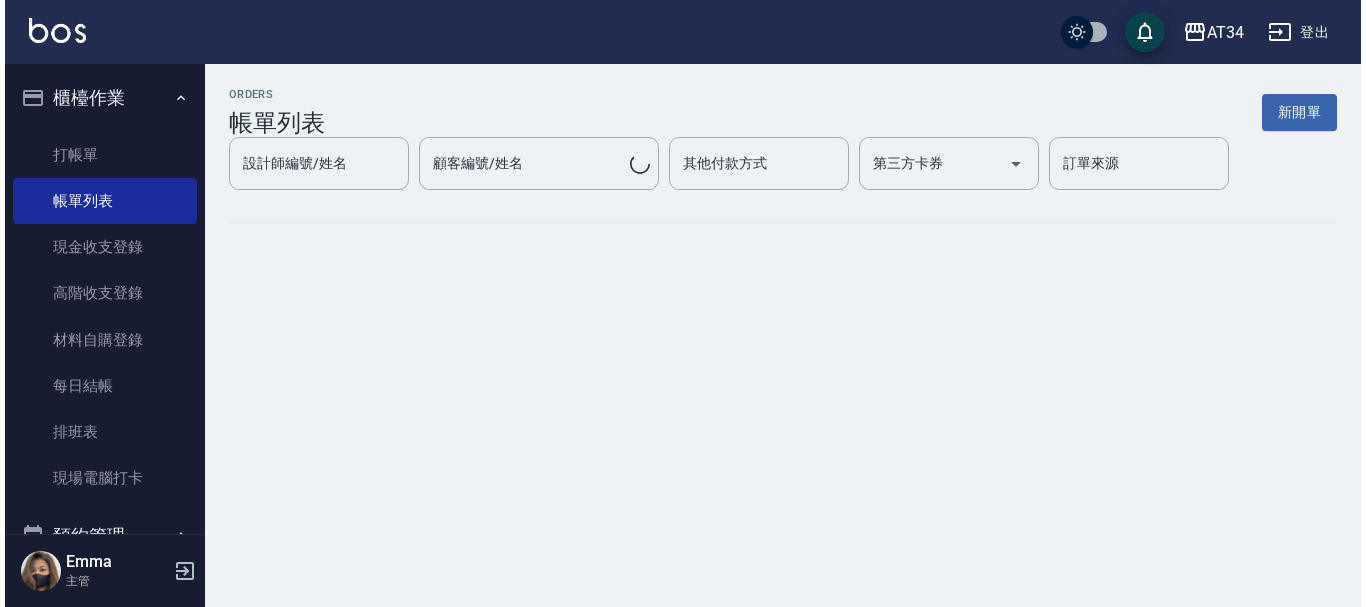 scroll, scrollTop: 0, scrollLeft: 0, axis: both 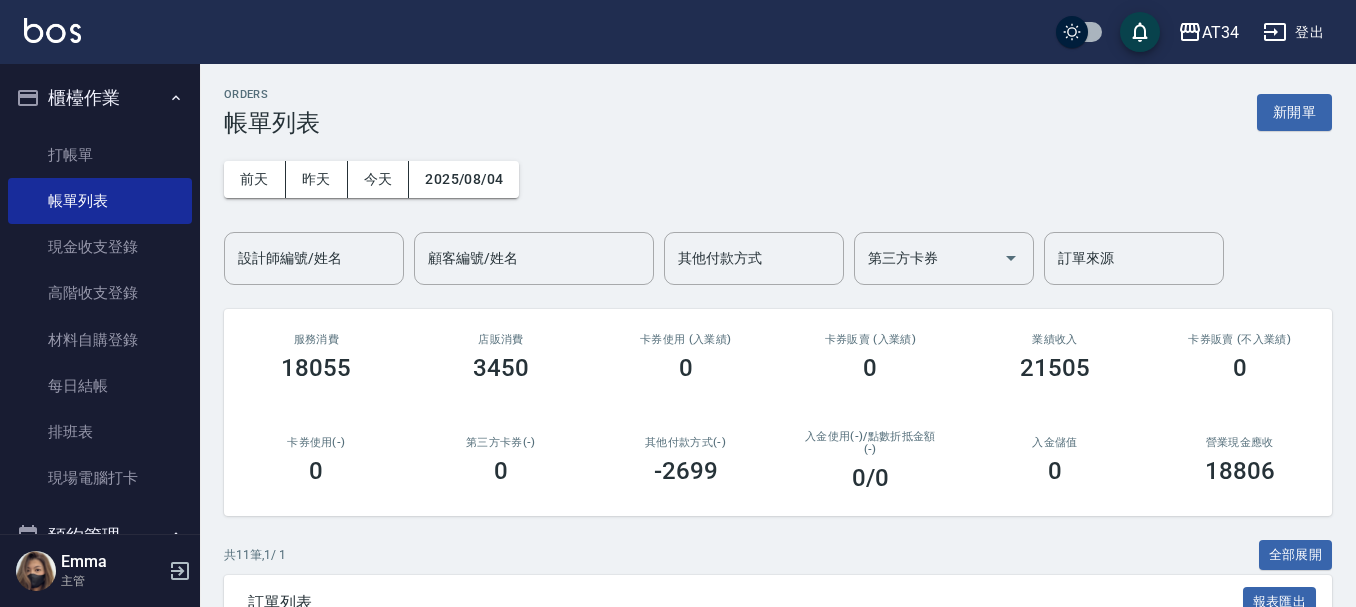 click on "入金儲值 0" at bounding box center (1055, 460) 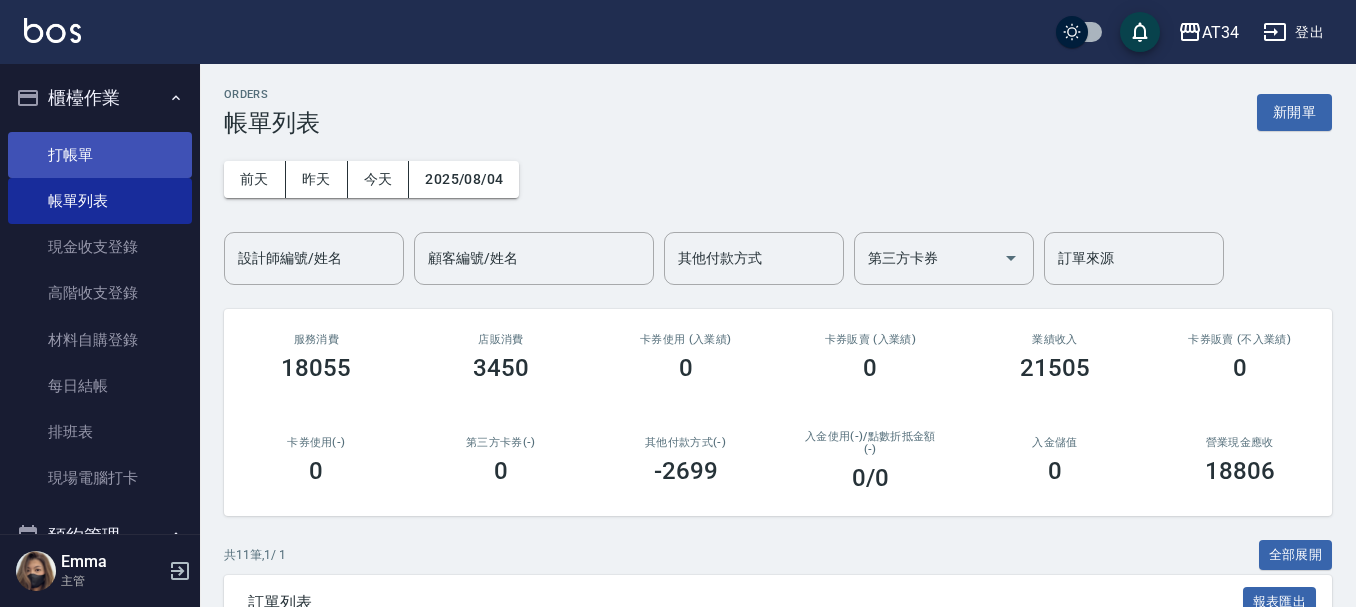 click on "打帳單" at bounding box center [100, 155] 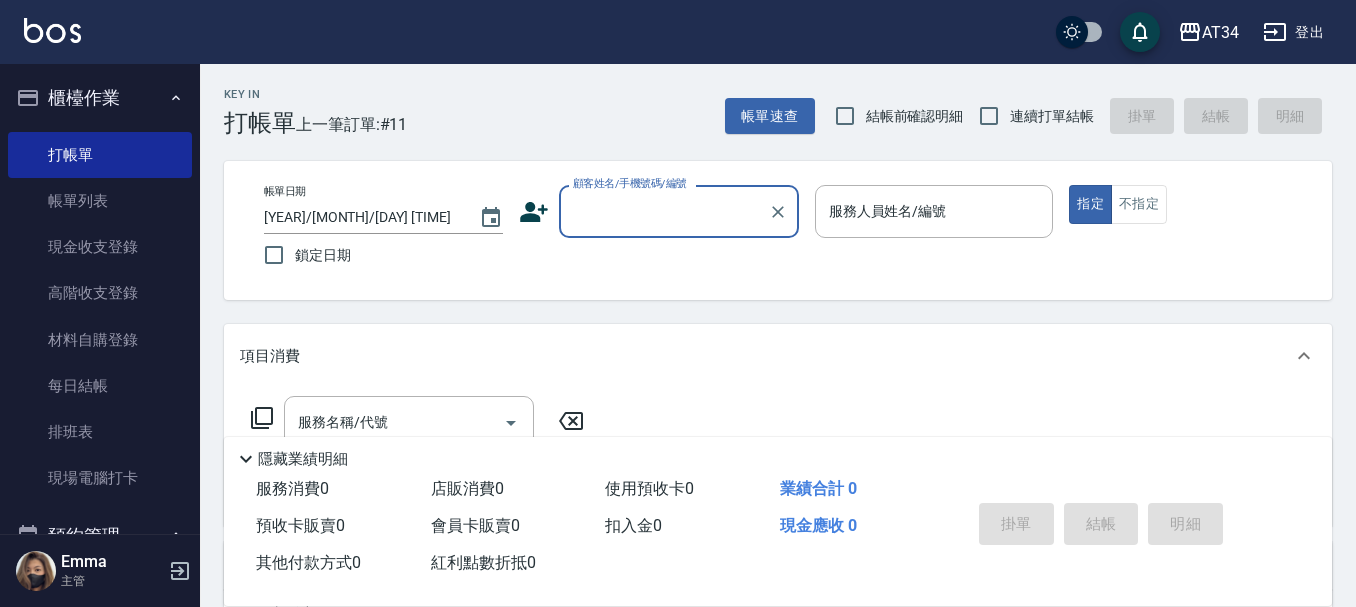 type on "." 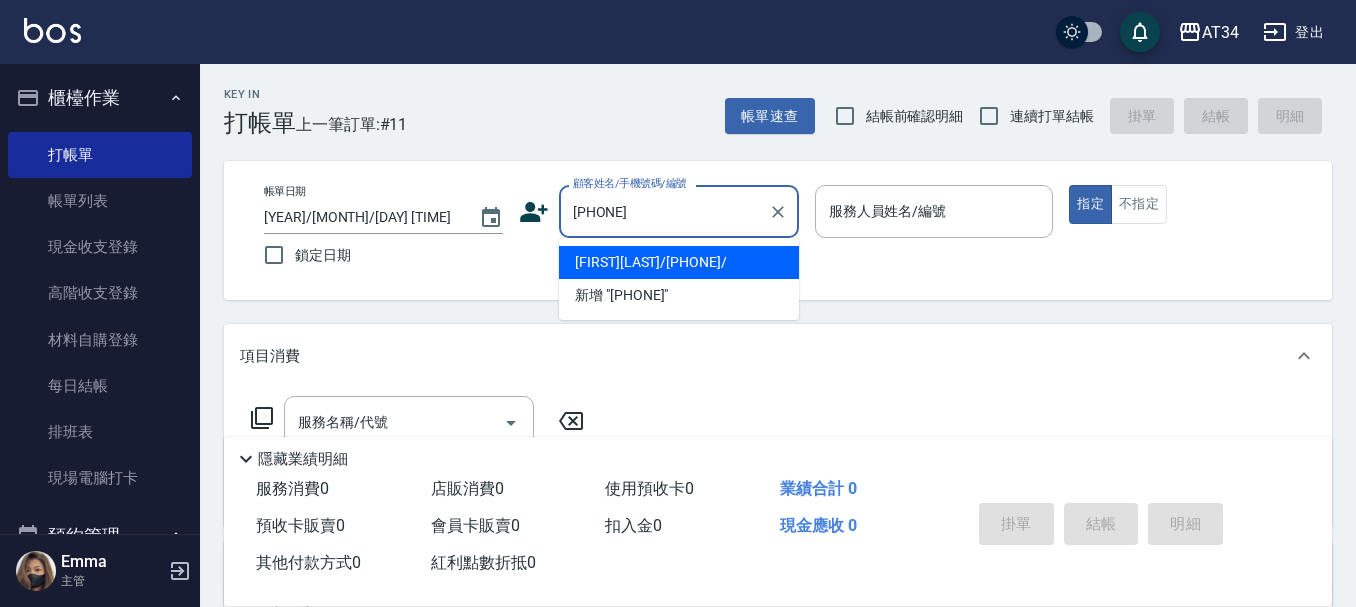 click on "[FIRST][LAST]/[PHONE]/" at bounding box center (679, 262) 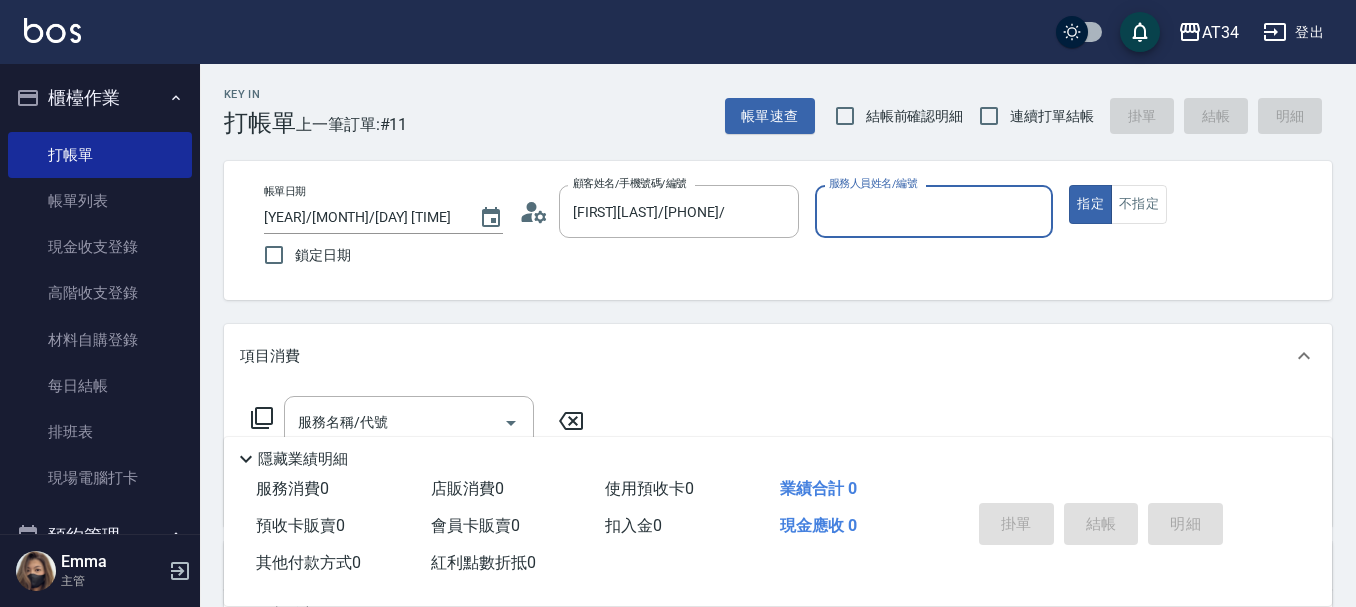 click 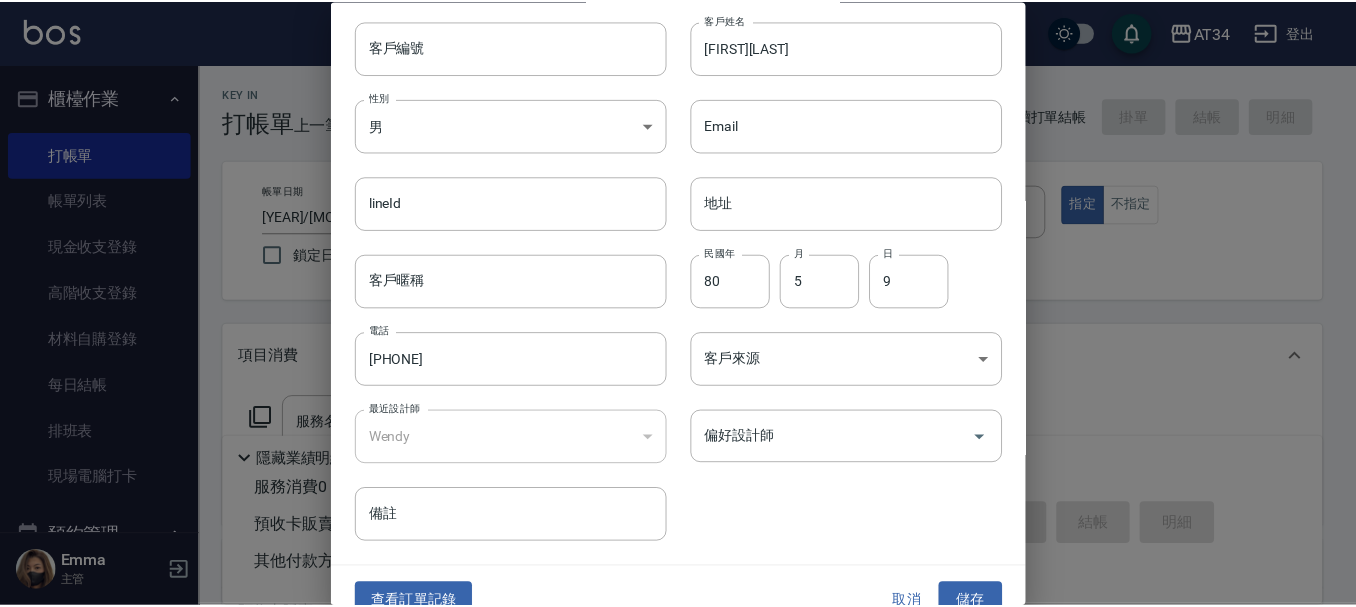 scroll, scrollTop: 86, scrollLeft: 0, axis: vertical 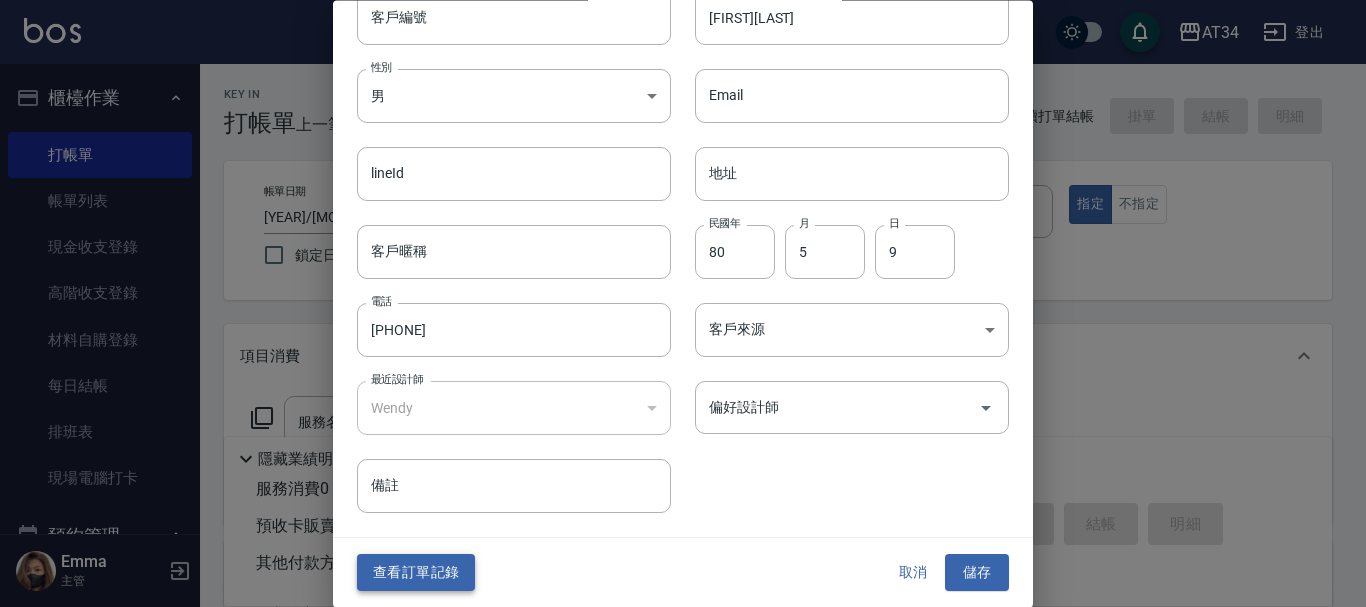 click on "查看訂單記錄" at bounding box center [416, 573] 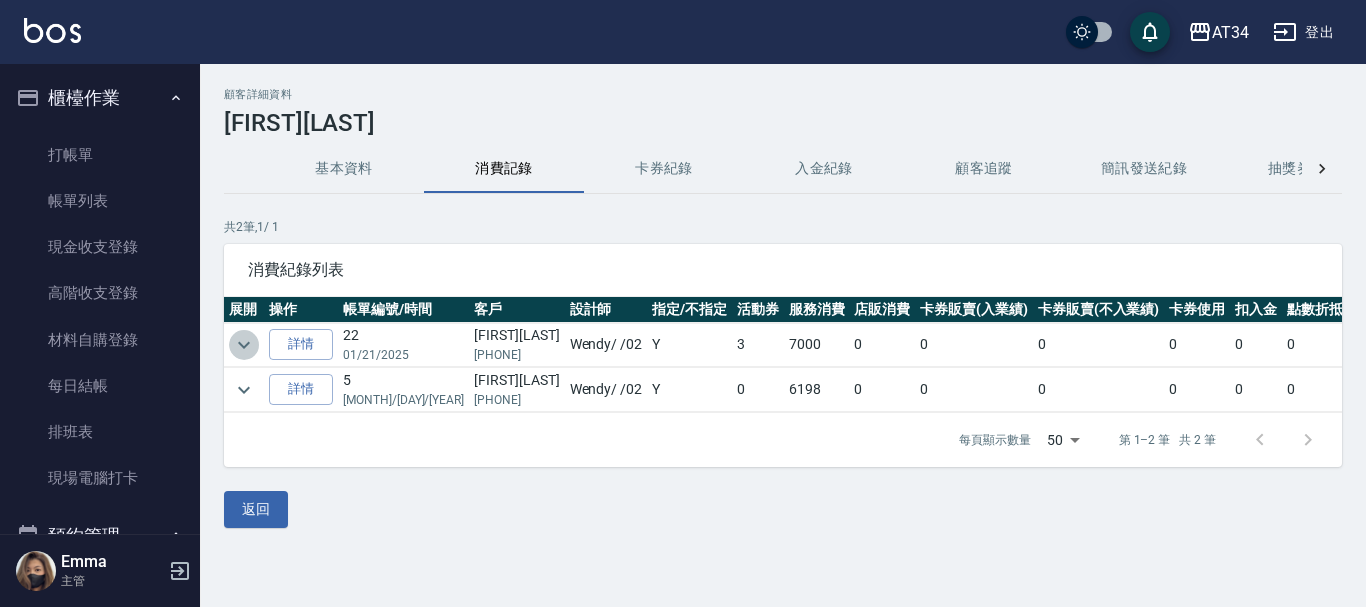 click 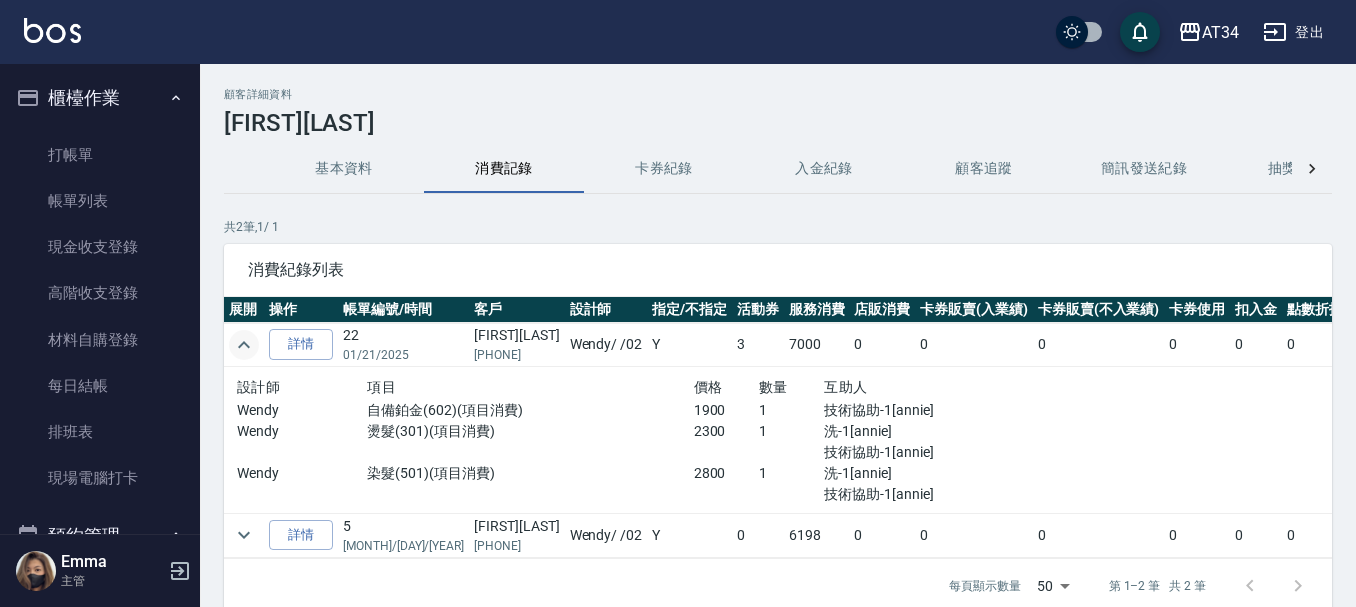 click 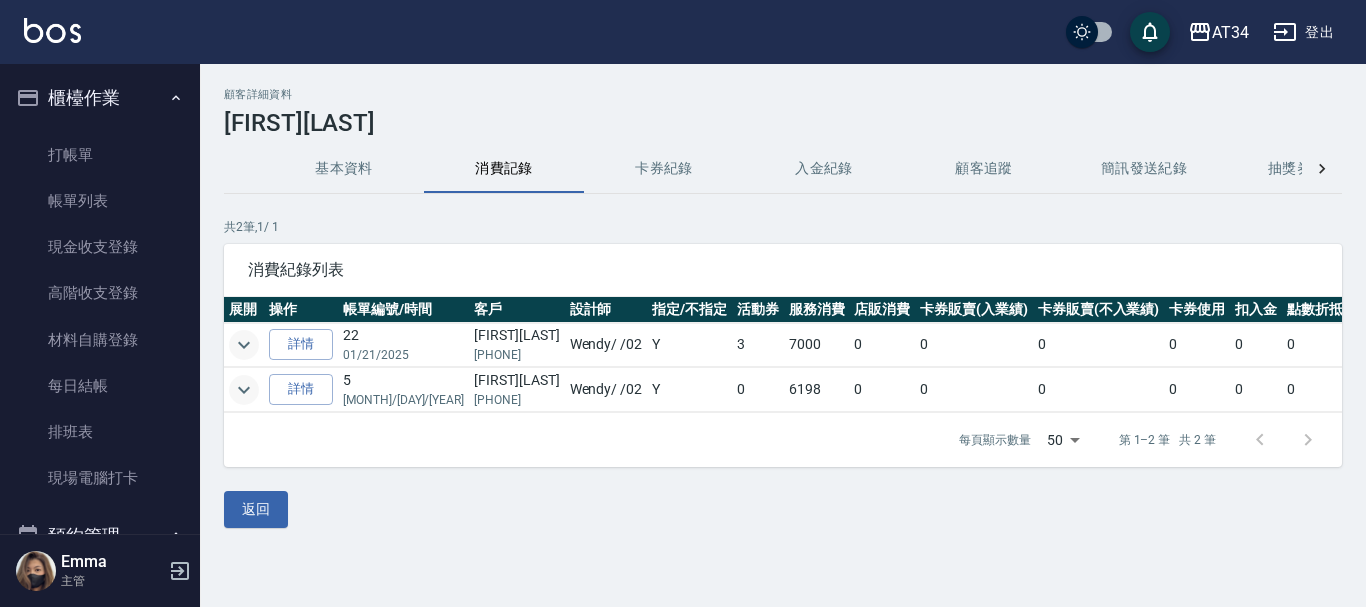 click 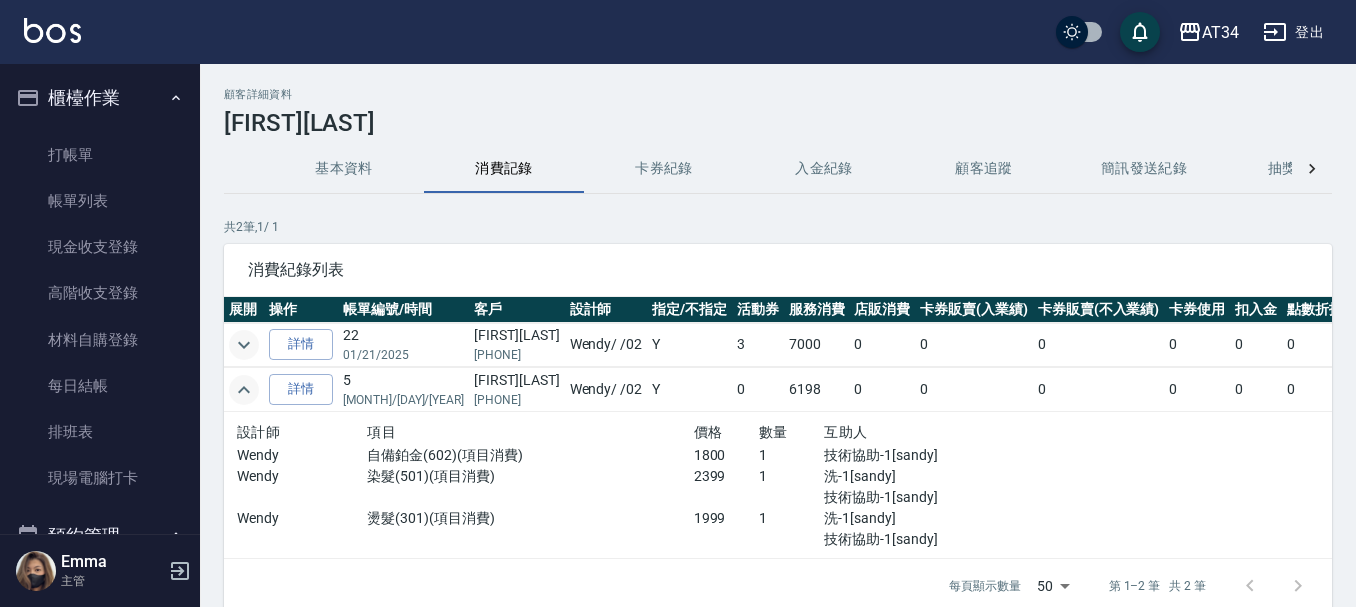 click 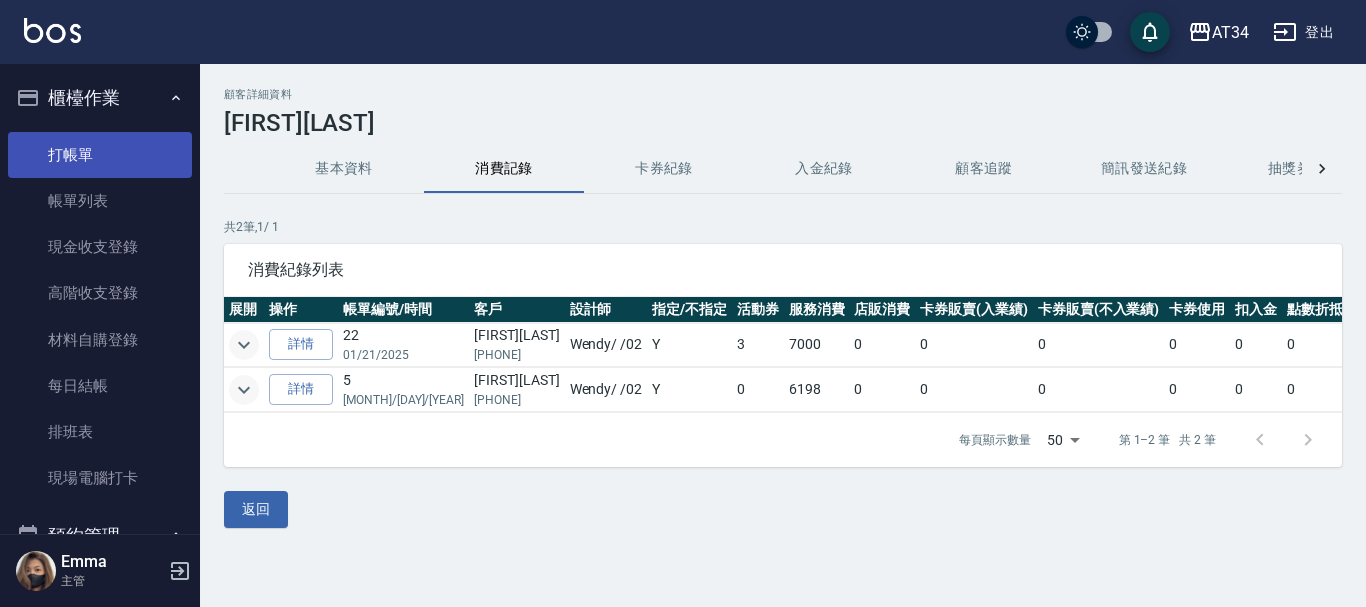 click on "打帳單" at bounding box center (100, 155) 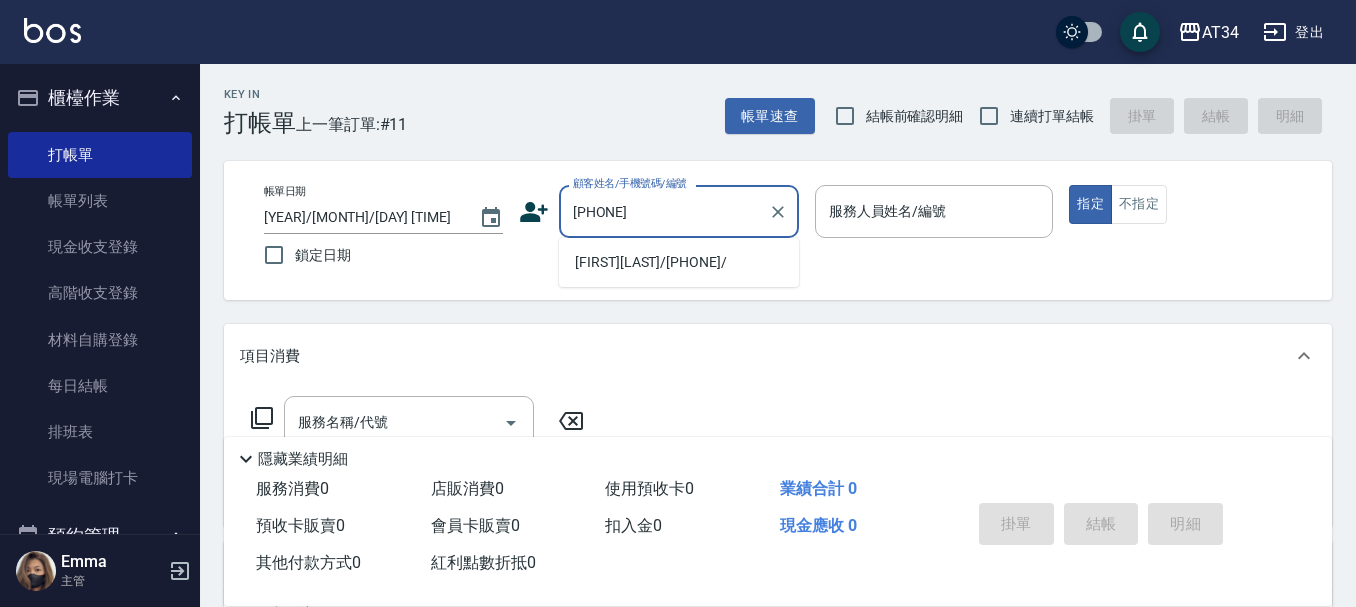 click on "[FIRST][LAST]/[PHONE]/" at bounding box center (679, 262) 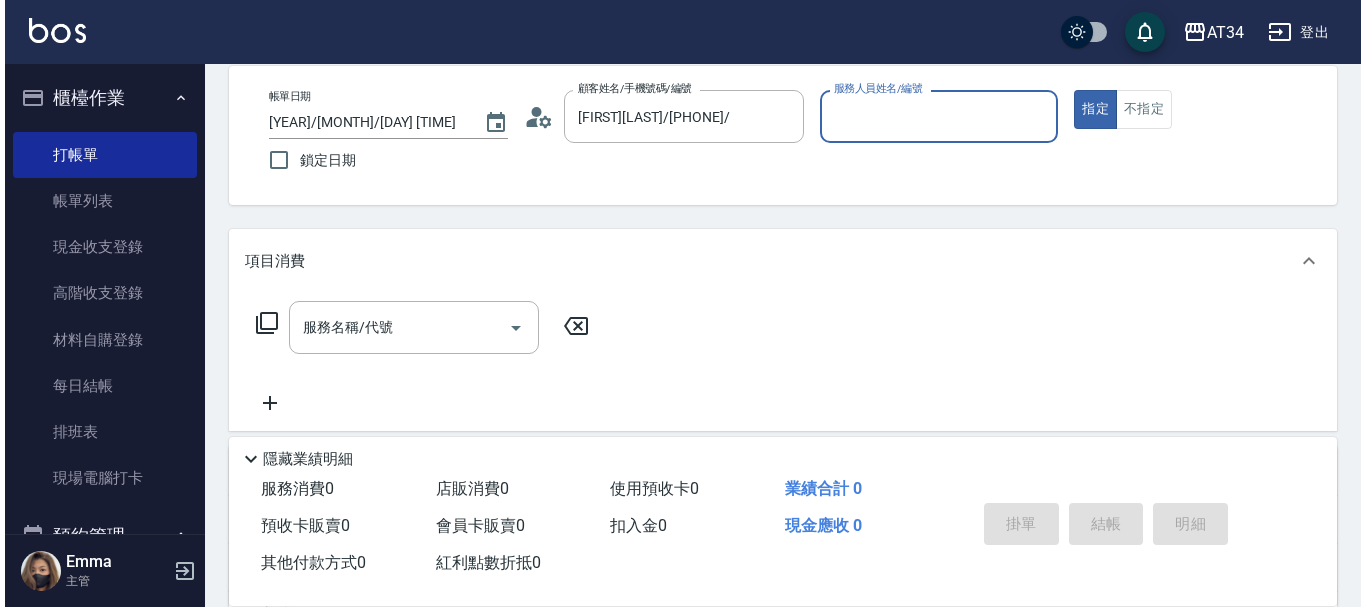 scroll, scrollTop: 100, scrollLeft: 0, axis: vertical 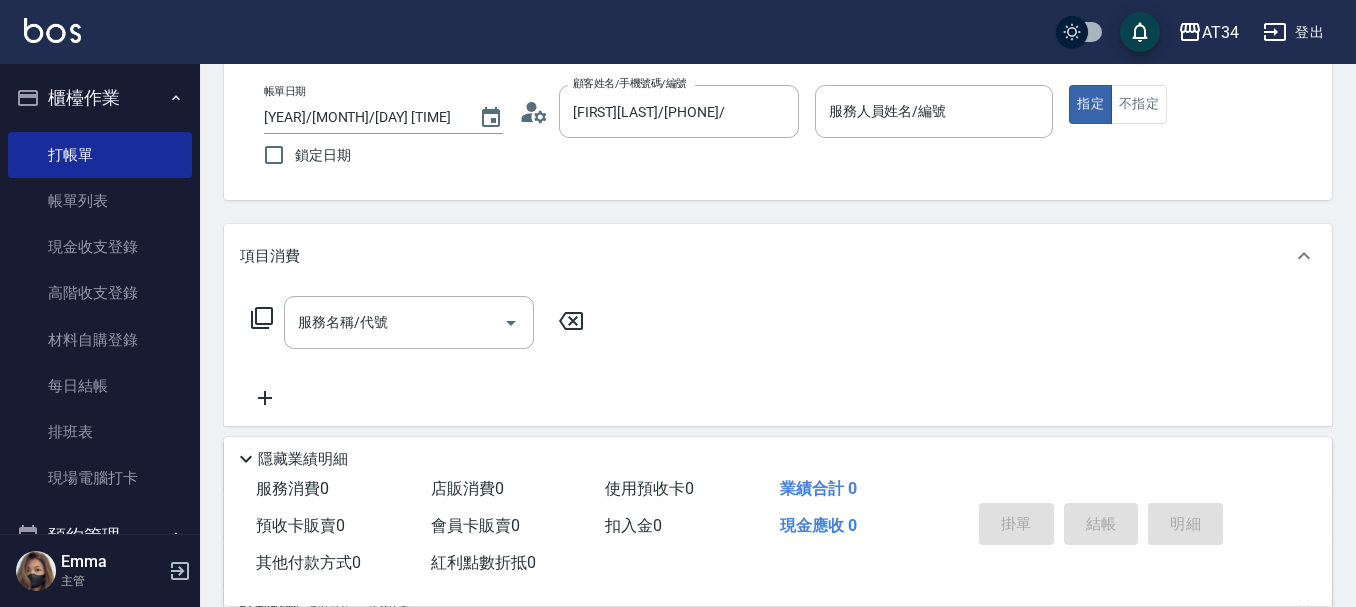 click 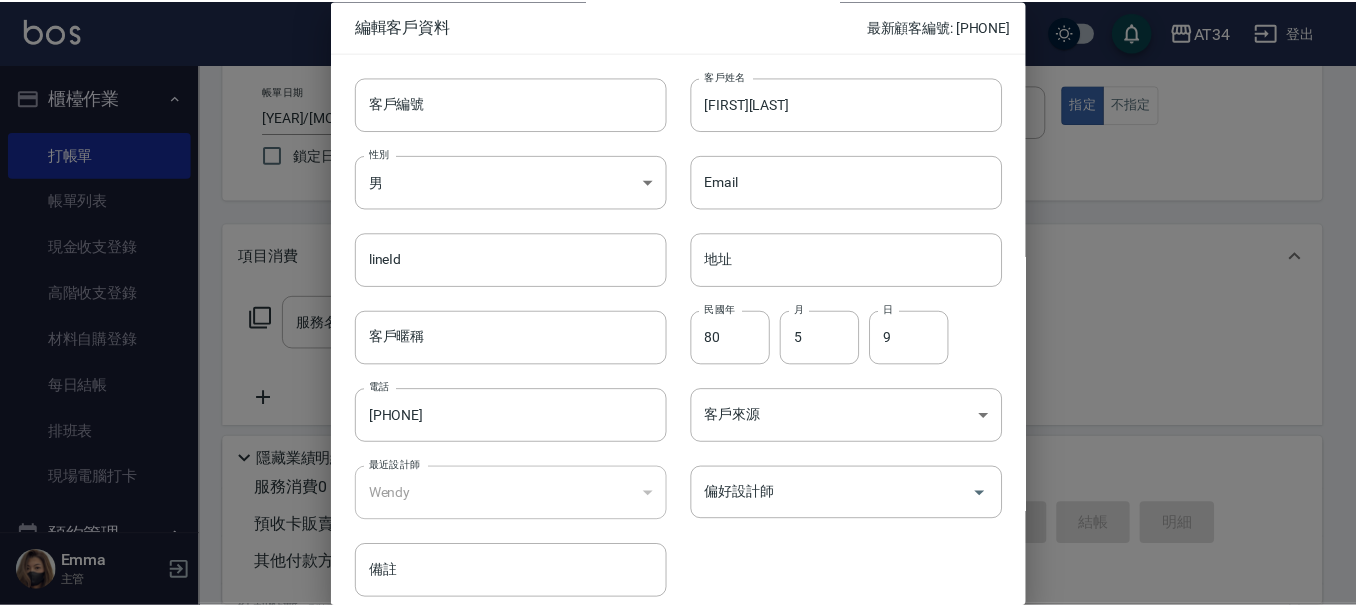 scroll, scrollTop: 86, scrollLeft: 0, axis: vertical 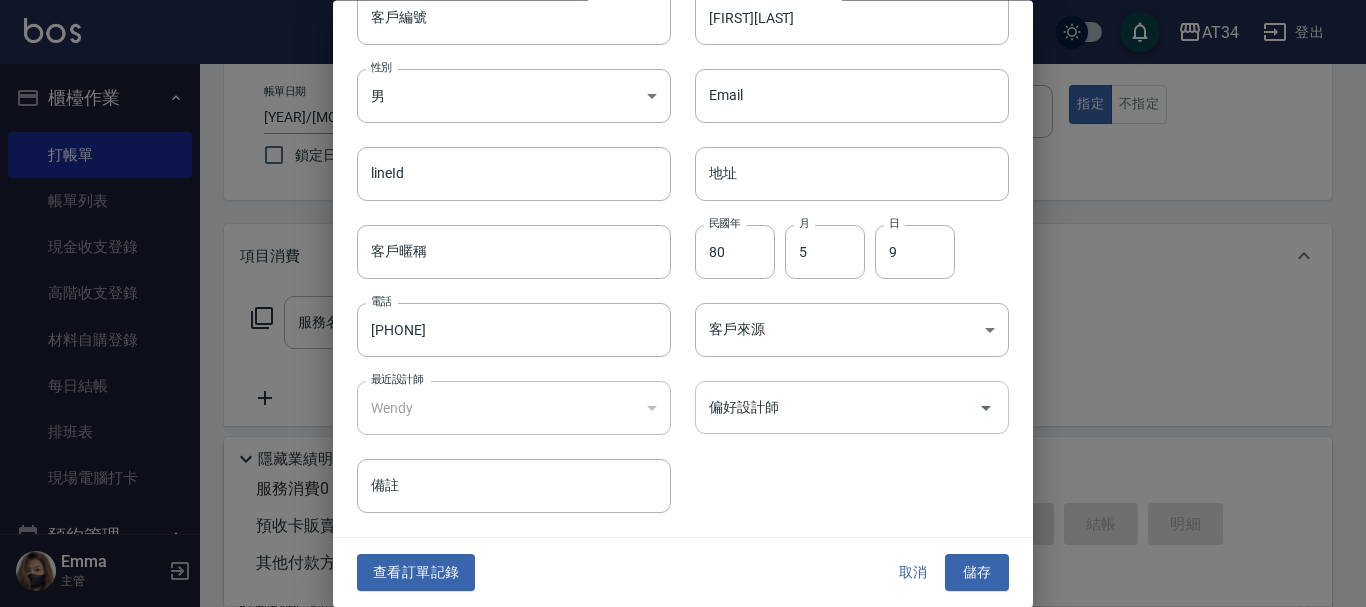 click on "偏好設計師" at bounding box center [837, 408] 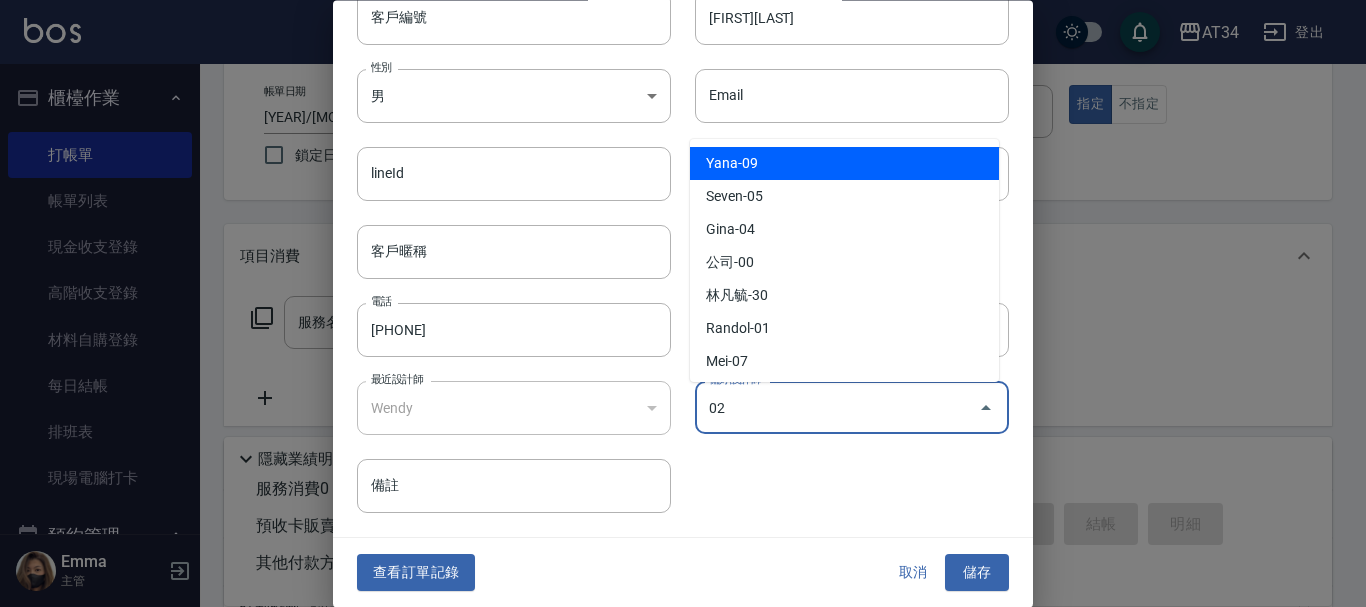 type on "Wendy" 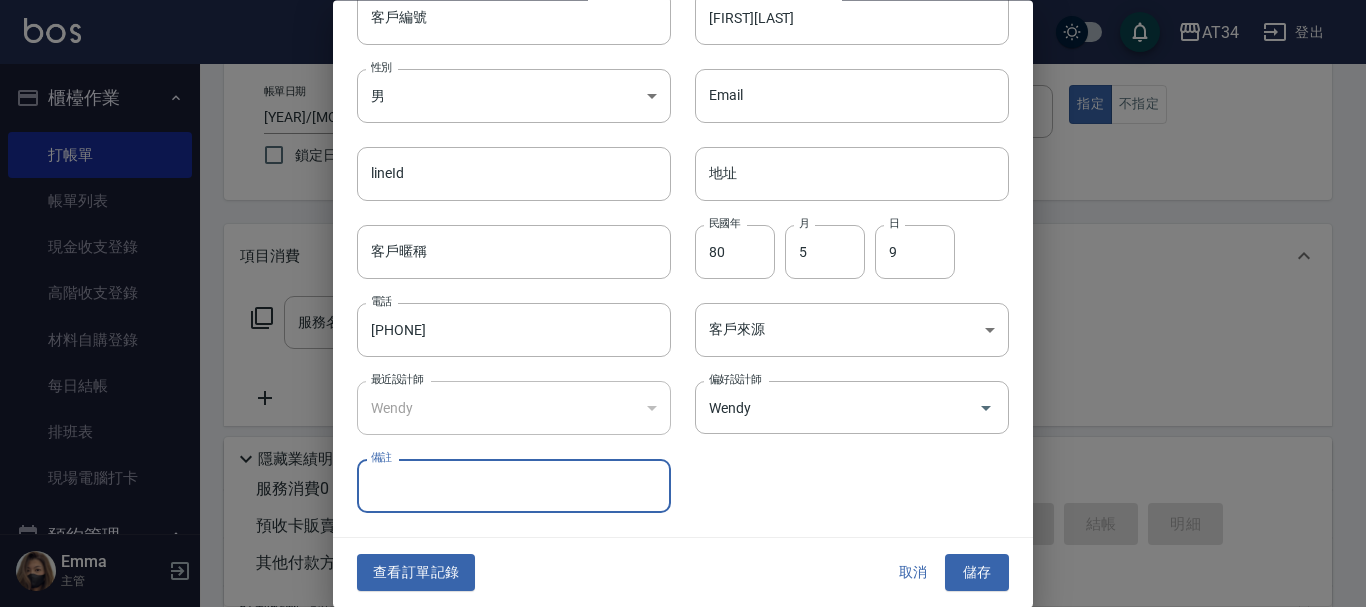 click on "查看訂單記錄 取消 儲存" at bounding box center (683, 573) 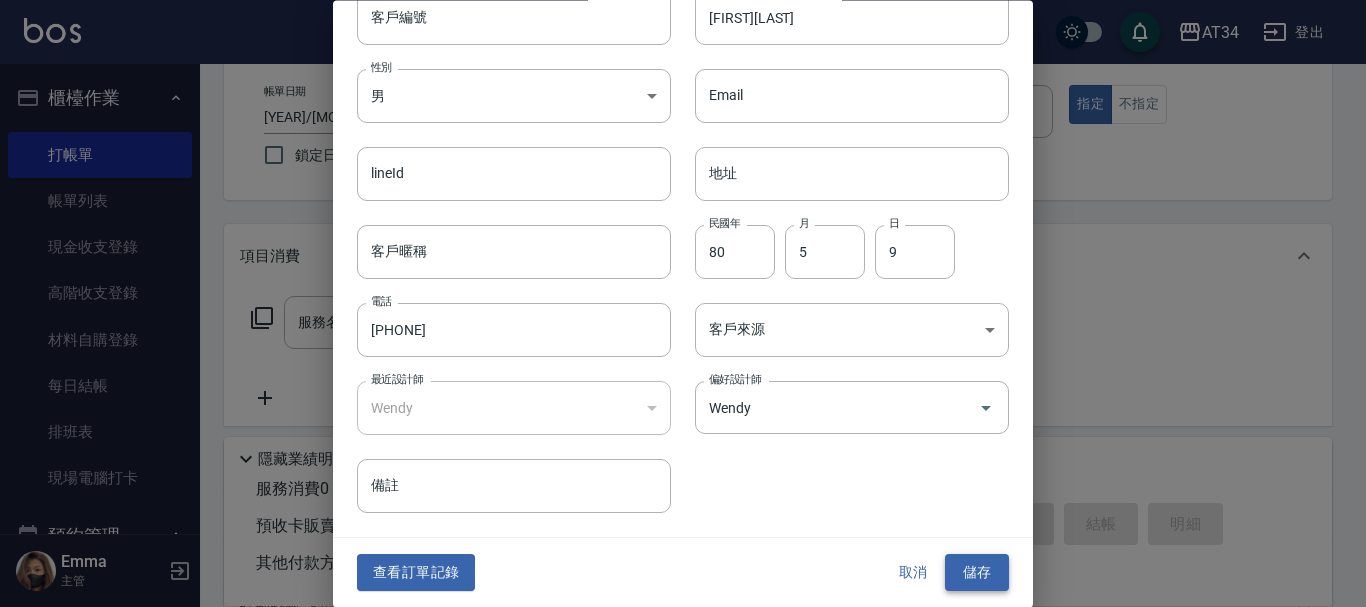 click on "儲存" at bounding box center [977, 573] 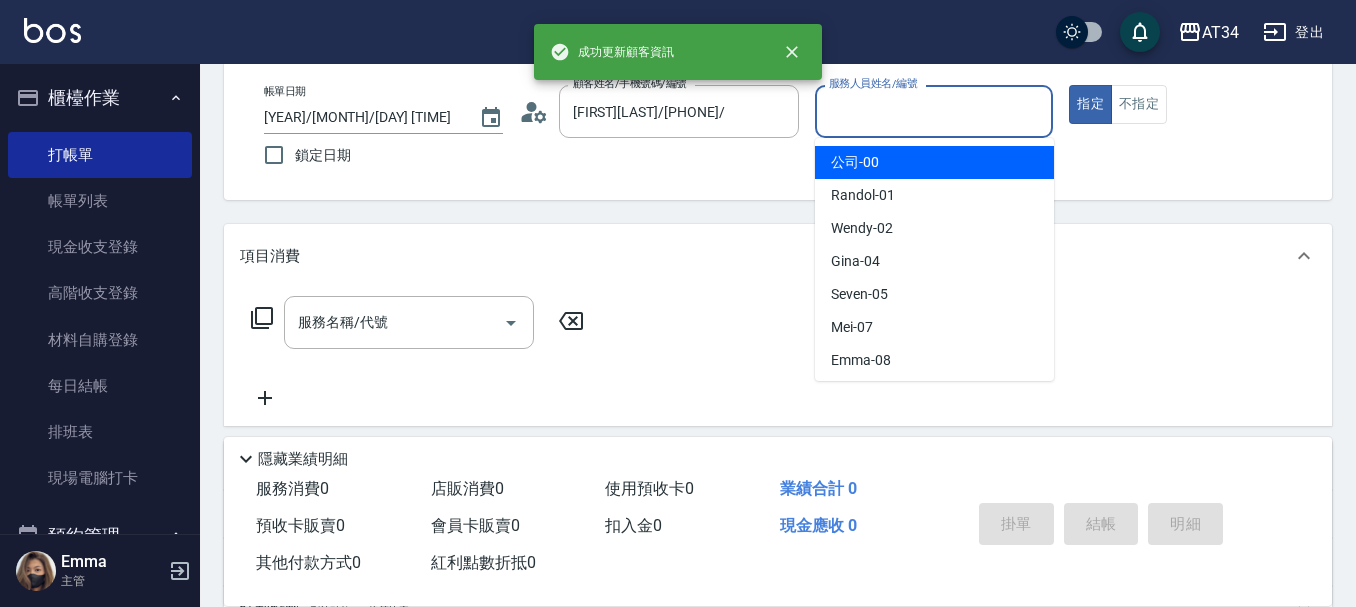 click on "服務人員姓名/編號" at bounding box center (934, 111) 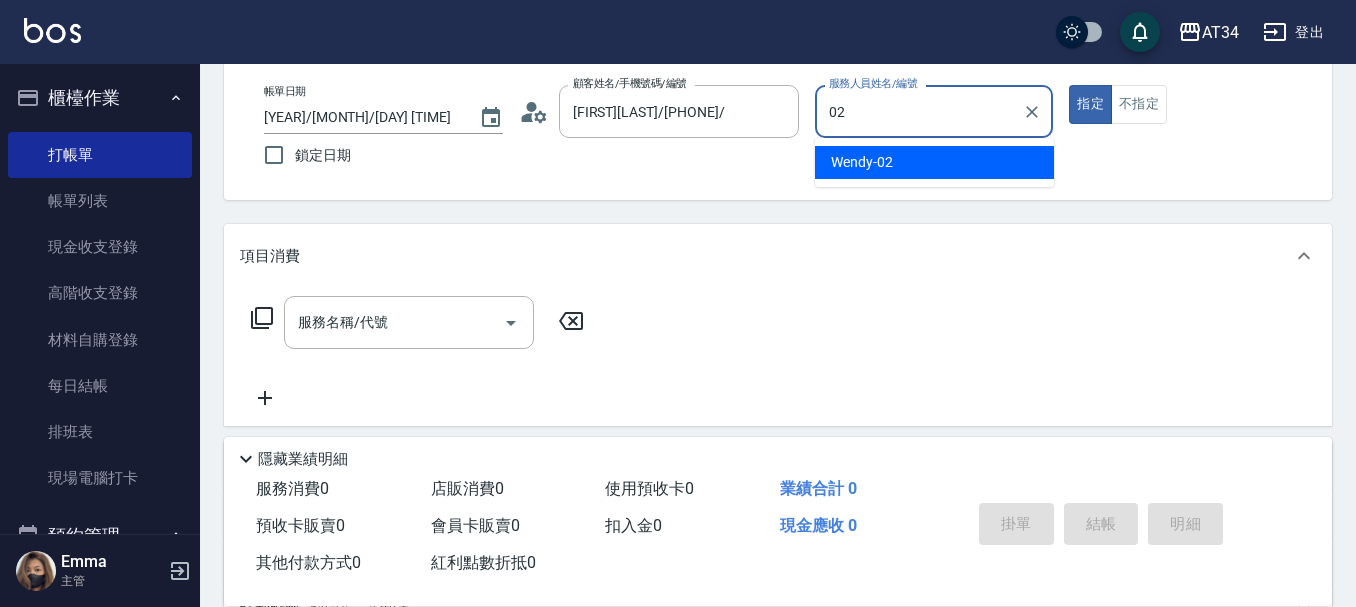 type on "Wendy-02" 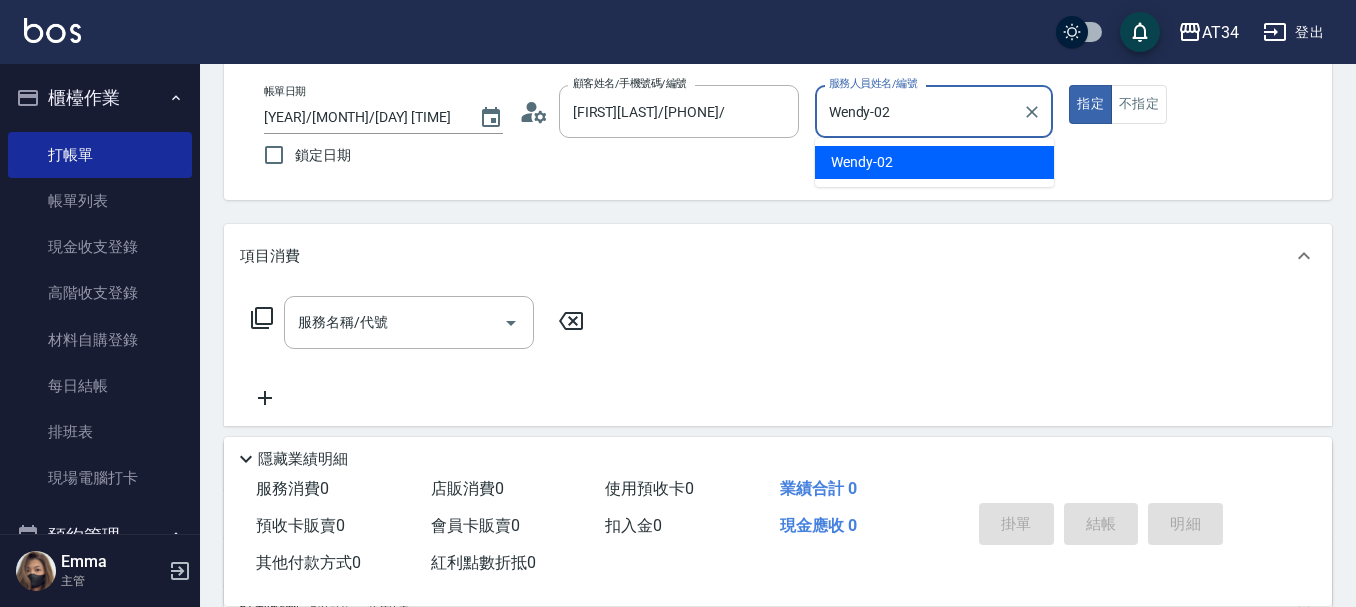 type on "true" 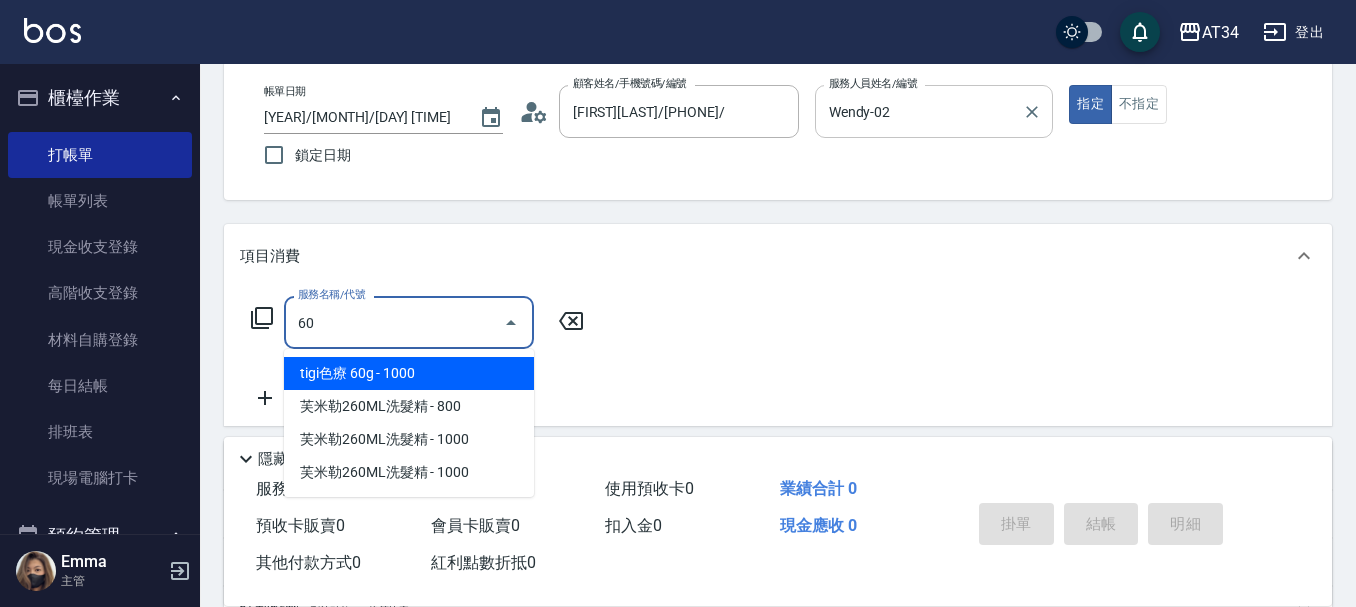 type on "602" 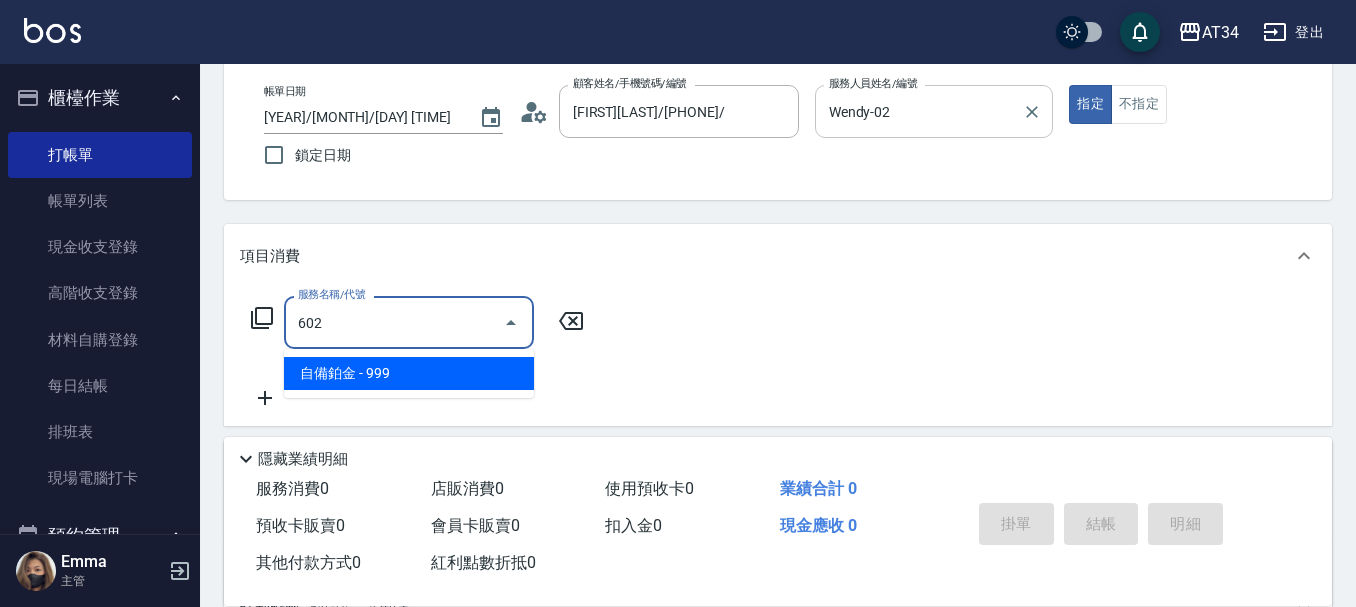type on "90" 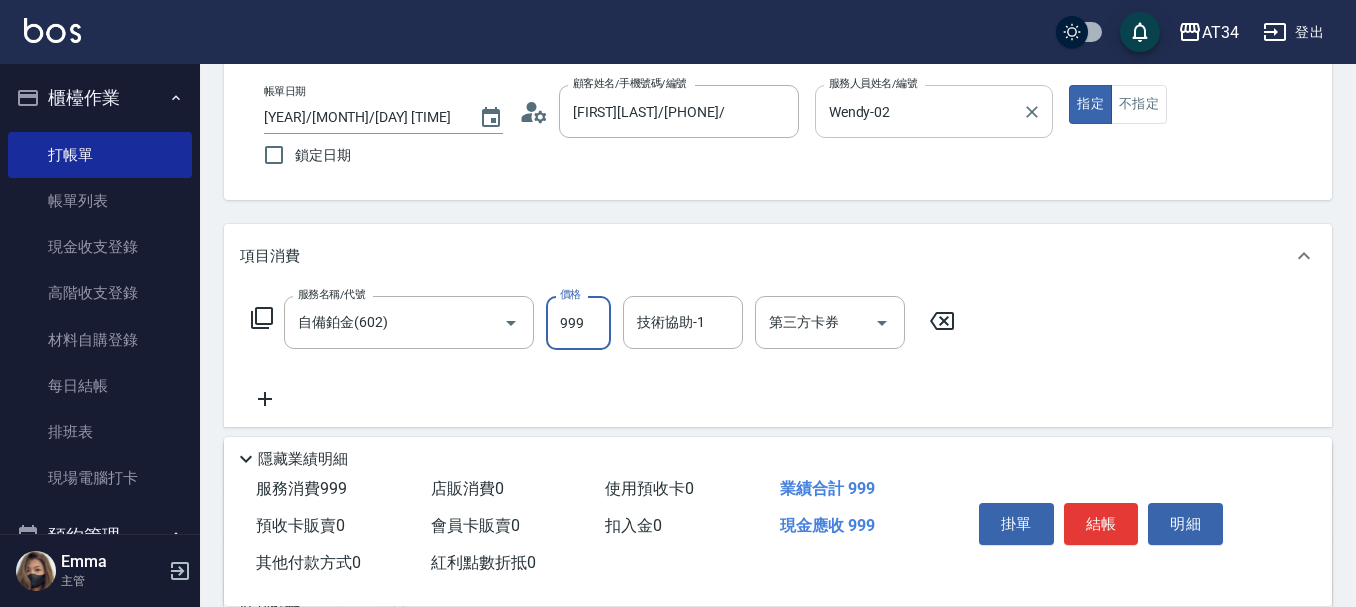 type on "0" 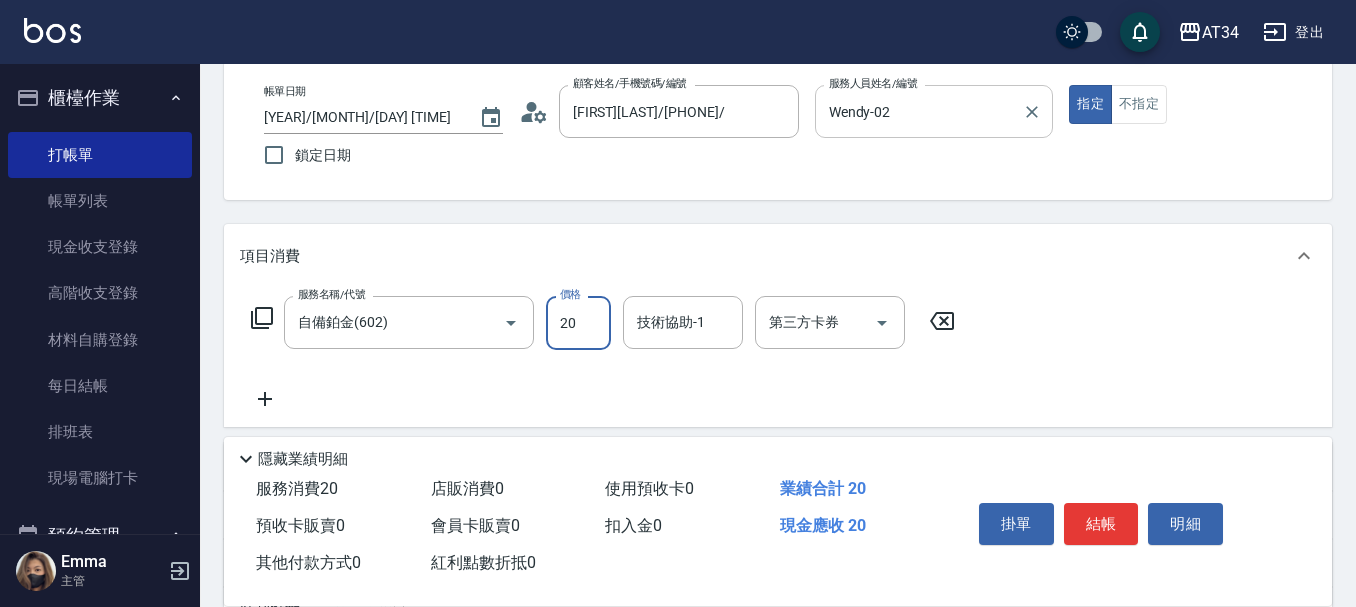 type on "200" 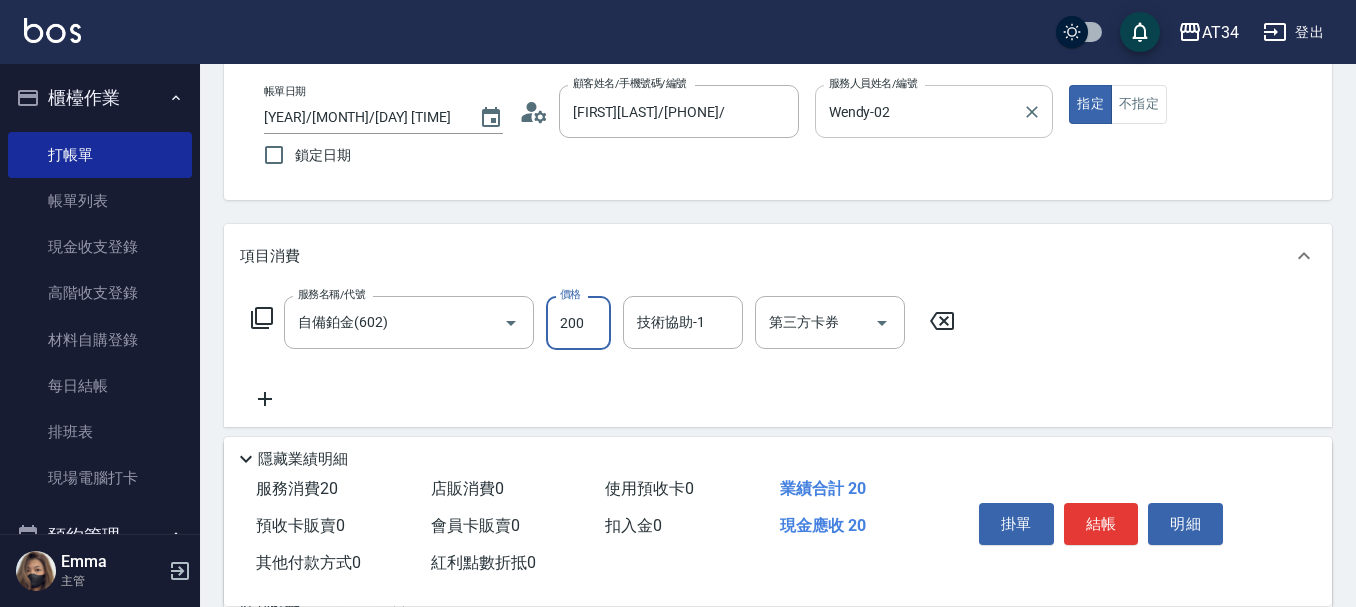 type on "20" 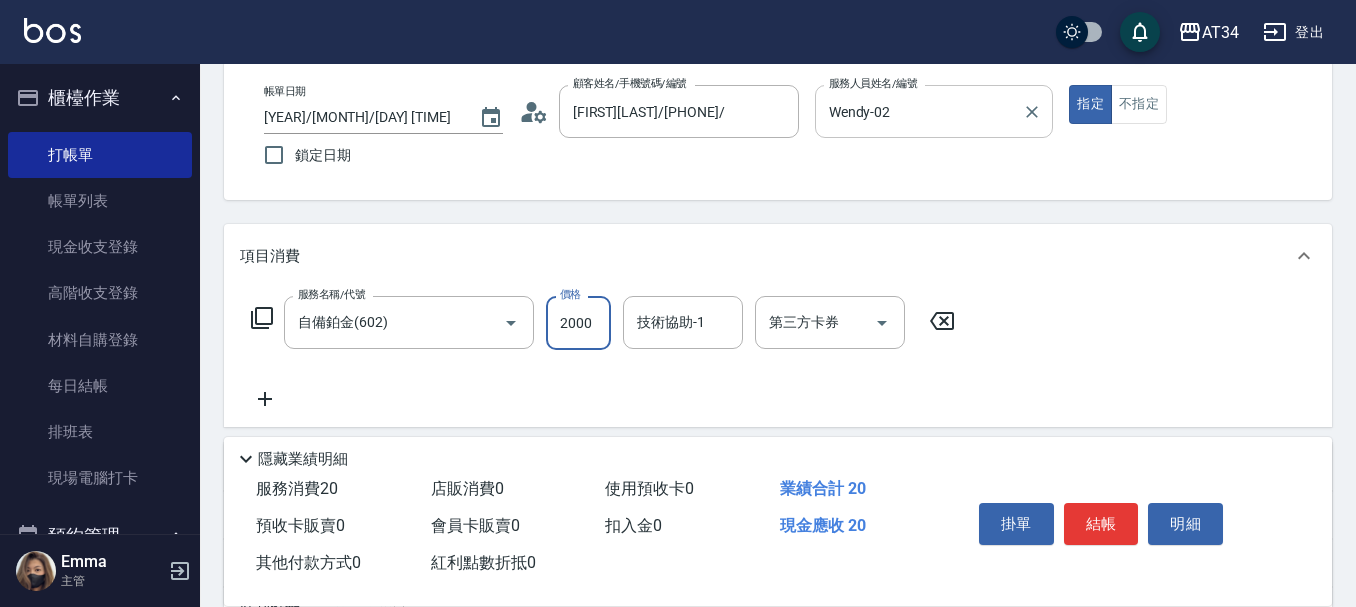 type on "200" 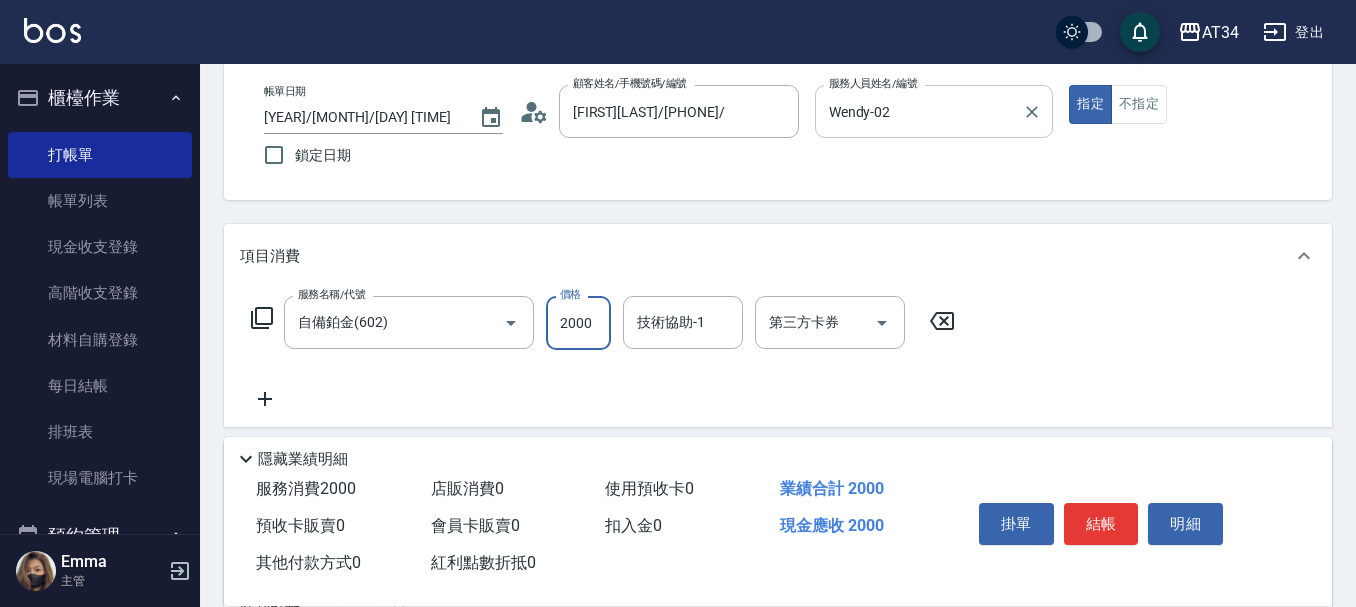 type on "2000" 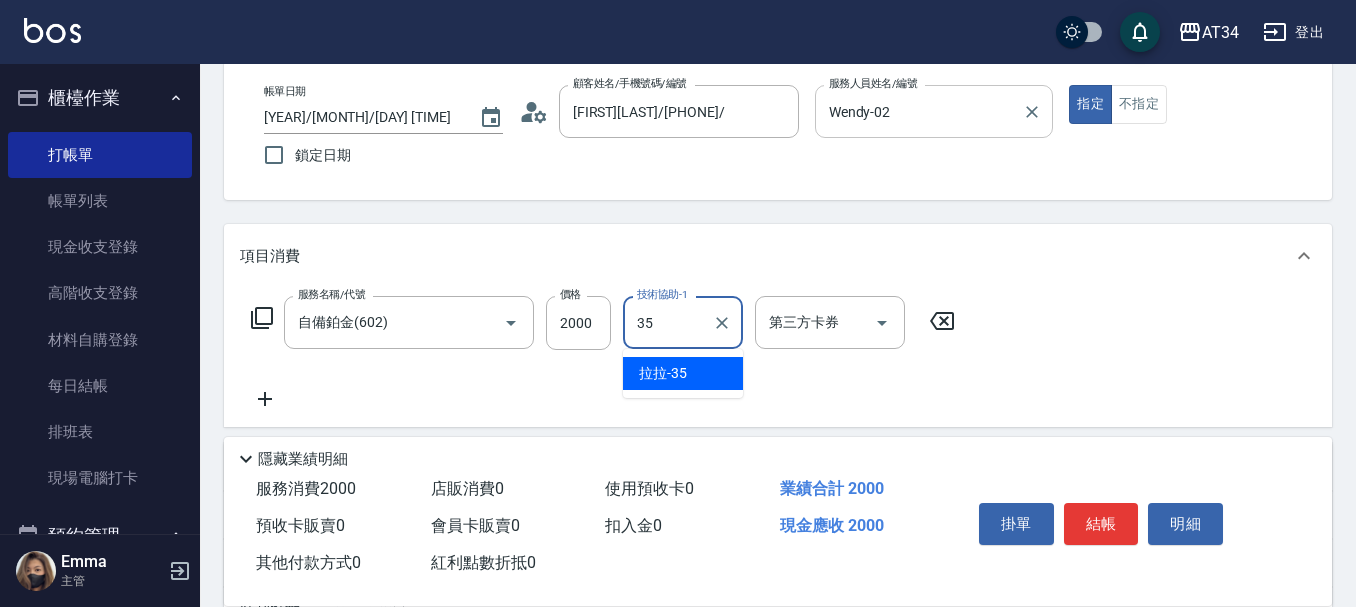 type on "拉拉-35" 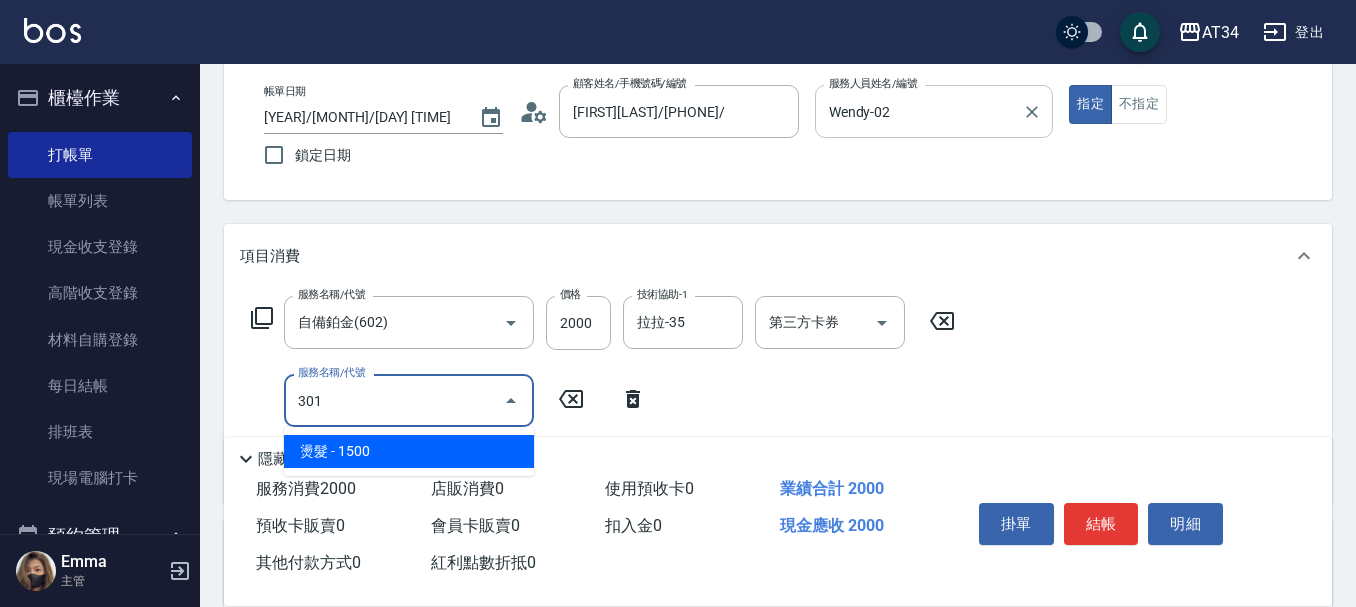 type on "301" 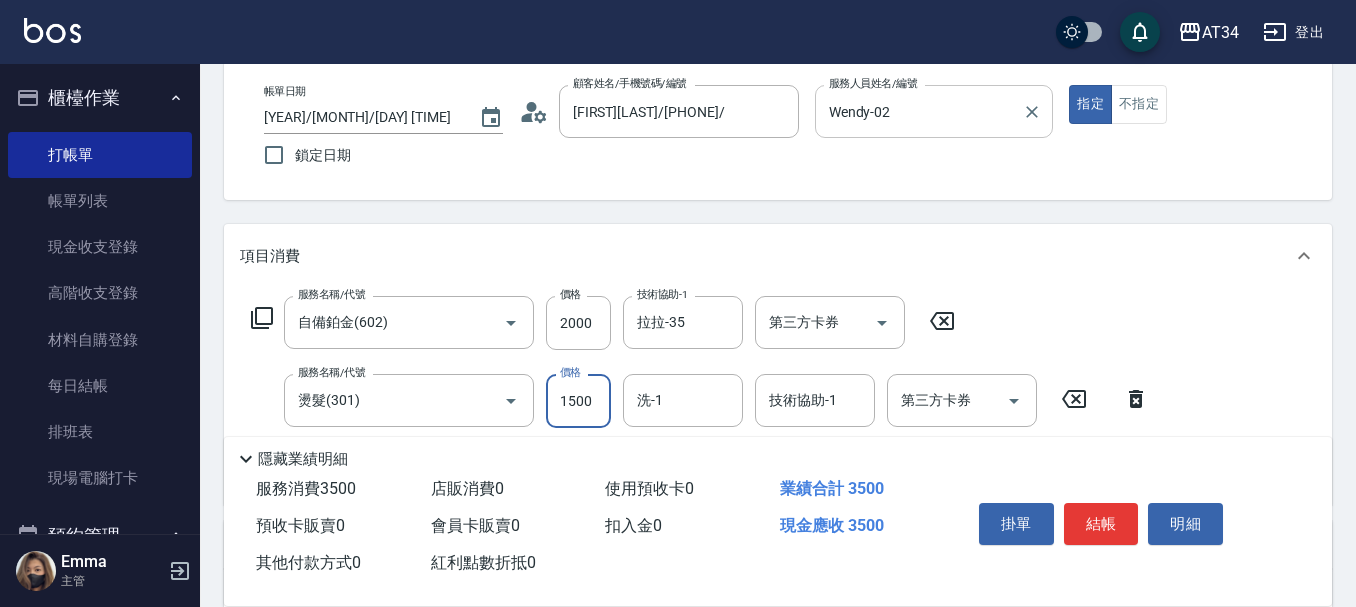 type on "2" 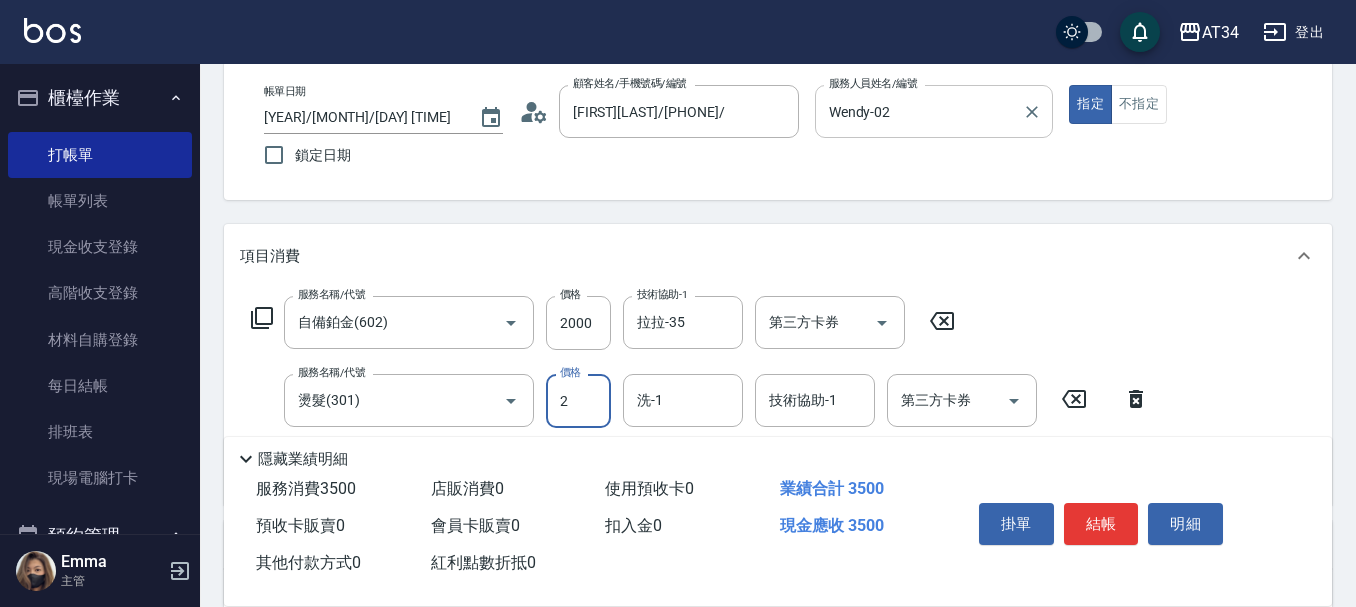 type on "200" 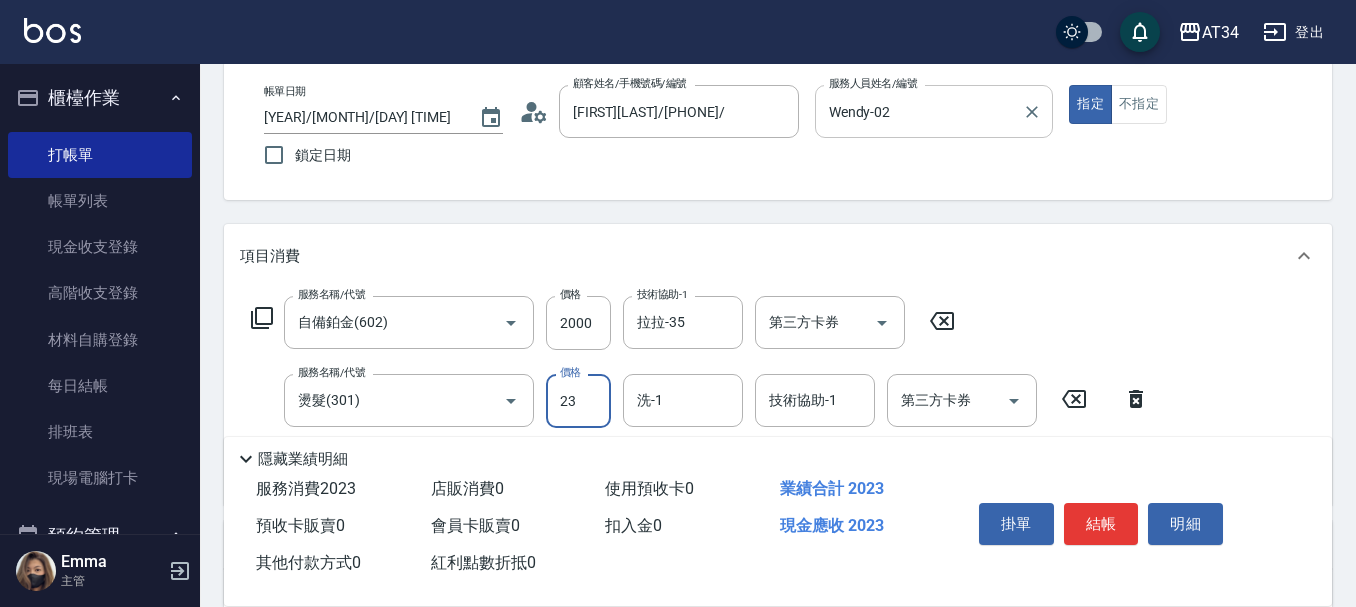 type on "230" 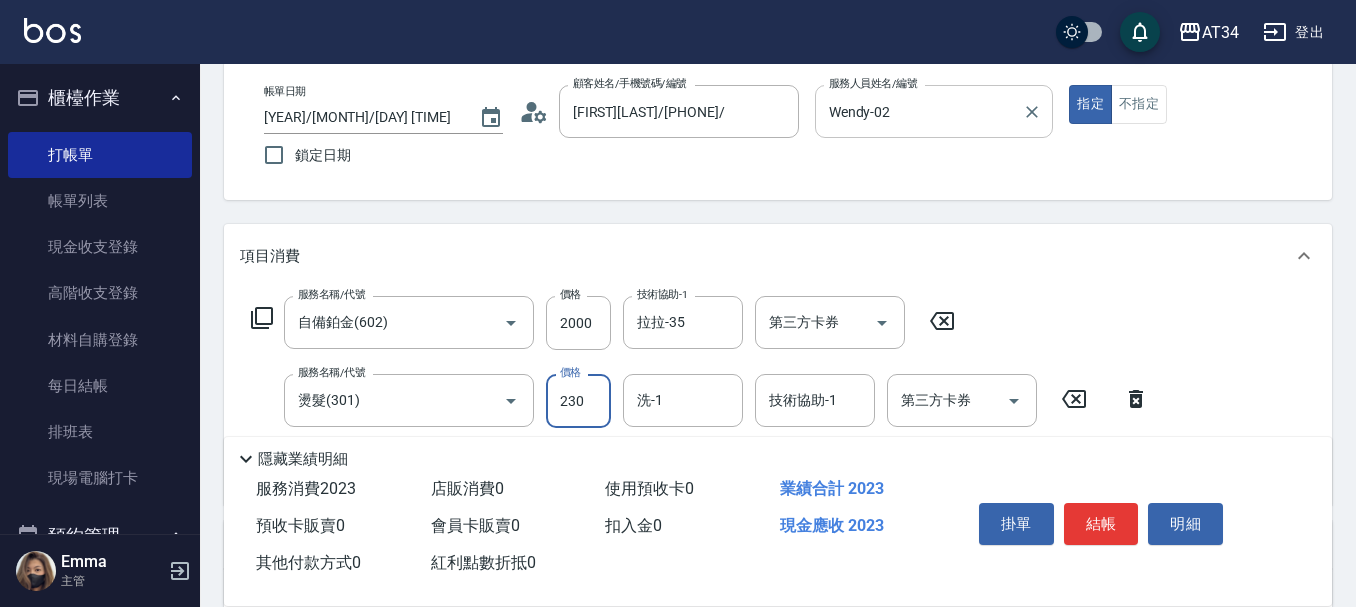 type on "430" 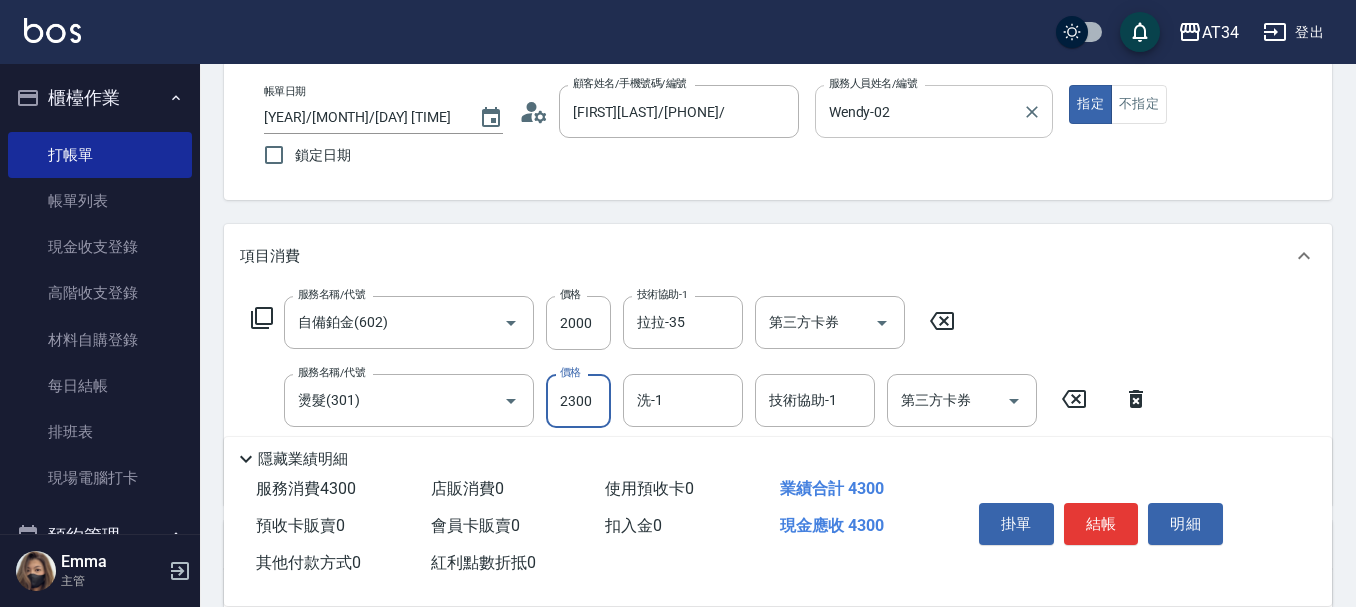type on "2300" 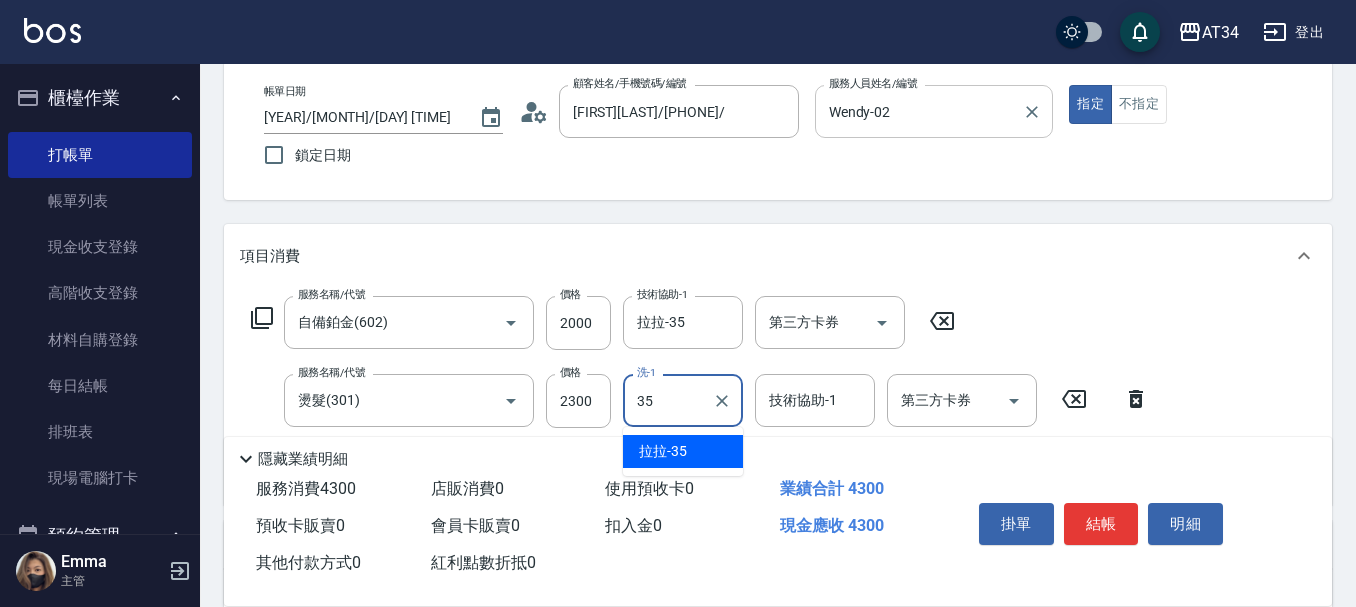 type on "拉拉-35" 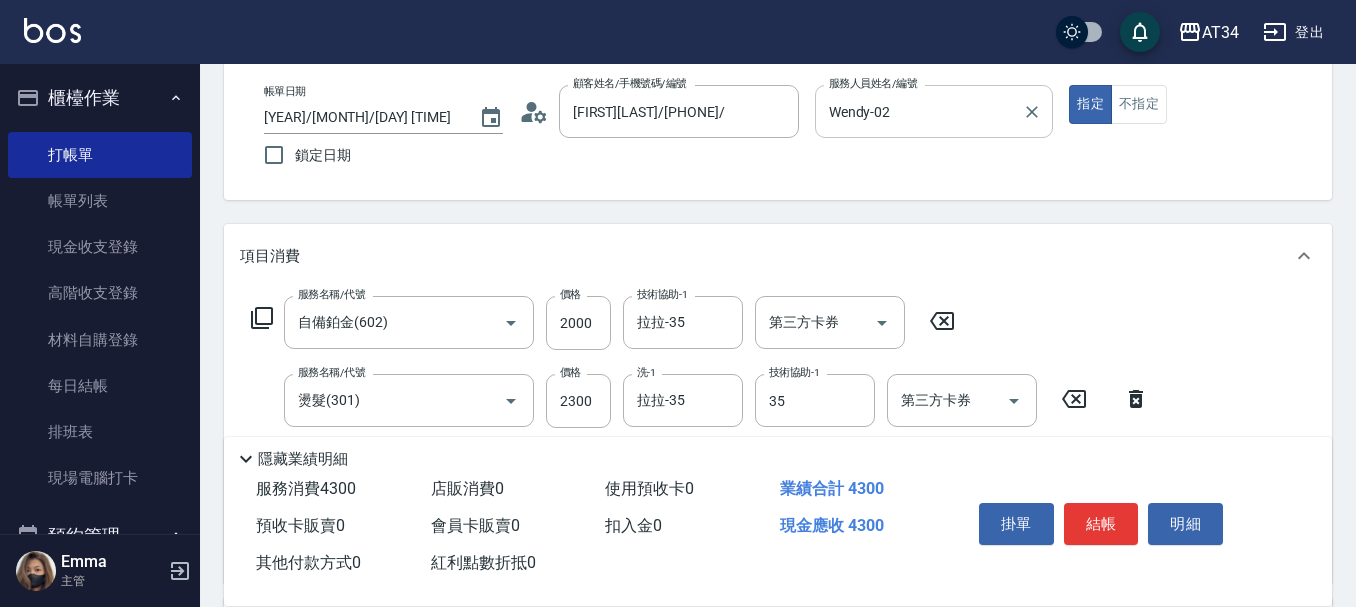 type on "拉拉-35" 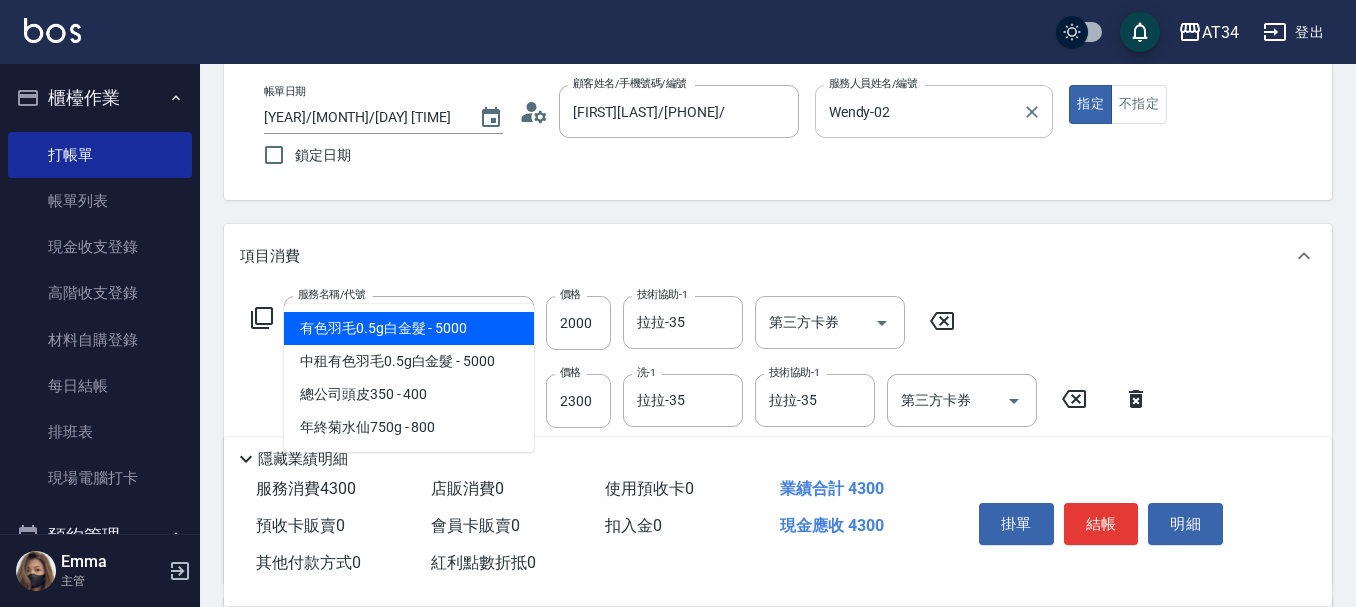 type on "501" 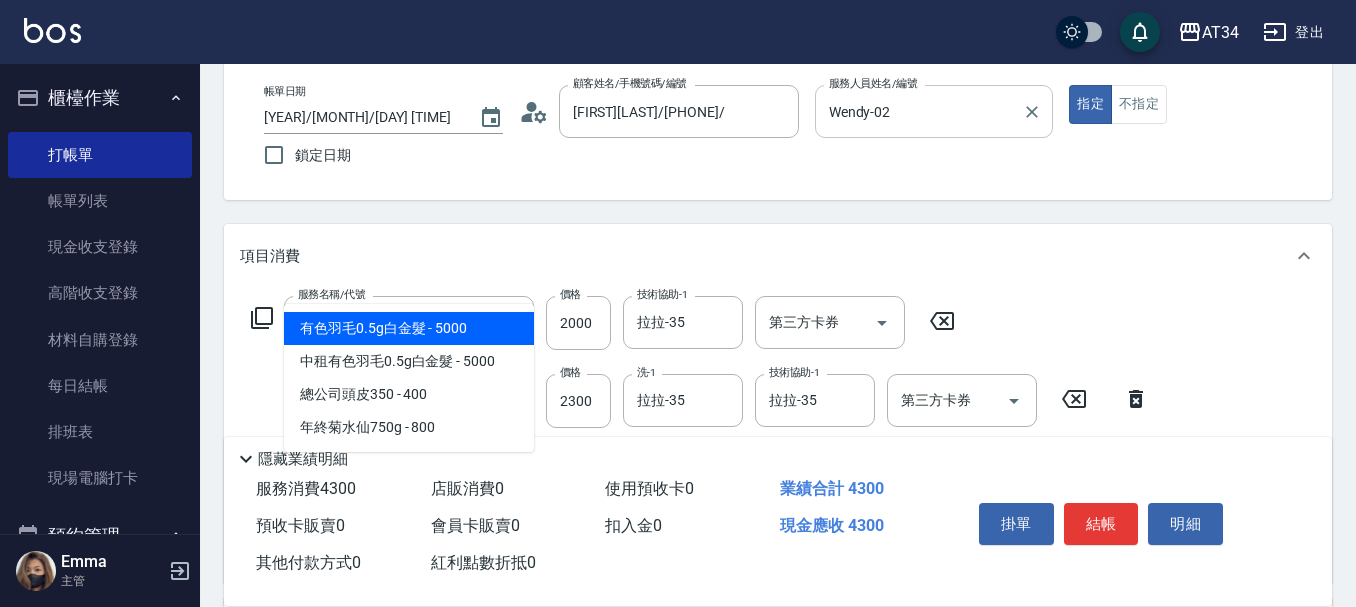 type on "530" 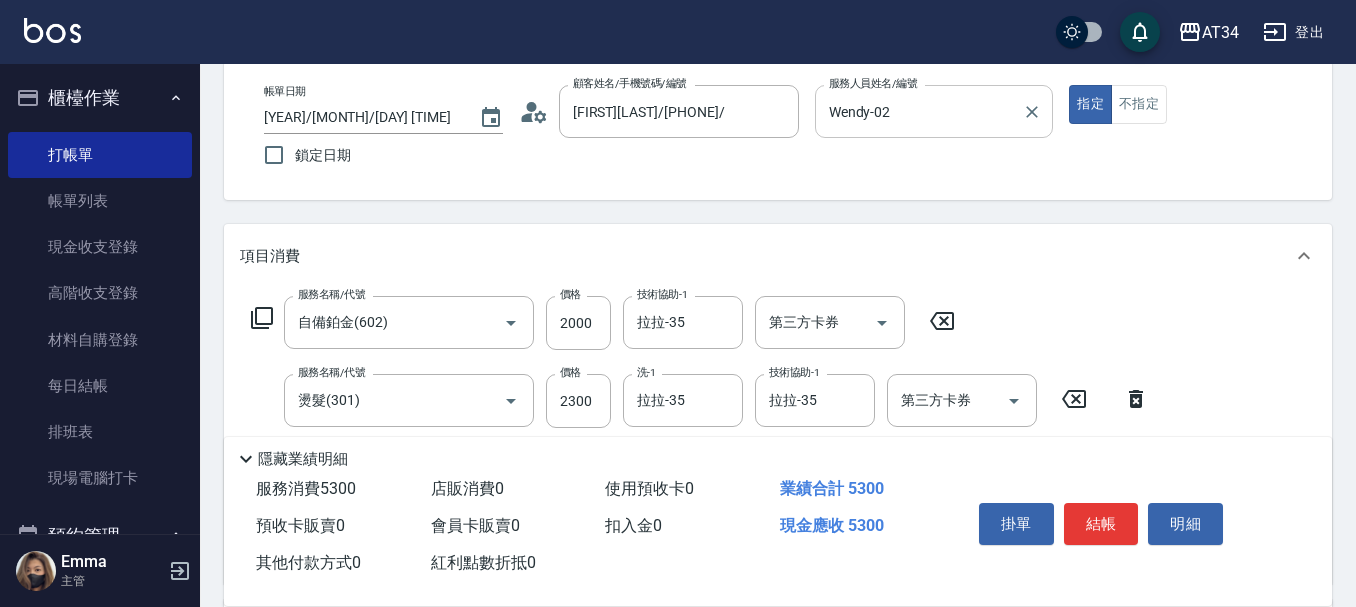 type on "染髮(501)" 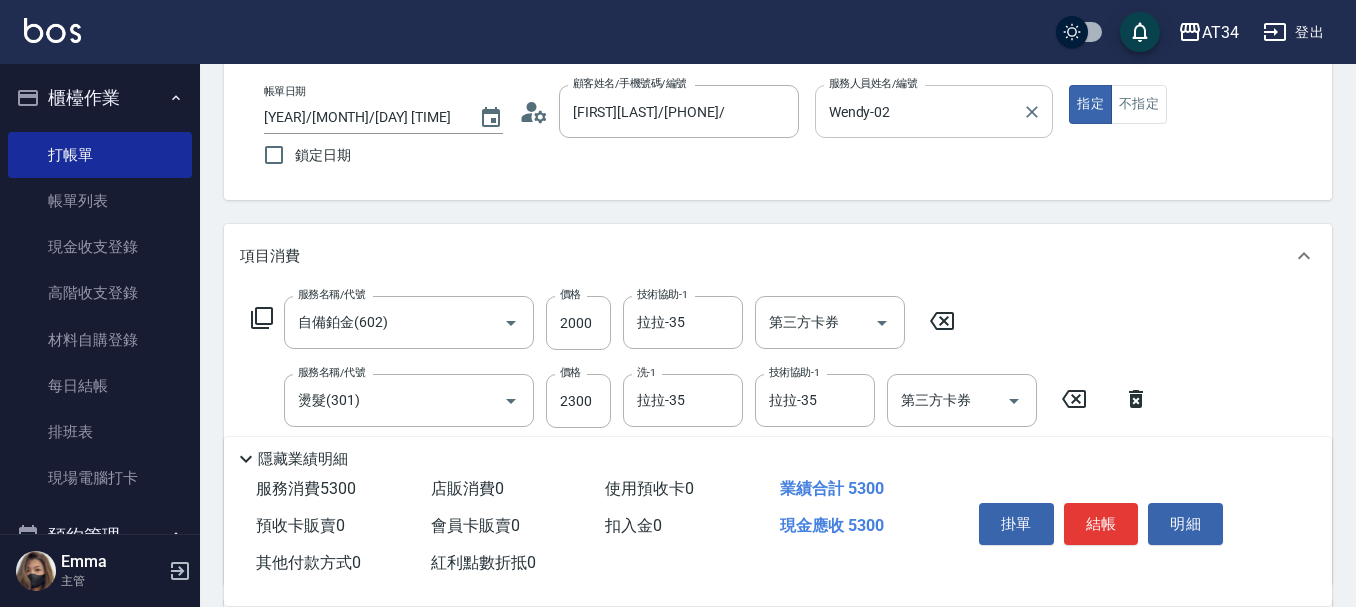 type on "1" 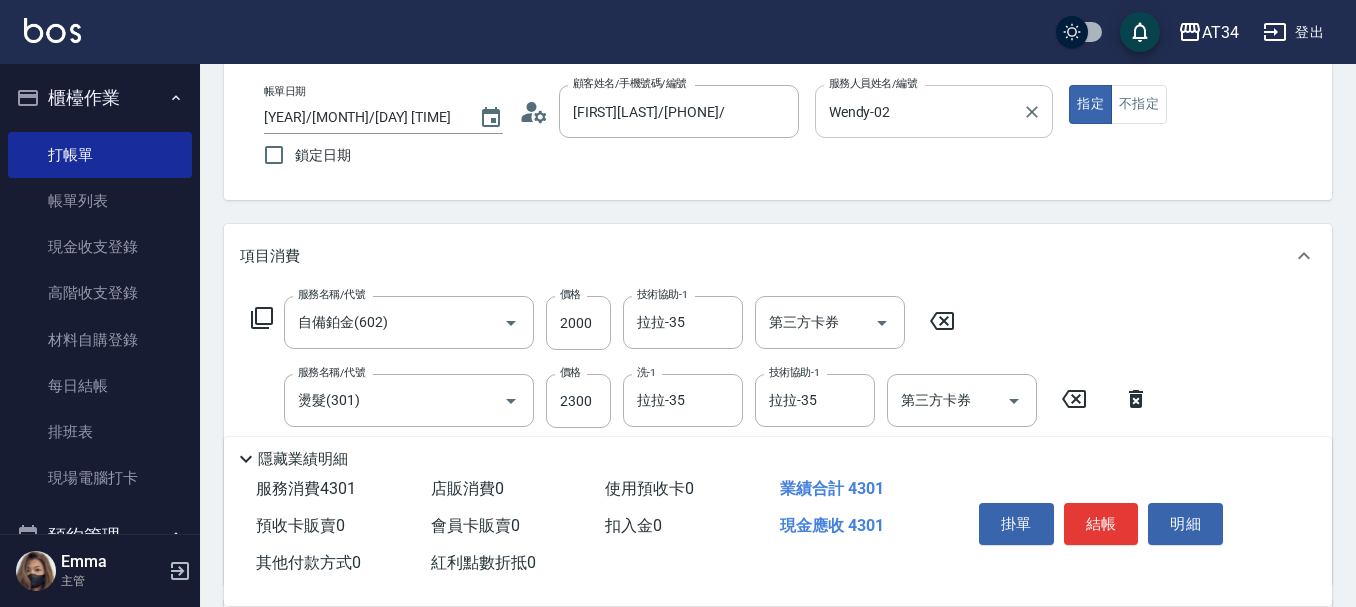 type on "180" 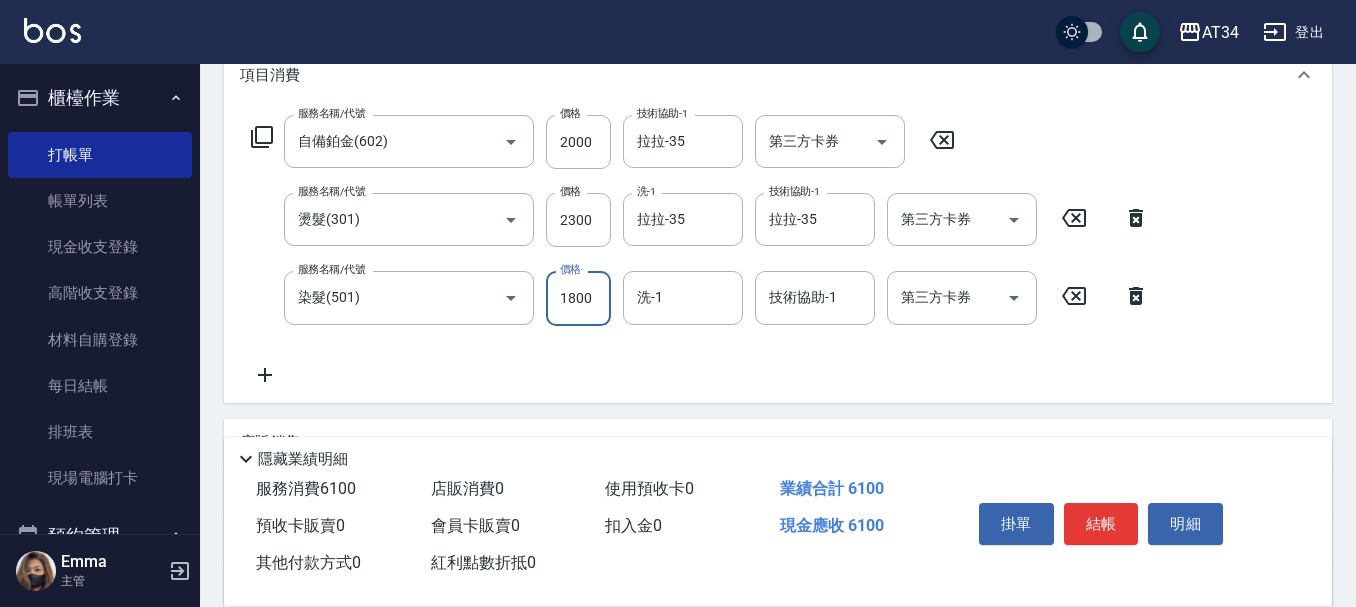 scroll, scrollTop: 300, scrollLeft: 0, axis: vertical 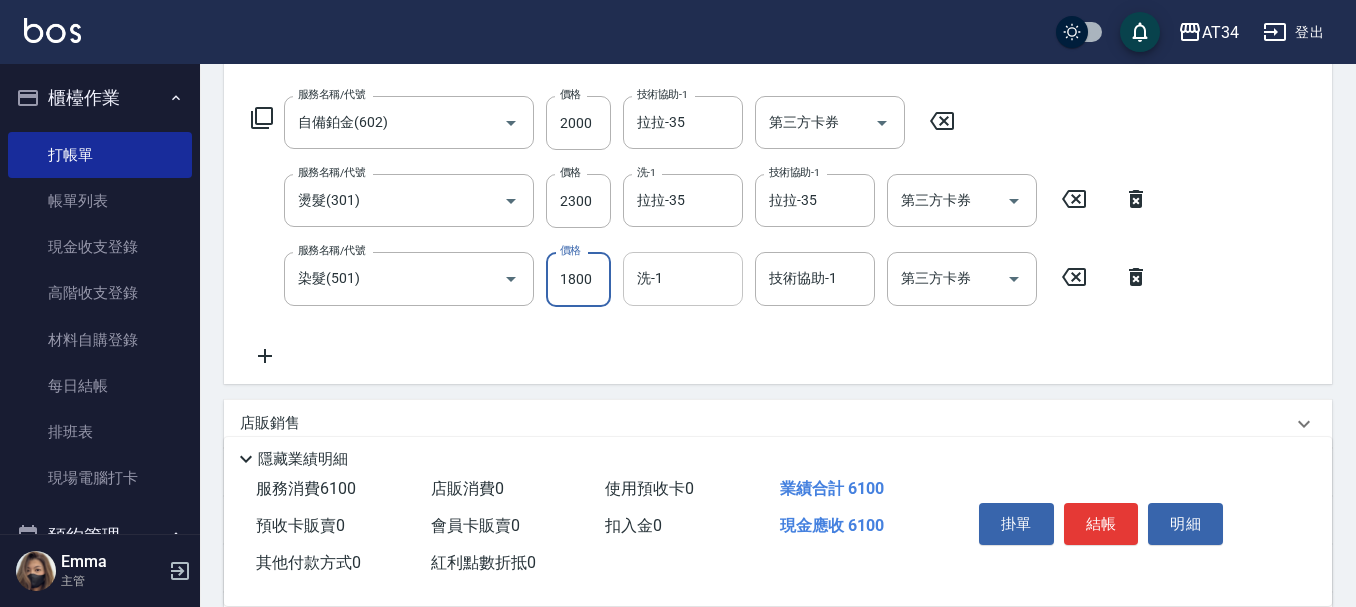 click on "洗-1" at bounding box center [683, 278] 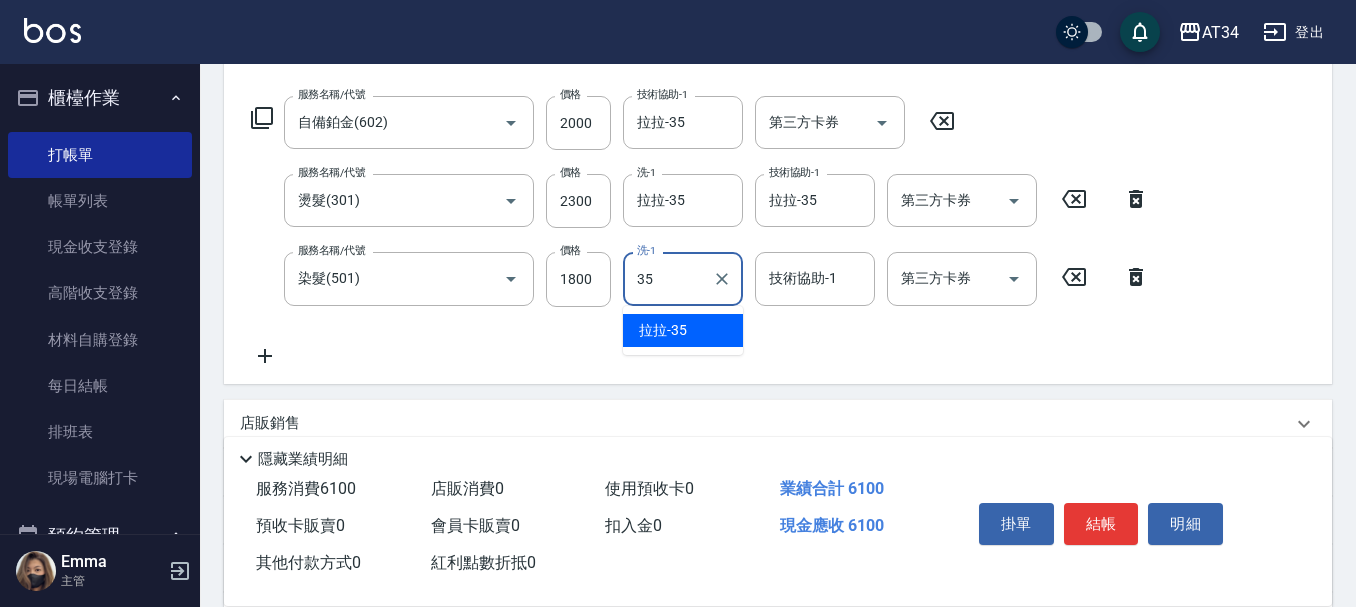 type on "拉拉-35" 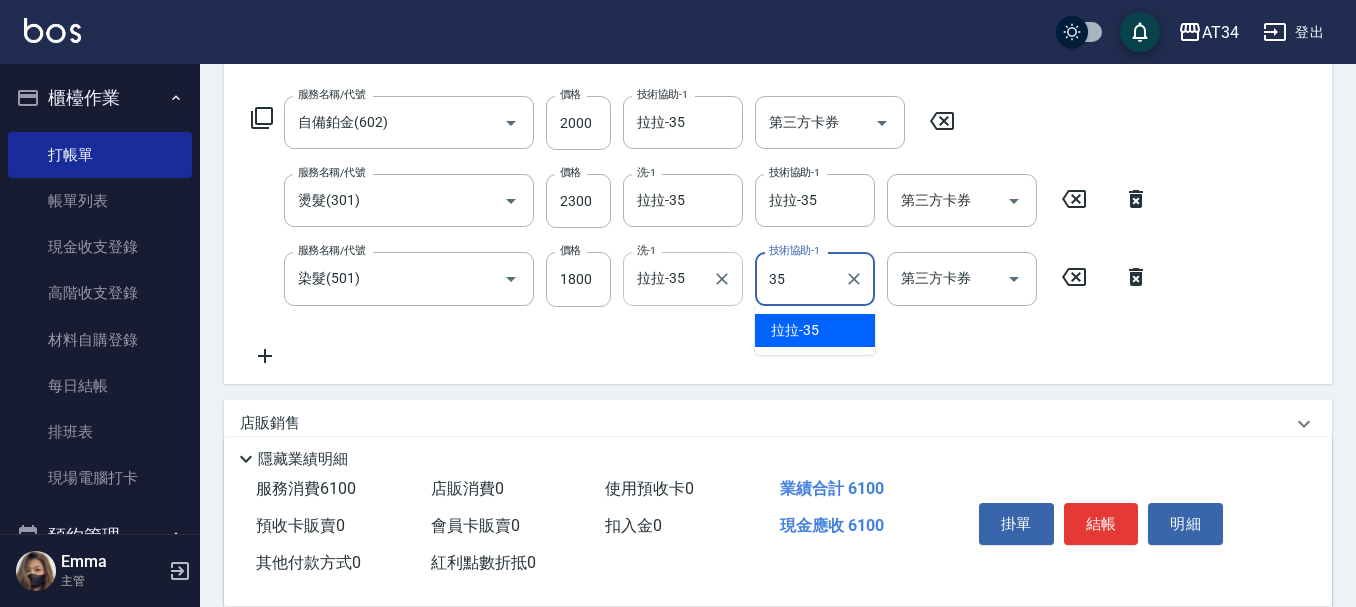 type on "拉拉-35" 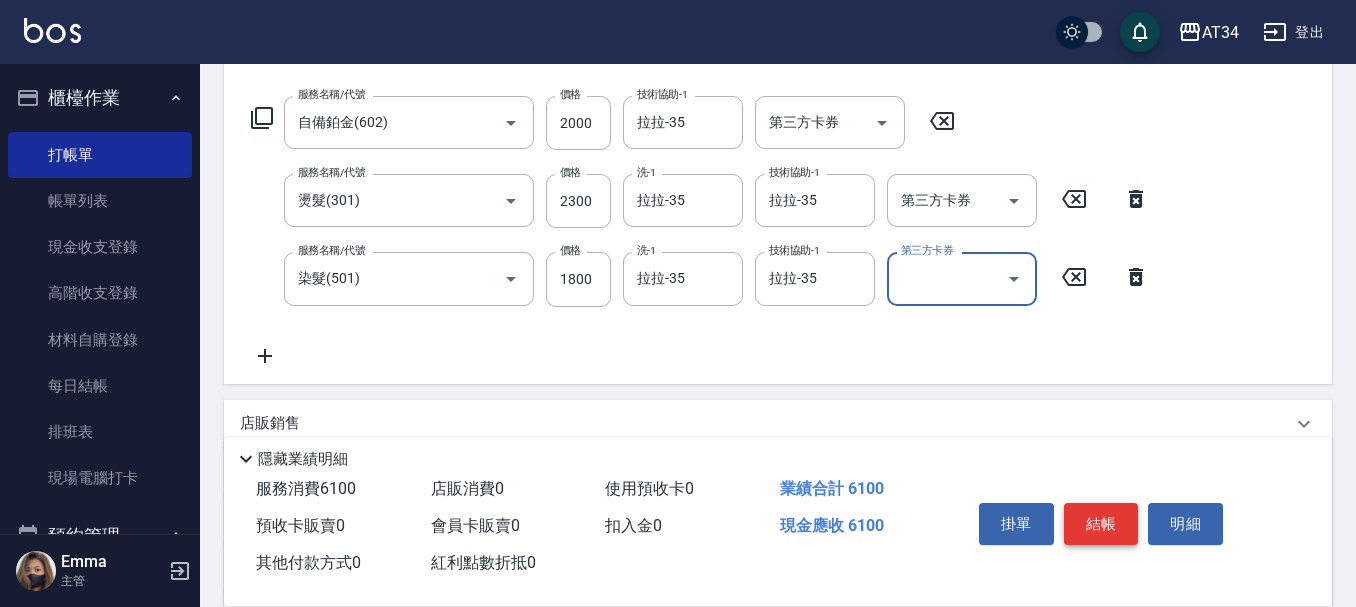 click on "結帳" at bounding box center [1101, 524] 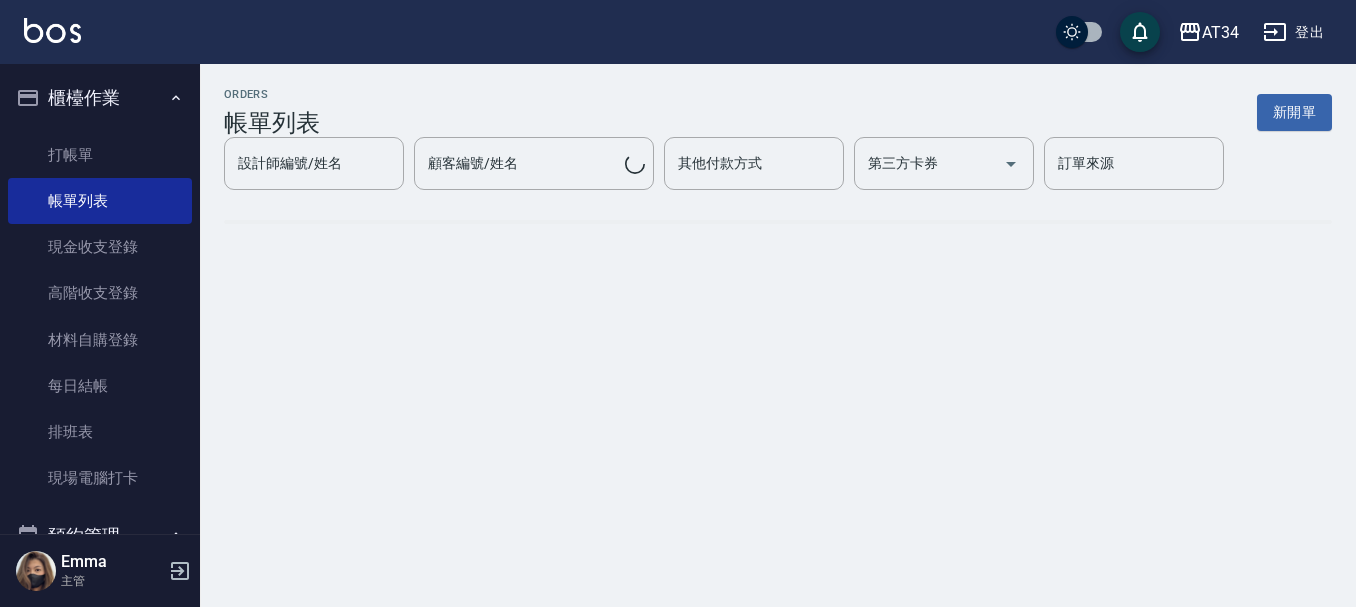 scroll, scrollTop: 0, scrollLeft: 0, axis: both 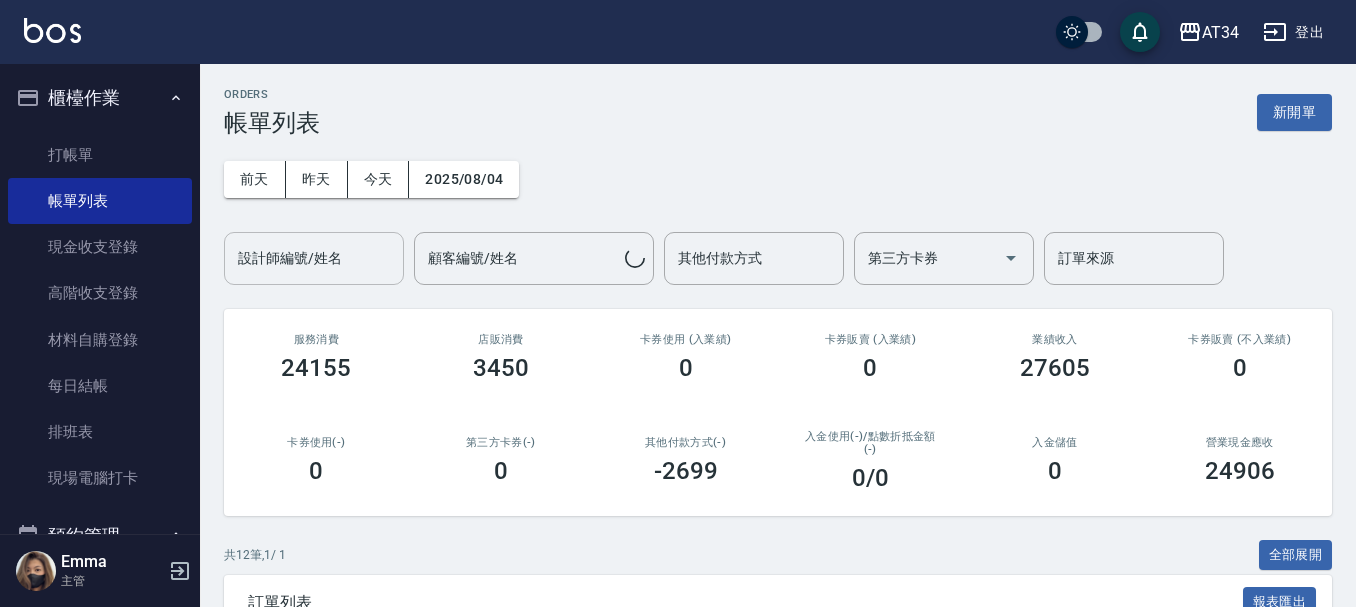 click on "設計師編號/姓名" at bounding box center [314, 258] 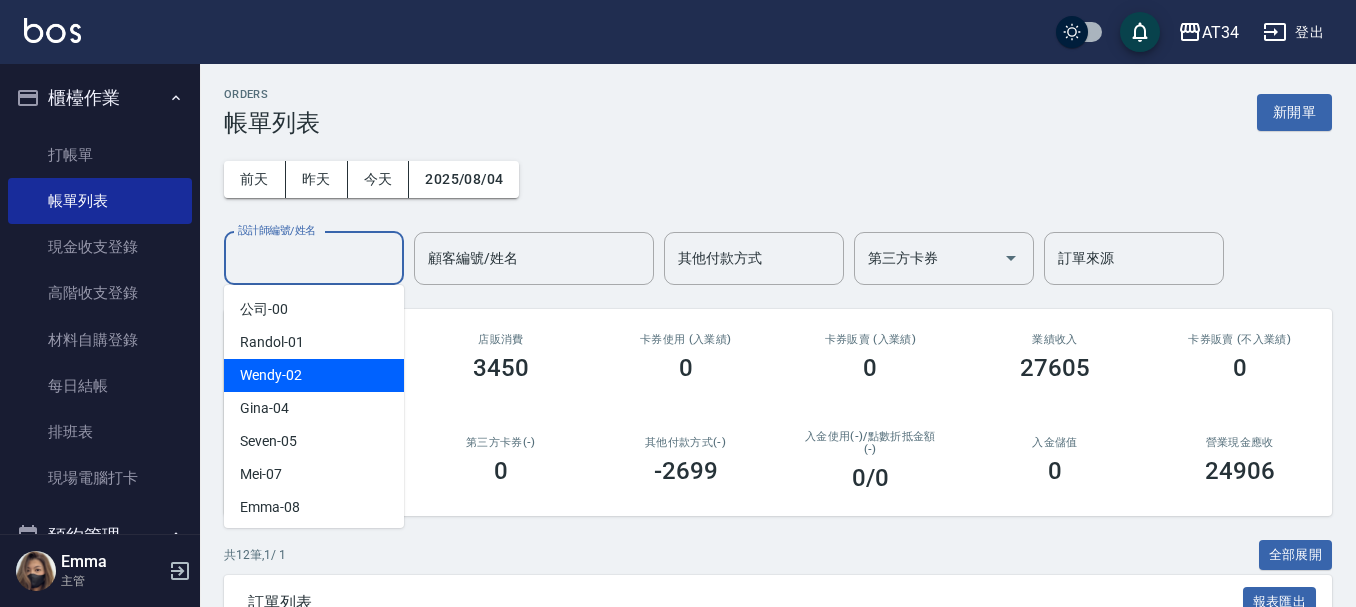 click on "Wendy -02" at bounding box center [314, 375] 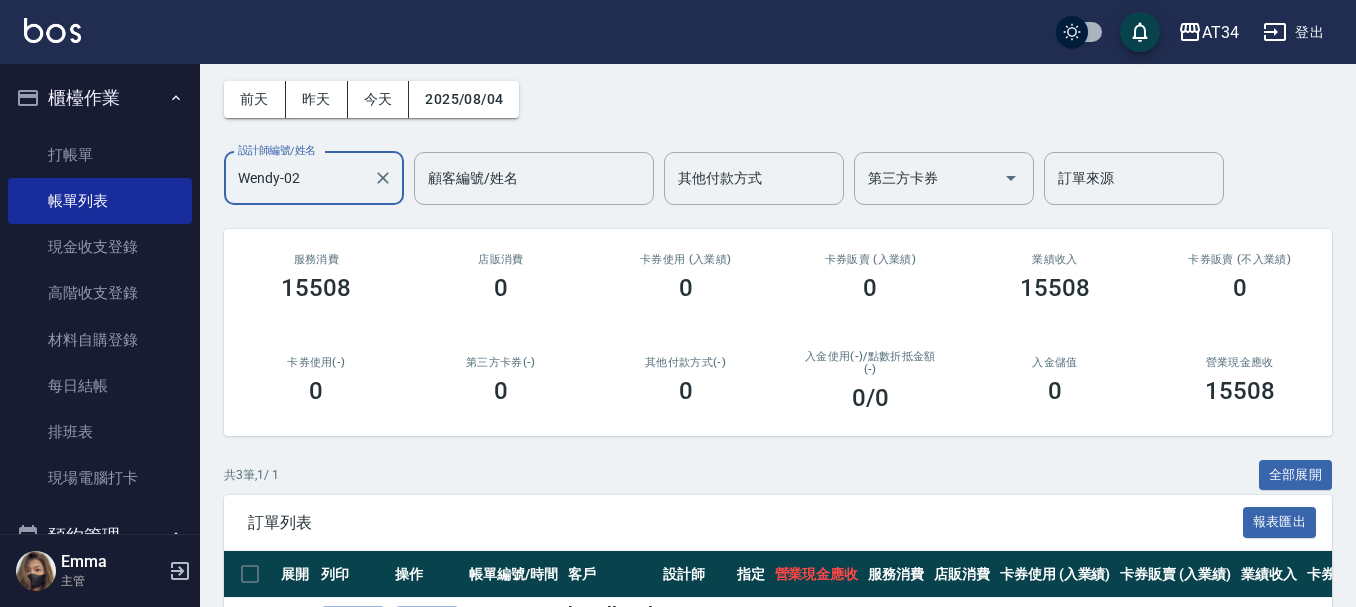 scroll, scrollTop: 308, scrollLeft: 0, axis: vertical 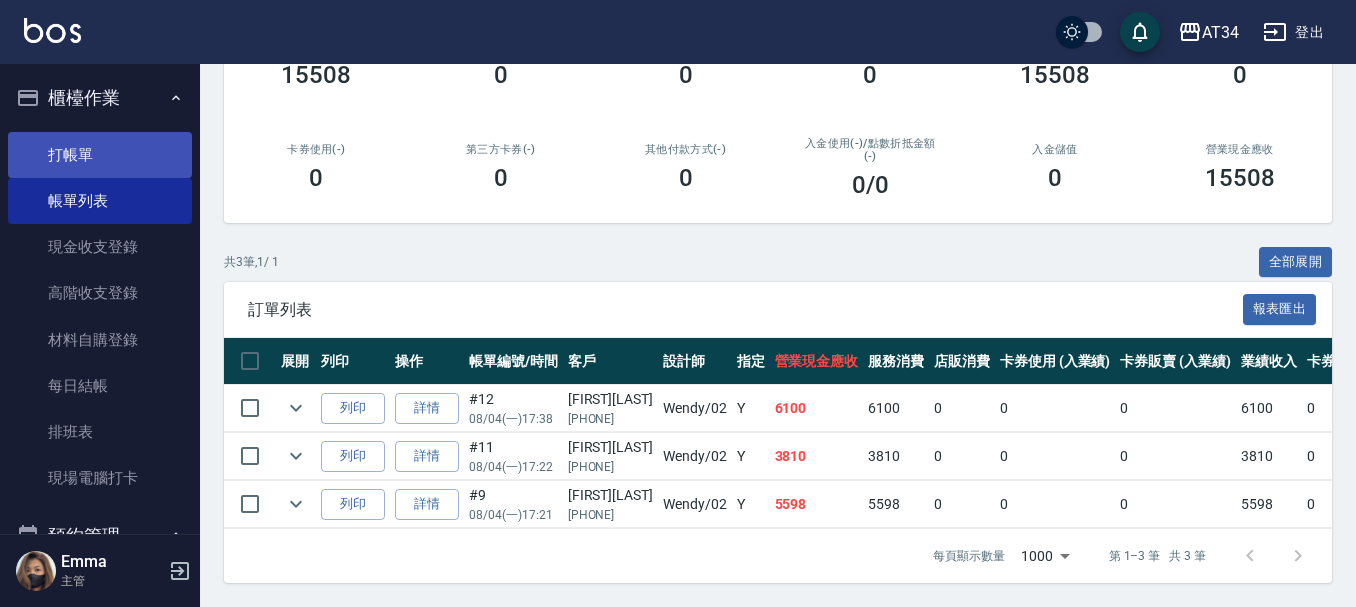 click on "打帳單" at bounding box center (100, 155) 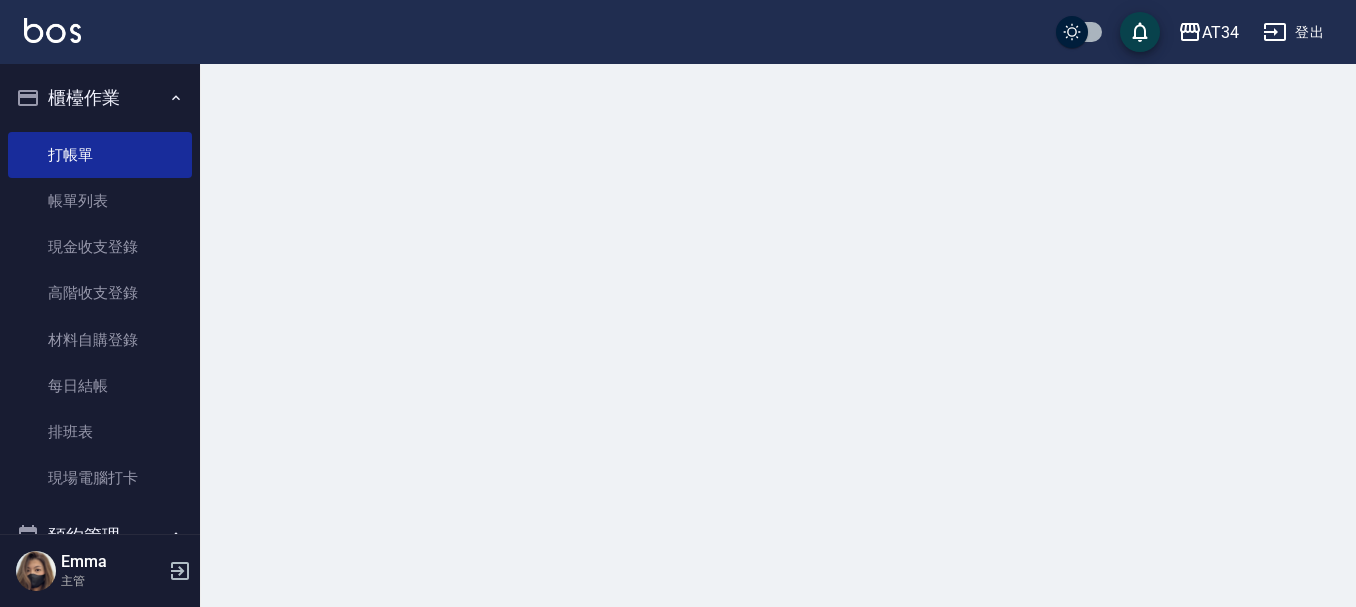 scroll, scrollTop: 0, scrollLeft: 0, axis: both 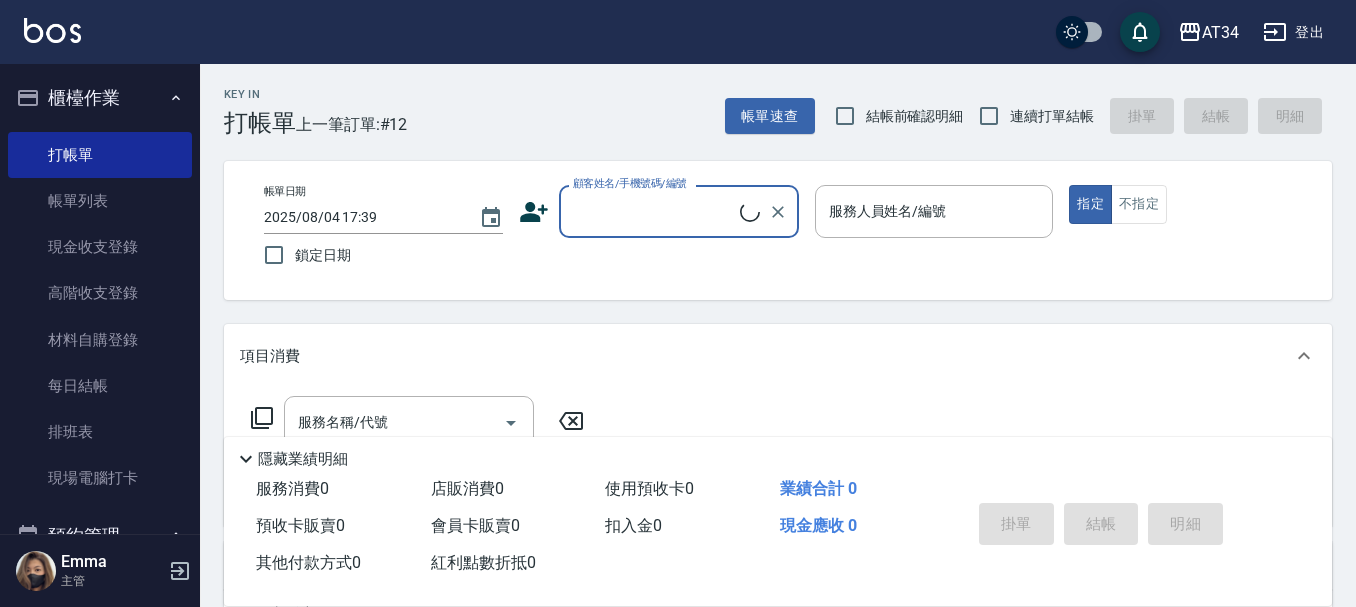 click on "櫃檯作業" at bounding box center (100, 98) 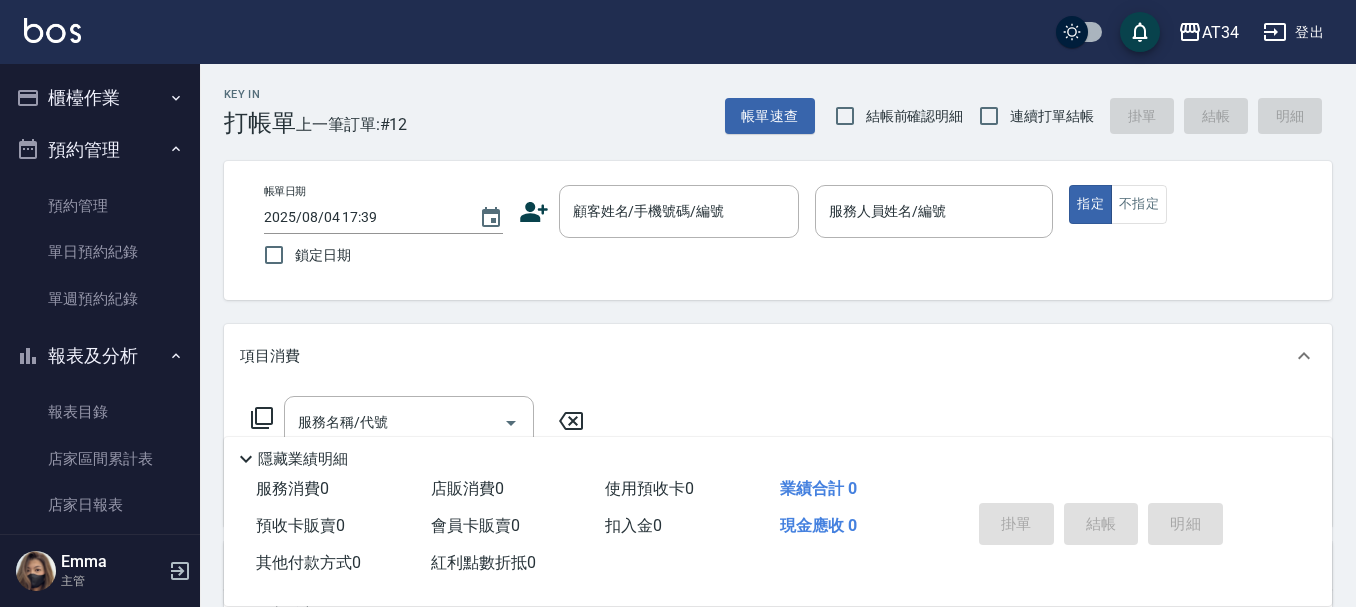 click on "預約管理" at bounding box center [100, 150] 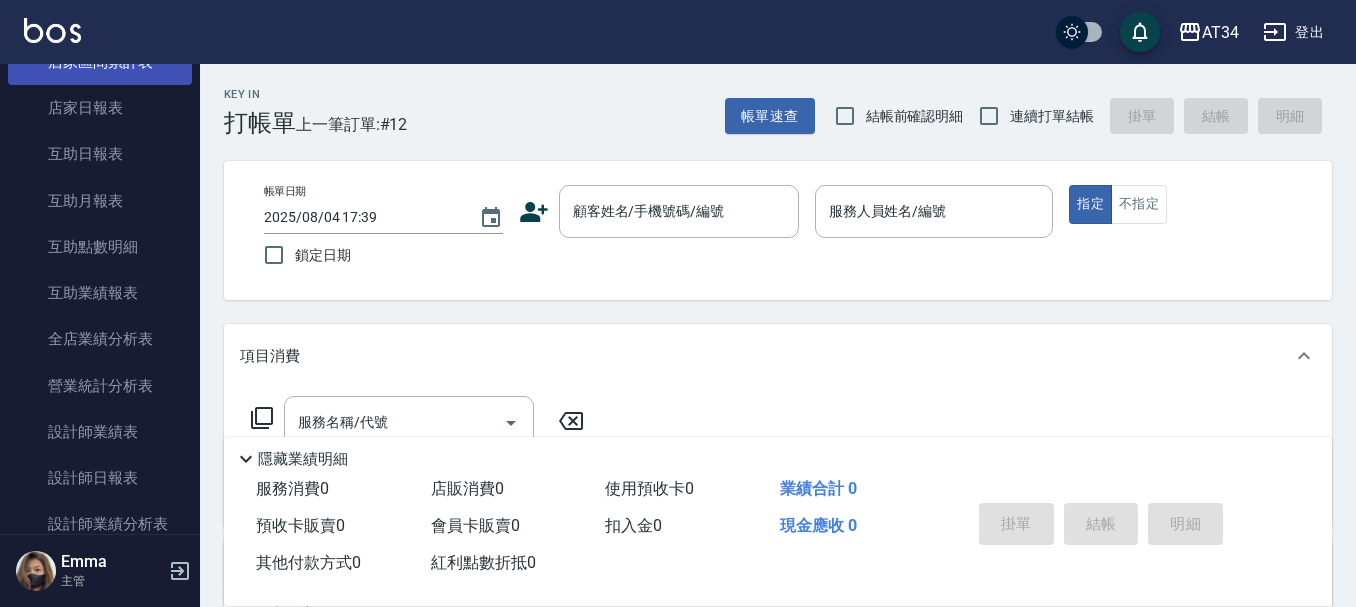 scroll, scrollTop: 400, scrollLeft: 0, axis: vertical 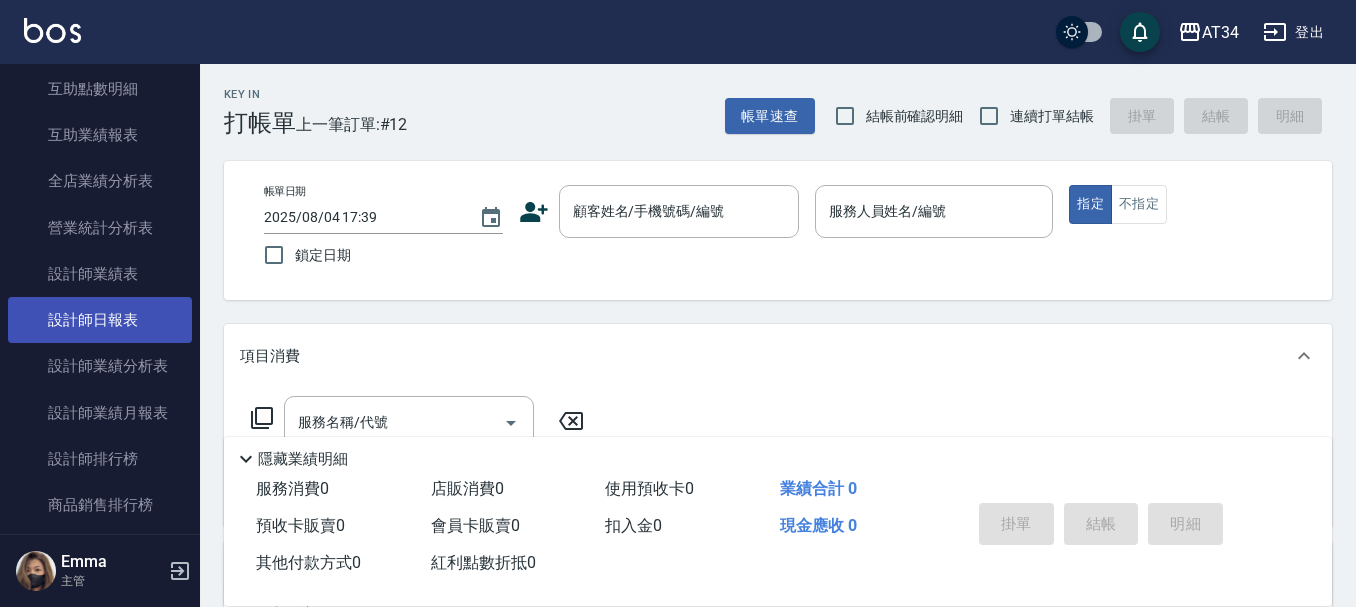 click on "設計師日報表" at bounding box center (100, 320) 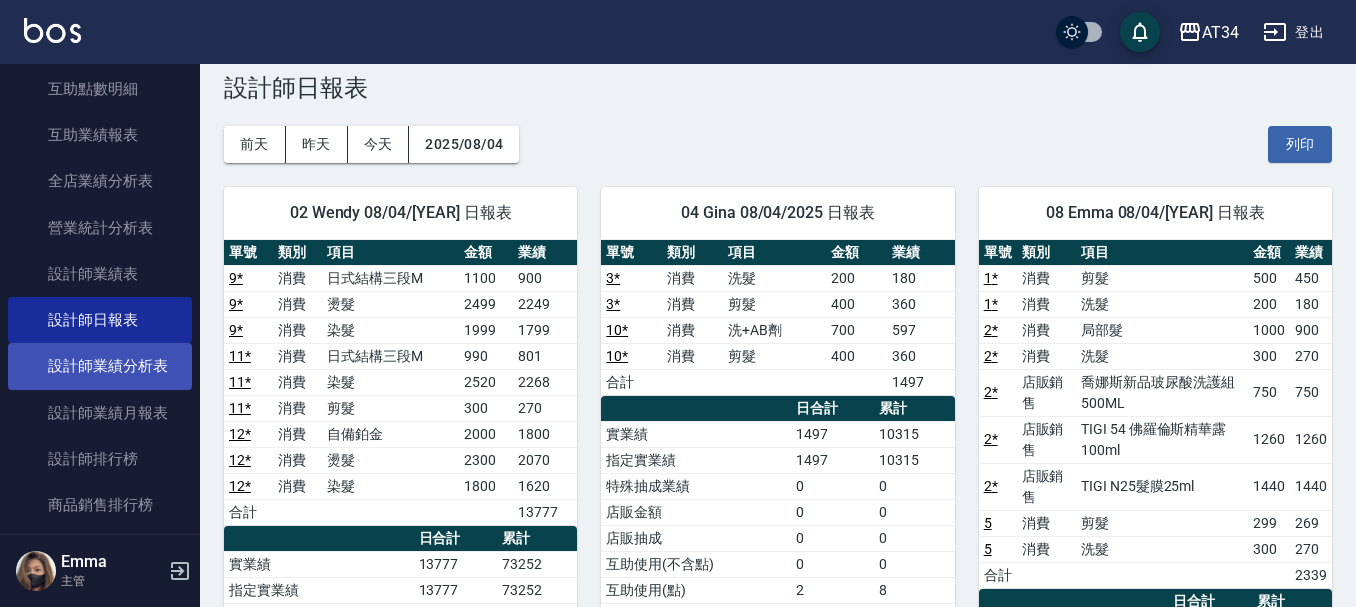 scroll, scrollTop: 0, scrollLeft: 0, axis: both 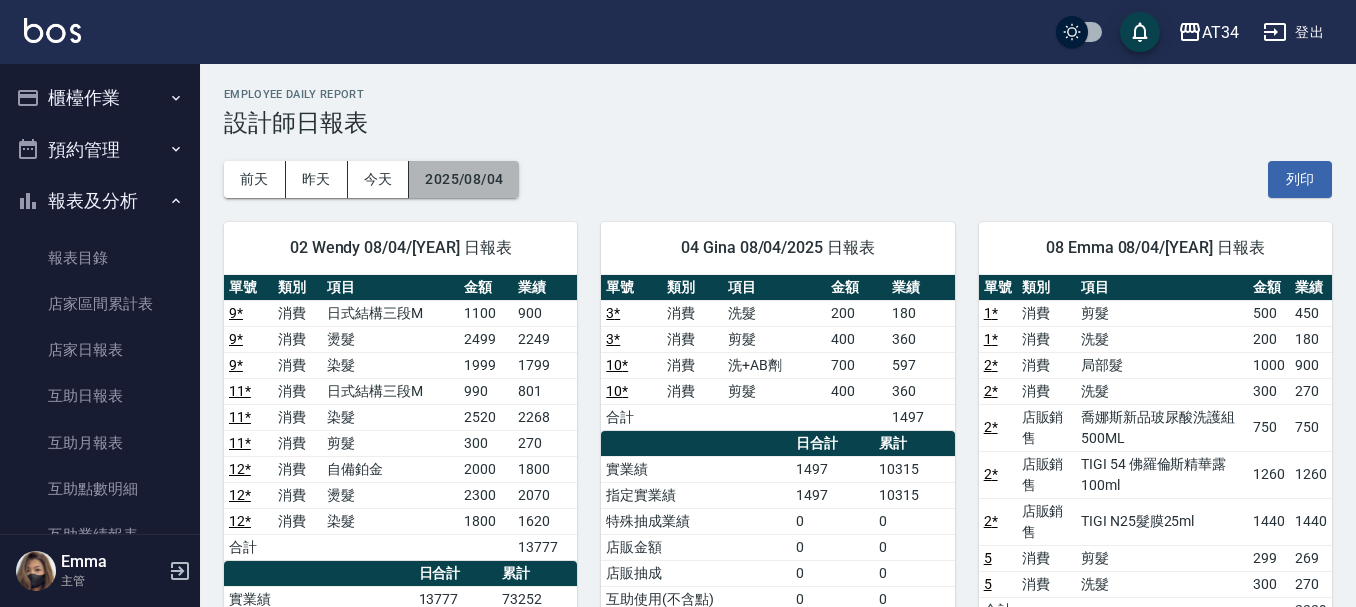 click on "2025/08/04" at bounding box center (464, 179) 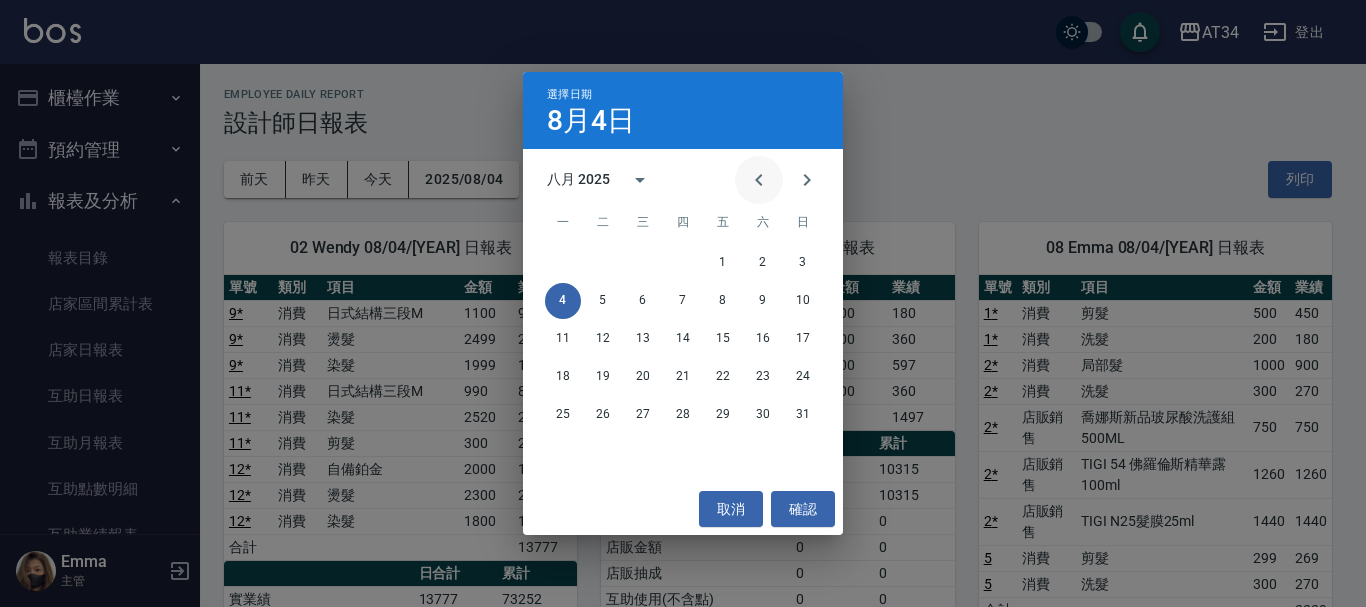 click 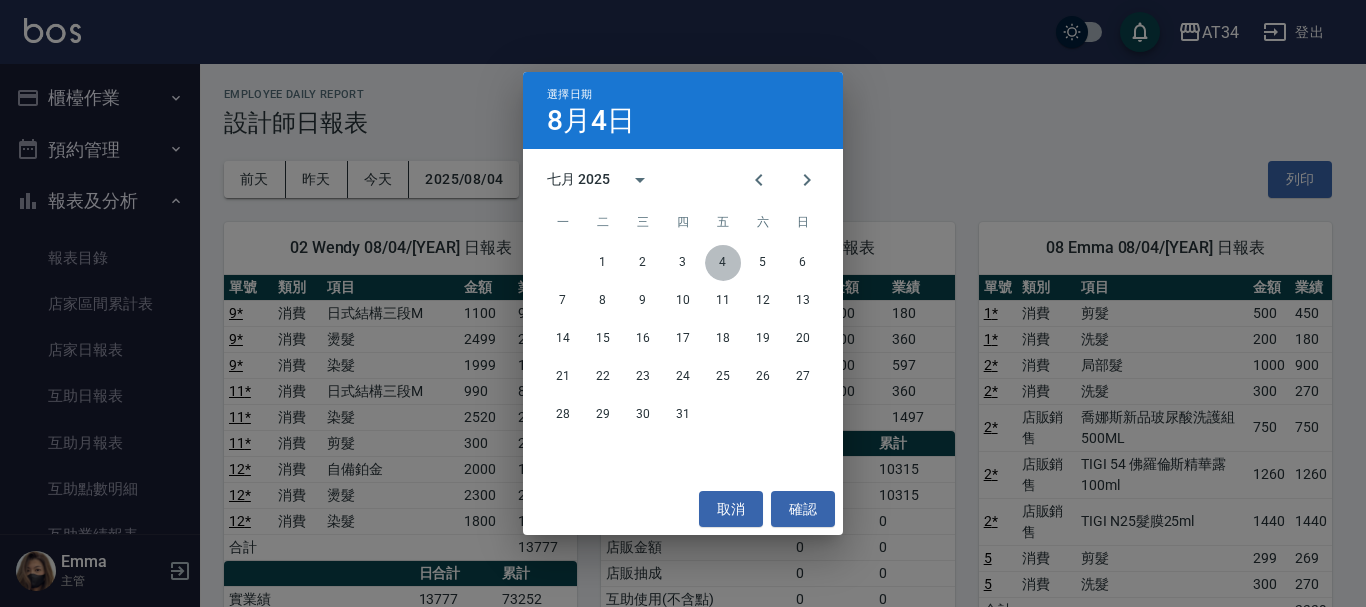 click on "4" at bounding box center [723, 263] 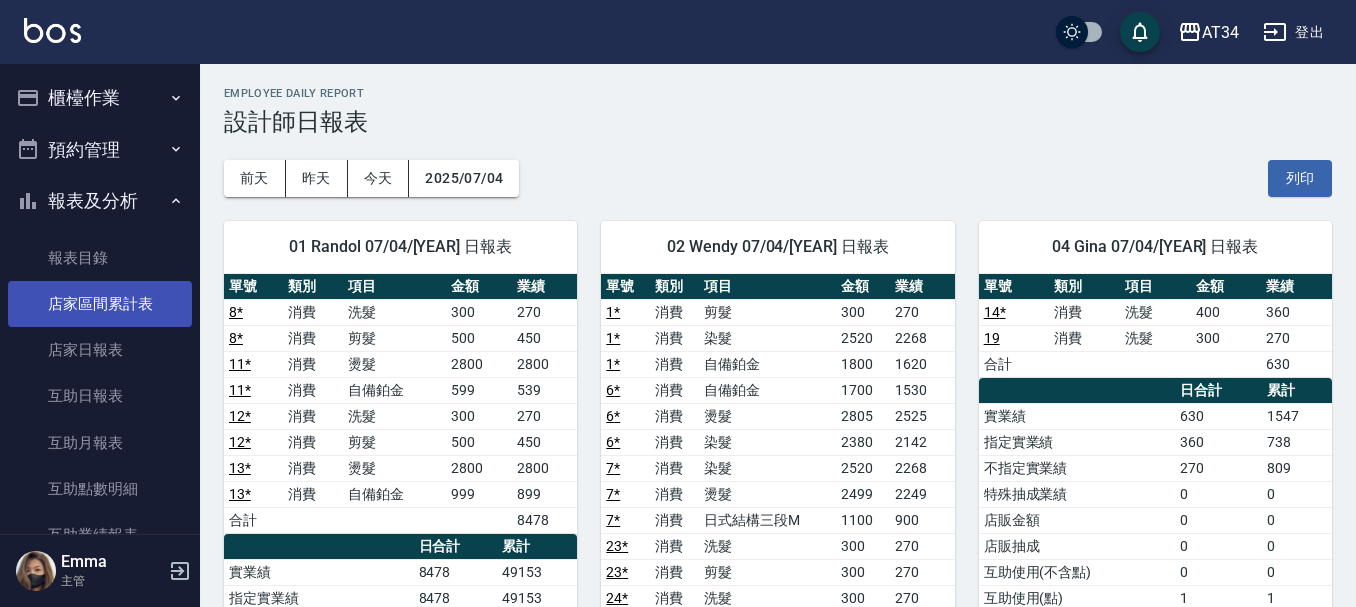 scroll, scrollTop: 0, scrollLeft: 0, axis: both 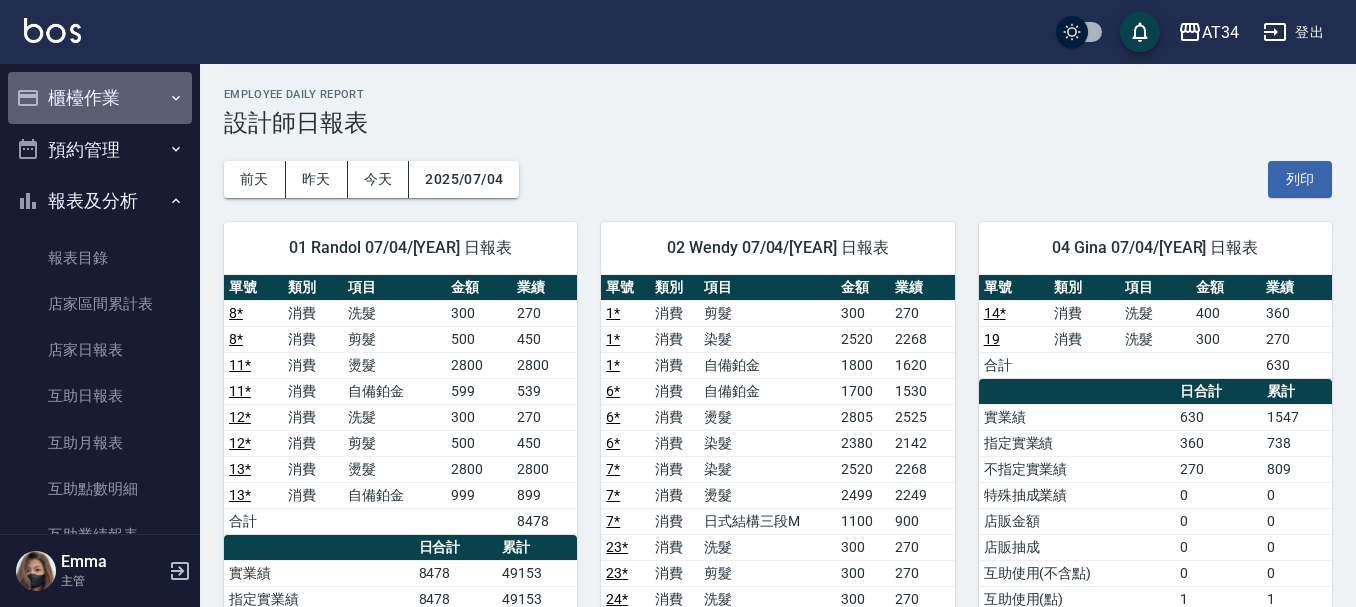 click on "櫃檯作業" at bounding box center (100, 98) 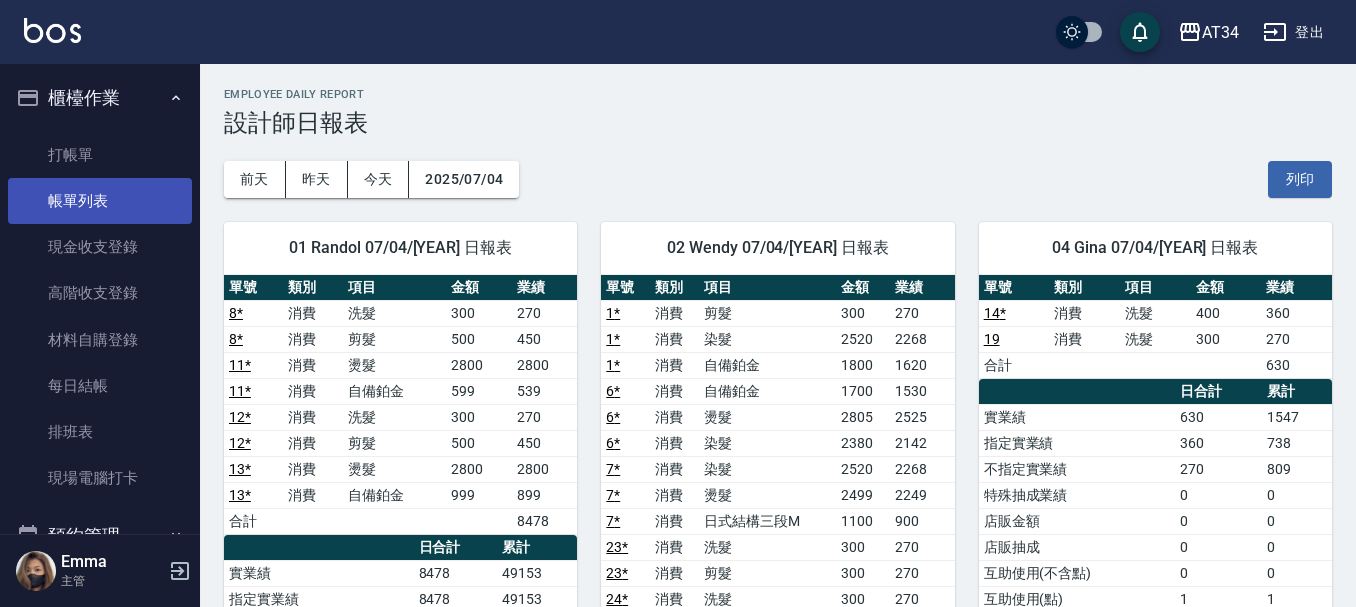 click on "帳單列表" at bounding box center [100, 201] 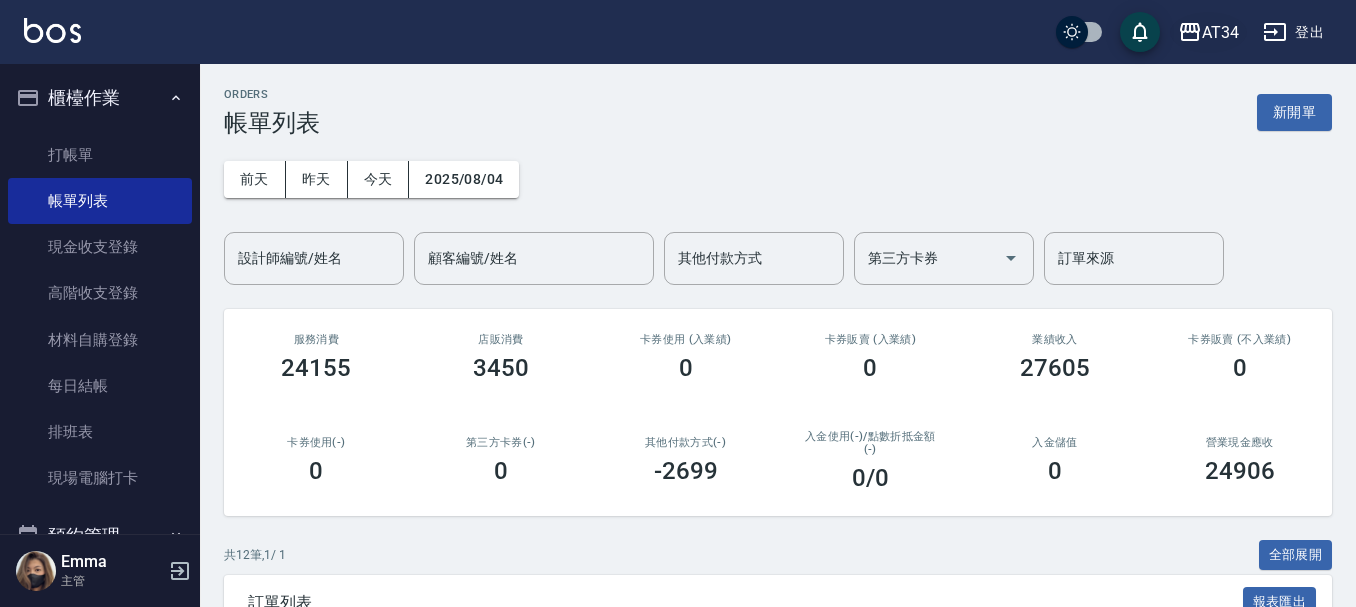 click on "帳單列表" at bounding box center [100, 201] 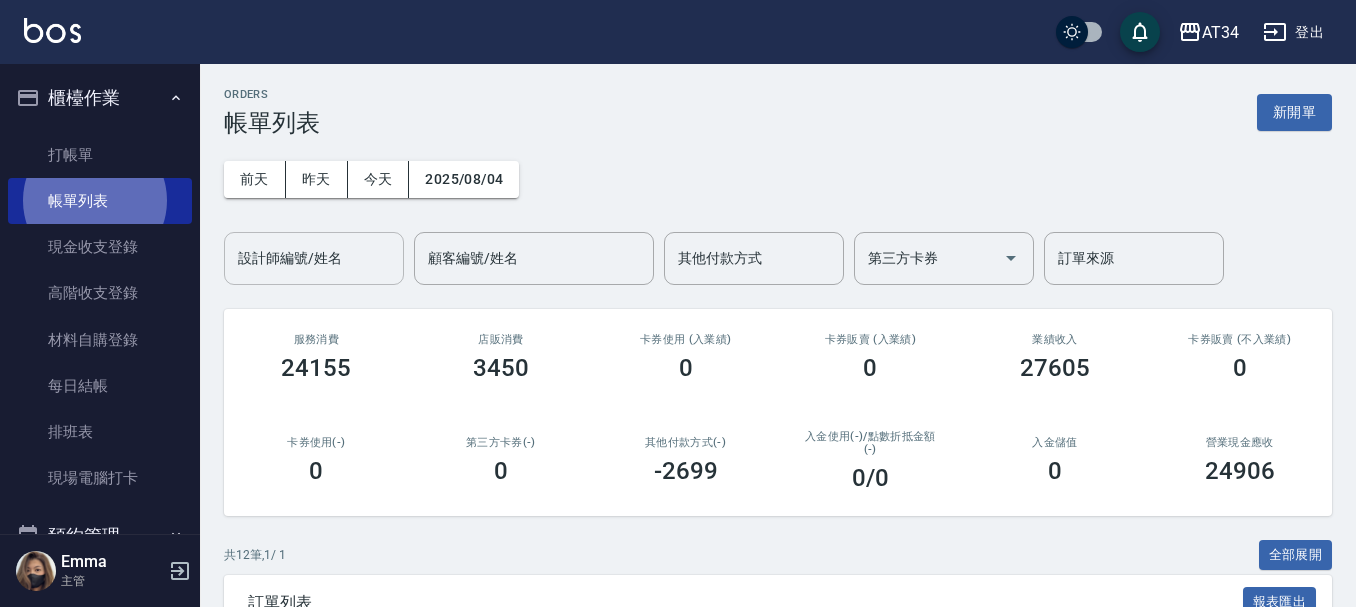 click on "設計師編號/姓名" at bounding box center (314, 258) 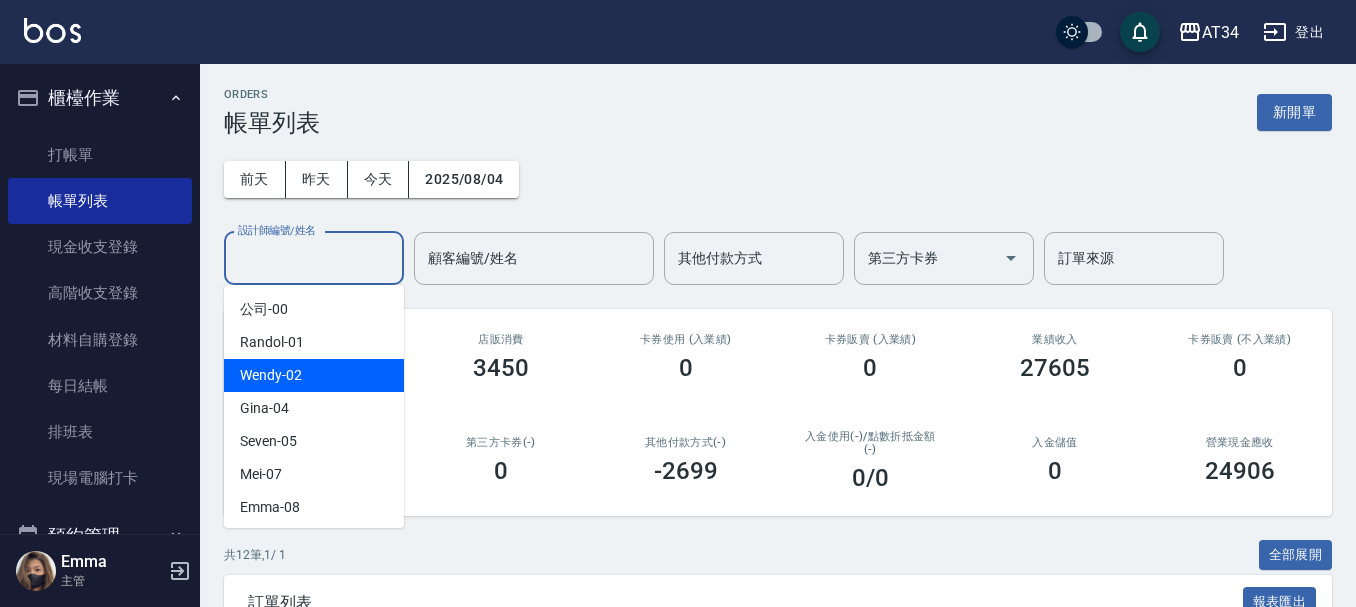 click on "Wendy -02" at bounding box center (271, 375) 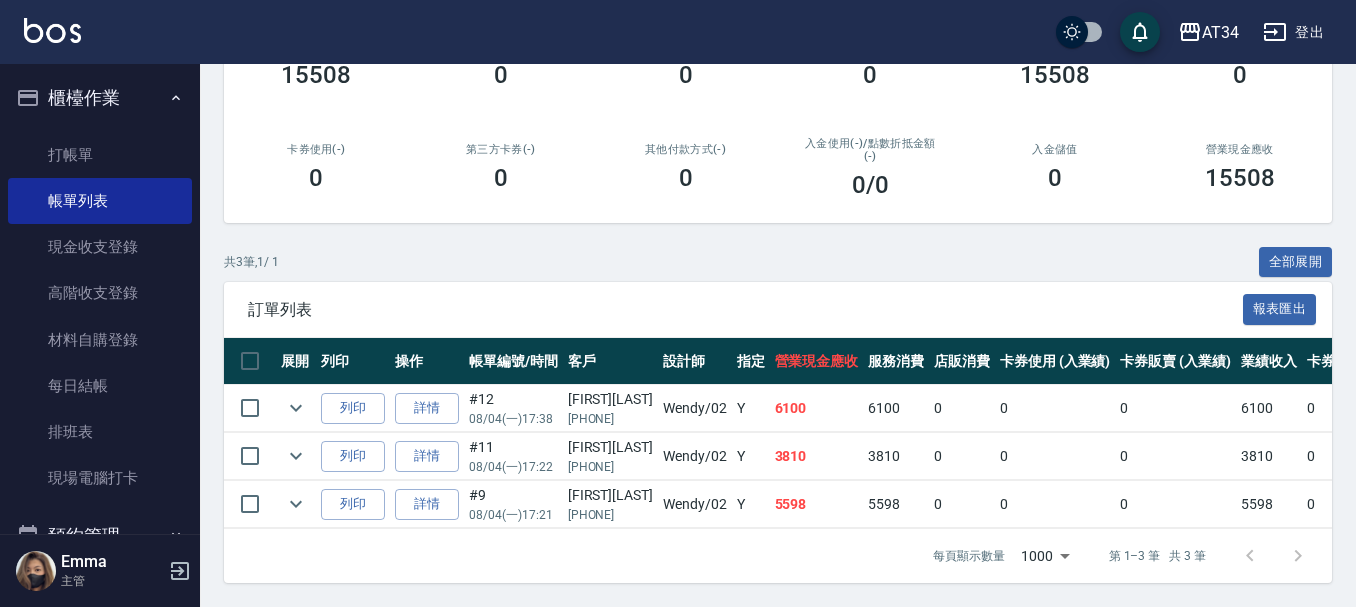 scroll, scrollTop: 308, scrollLeft: 0, axis: vertical 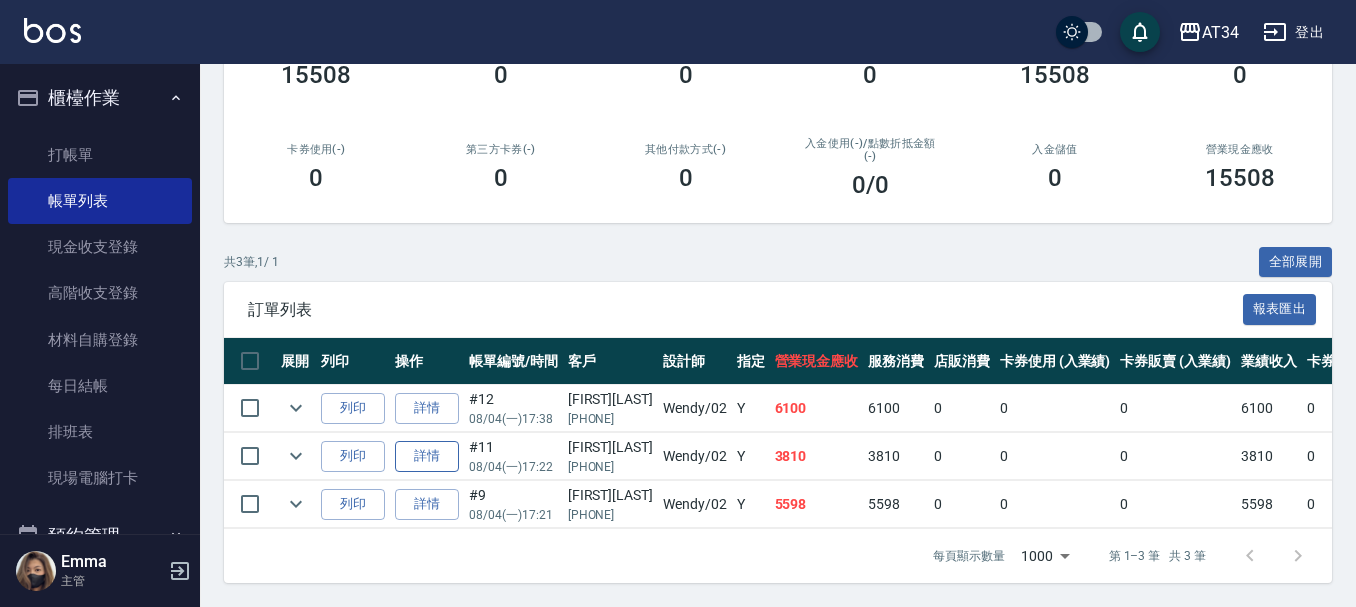 click on "詳情" at bounding box center (427, 456) 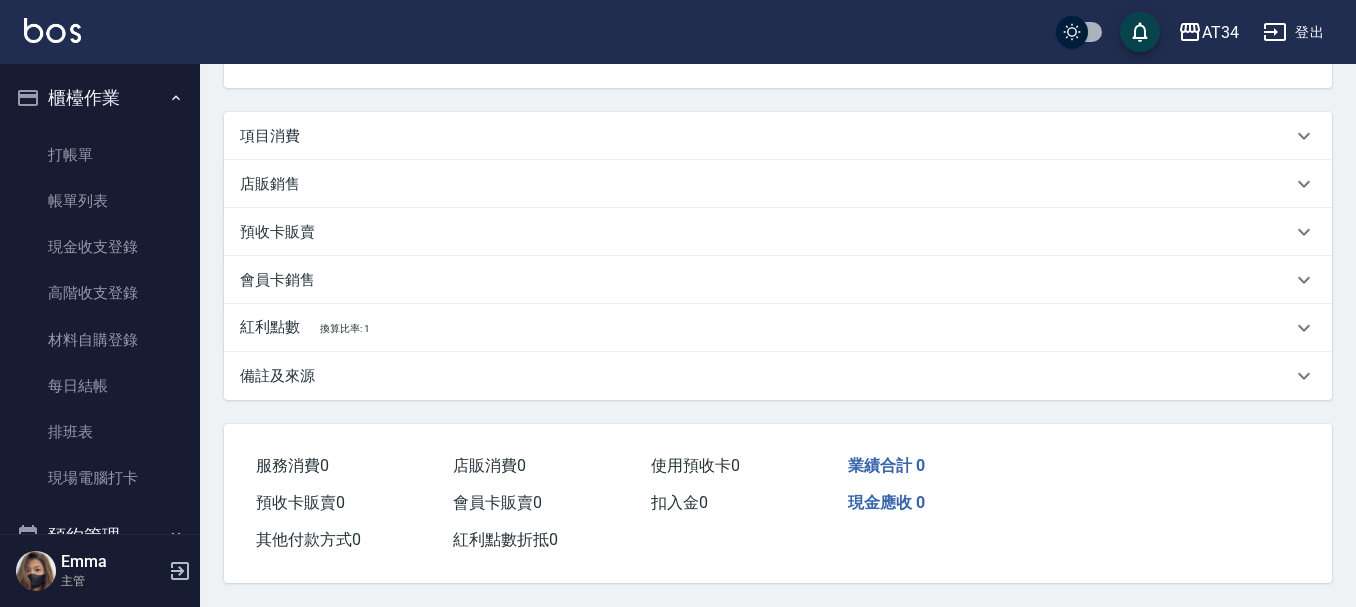 scroll, scrollTop: 0, scrollLeft: 0, axis: both 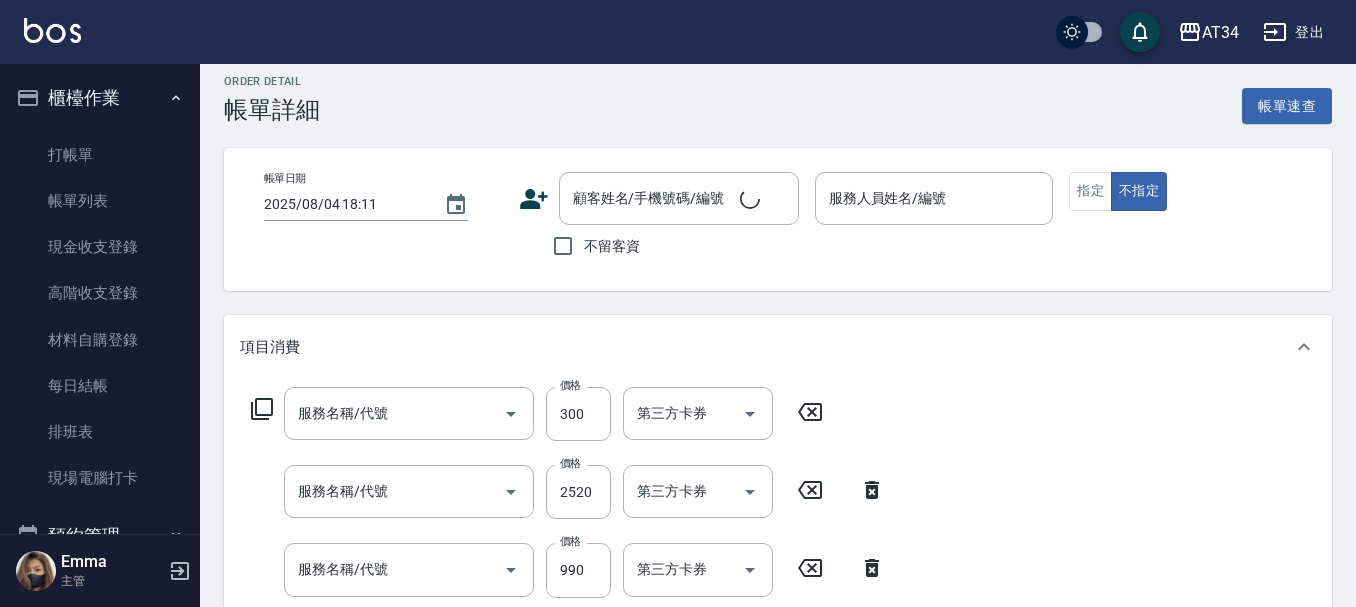 type on "剪髮(401)" 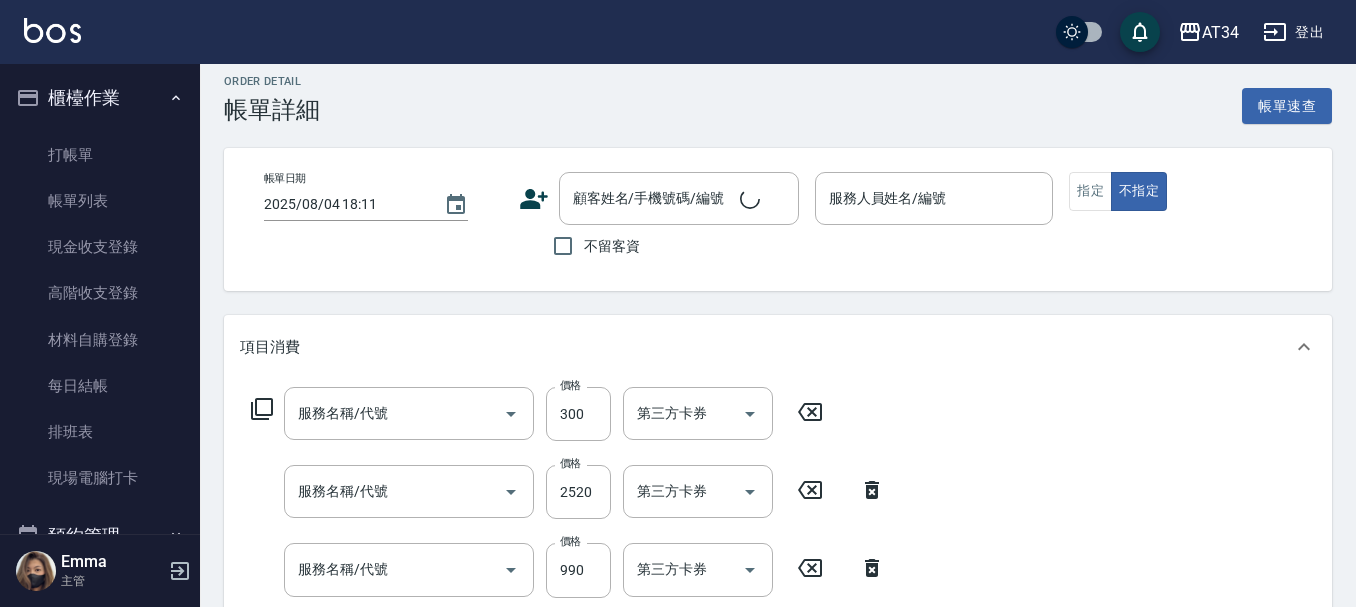 type on "染髮(501)" 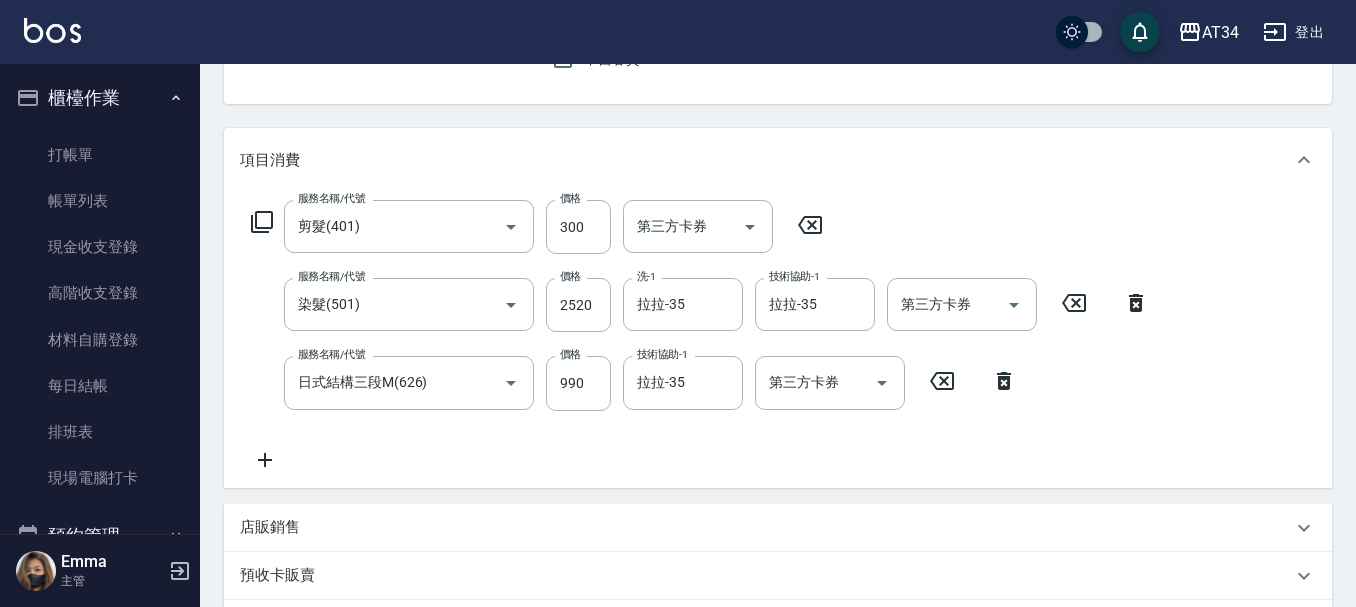 type on "2025/08/04 17:22" 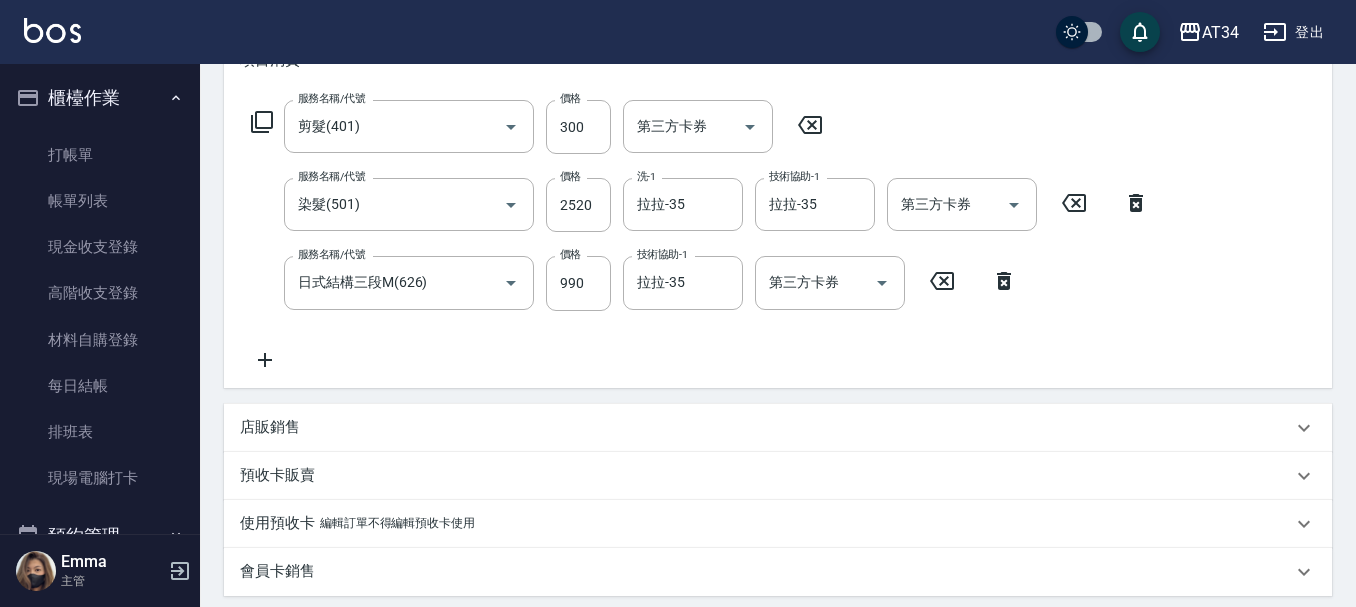 type on "[FIRST][LAST]/[PHONE]/" 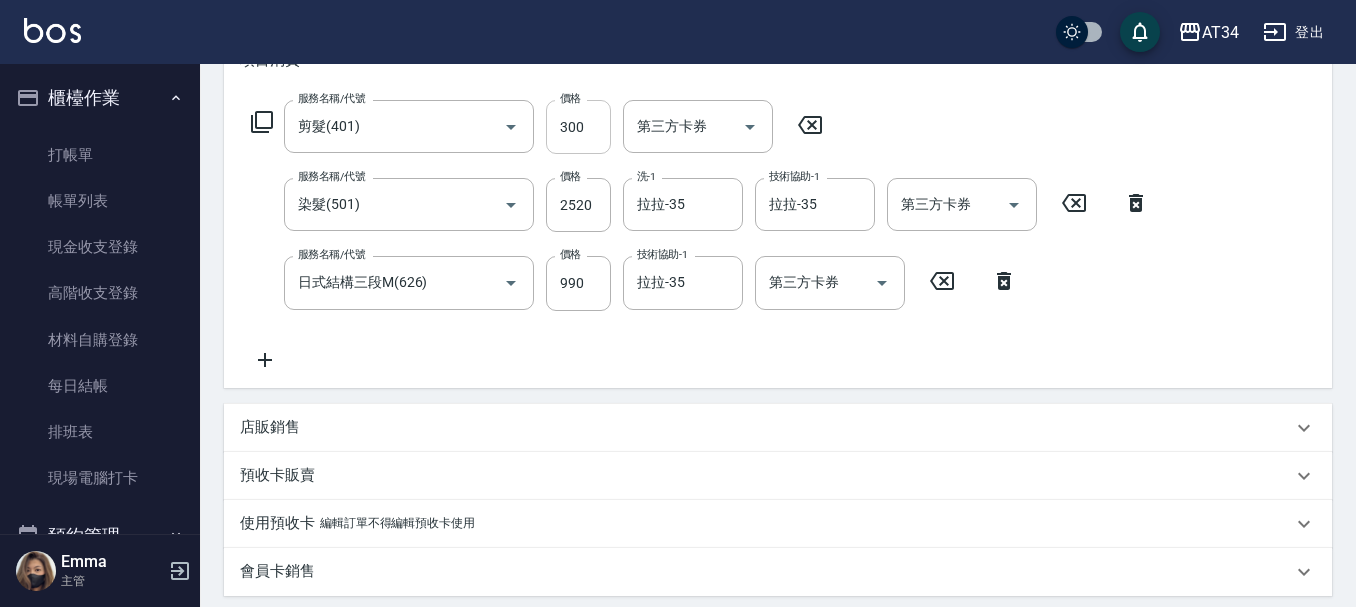 click on "300" at bounding box center [578, 127] 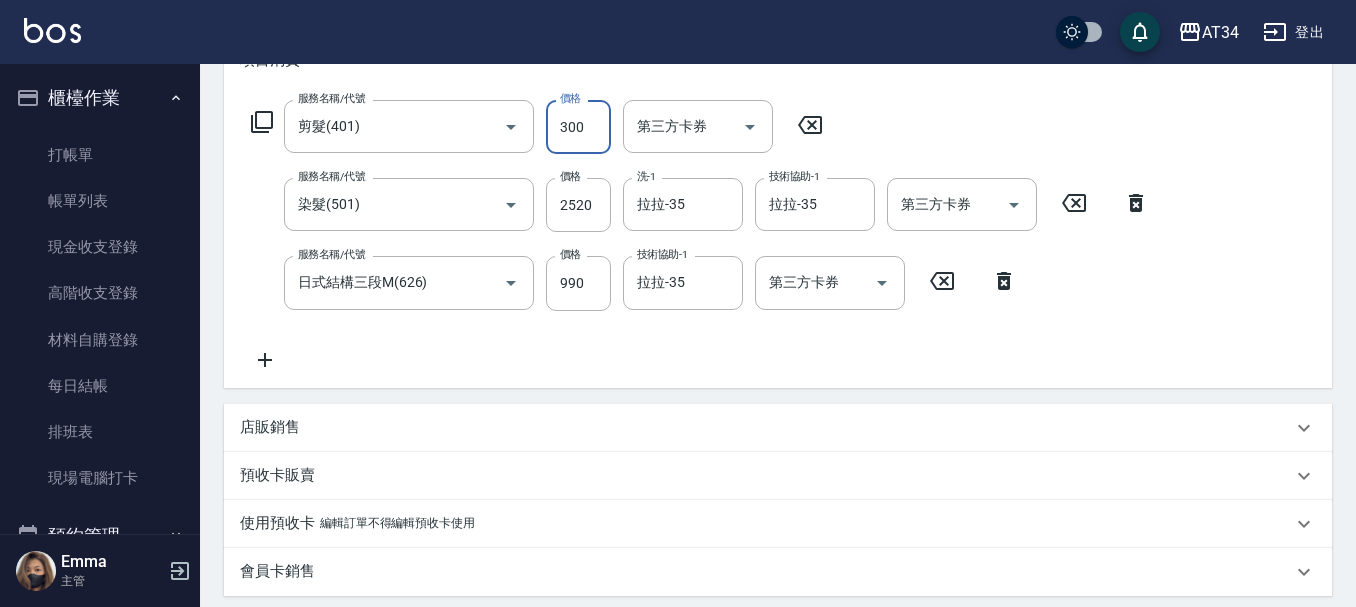 type on "2" 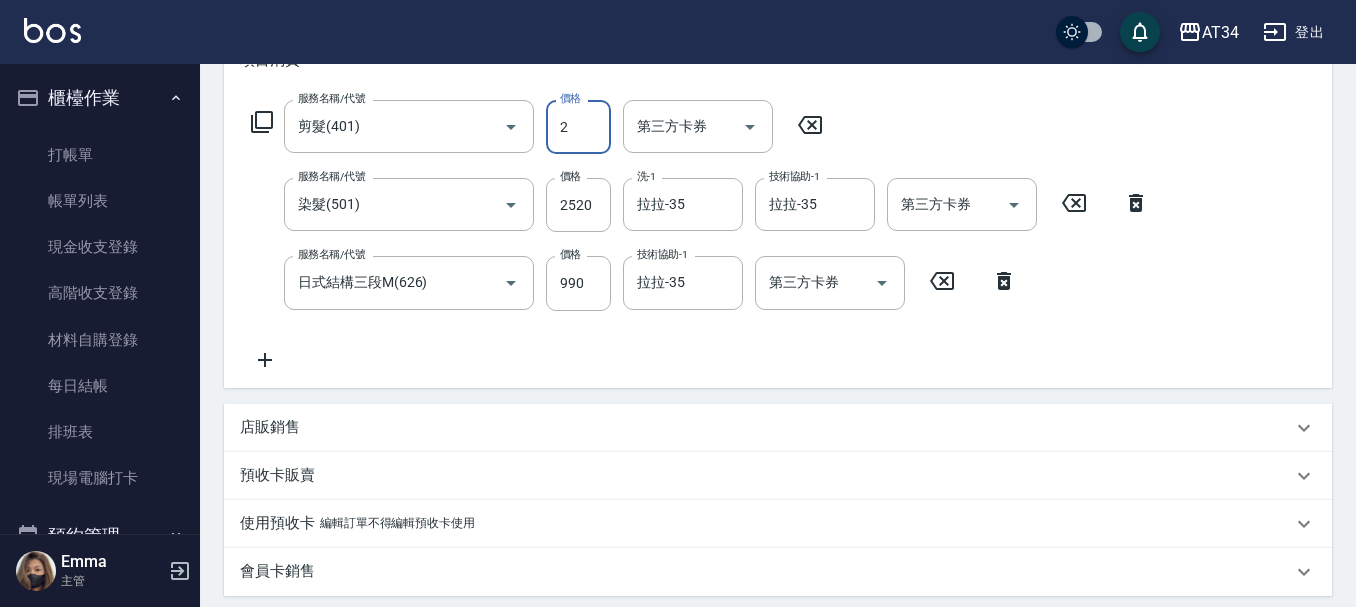 type on "350" 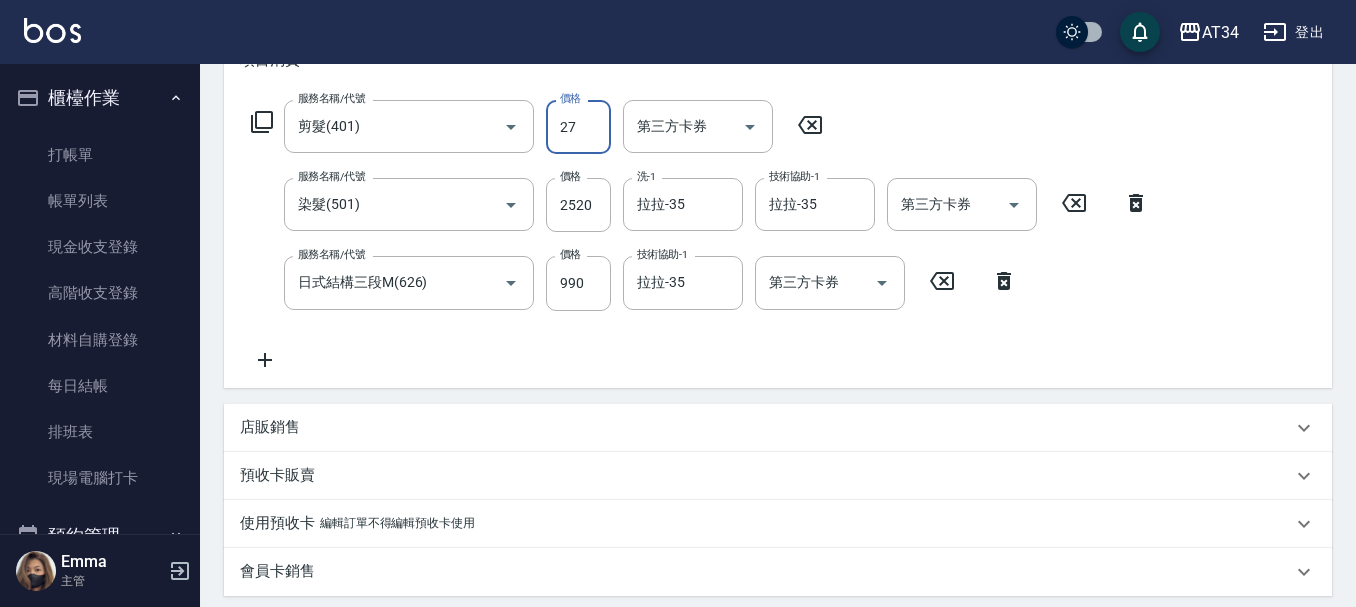 type on "270" 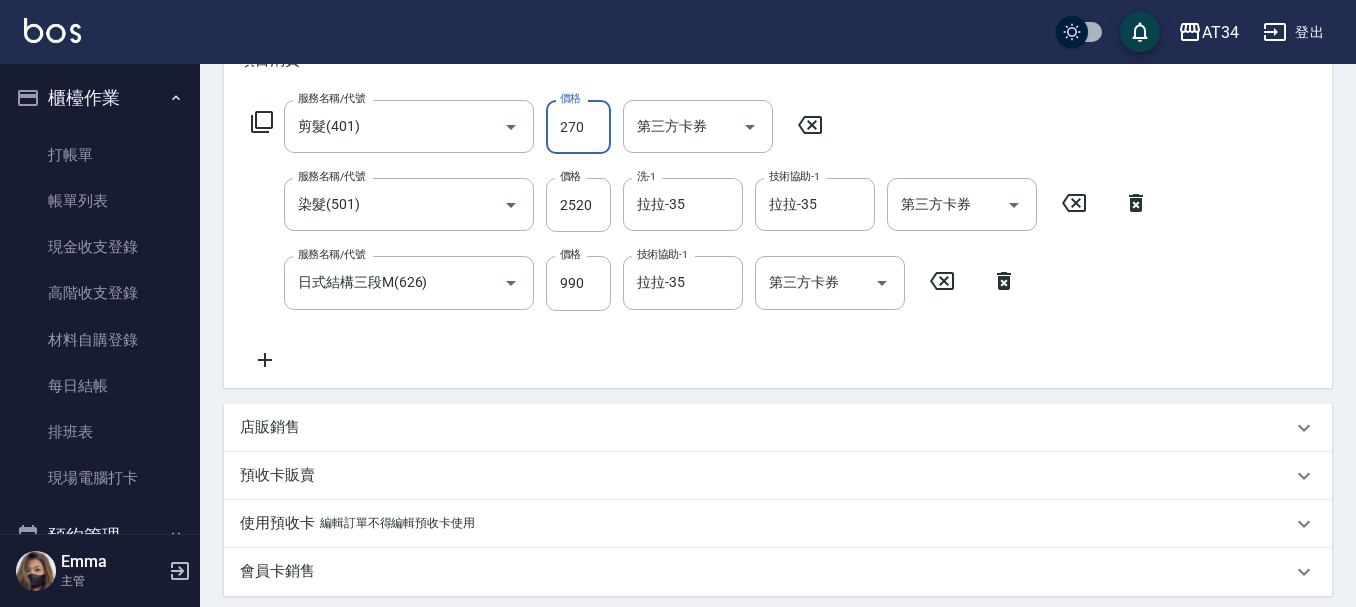 type on "370" 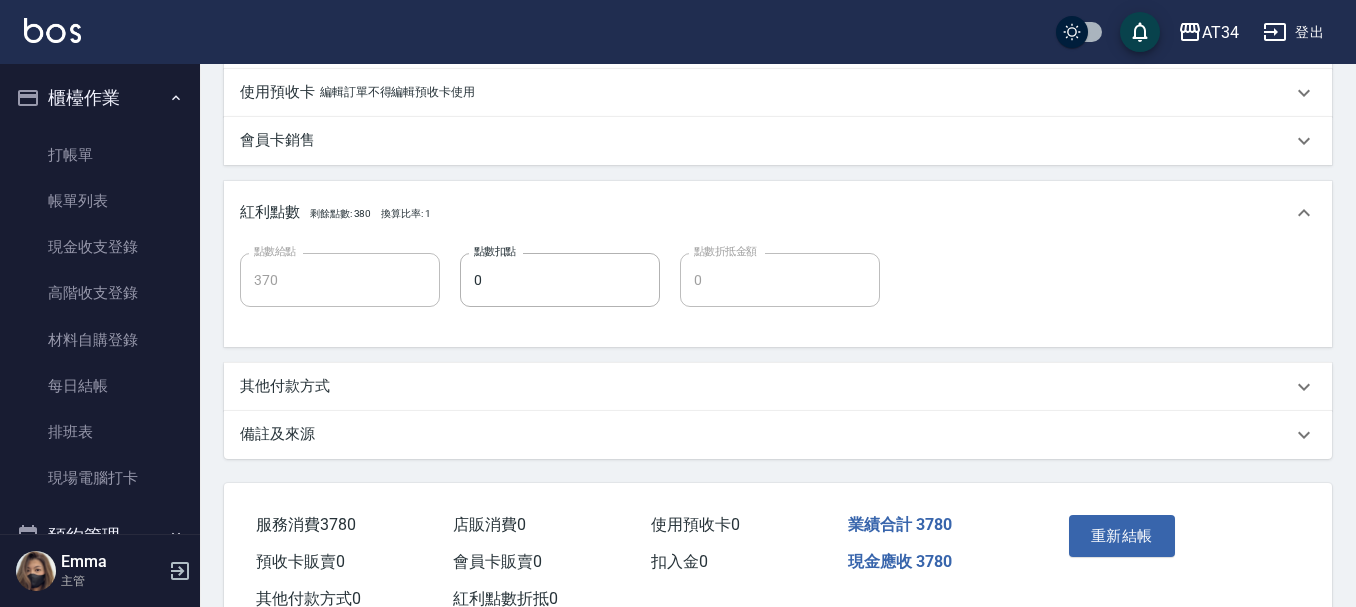 scroll, scrollTop: 699, scrollLeft: 0, axis: vertical 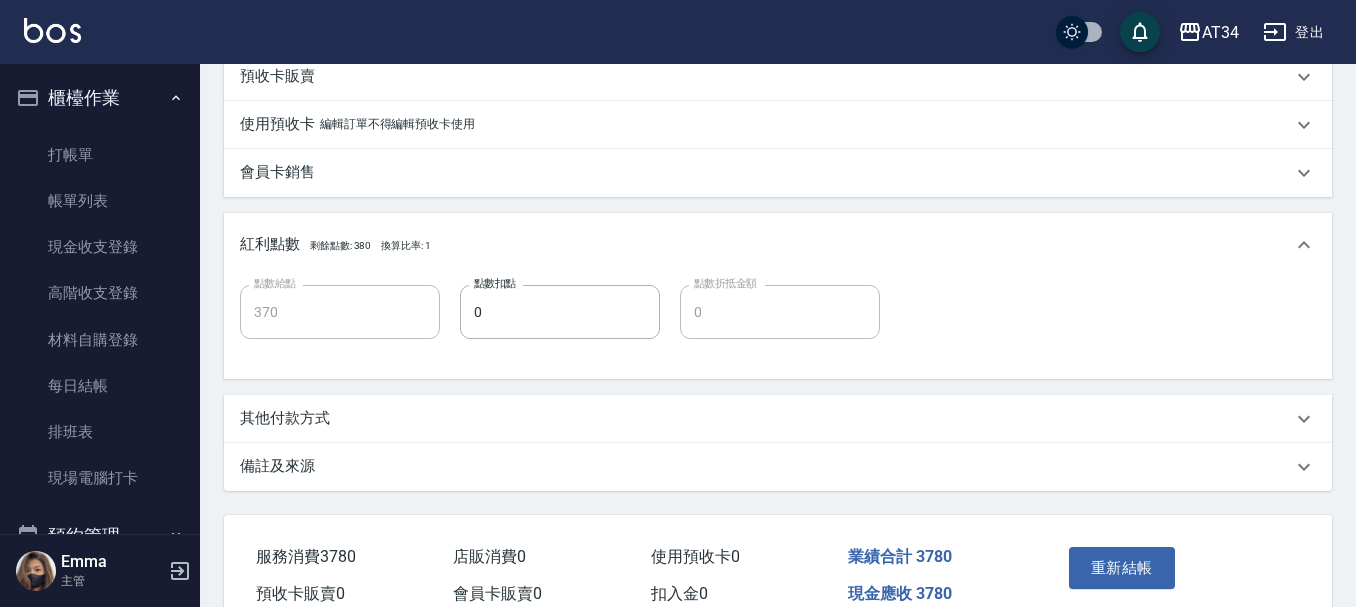 type on "270" 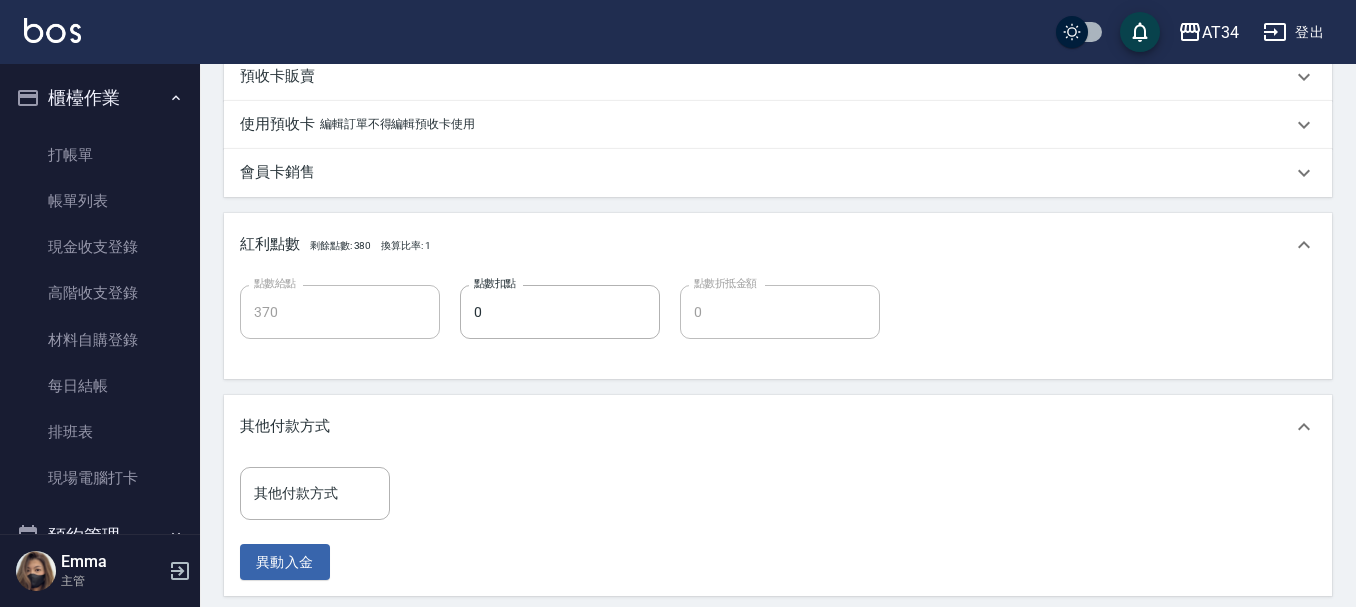 scroll, scrollTop: 799, scrollLeft: 0, axis: vertical 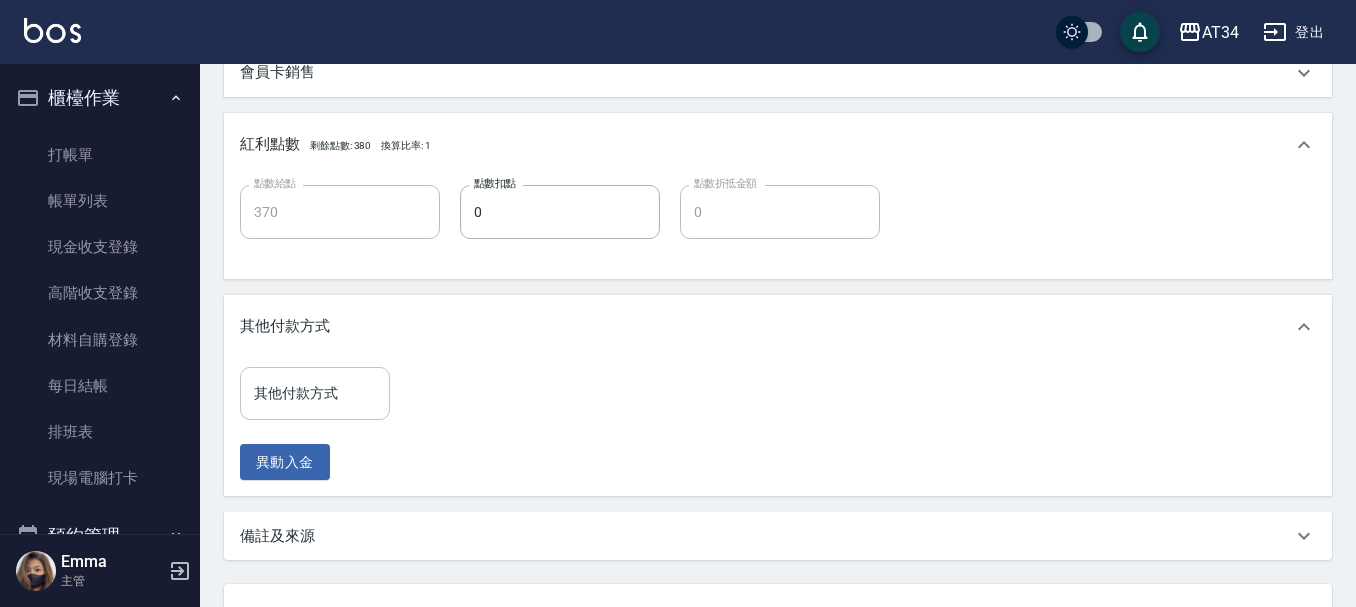 click on "其他付款方式" at bounding box center [315, 393] 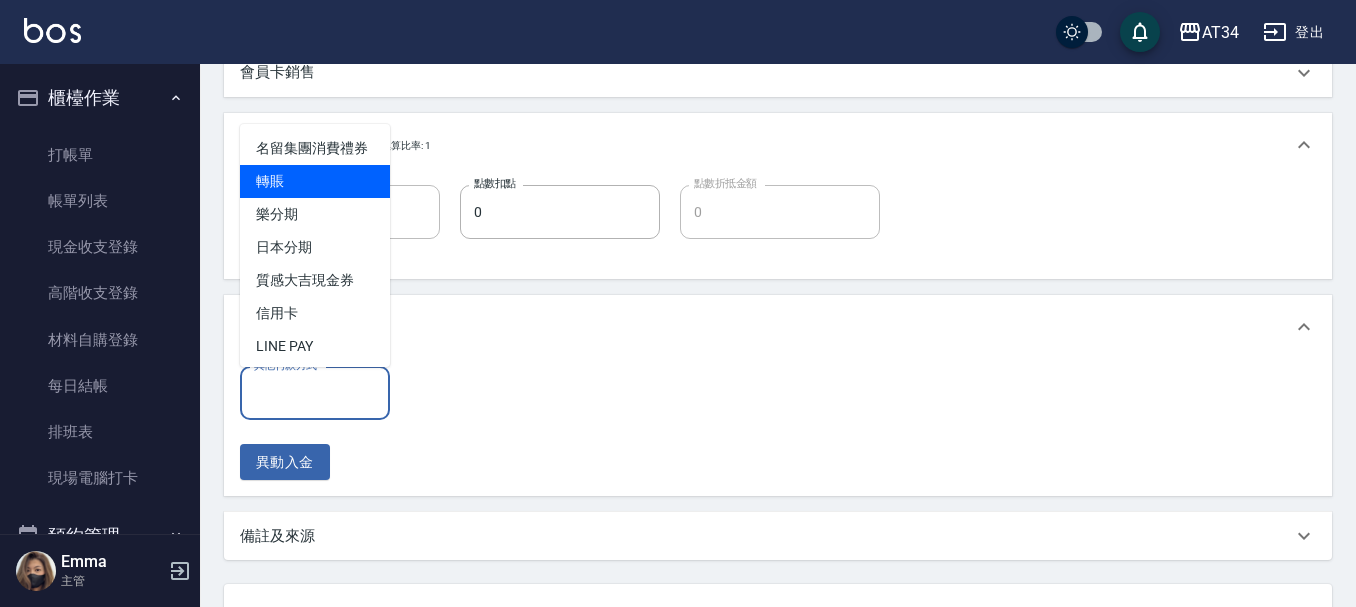 click on "轉賬" at bounding box center [315, 181] 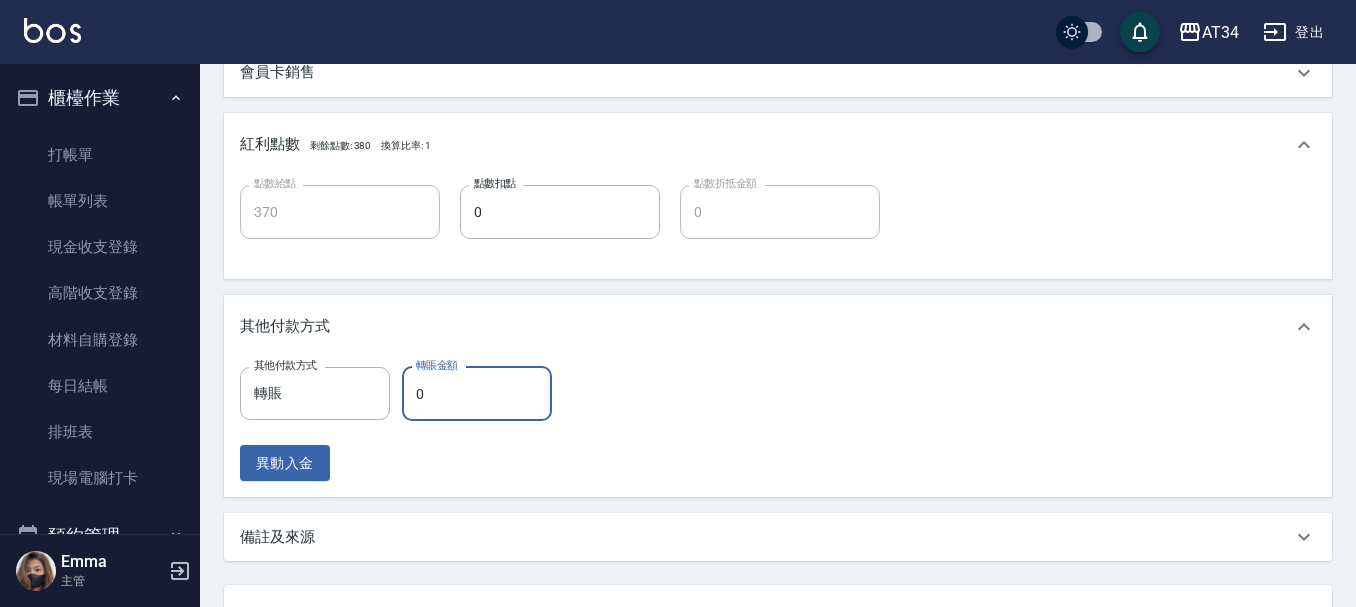 click on "0" at bounding box center [477, 394] 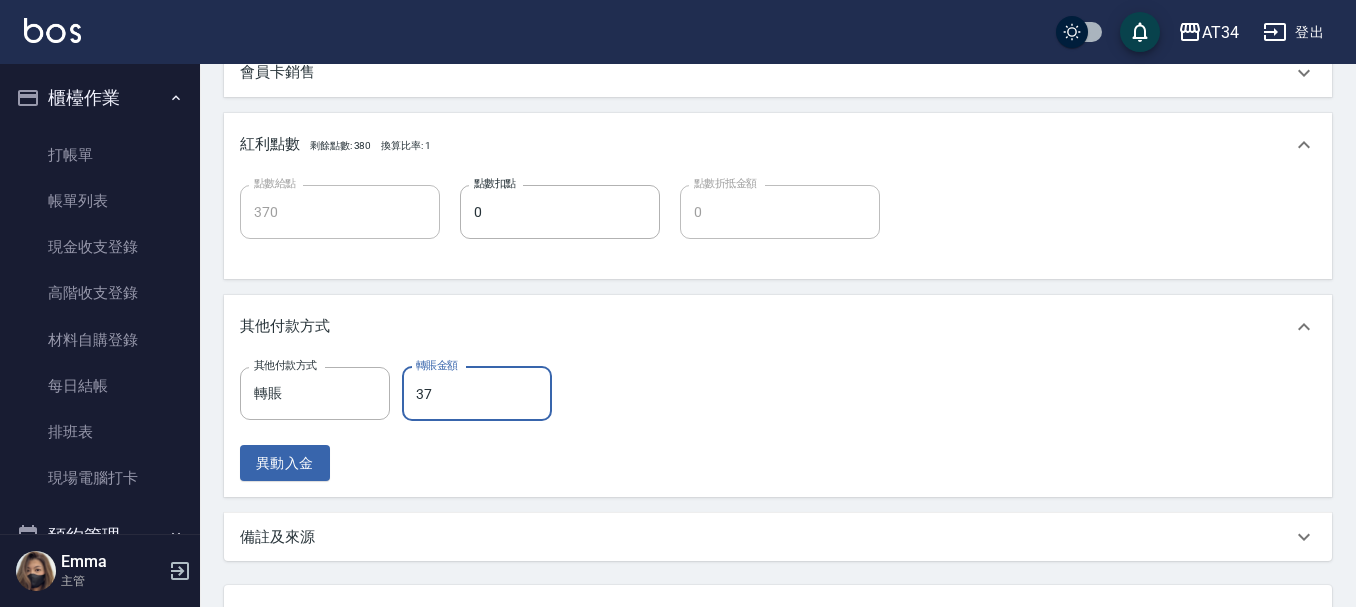 type on "378" 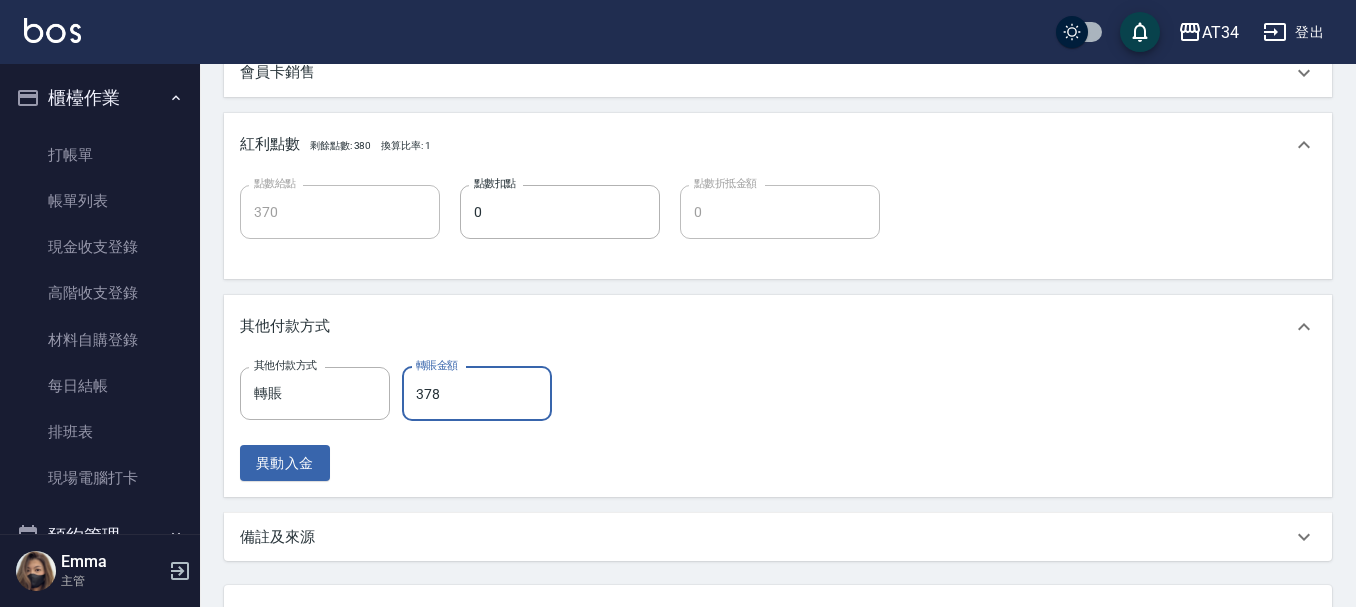 type on "340" 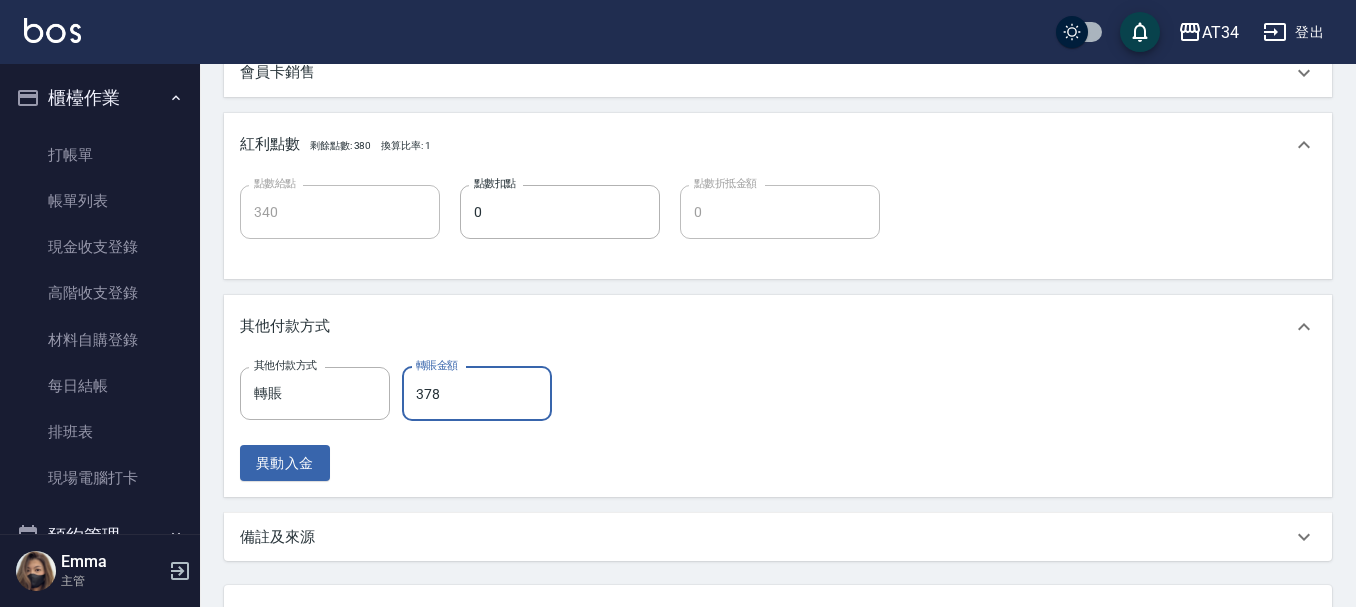 type on "3780" 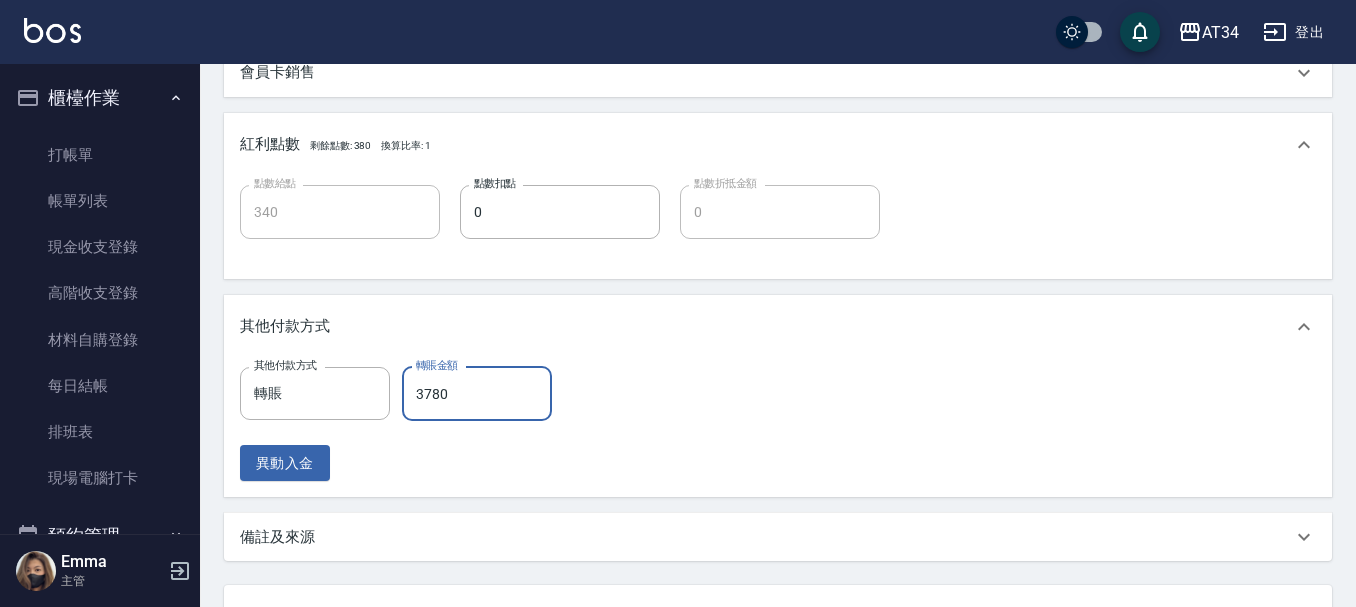 type on "0" 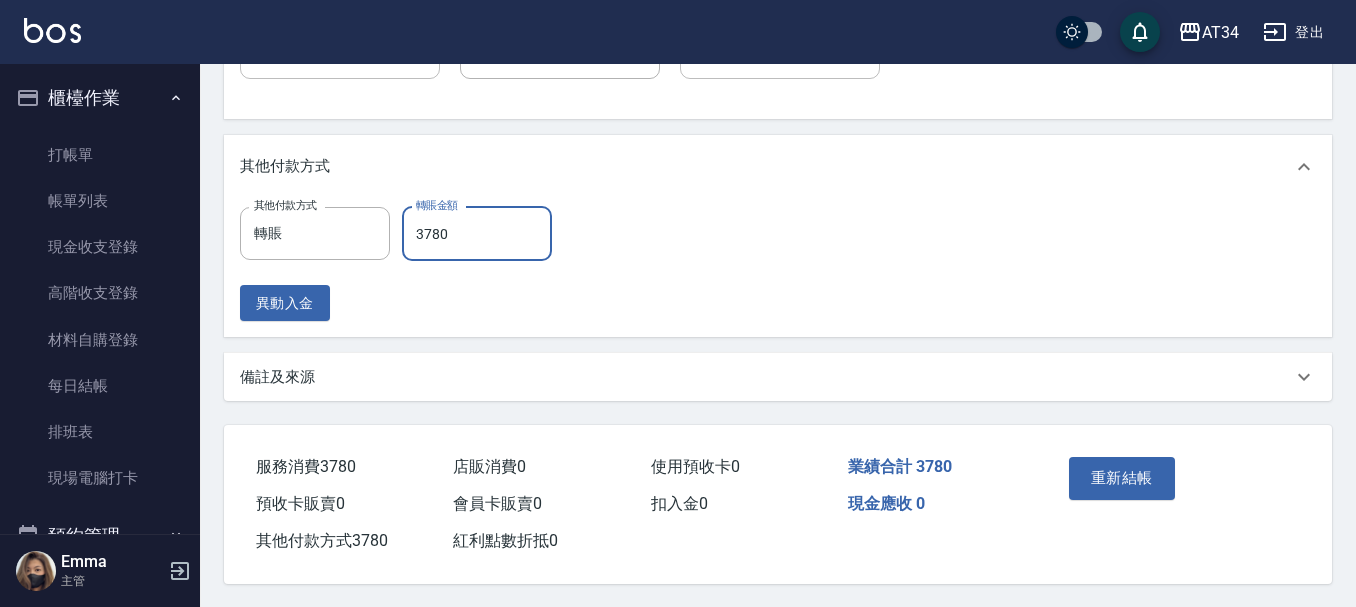 scroll, scrollTop: 969, scrollLeft: 0, axis: vertical 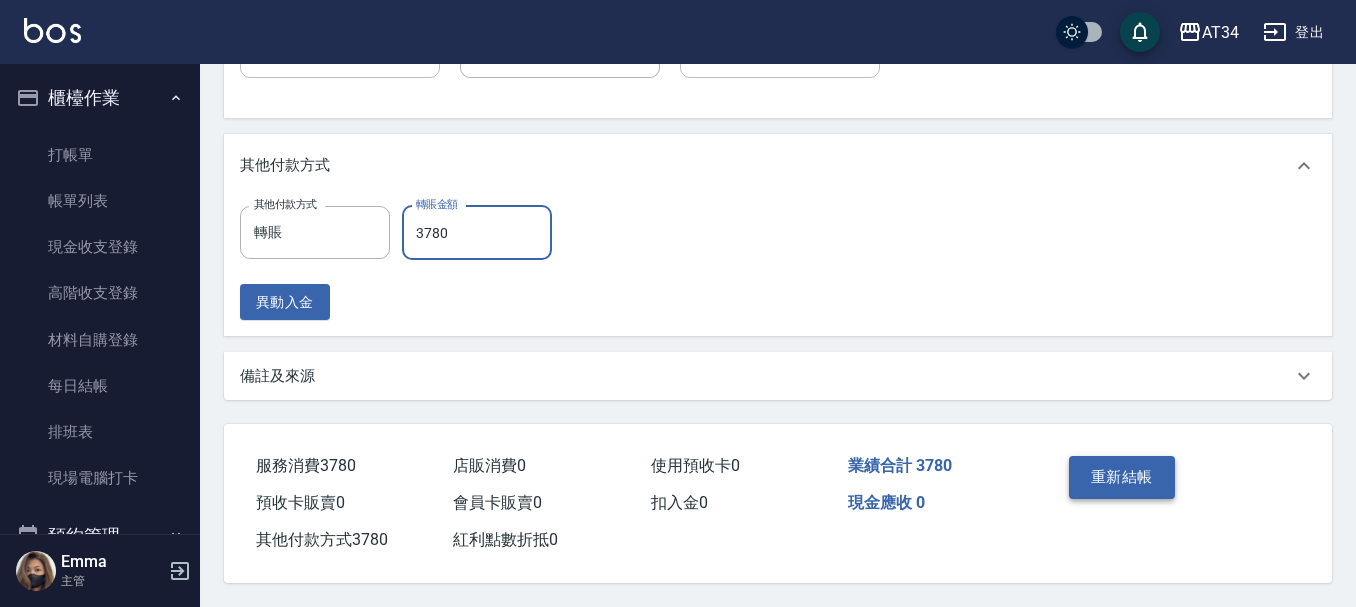 type on "3780" 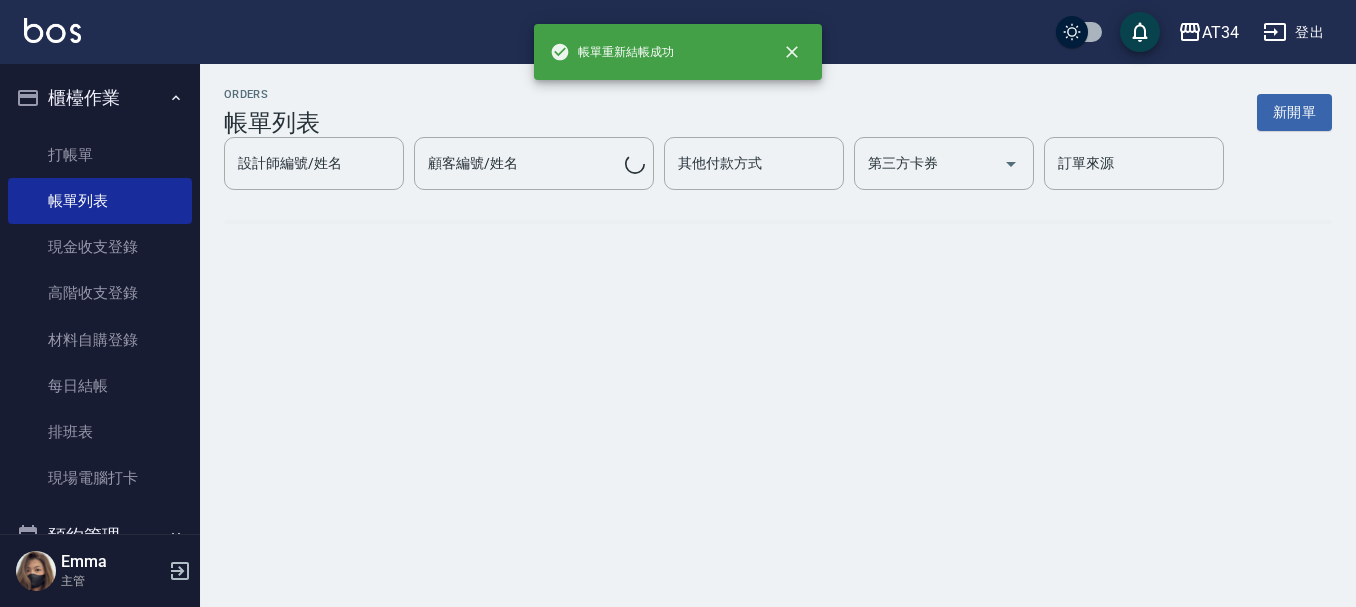 scroll, scrollTop: 0, scrollLeft: 0, axis: both 